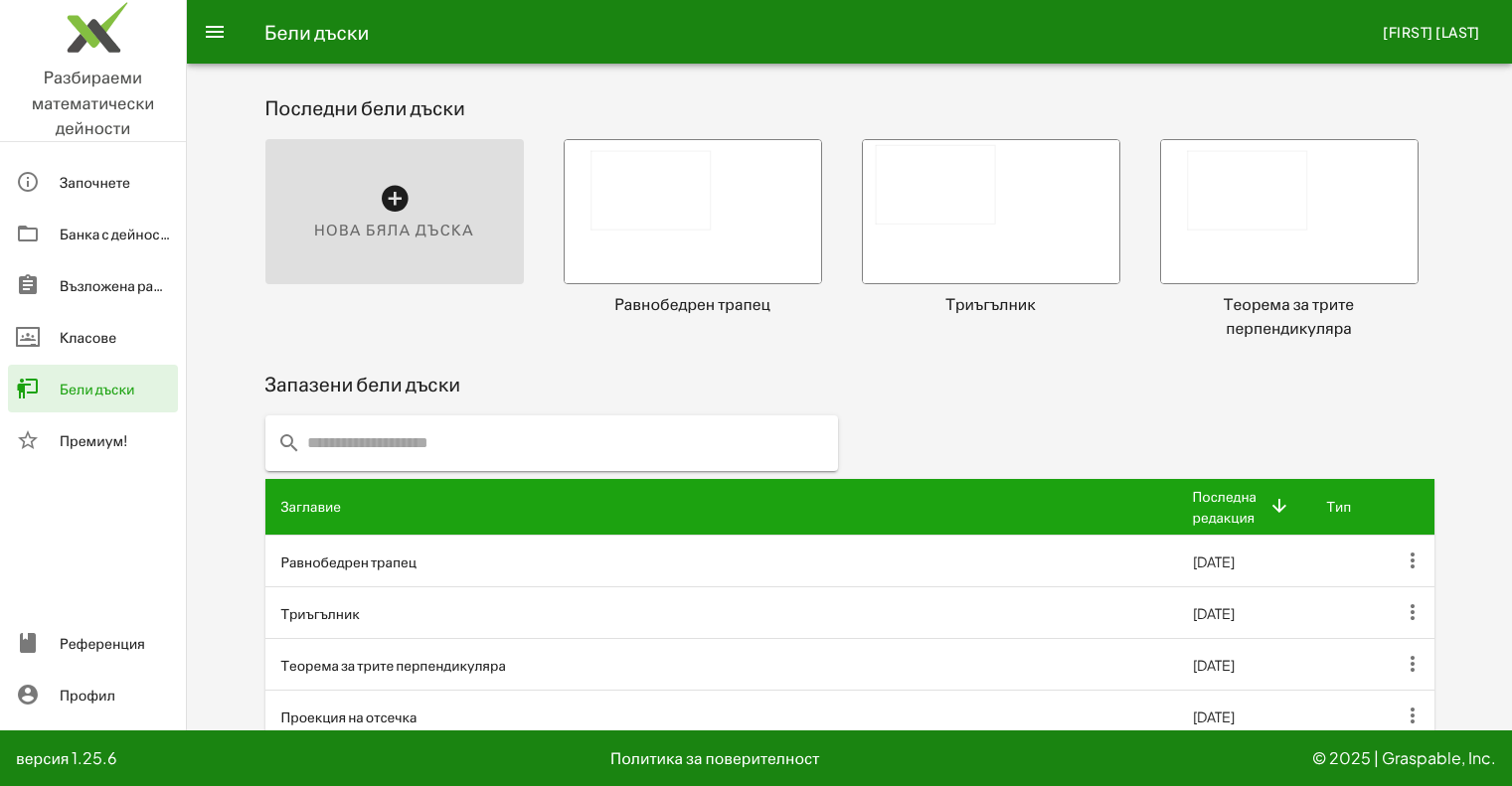 scroll, scrollTop: 0, scrollLeft: 0, axis: both 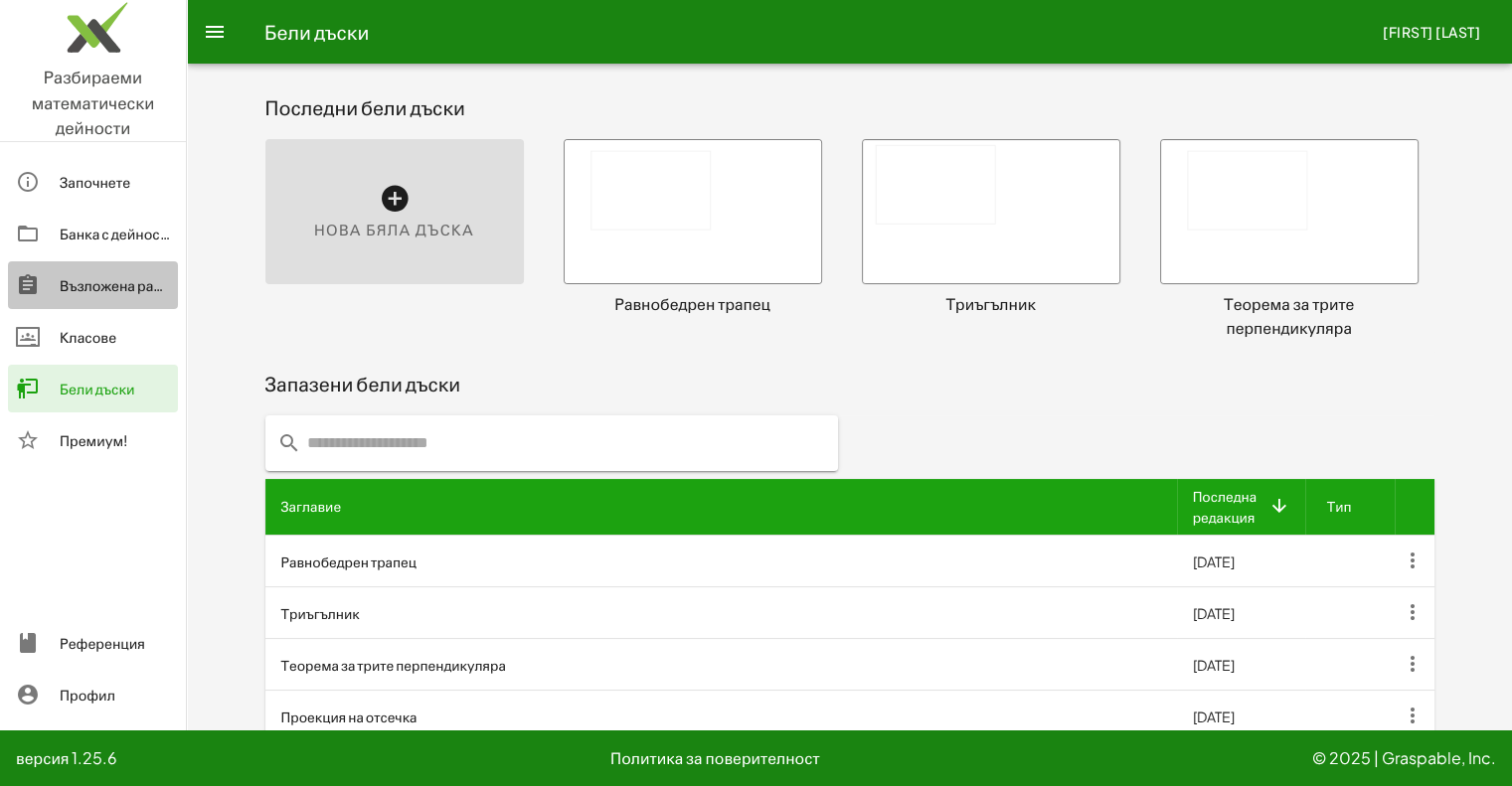 click on "Възложена работа" at bounding box center [122, 285] 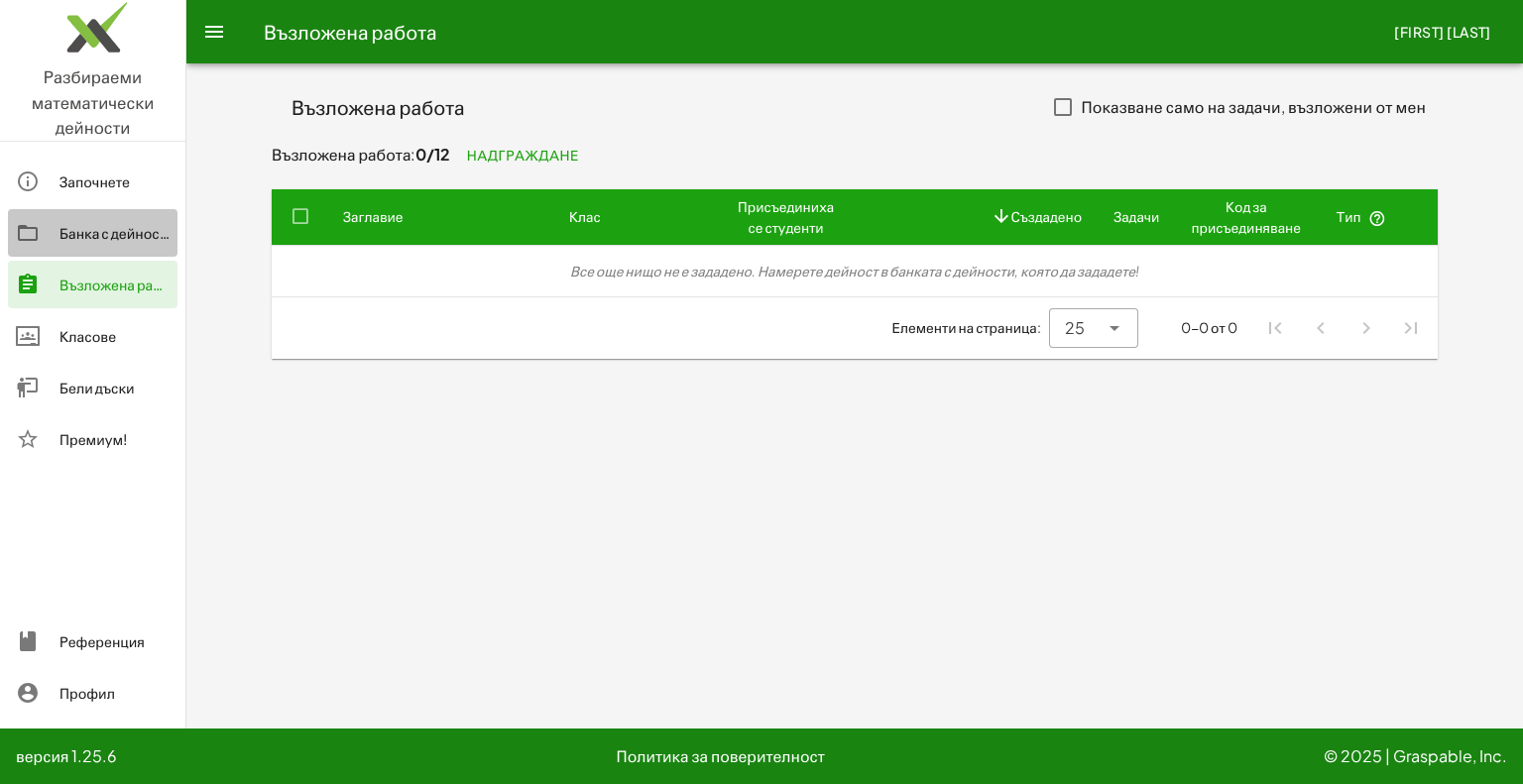 click on "Банка с дейности" at bounding box center (117, 233) 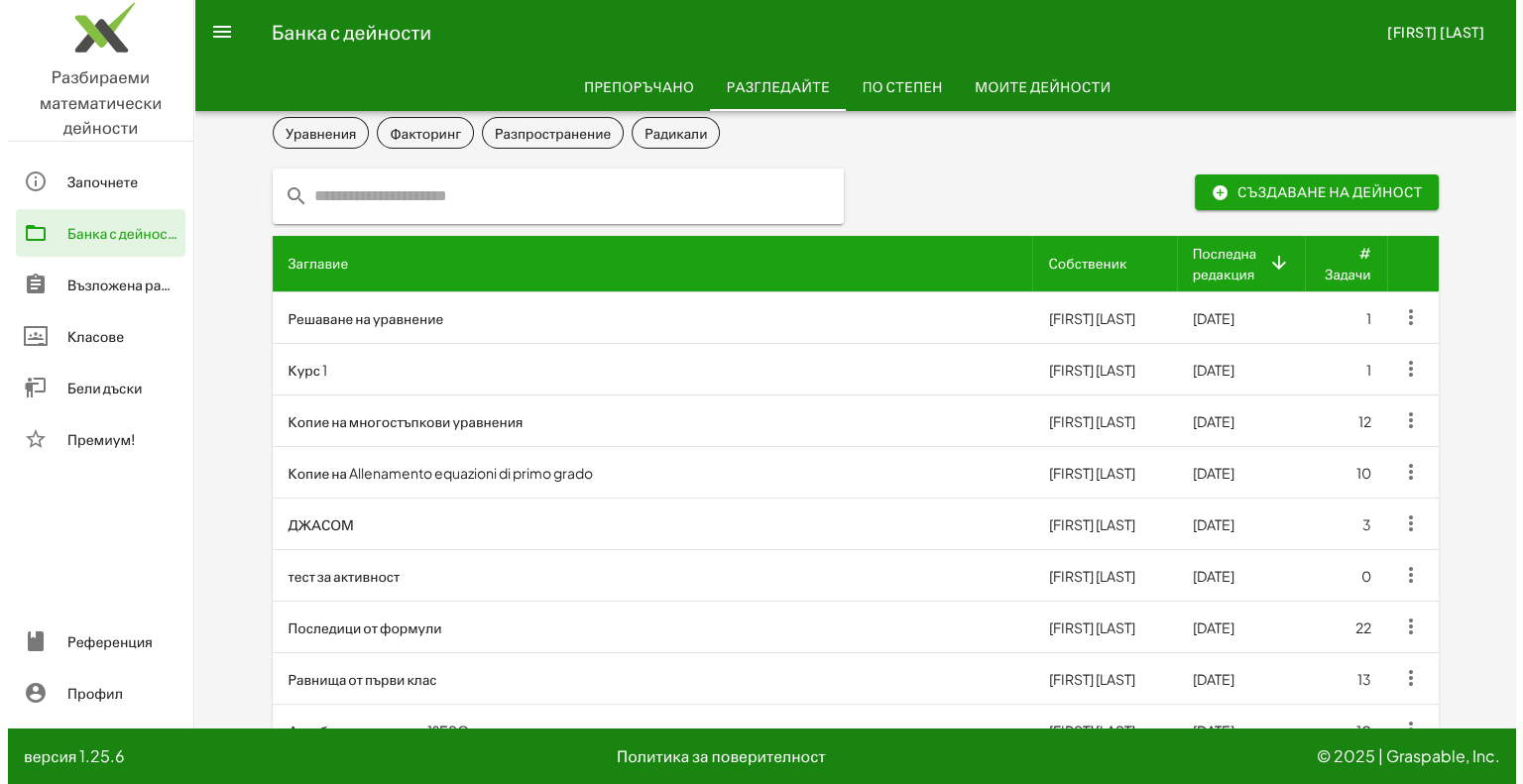 scroll, scrollTop: 0, scrollLeft: 0, axis: both 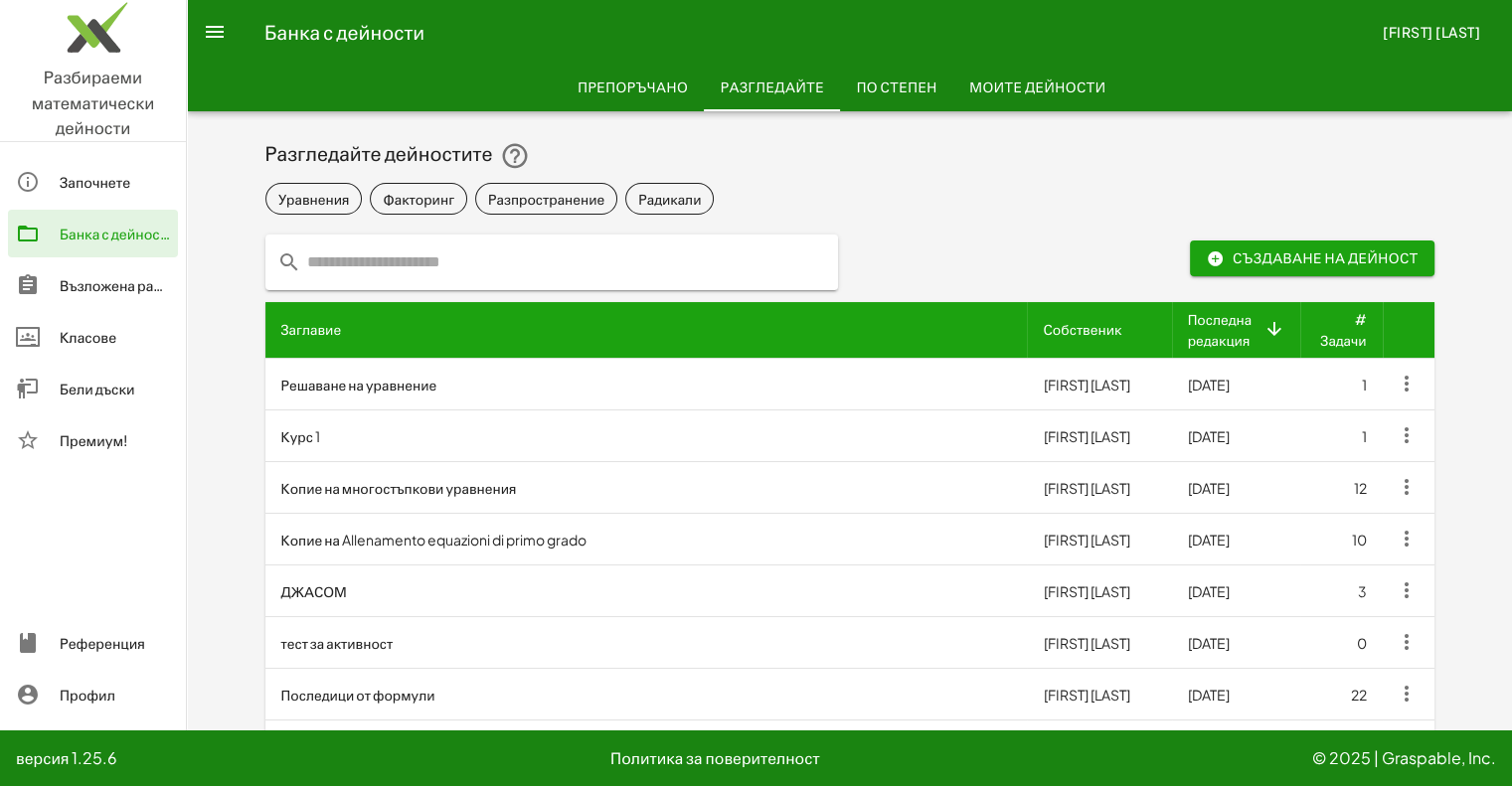 click on "Радикали" at bounding box center [669, 199] 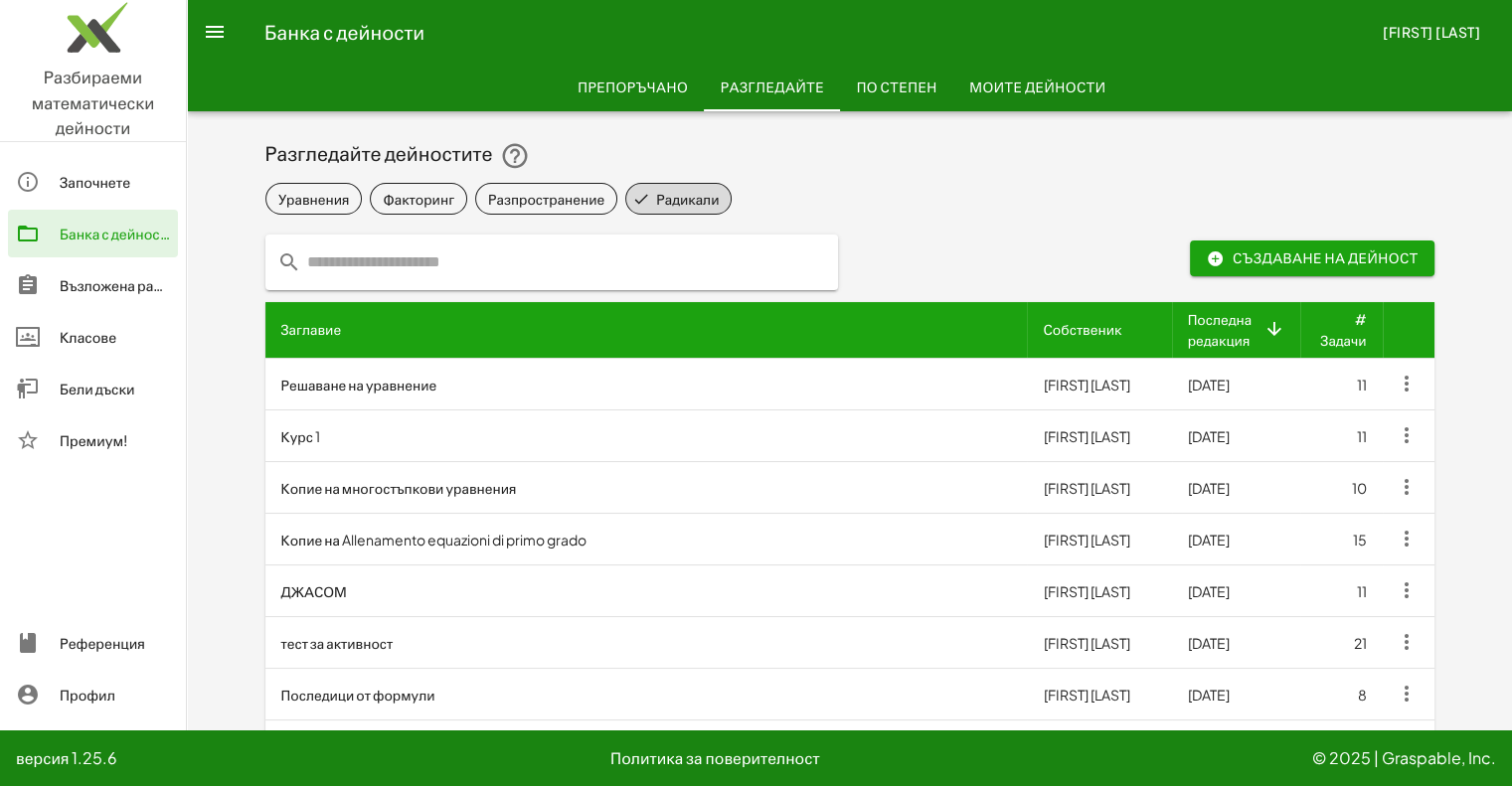 click on "Решаване на уравнение" at bounding box center [359, 385] 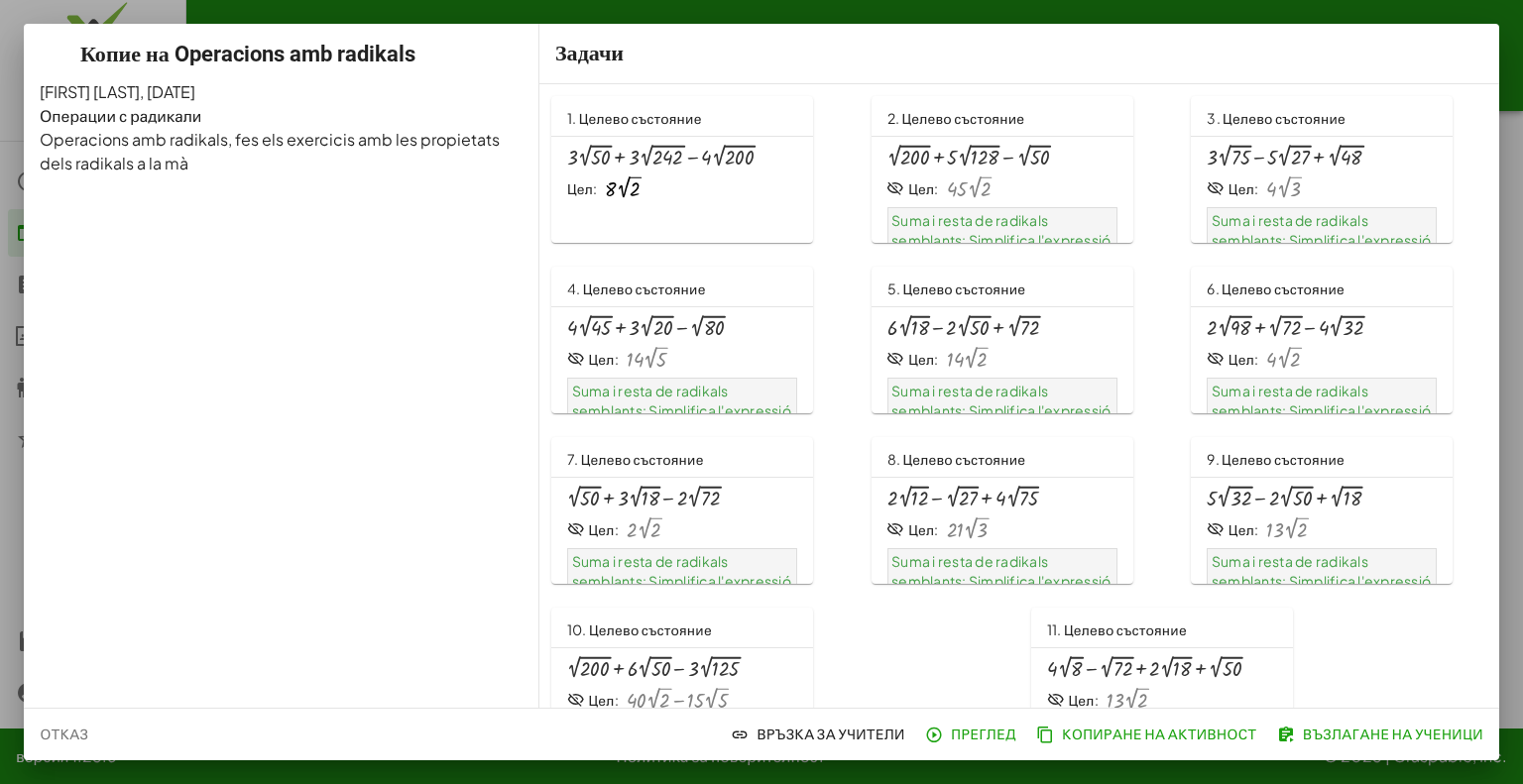click on "+ · 3 · 2 √ 50 + · 3 · 2 √ 242 − · 4 · 2 √ 200 Цел: · 8 · 2 √ 2" at bounding box center (682, 172) 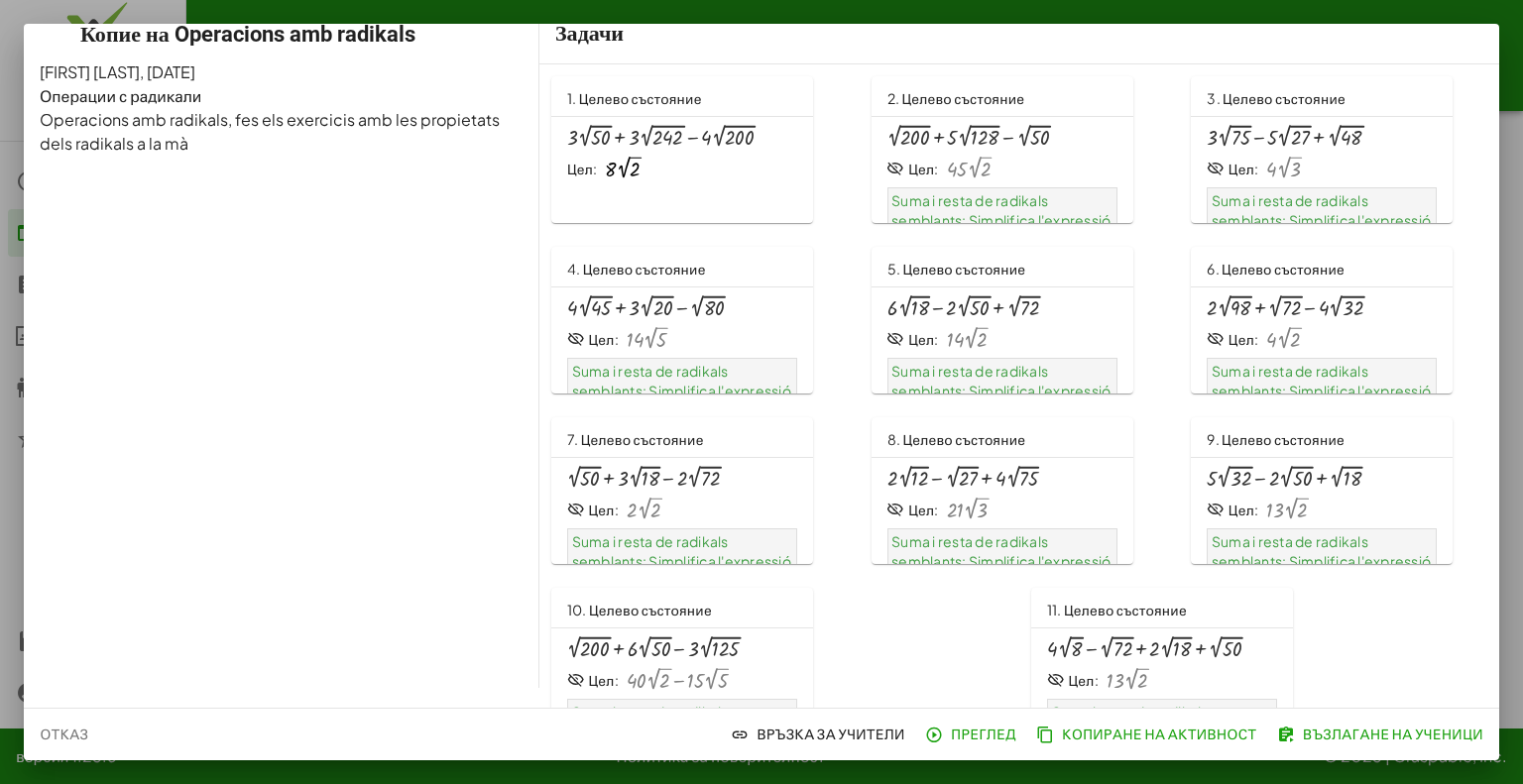 scroll, scrollTop: 0, scrollLeft: 0, axis: both 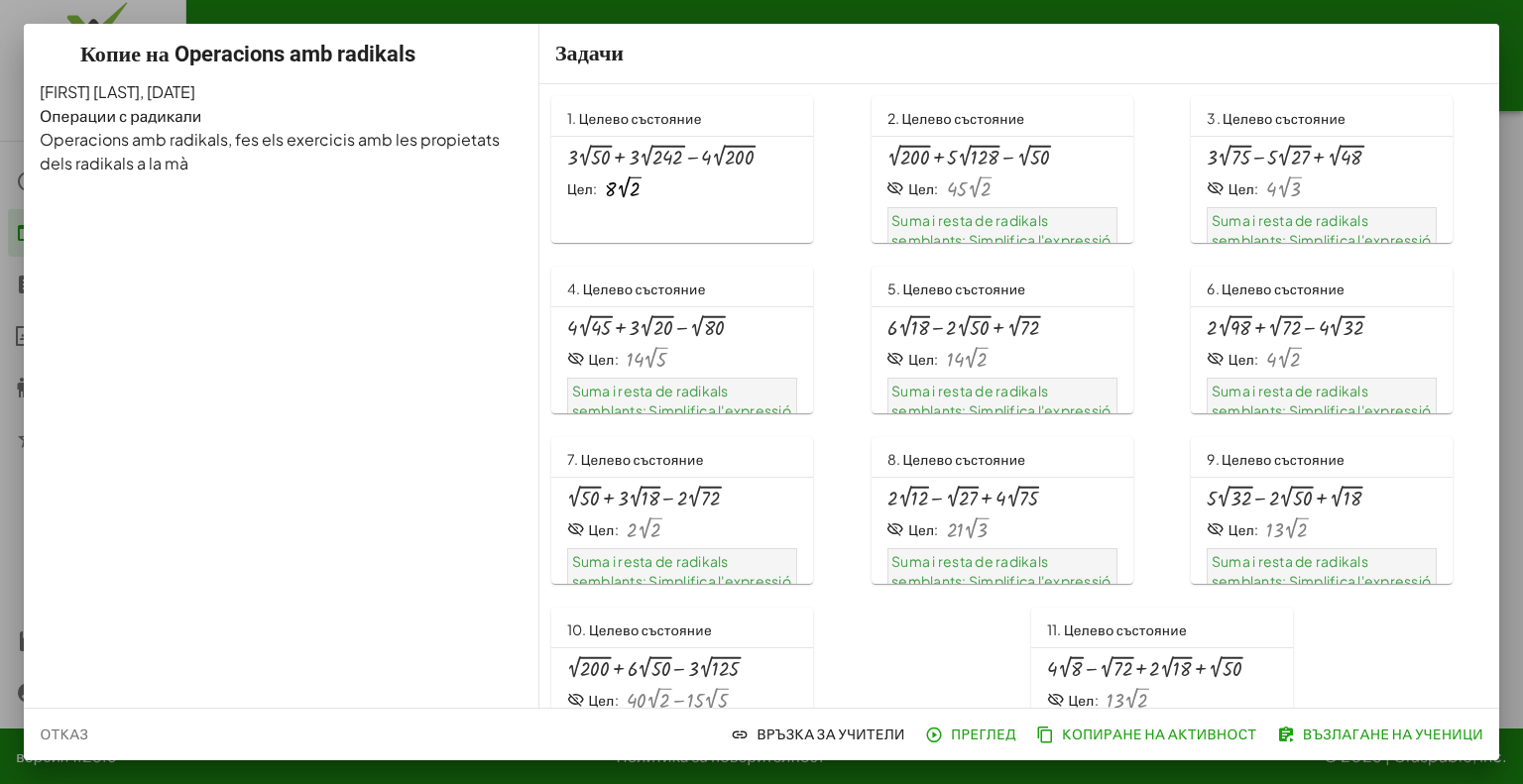click on "Suma i resta de radikals semblants: Simplifica l'expressió" at bounding box center (1000, 230) 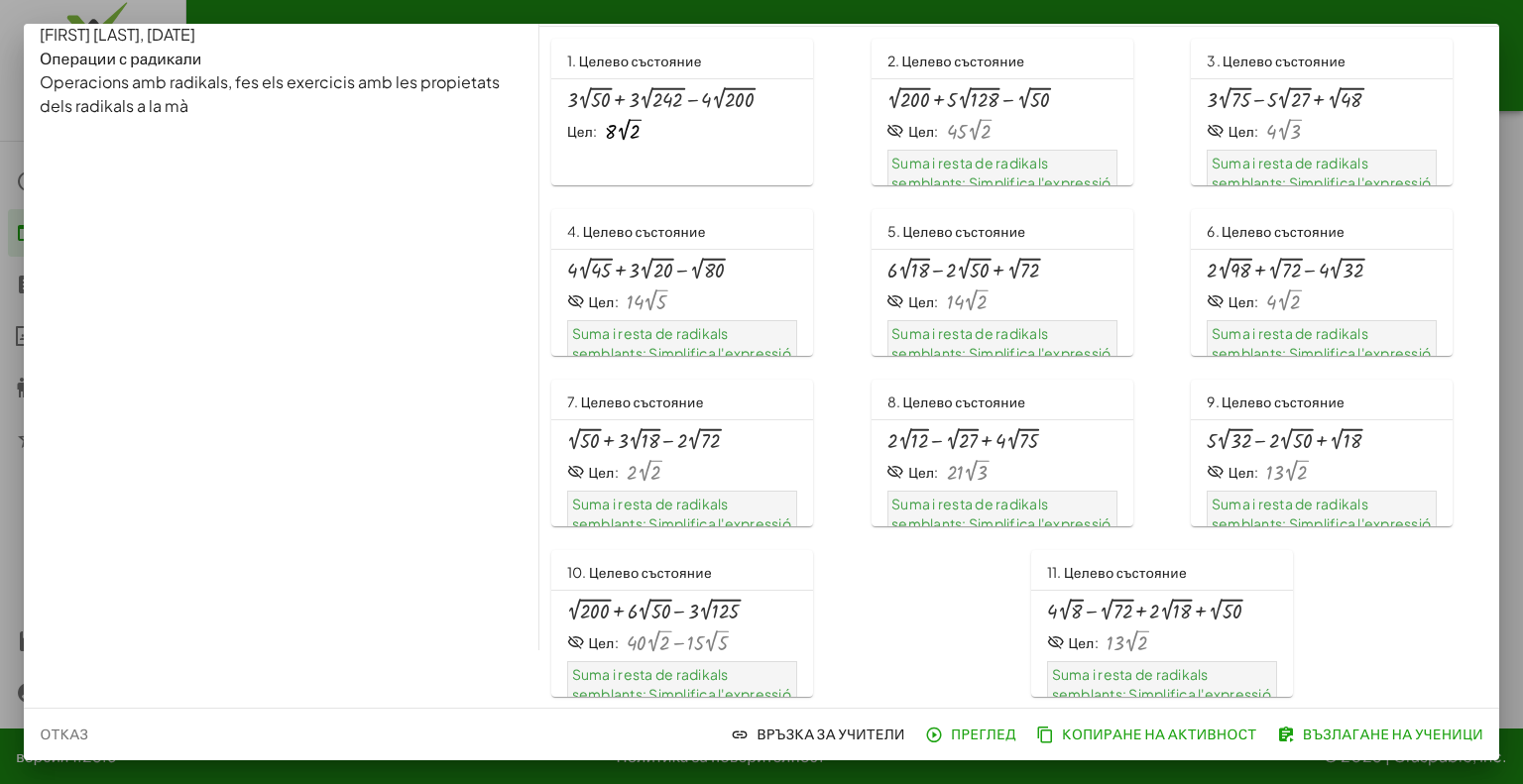 click on "Преглед" at bounding box center (983, 733) 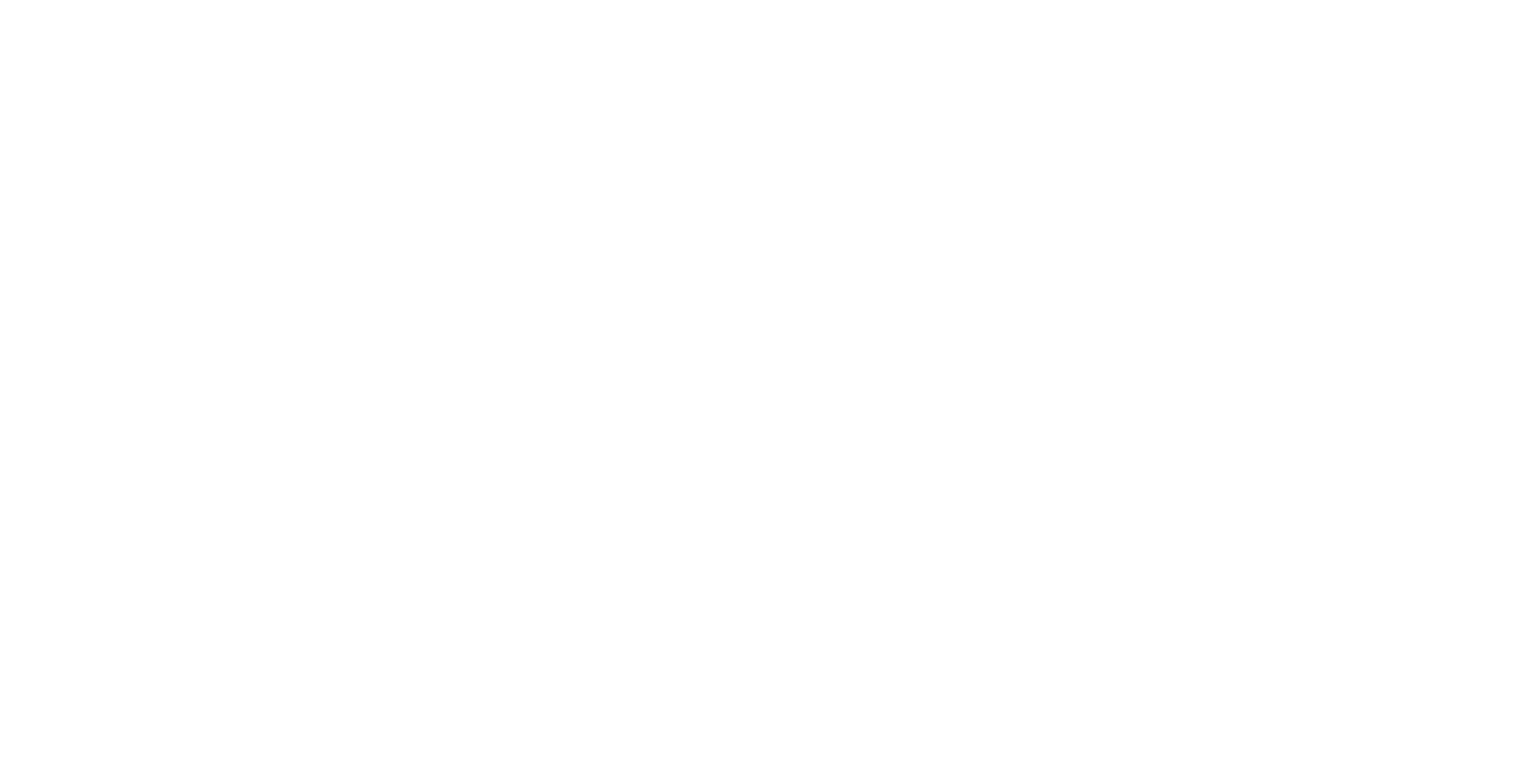 scroll, scrollTop: 0, scrollLeft: 0, axis: both 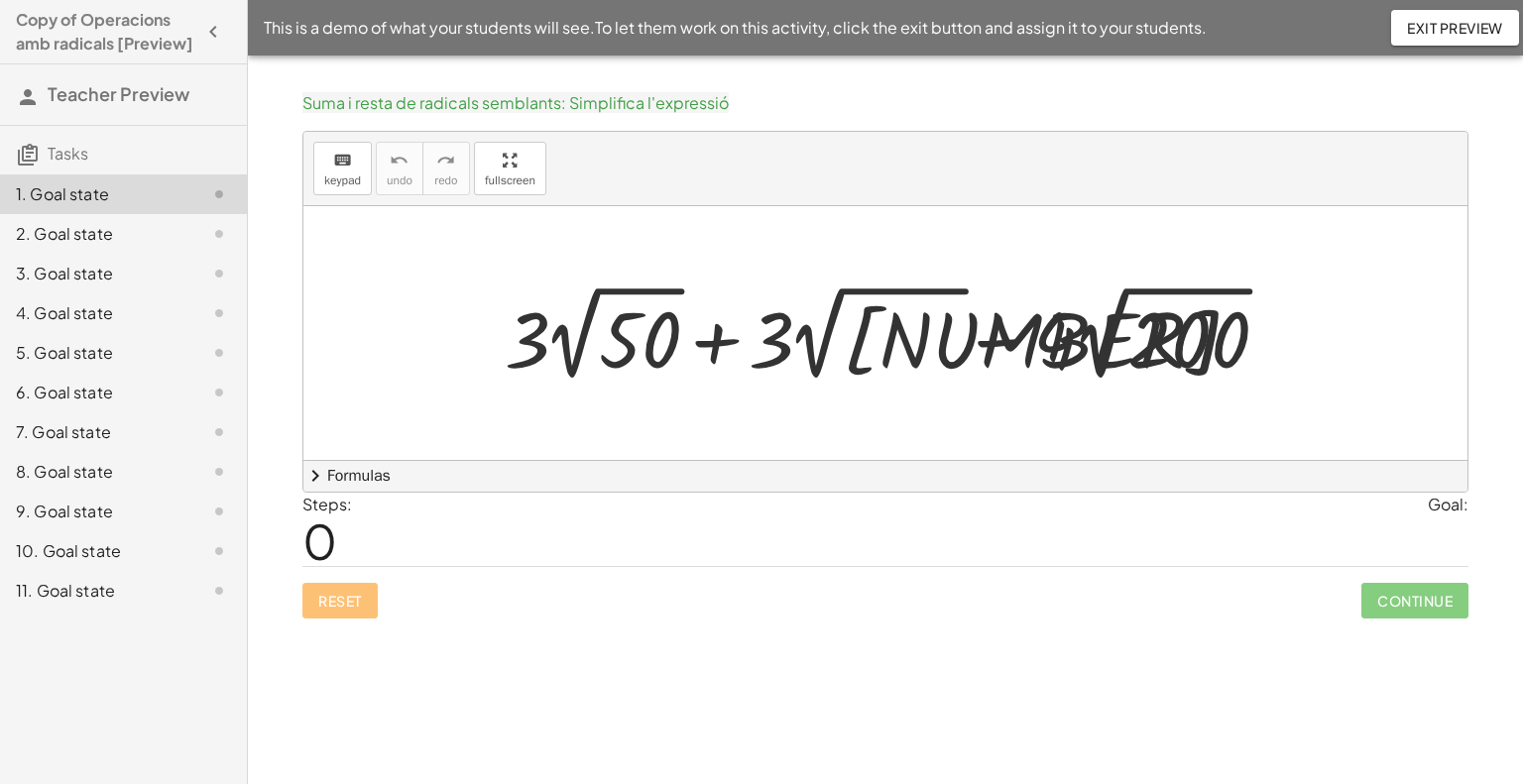 click at bounding box center (892, 333) 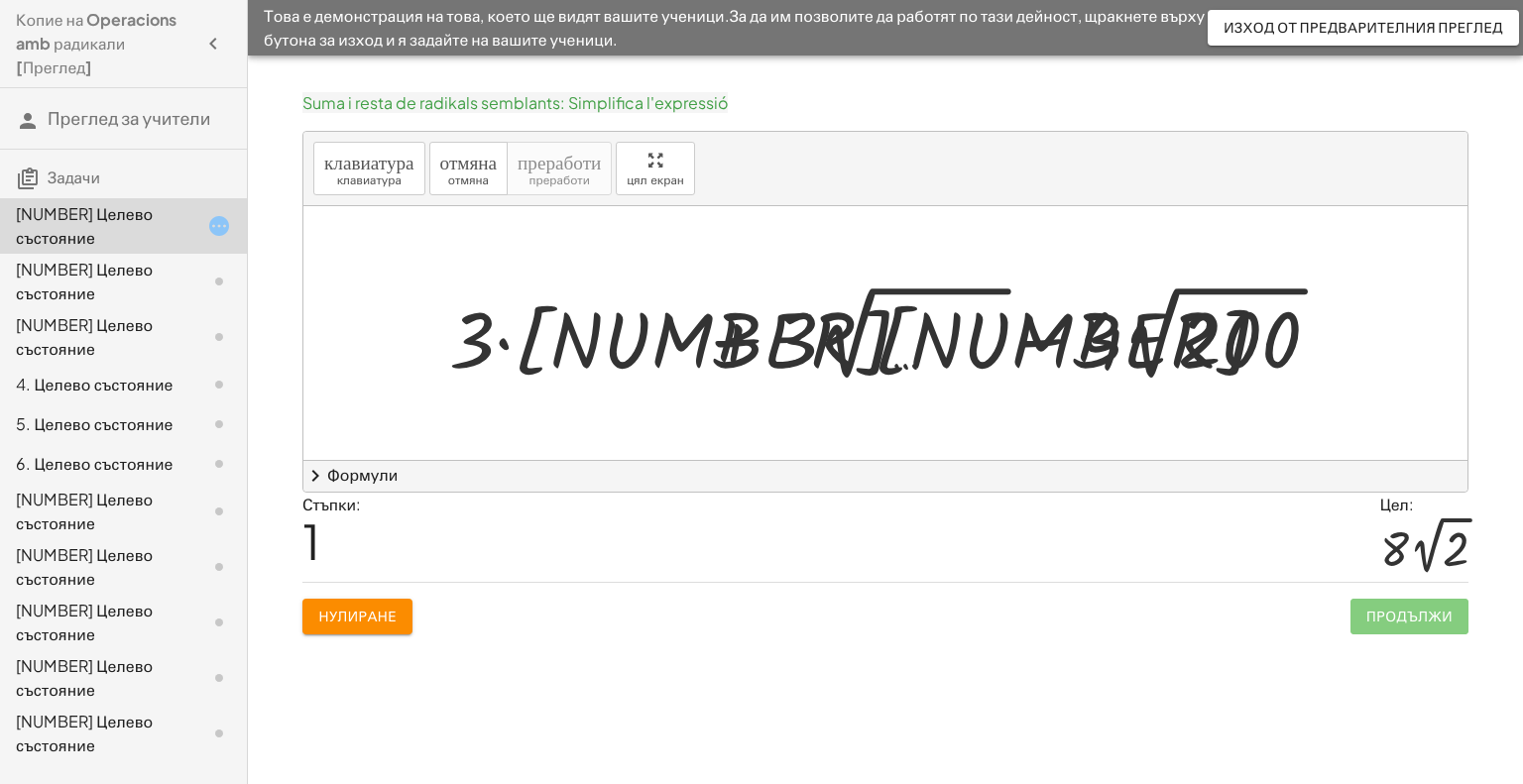 click at bounding box center (892, 333) 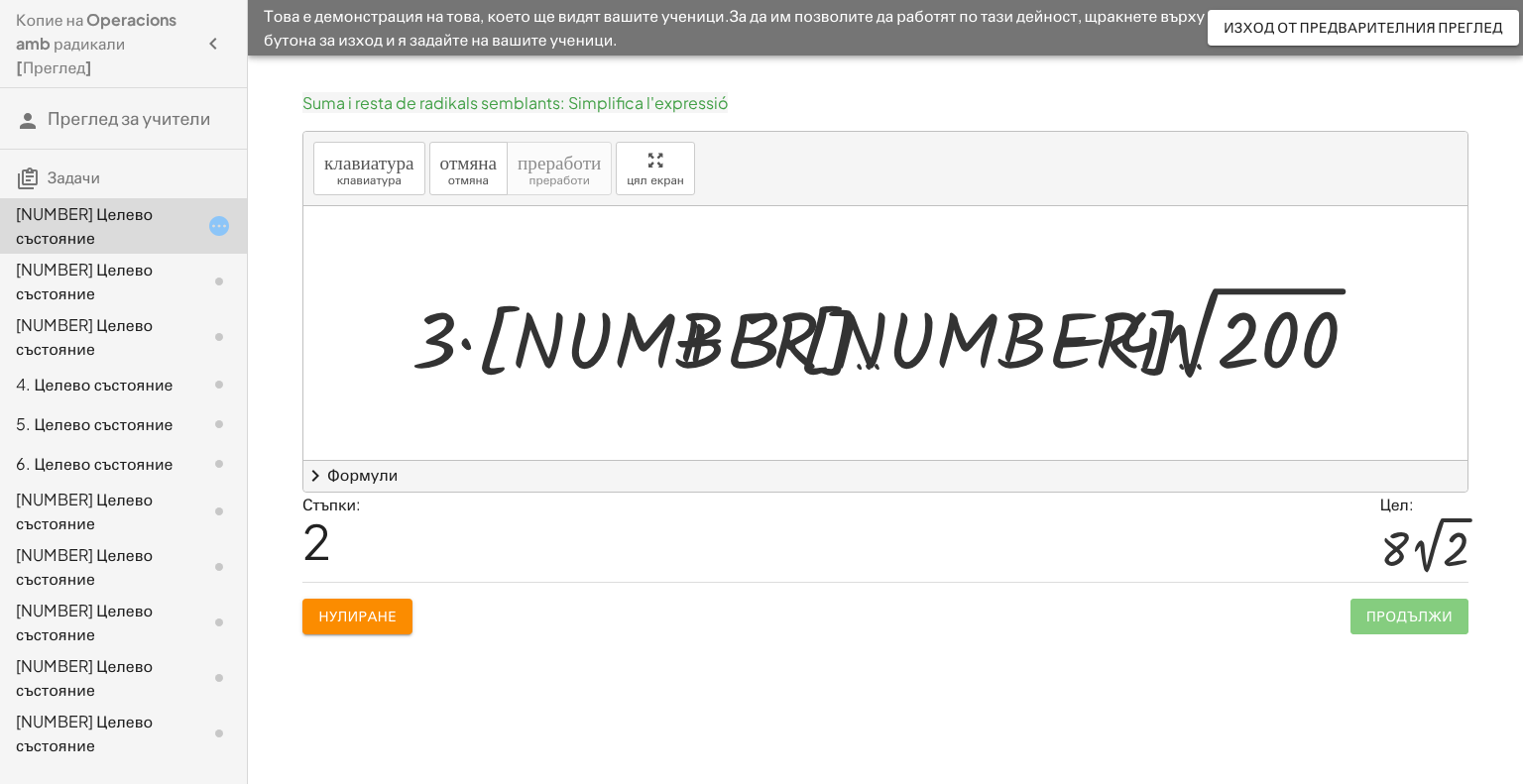 click at bounding box center [892, 333] 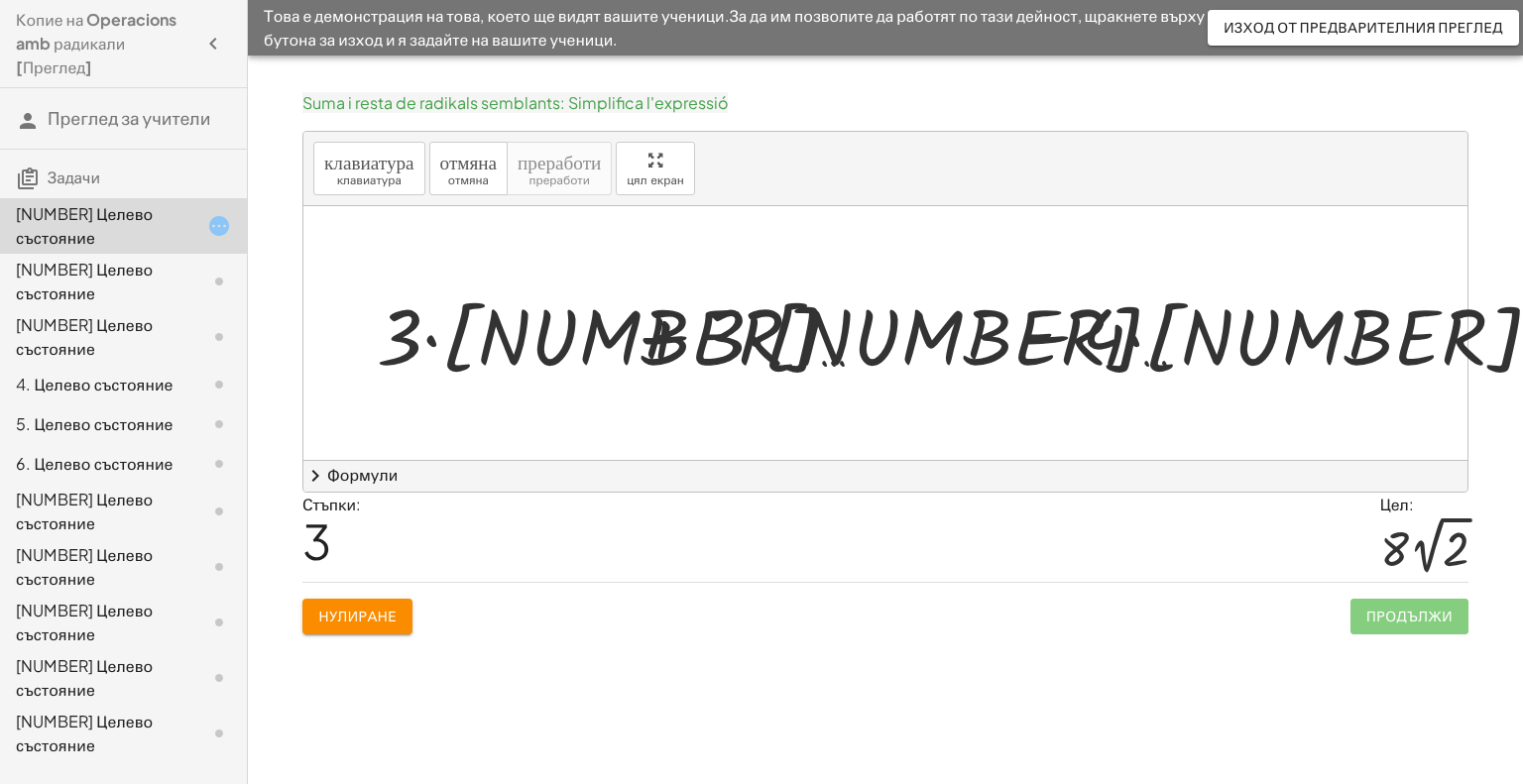click on "Нулиране" at bounding box center [357, 616] 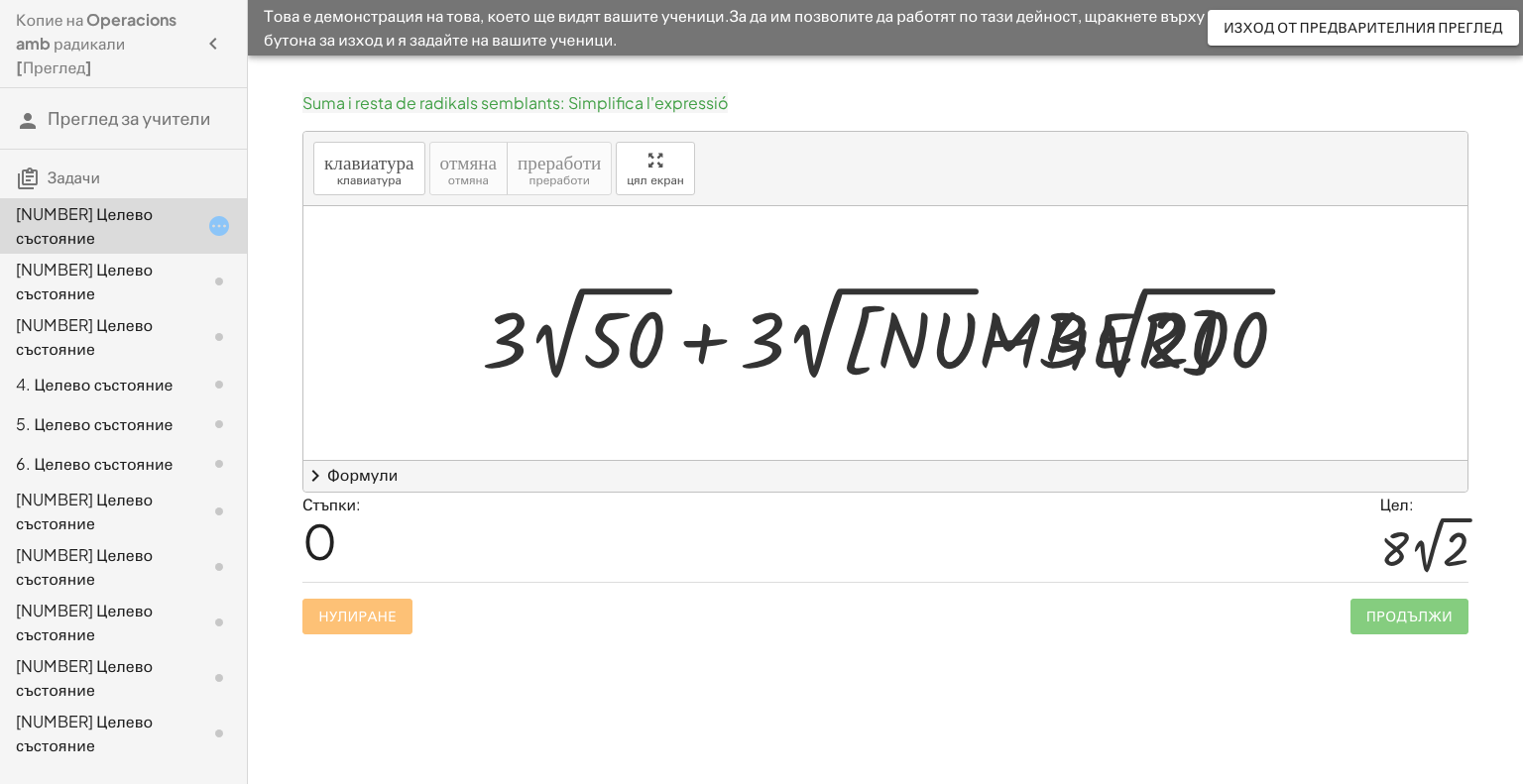 click at bounding box center [892, 333] 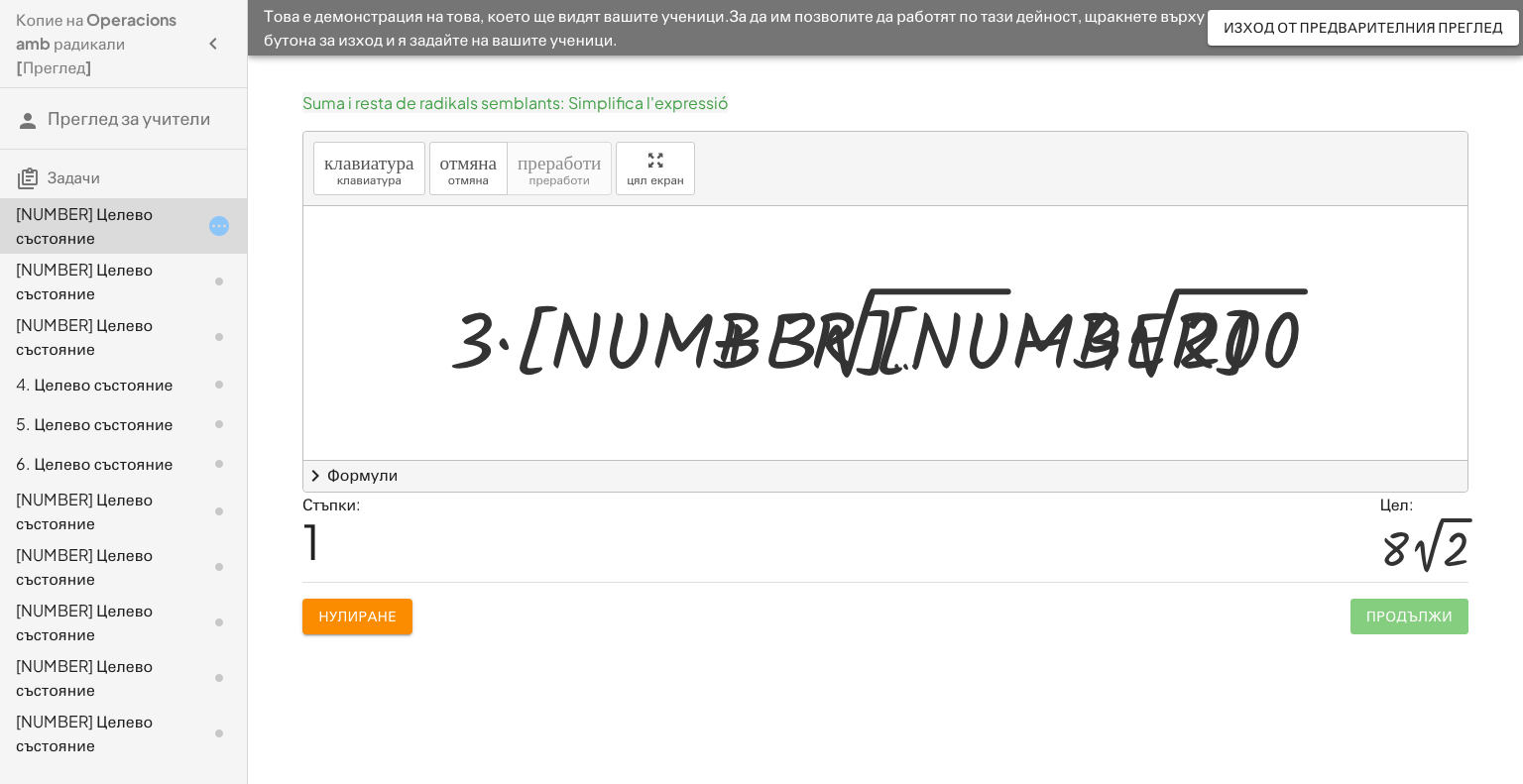 click on "Нулиране" at bounding box center [357, 616] 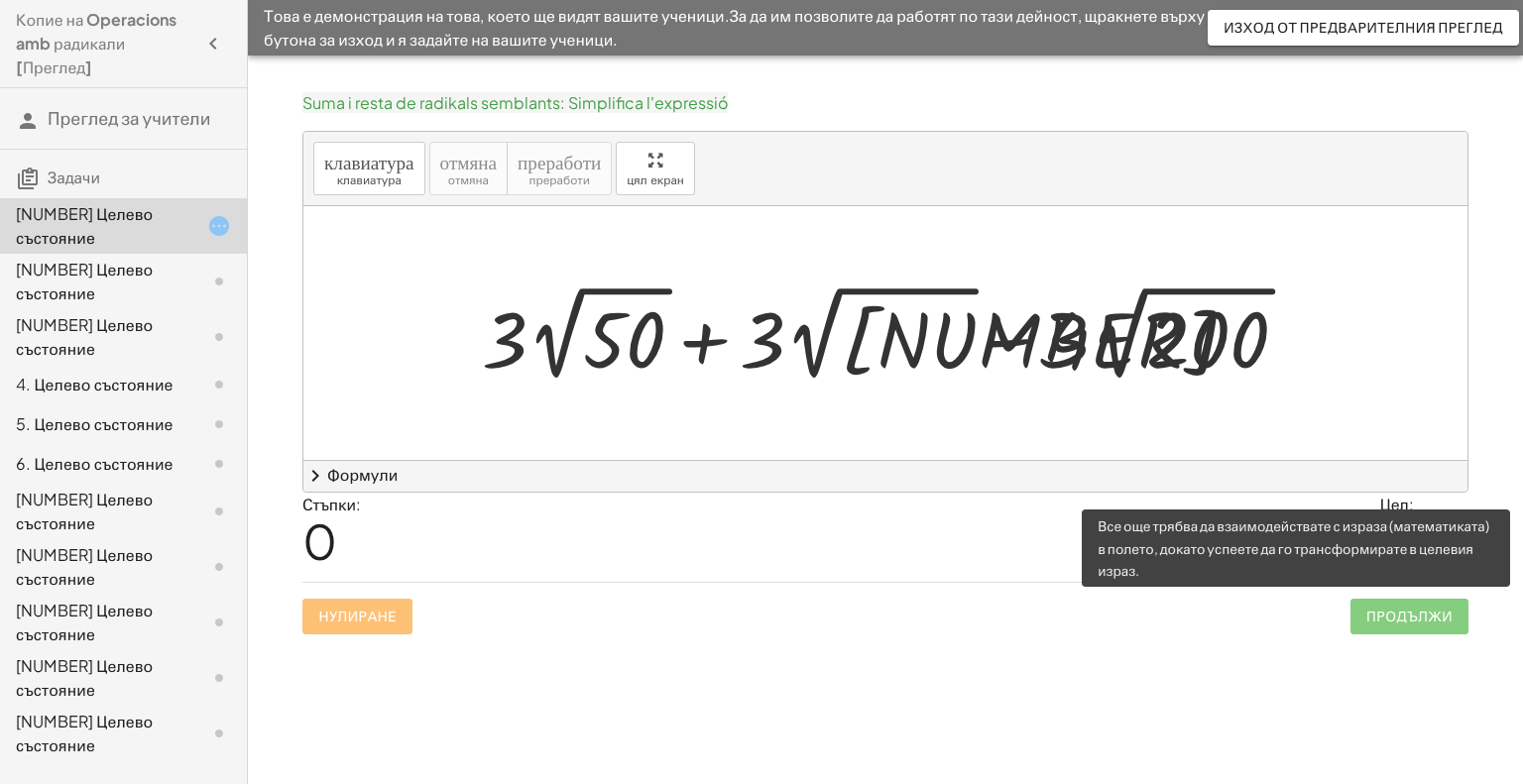 click on "Продължи" 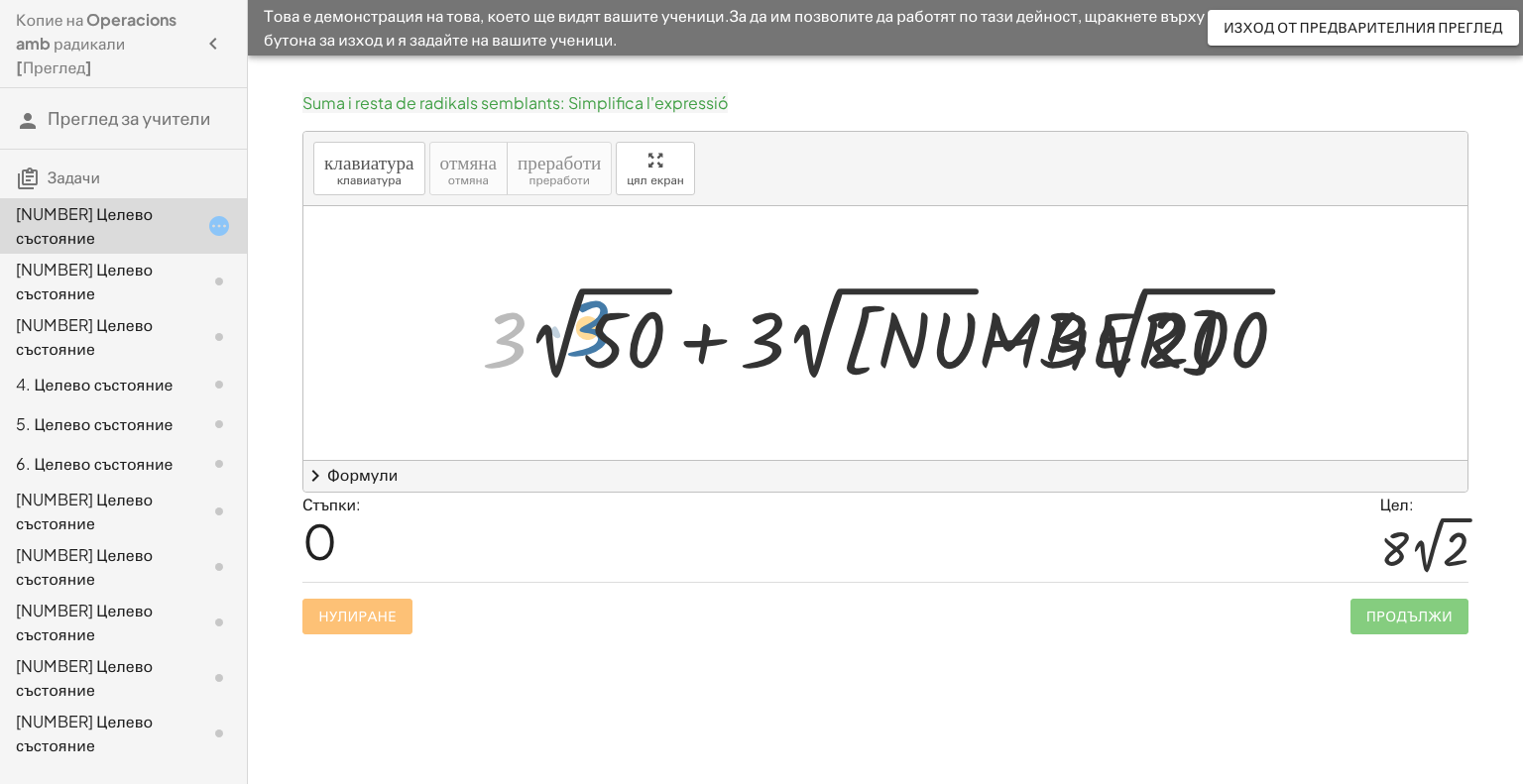 drag, startPoint x: 507, startPoint y: 354, endPoint x: 590, endPoint y: 342, distance: 83.86298 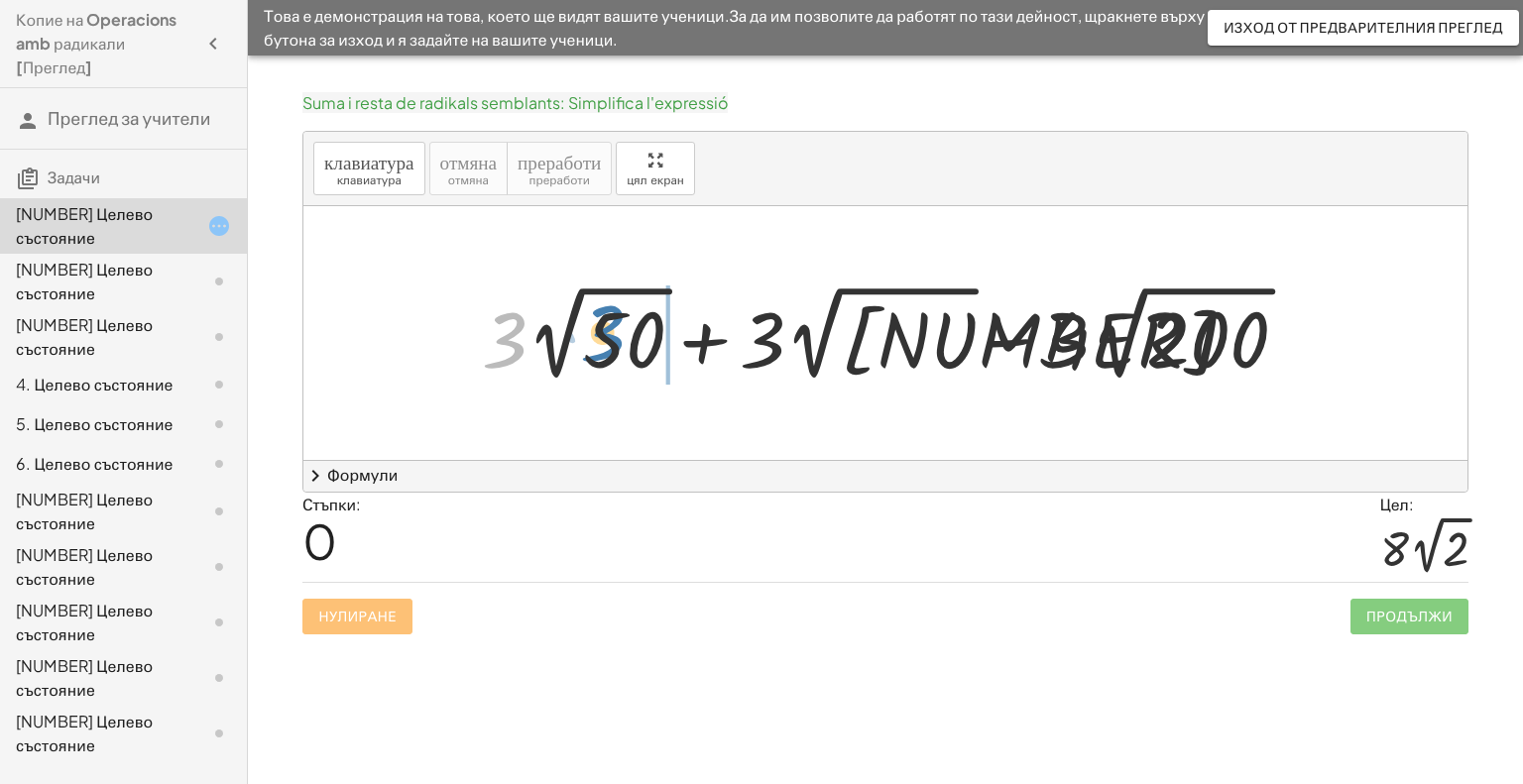 drag, startPoint x: 507, startPoint y: 353, endPoint x: 606, endPoint y: 344, distance: 99.40825 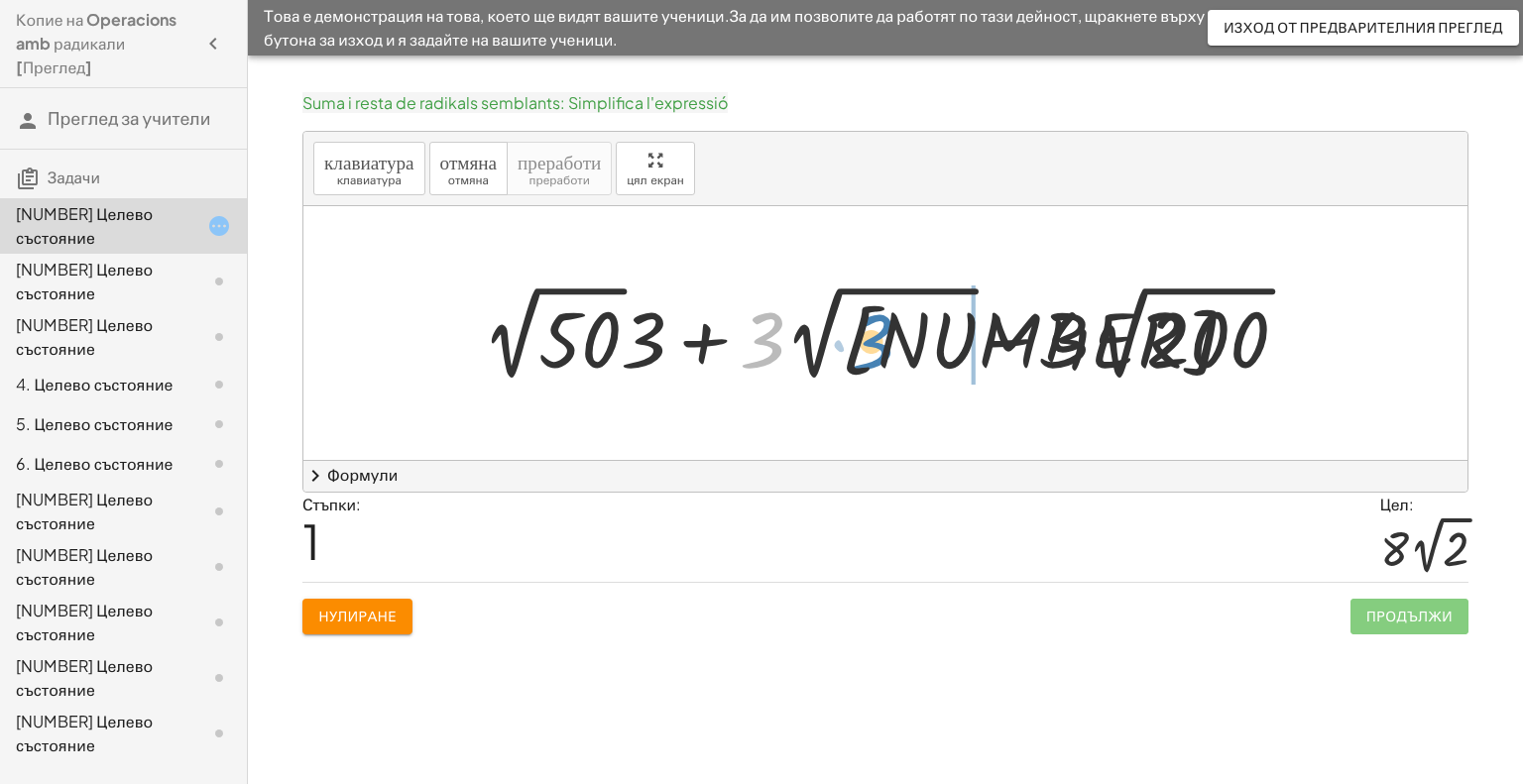 drag, startPoint x: 771, startPoint y: 343, endPoint x: 880, endPoint y: 345, distance: 109.01835 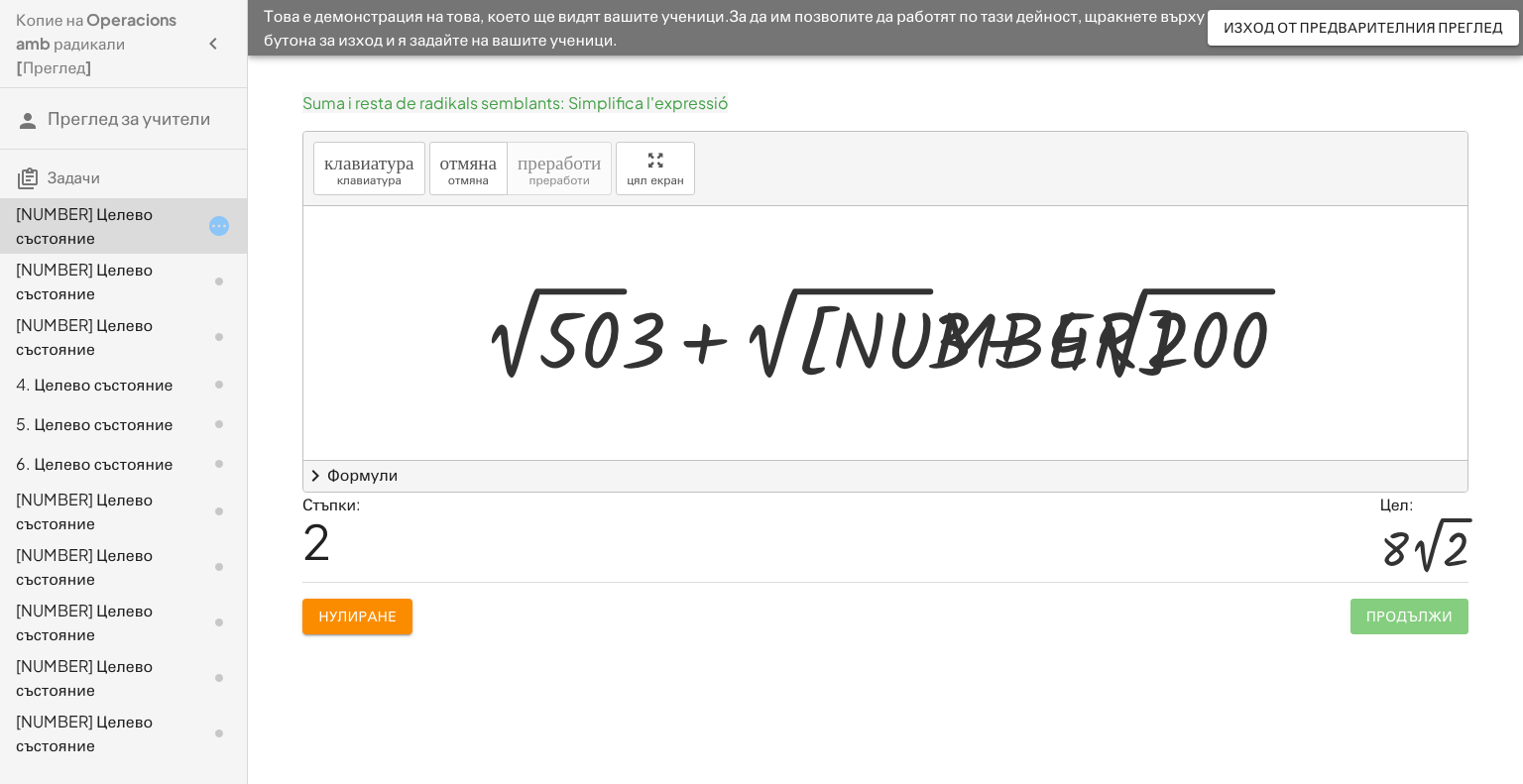 click at bounding box center [892, 333] 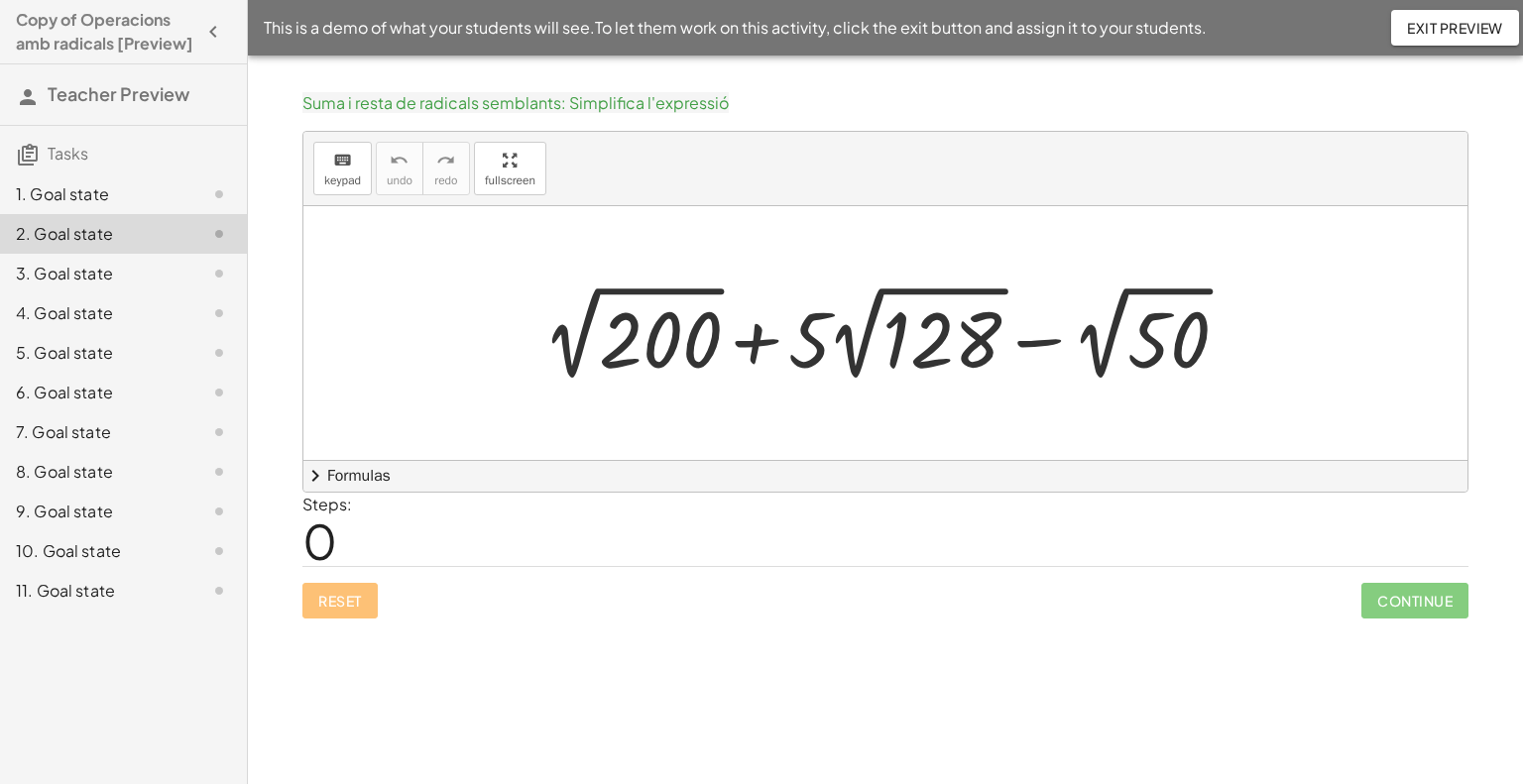 click on "Continue" 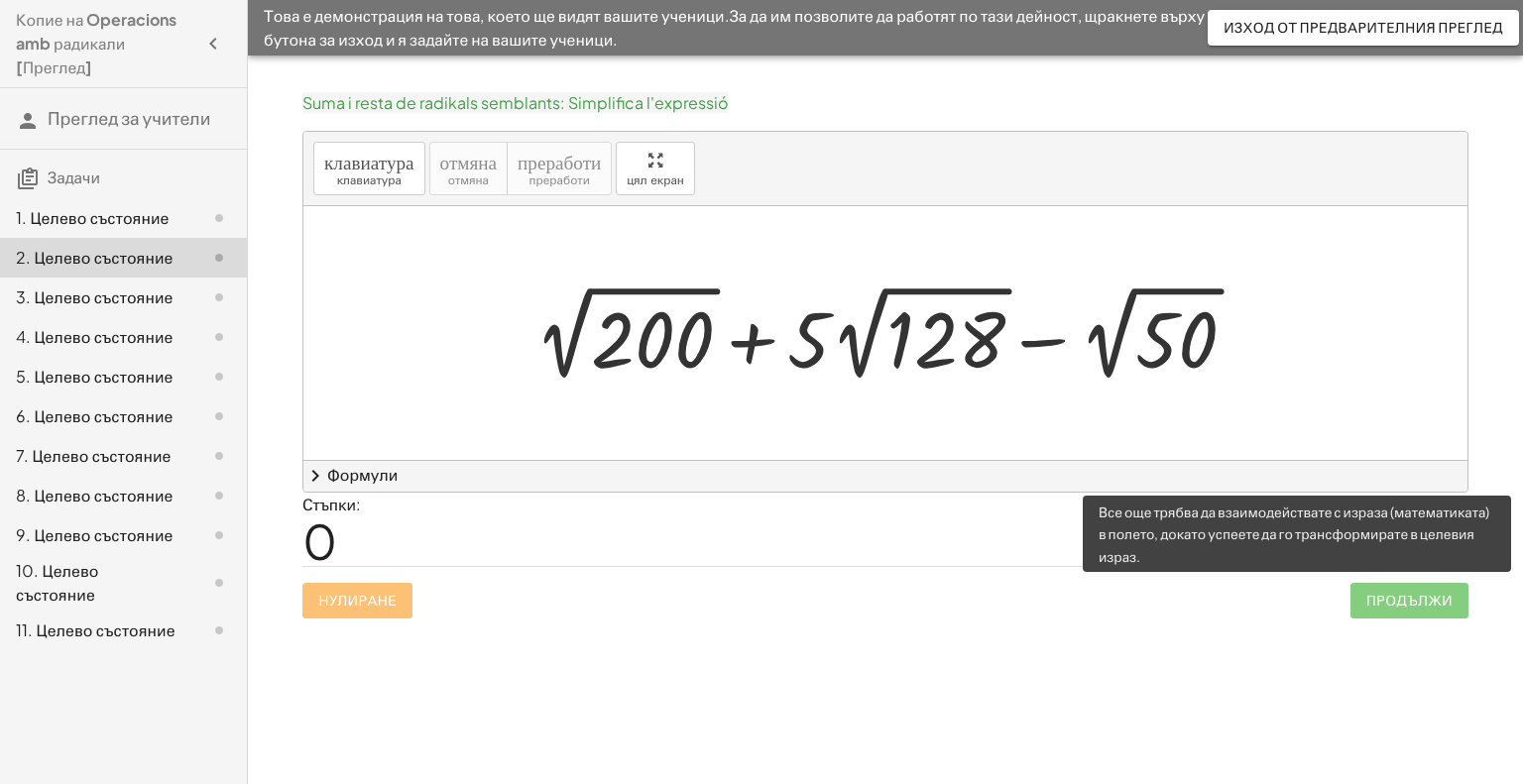 click on "Продължи" 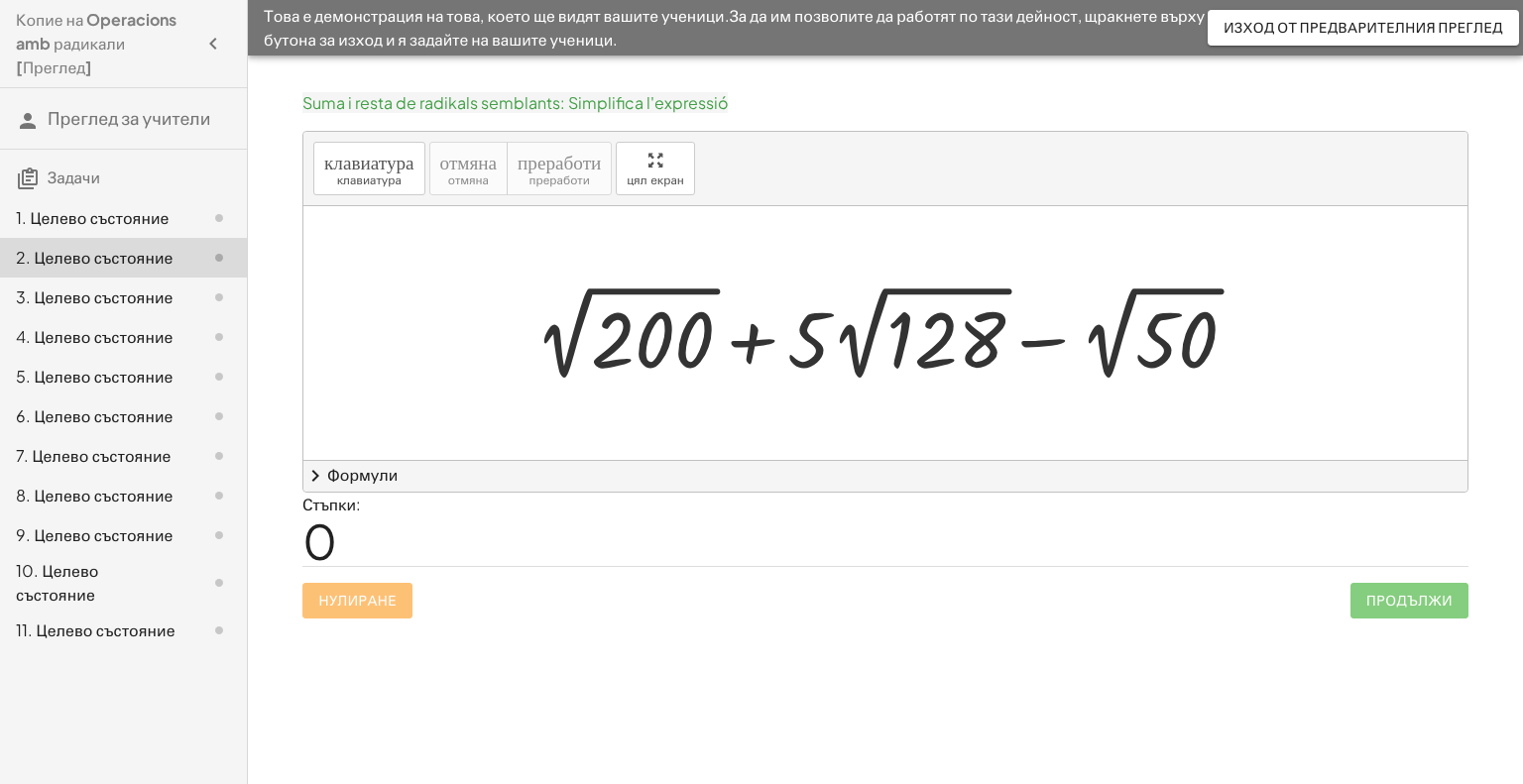 click on "1. Целево състояние" at bounding box center (92, 217) 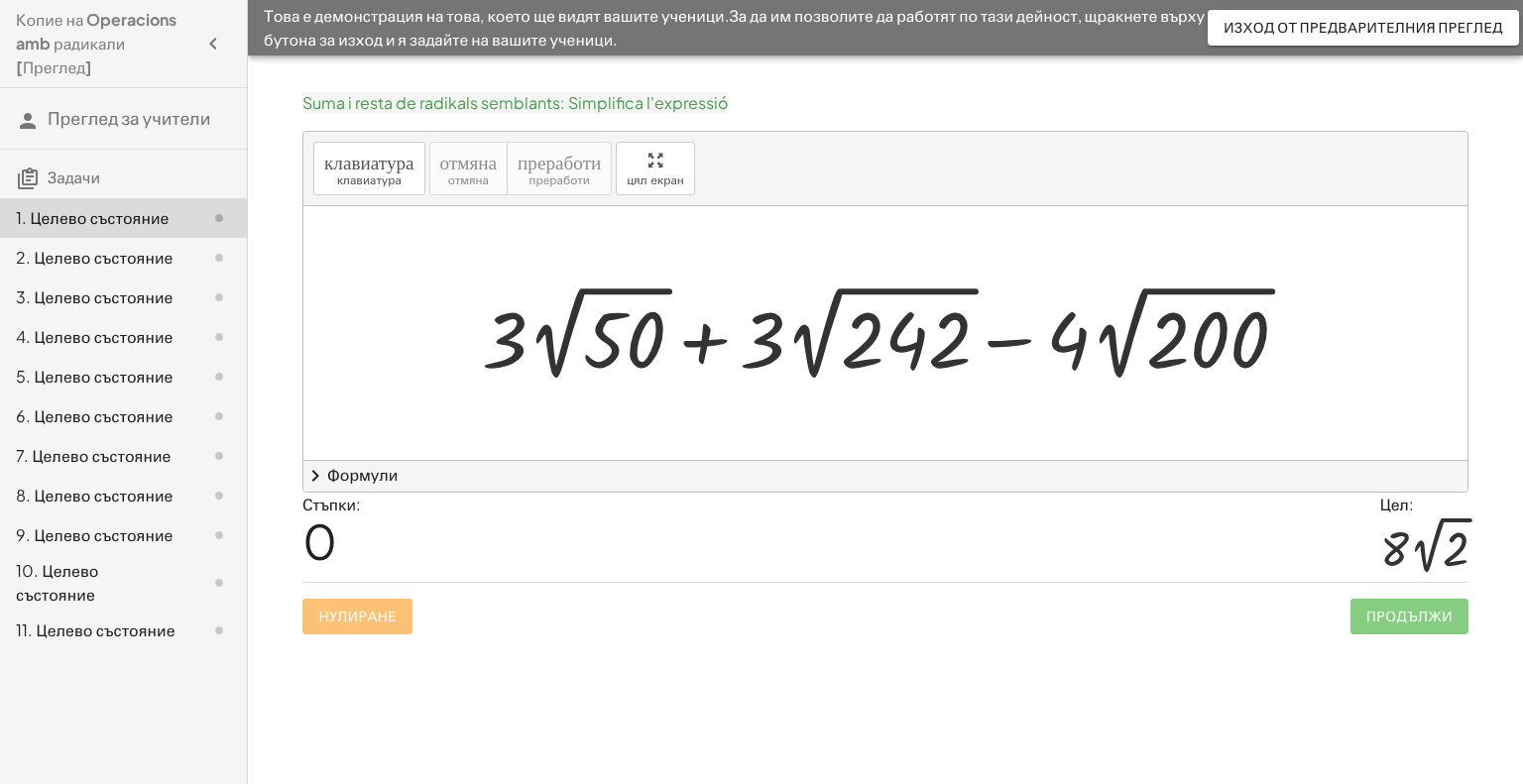 click on "2. Целево състояние" at bounding box center (94, 257) 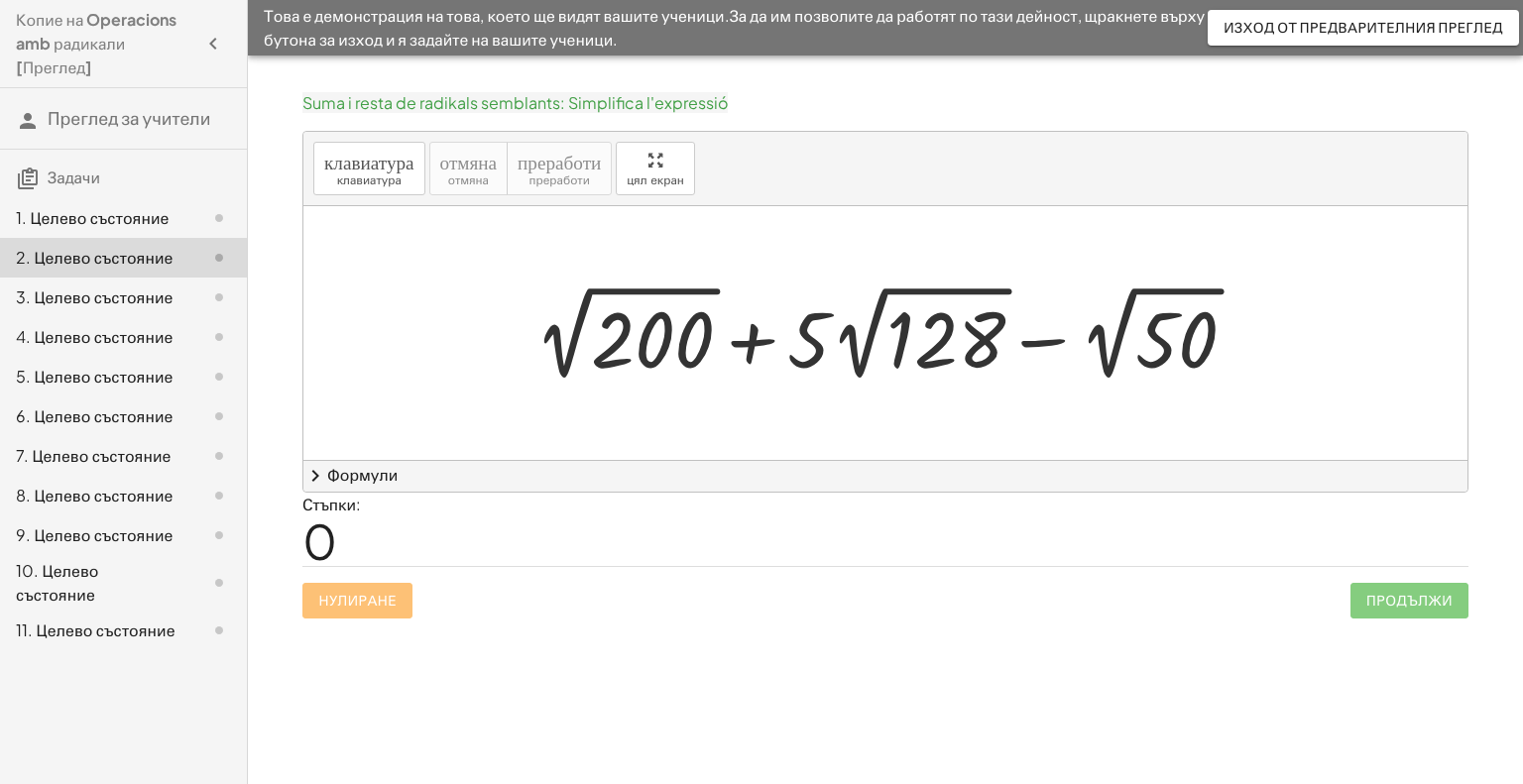 click on "1. Целево състояние" at bounding box center (92, 217) 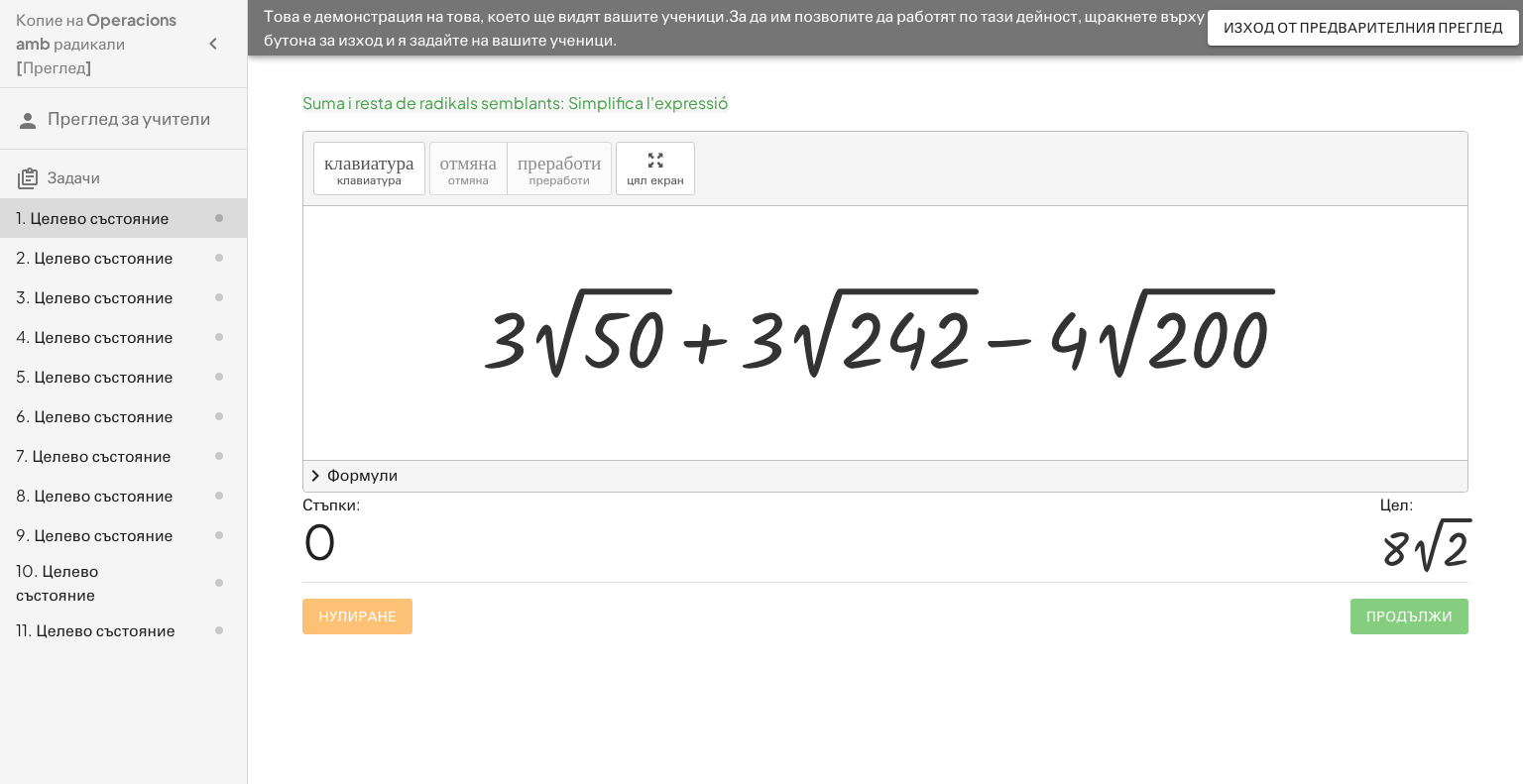 click on "2. Целево състояние" at bounding box center [94, 257] 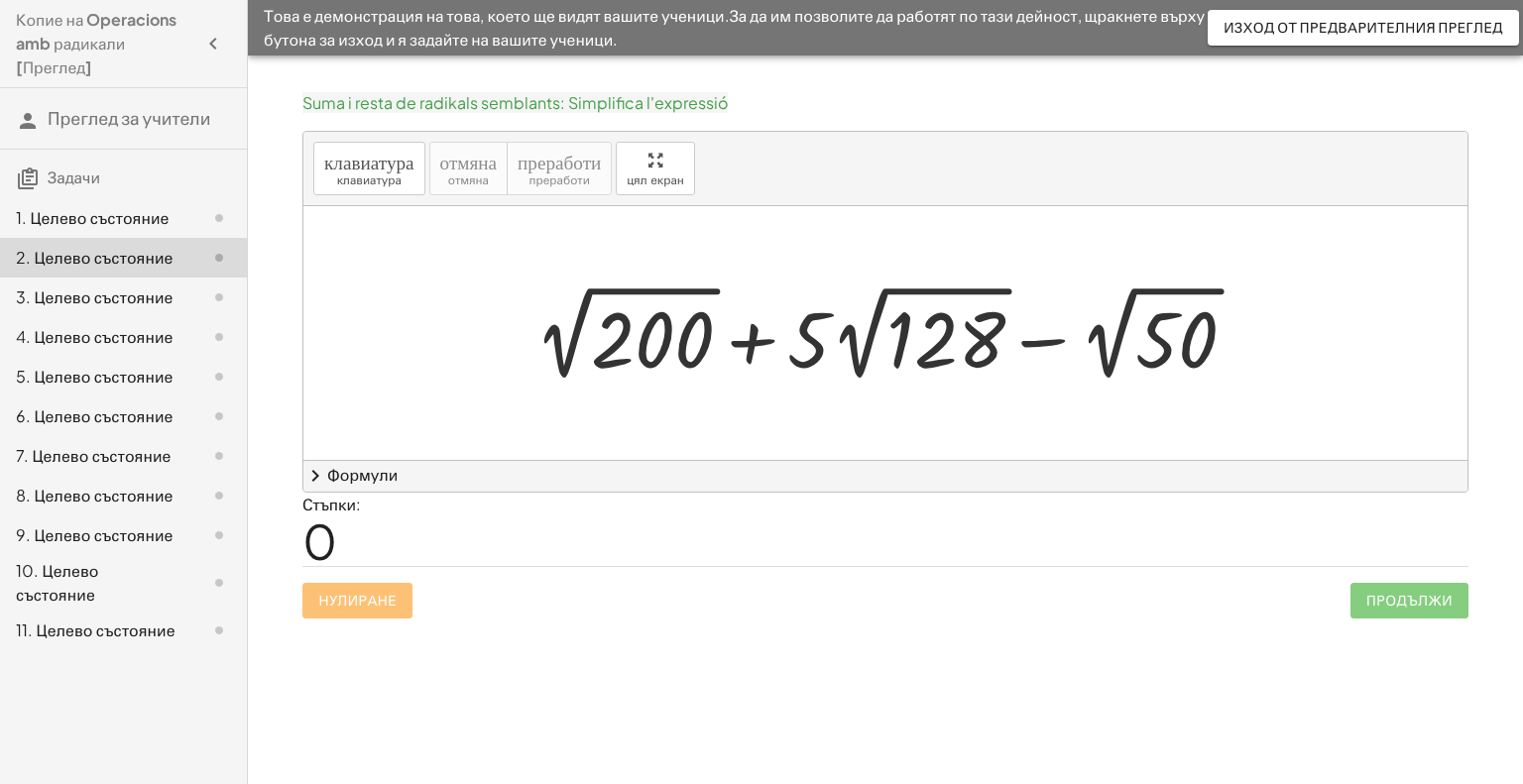 click on "3. Целево състояние" at bounding box center [94, 296] 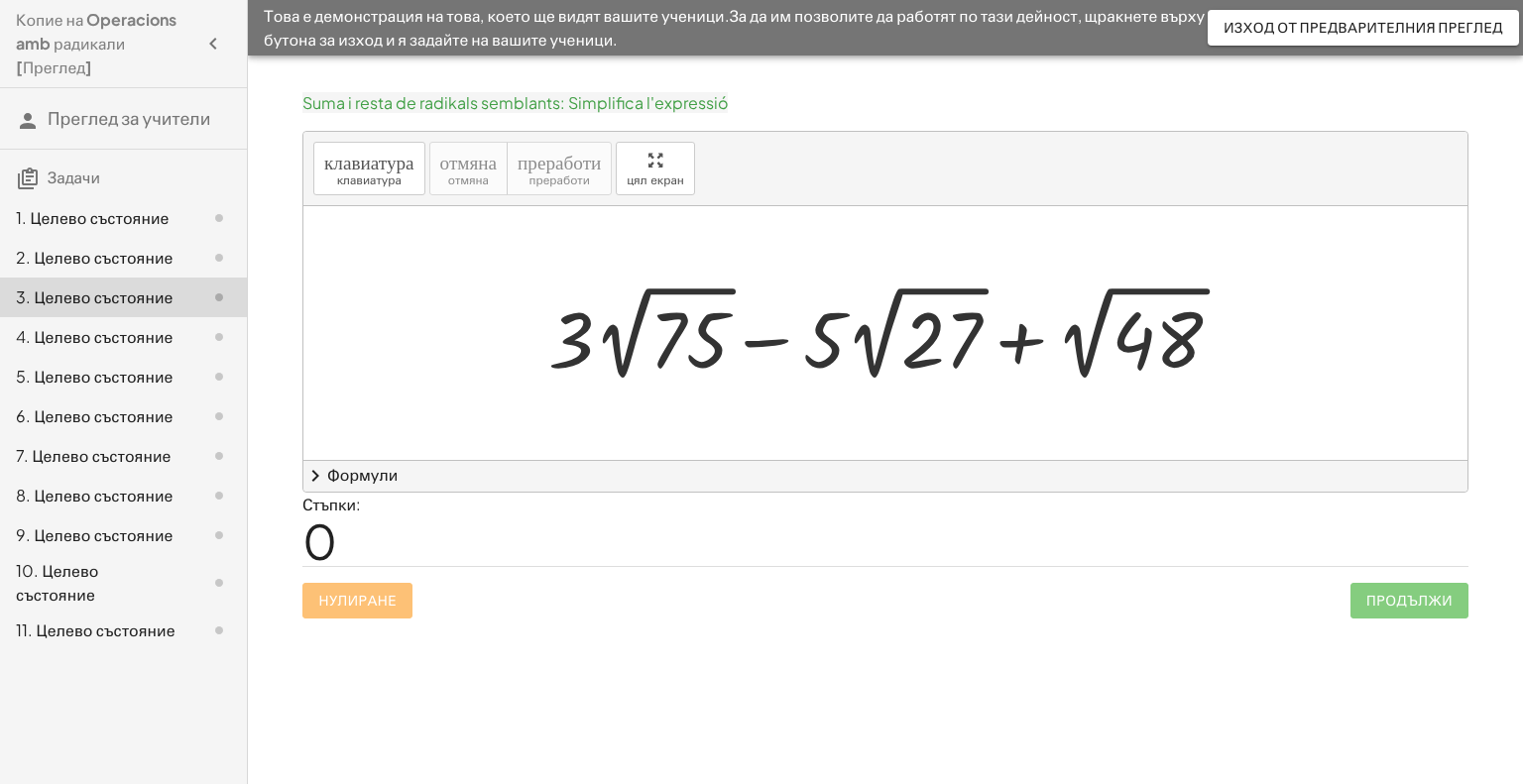 click on "4. Целево състояние" at bounding box center [94, 336] 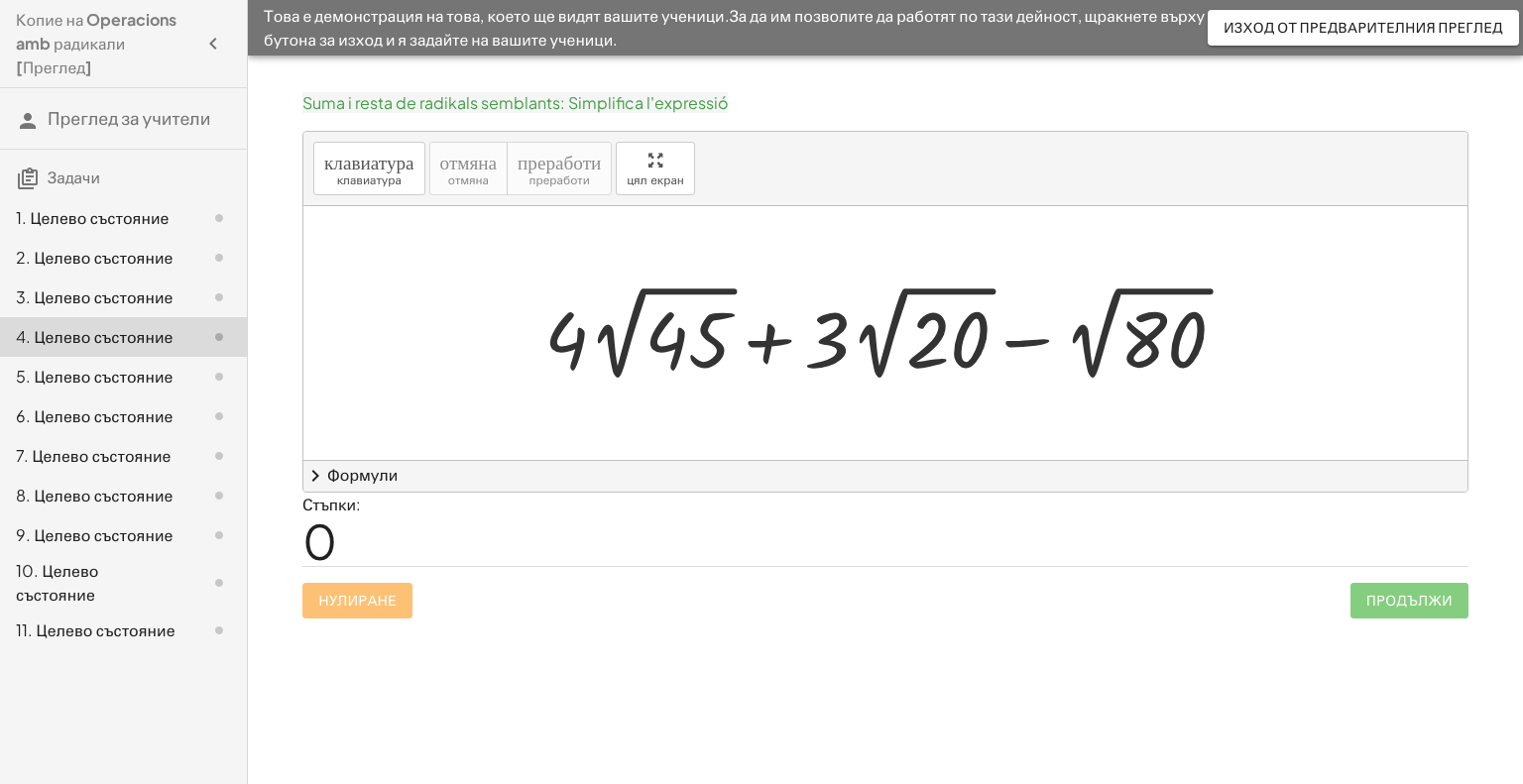 click on "5. Целево състояние" at bounding box center (94, 376) 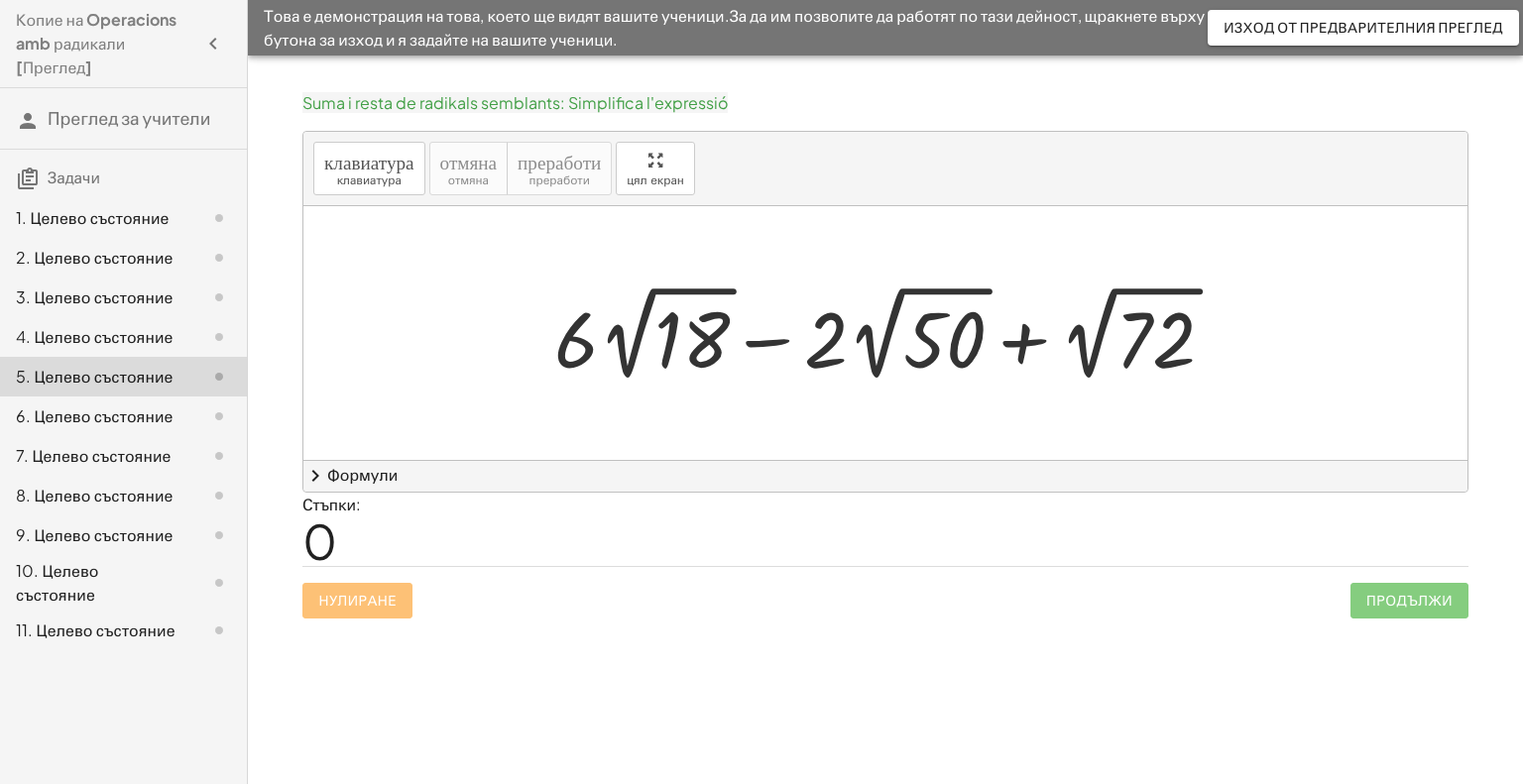 click on "6. Целево състояние" at bounding box center (94, 415) 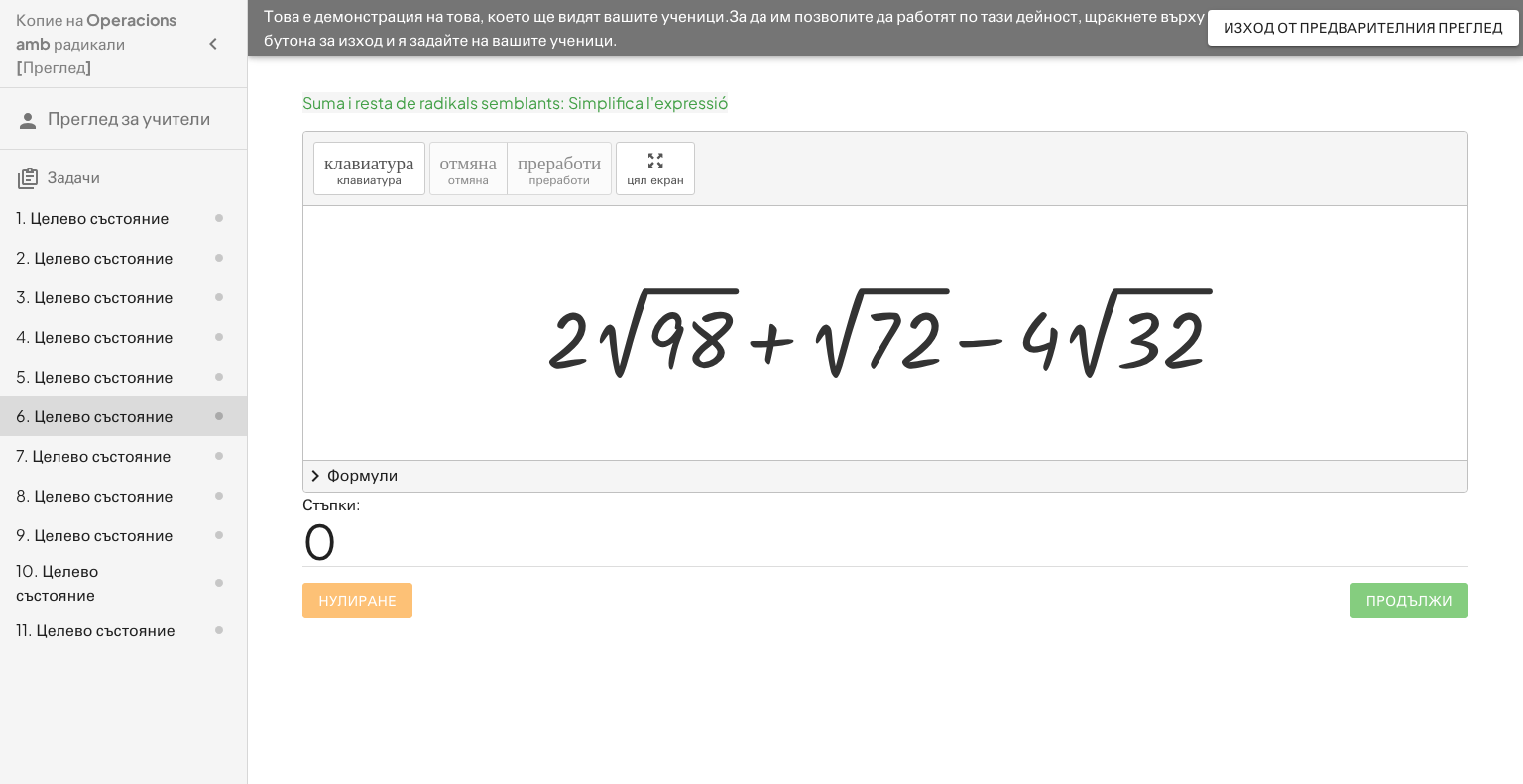 click on "10. Целево състояние" at bounding box center (58, 582) 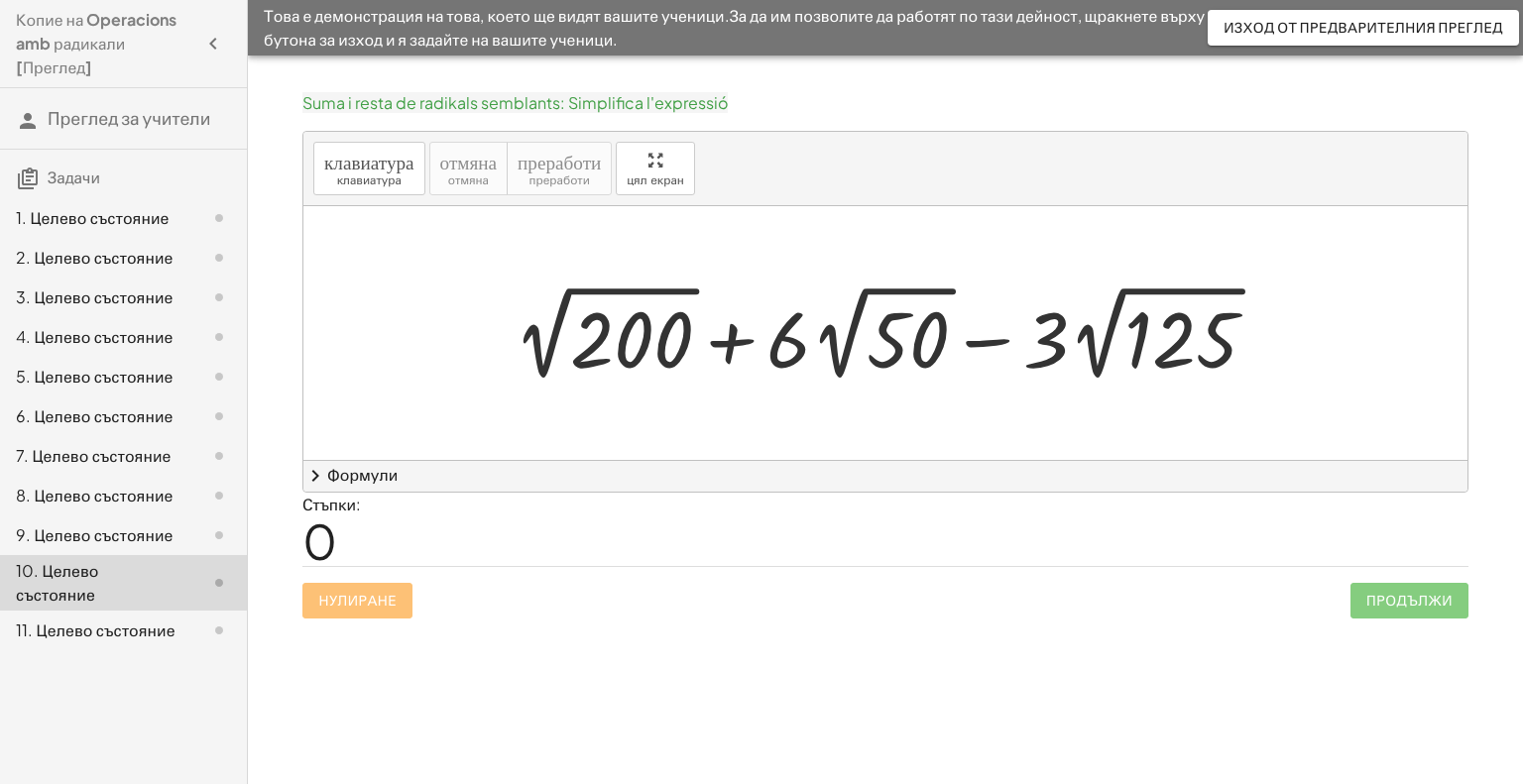 click on "11. Целево състояние" at bounding box center (95, 629) 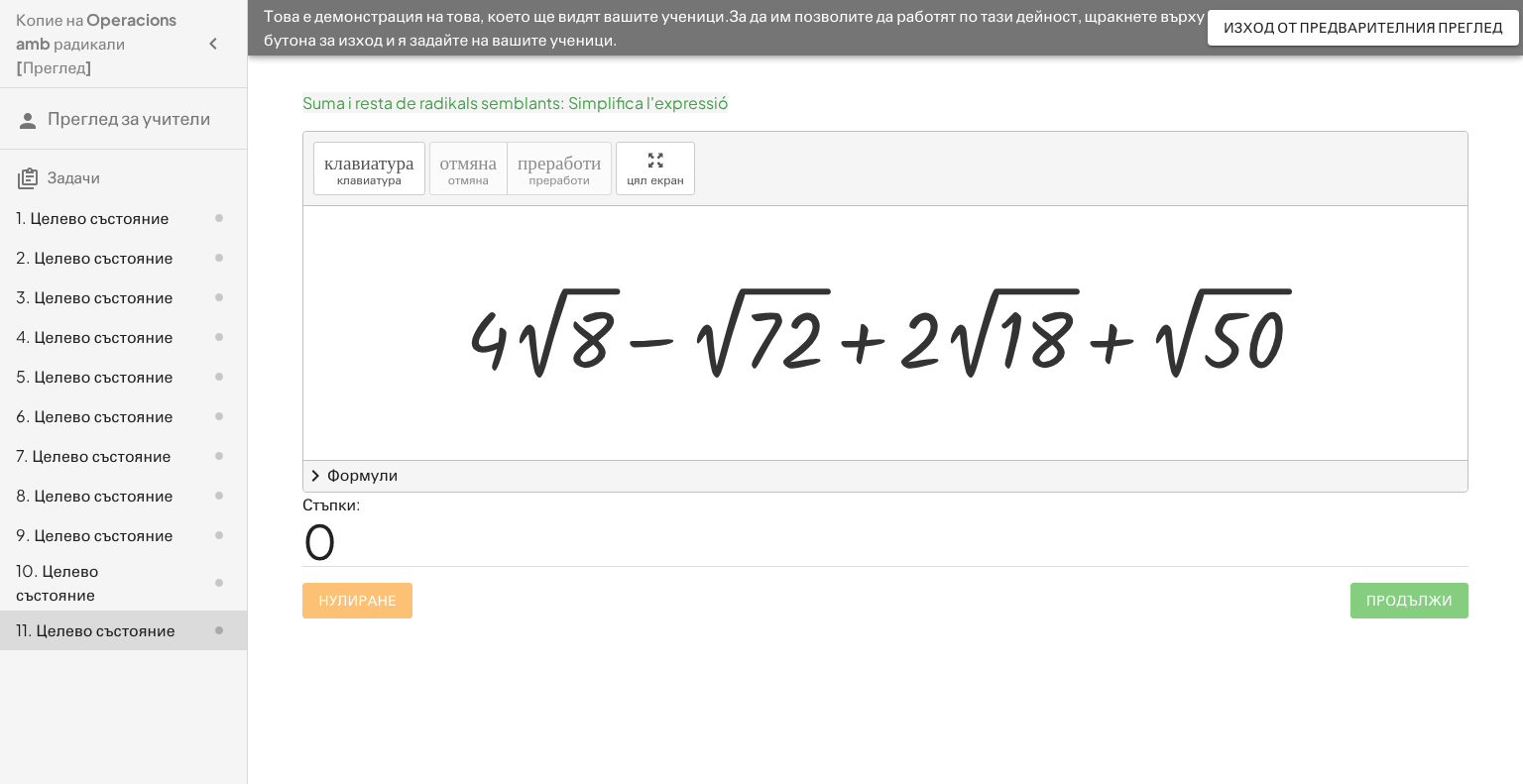 click on "Изход от предварителния преглед" at bounding box center (1363, 27) 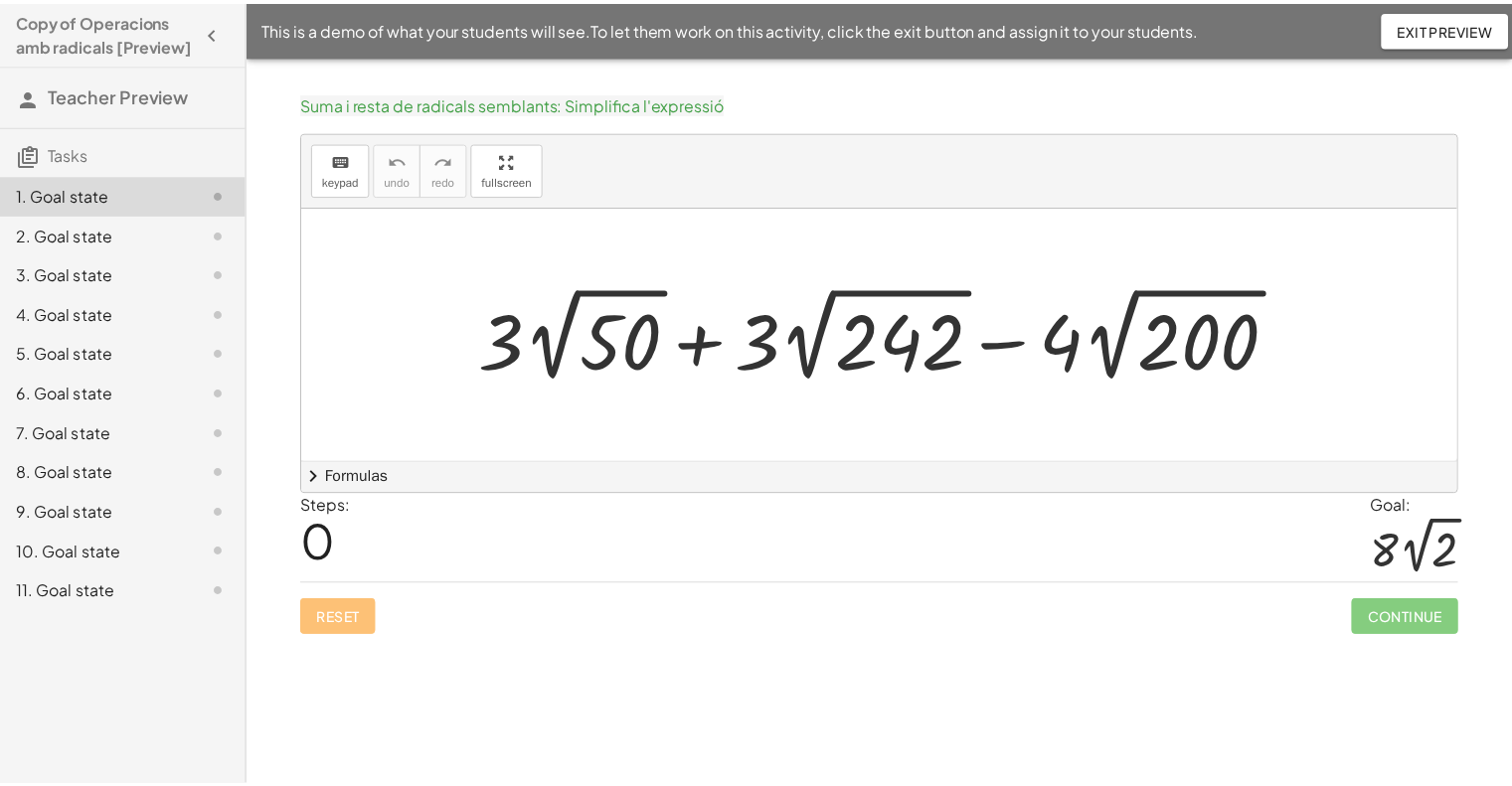 scroll, scrollTop: 0, scrollLeft: 0, axis: both 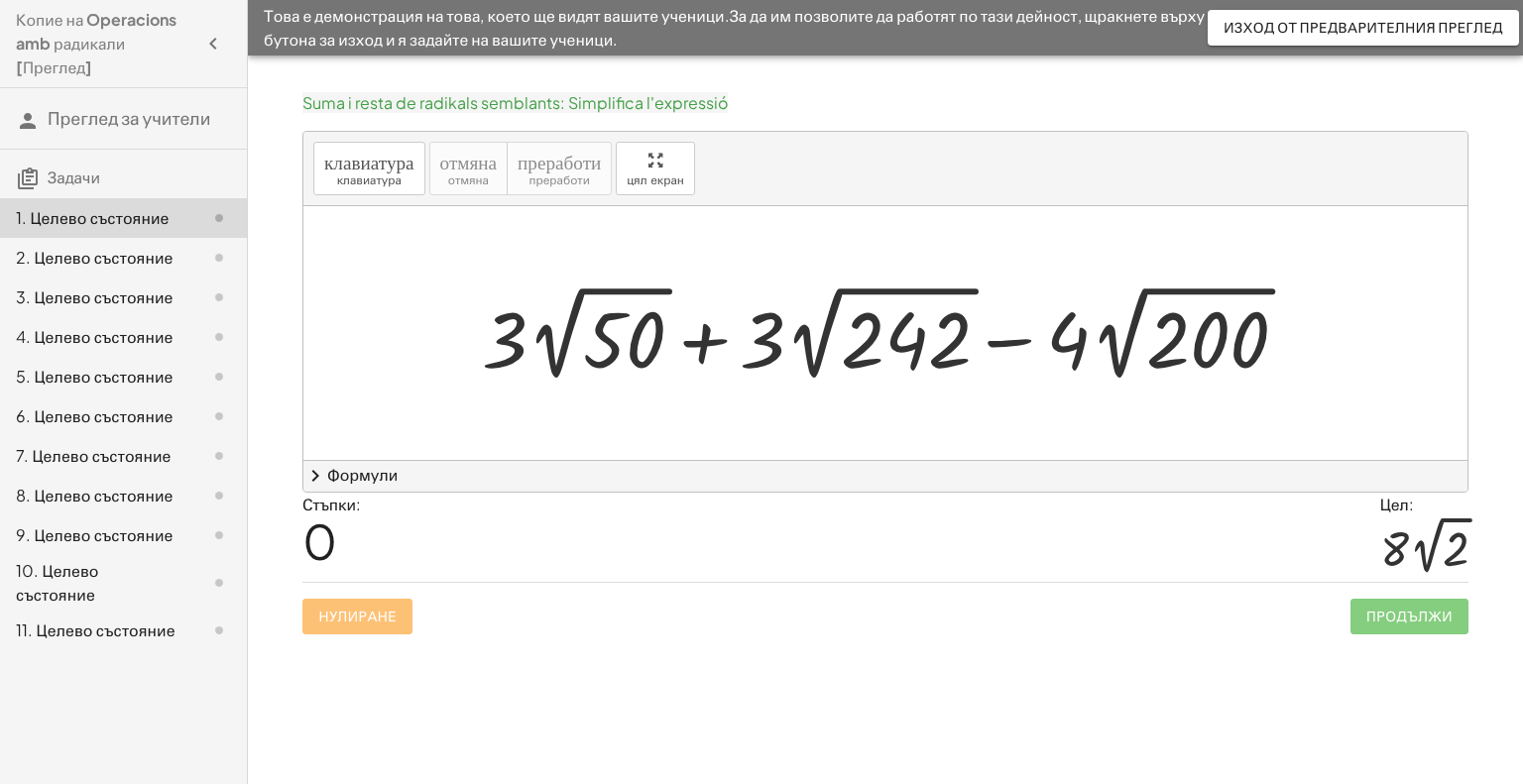 click on "chevron_right" at bounding box center (315, 476) 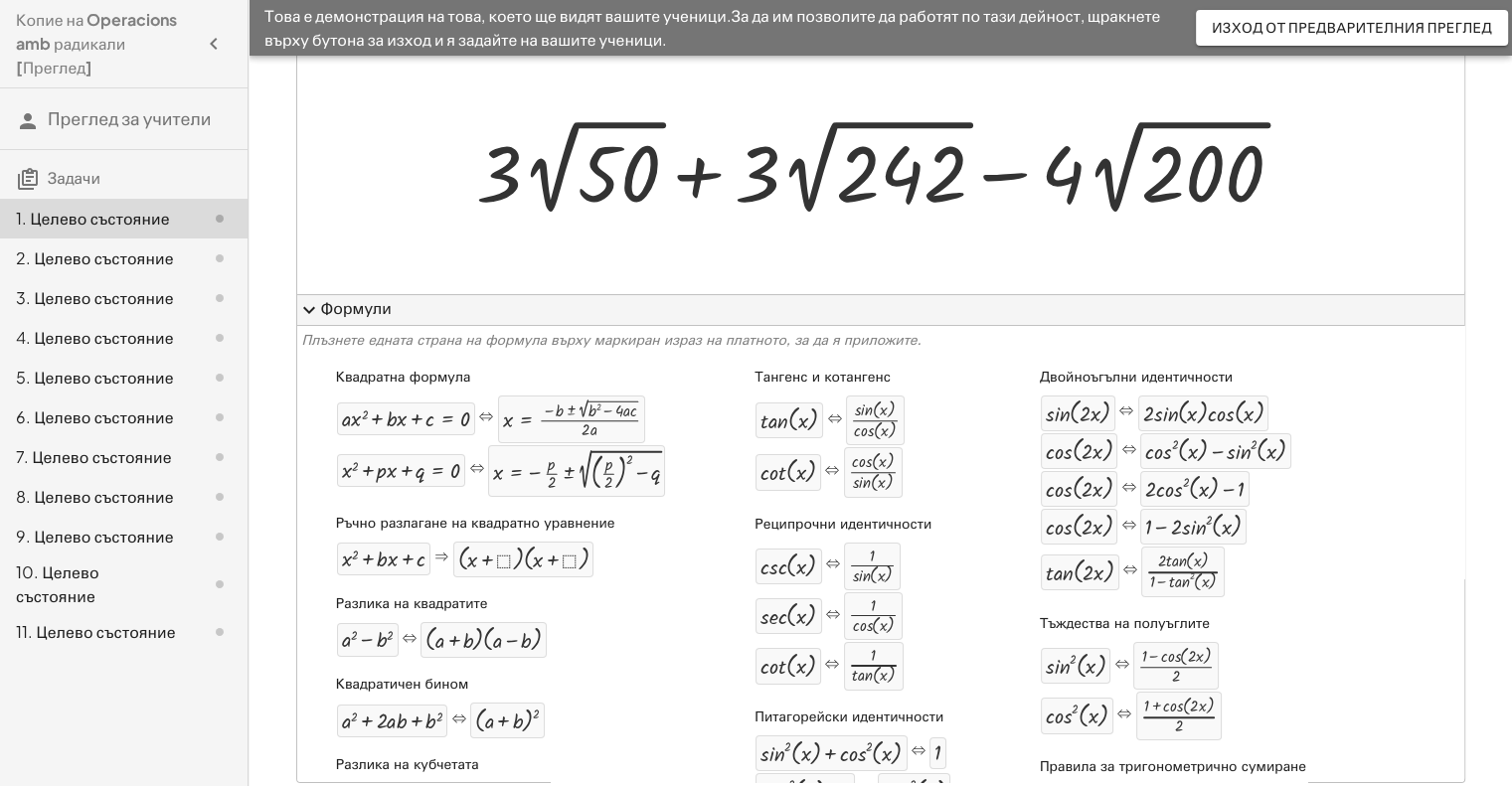 scroll, scrollTop: 99, scrollLeft: 0, axis: vertical 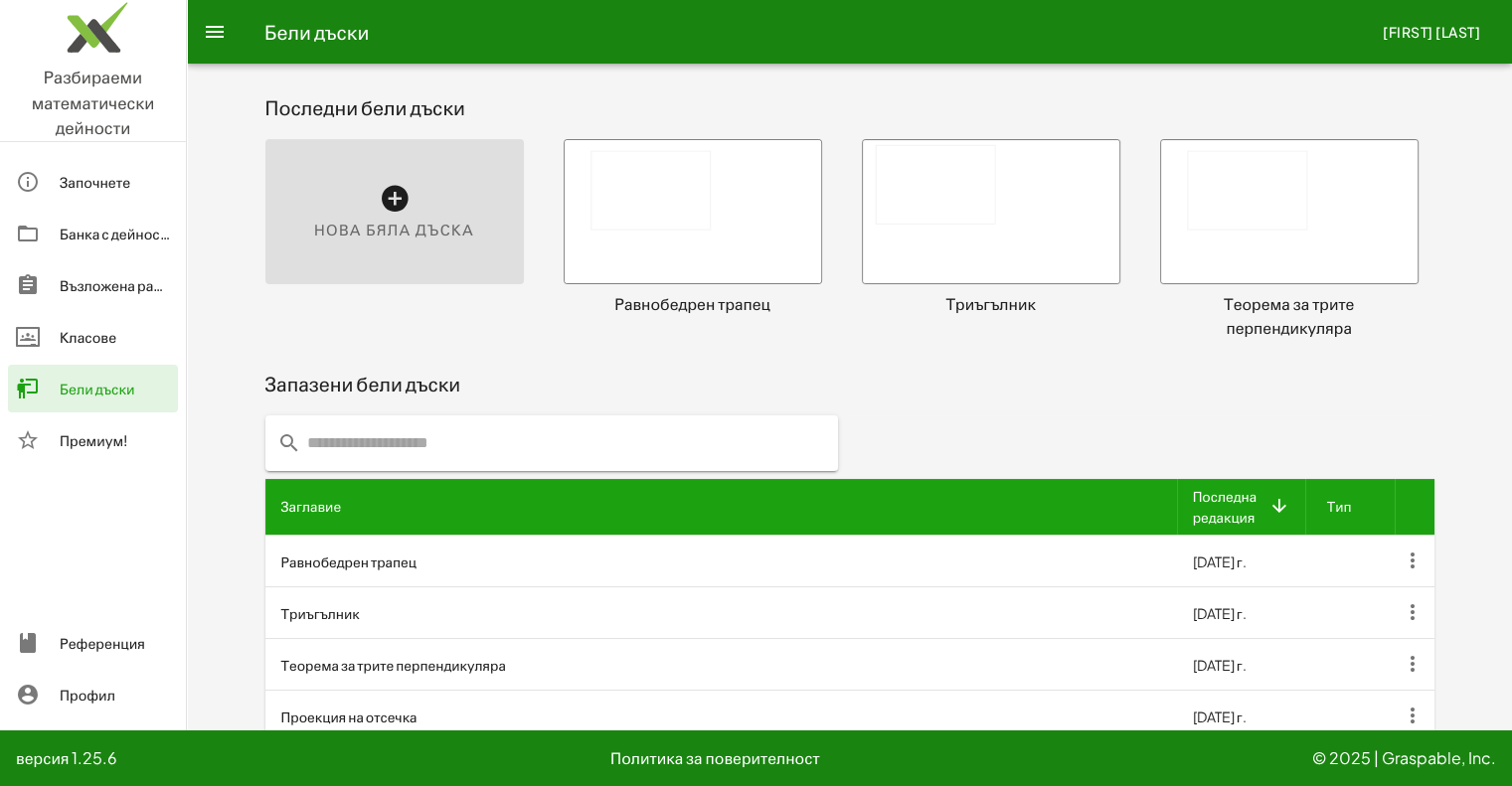 click on "Банка с дейности" at bounding box center (117, 234) 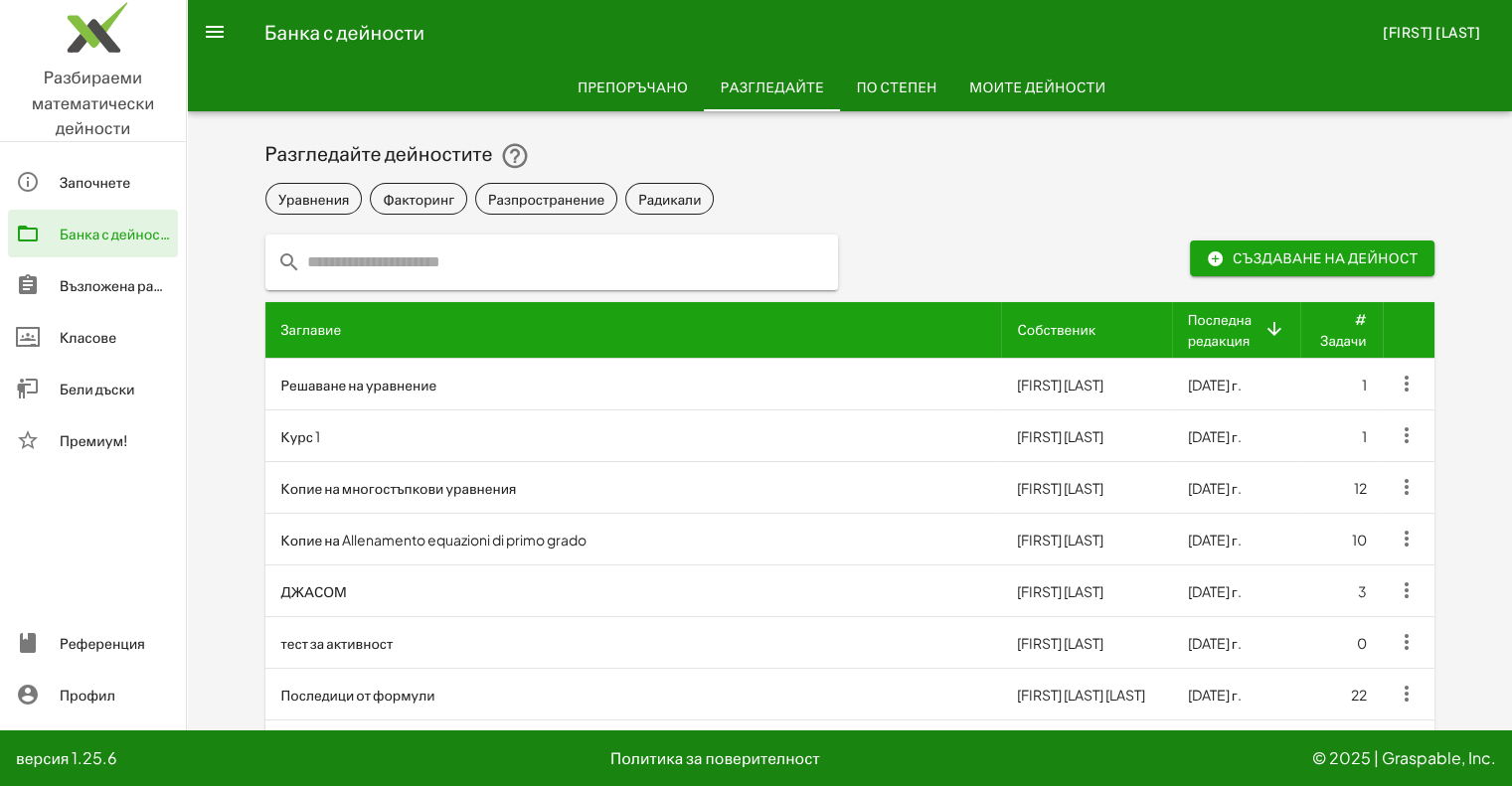 click on "Решаване на уравнение" at bounding box center [359, 385] 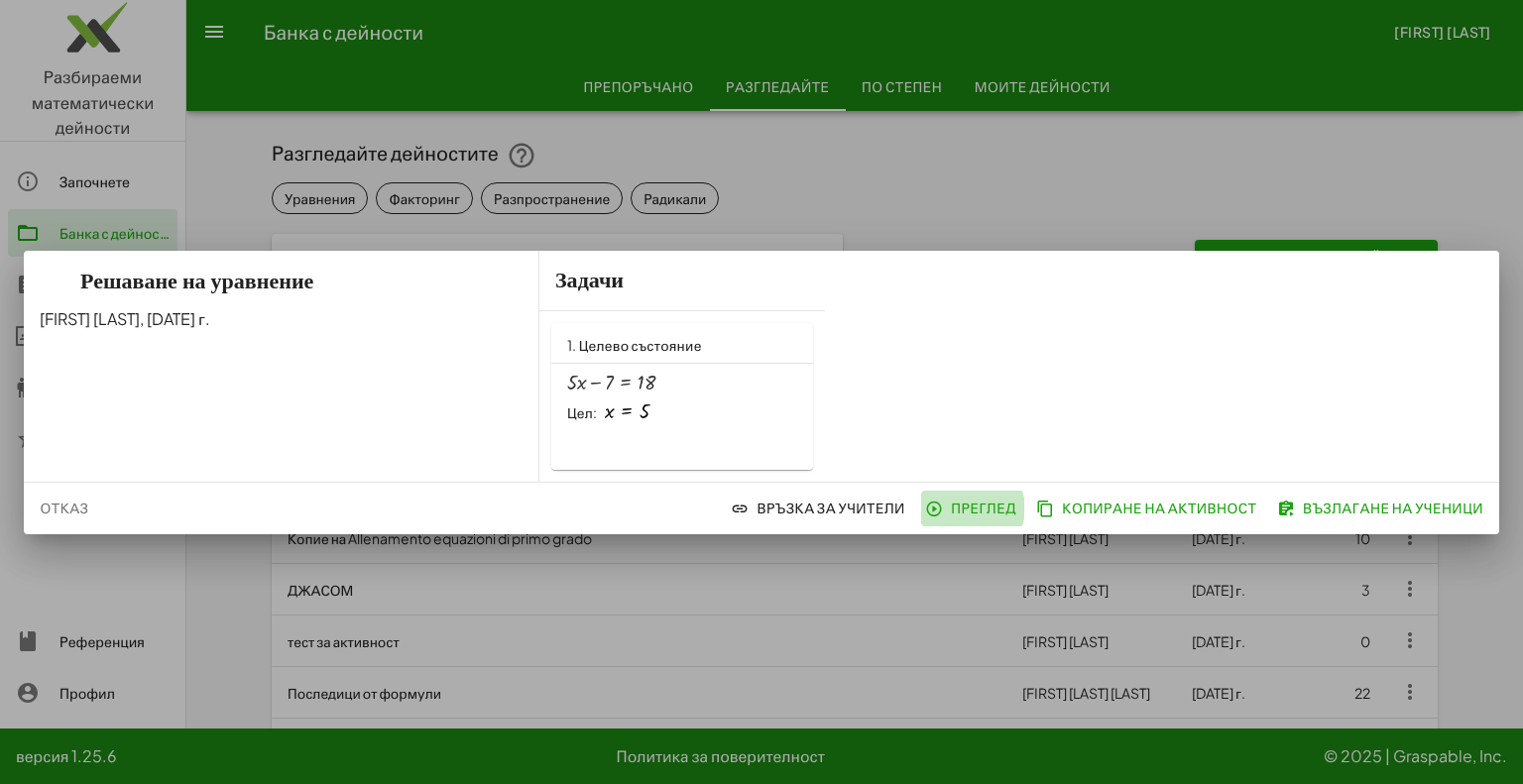 click 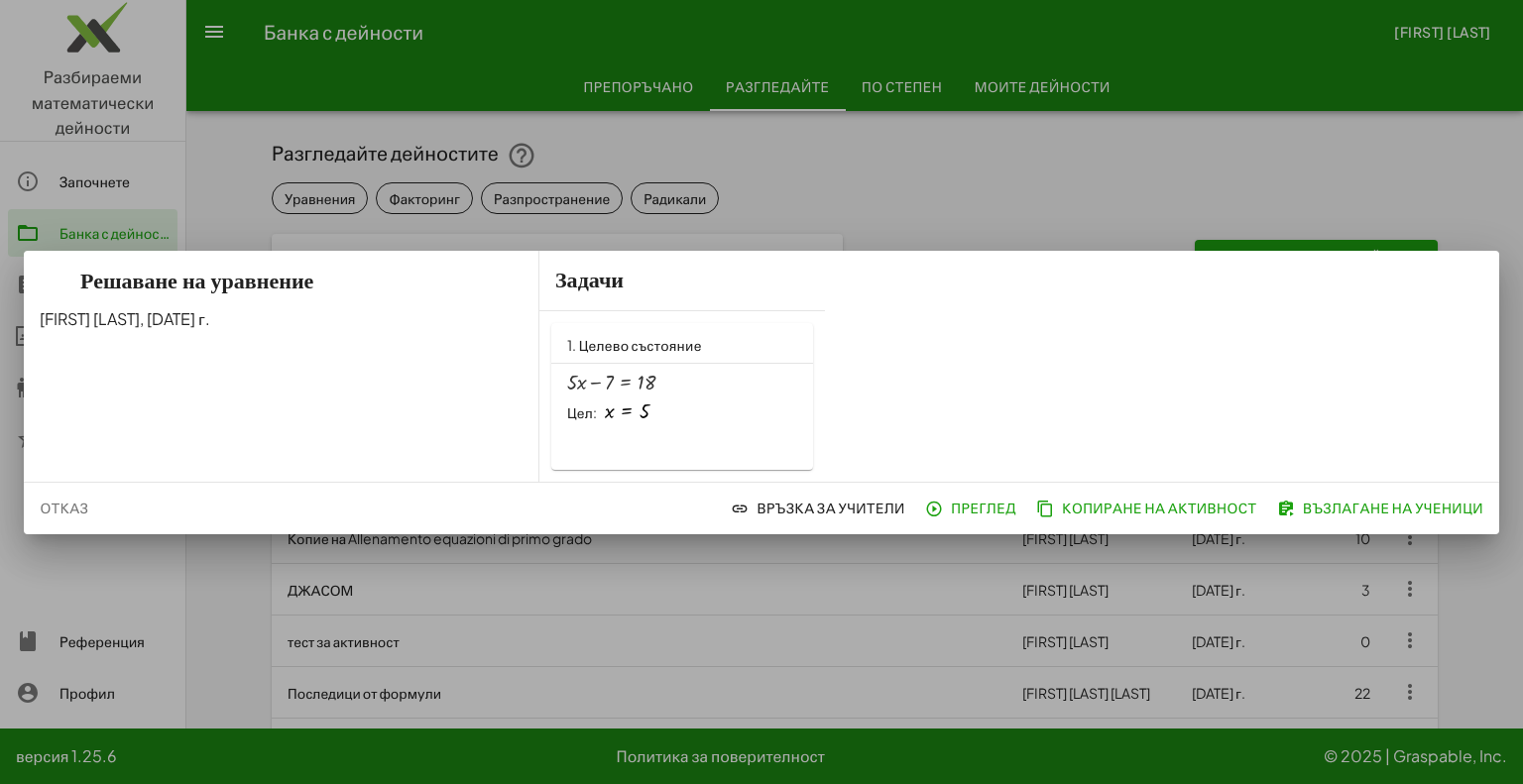 click on "Копиране на активност" at bounding box center (1159, 507) 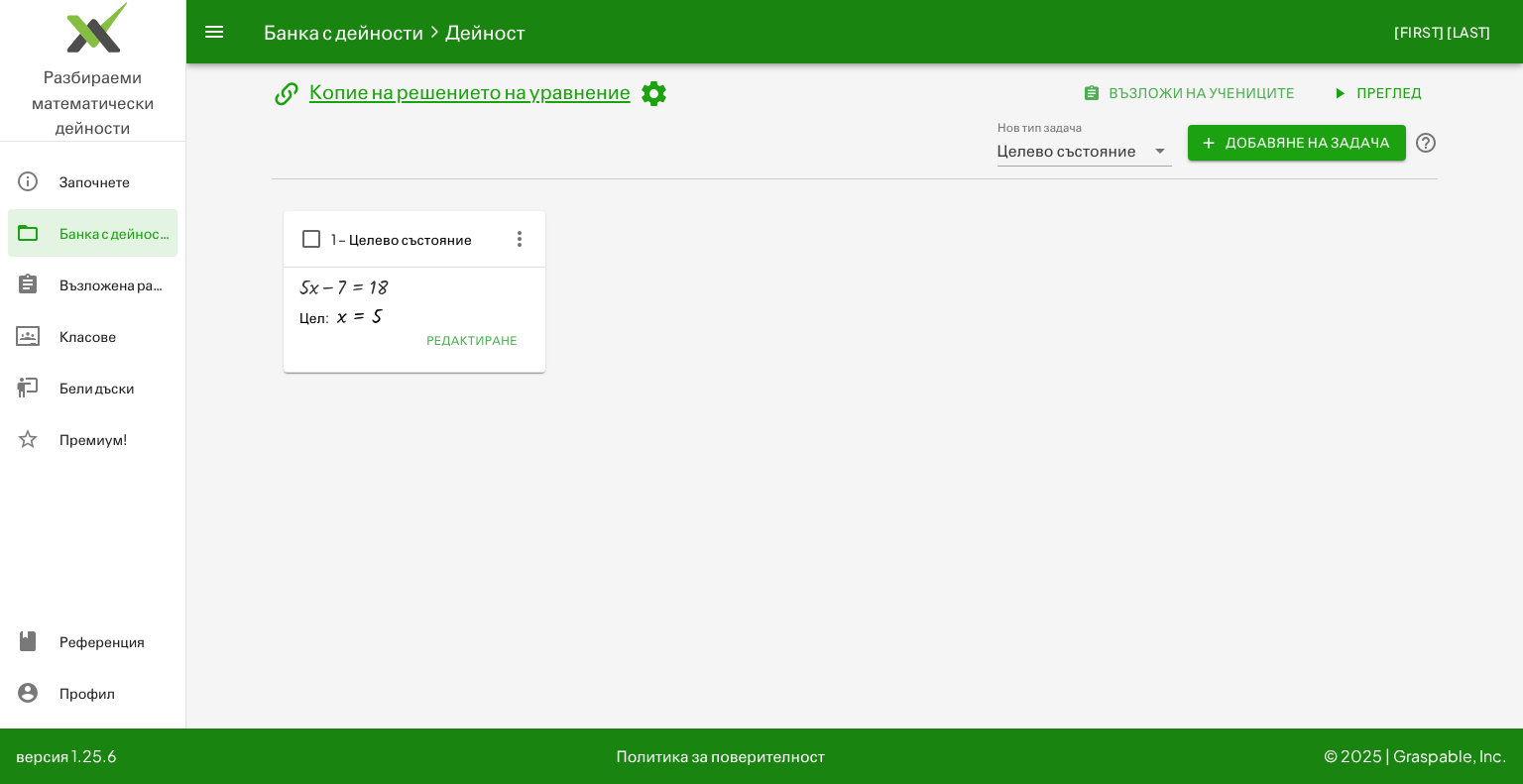 click on "Редактиране" at bounding box center (472, 340) 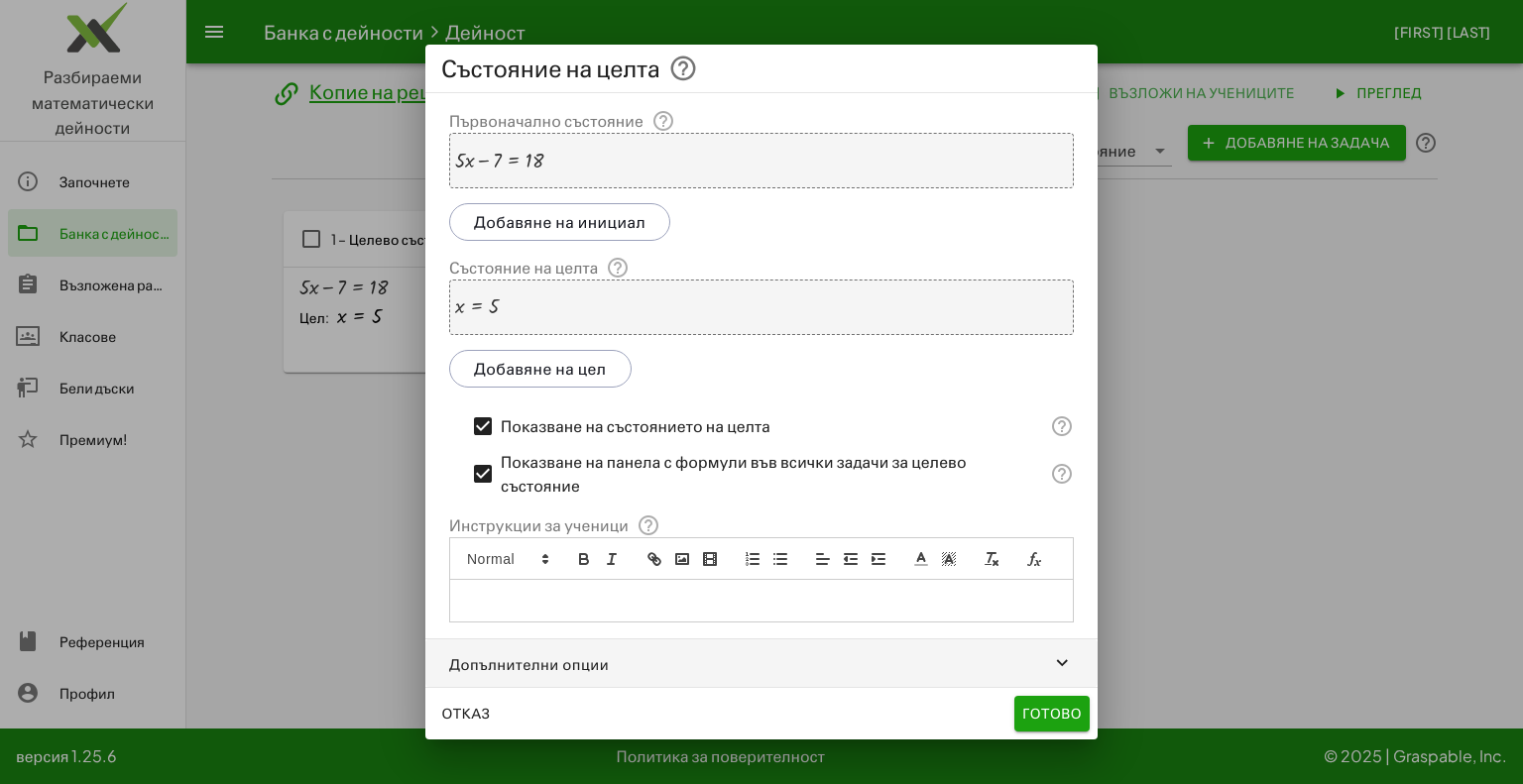 click on "Готово" at bounding box center [1052, 713] 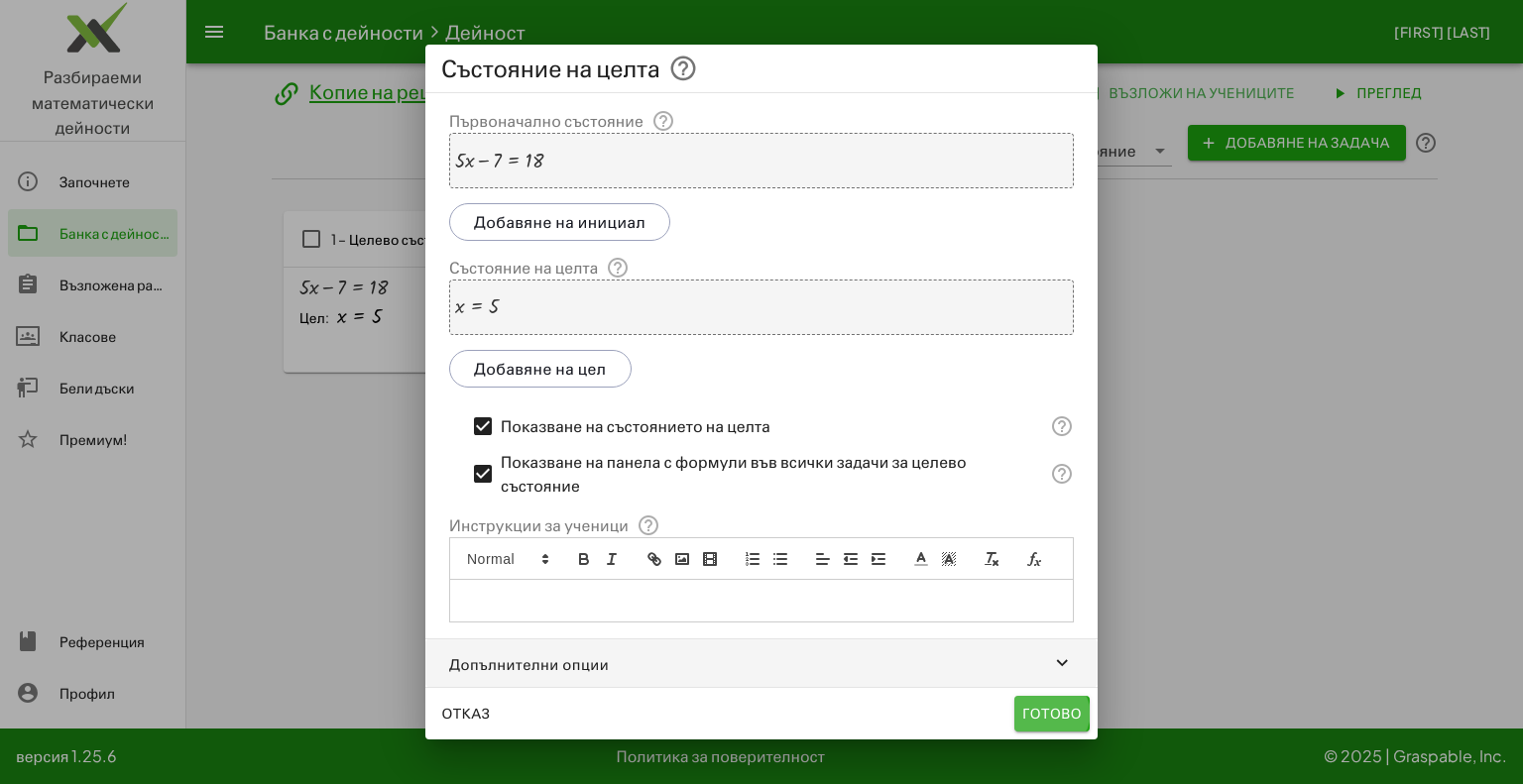 click on "Готово" at bounding box center [1052, 713] 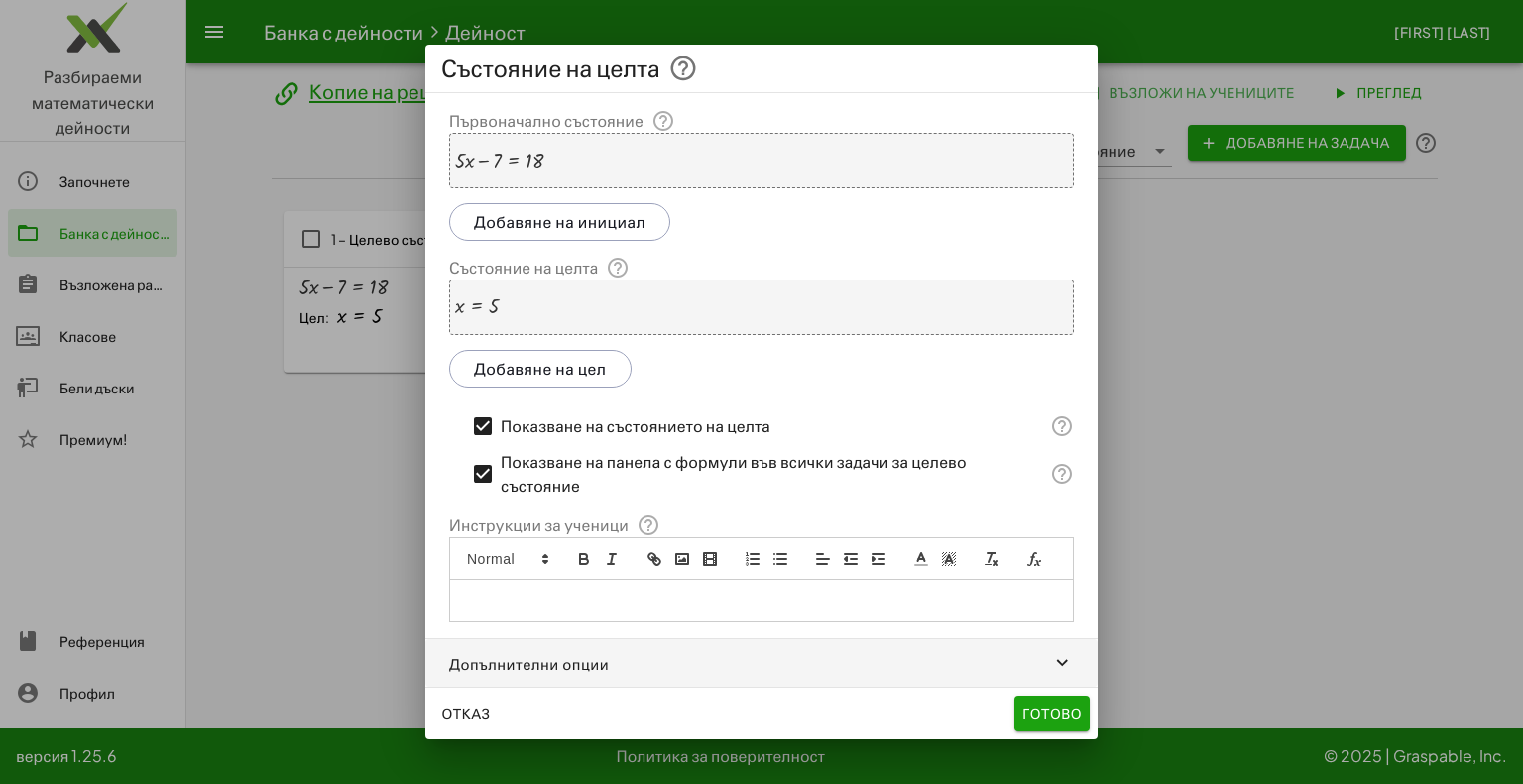 click on "Готово" at bounding box center (1052, 713) 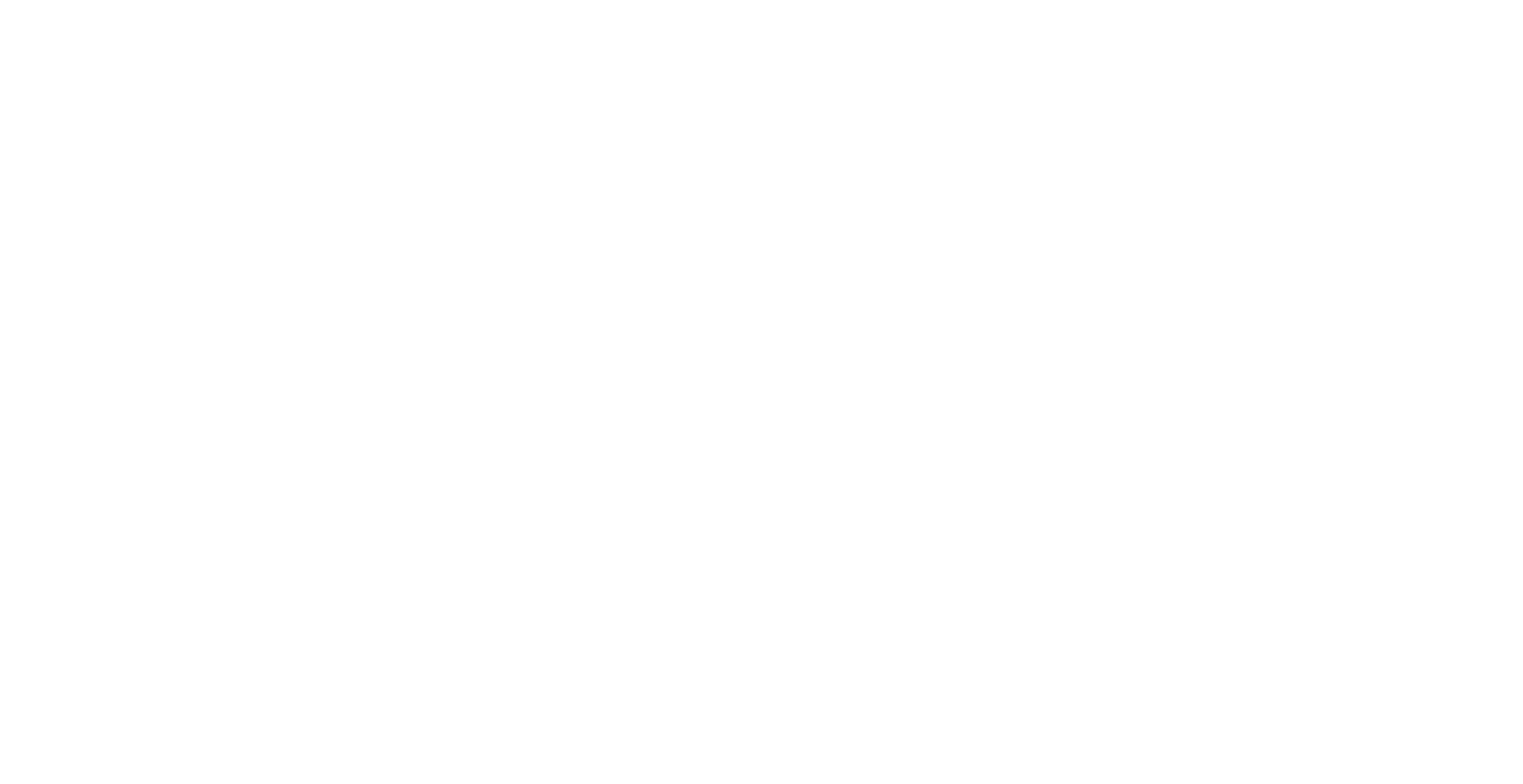 scroll, scrollTop: 0, scrollLeft: 0, axis: both 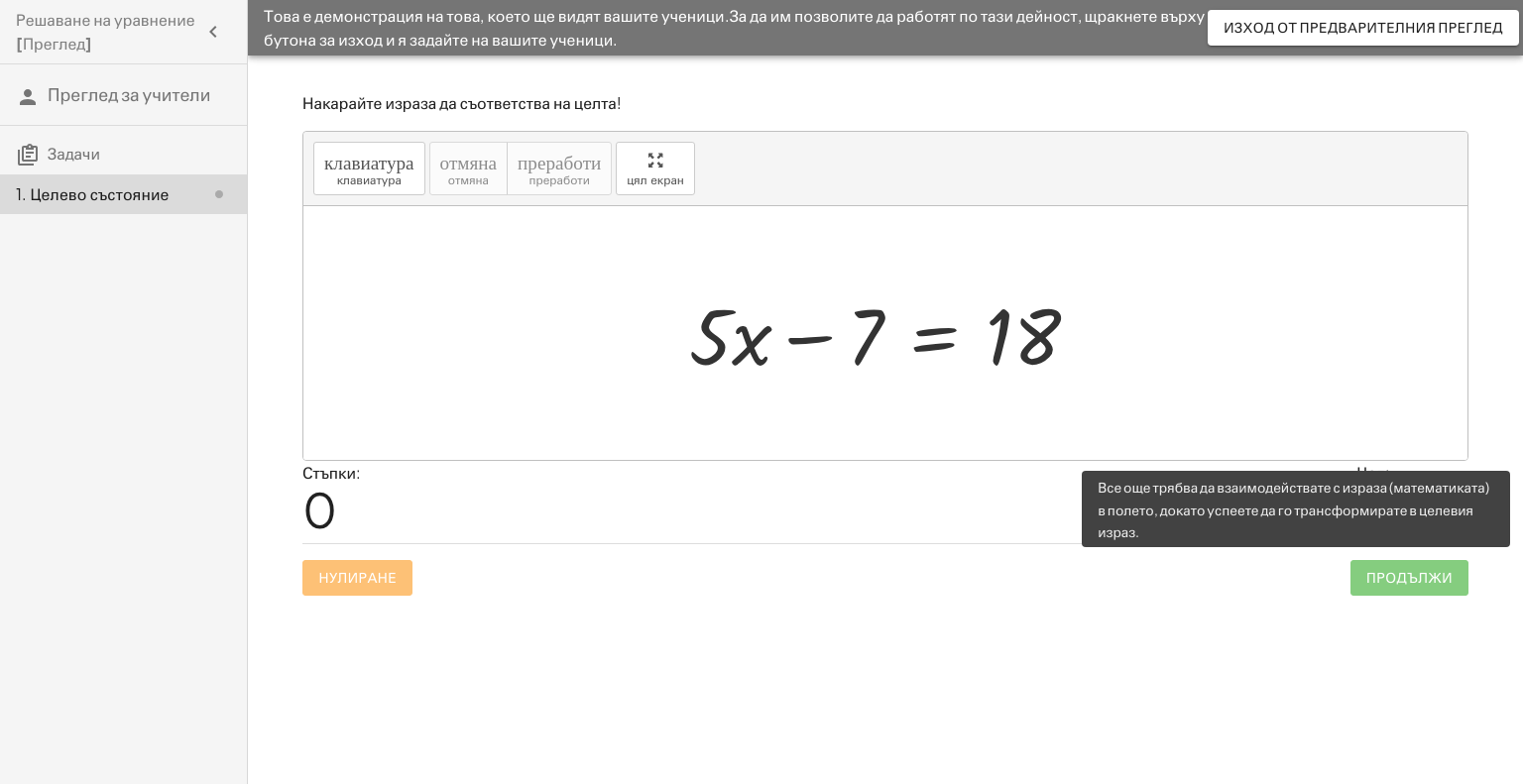 click on "Продължи" 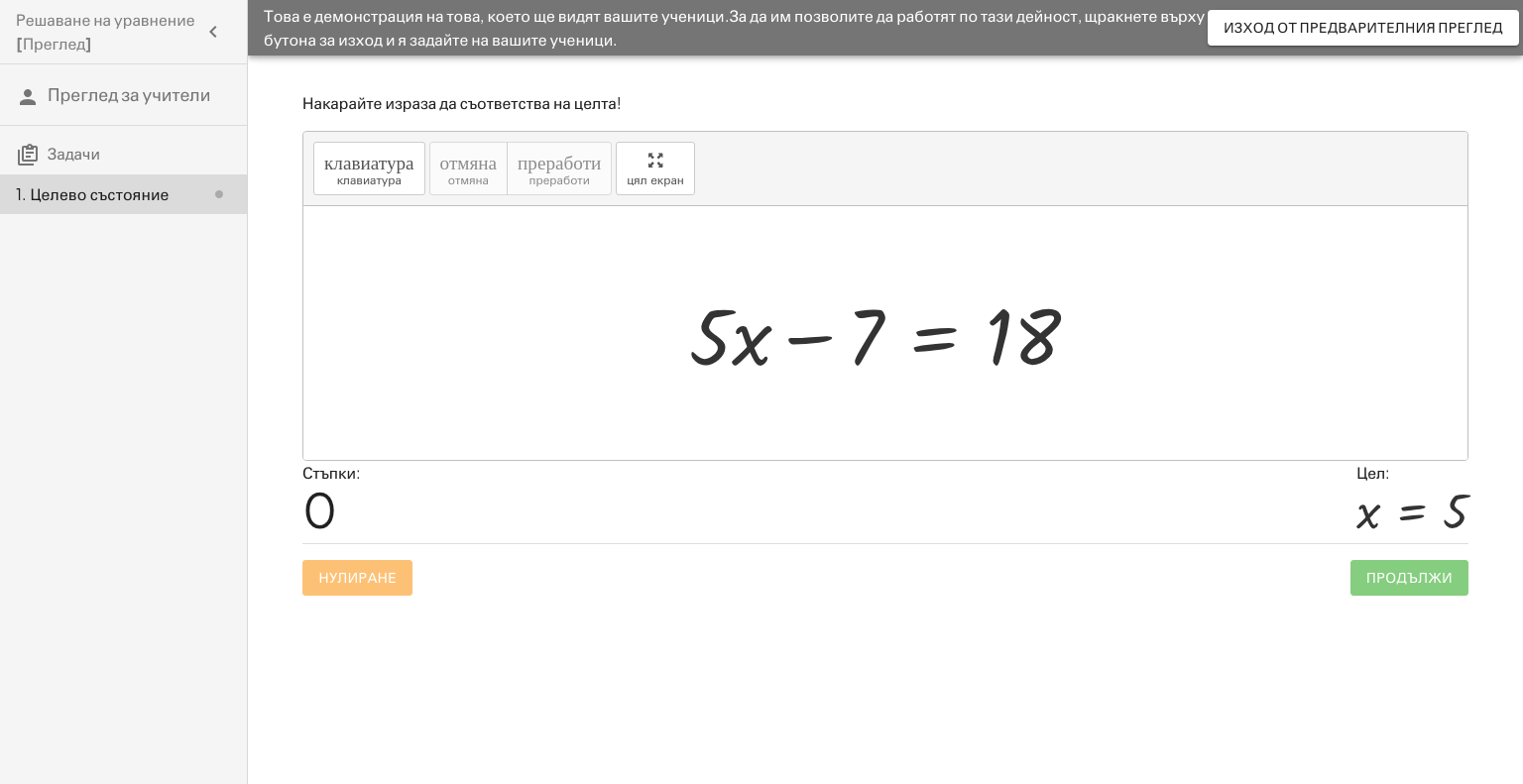 click on "Преглед за учители" at bounding box center [129, 93] 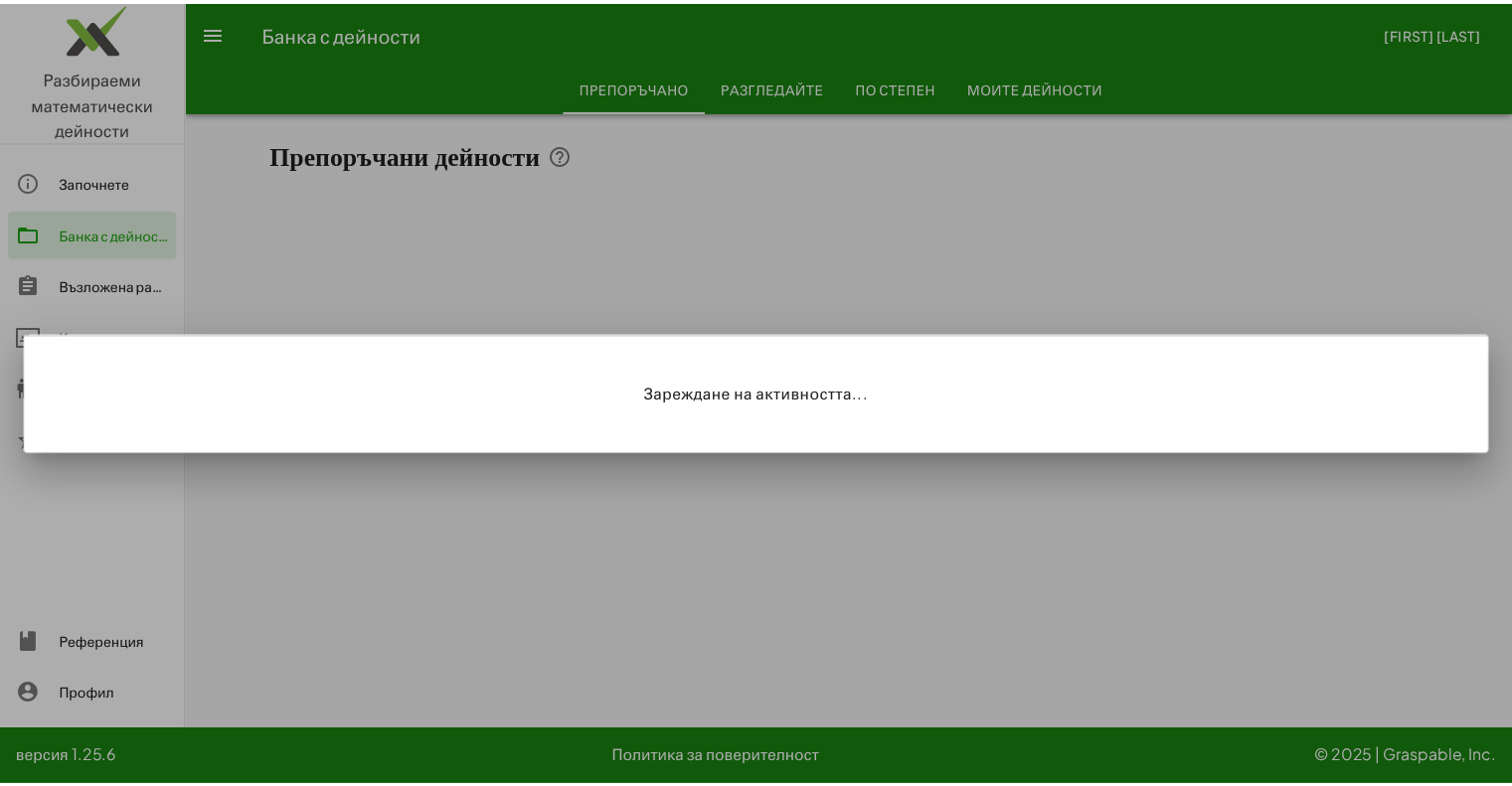 scroll, scrollTop: 0, scrollLeft: 0, axis: both 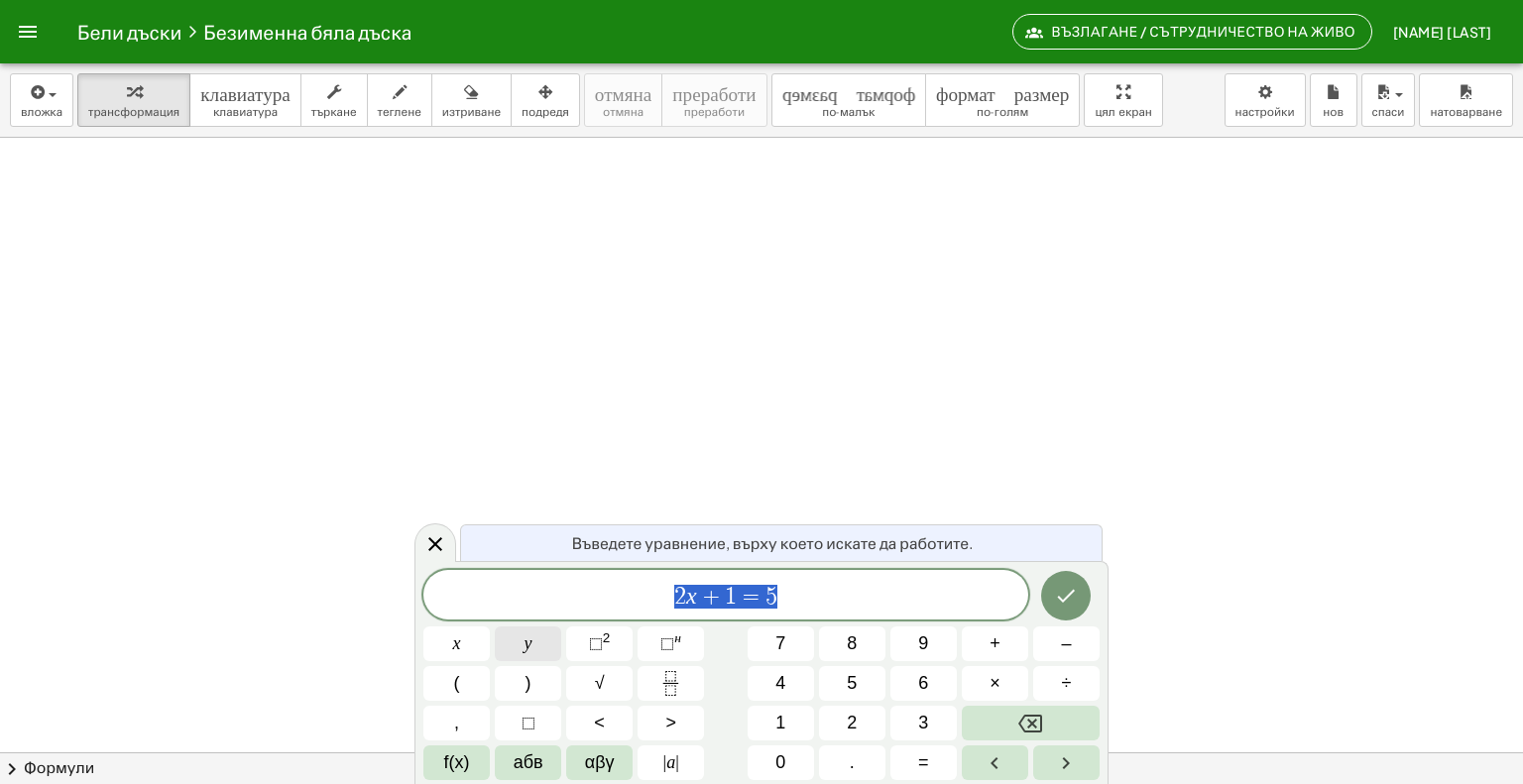click on "у" at bounding box center (528, 643) 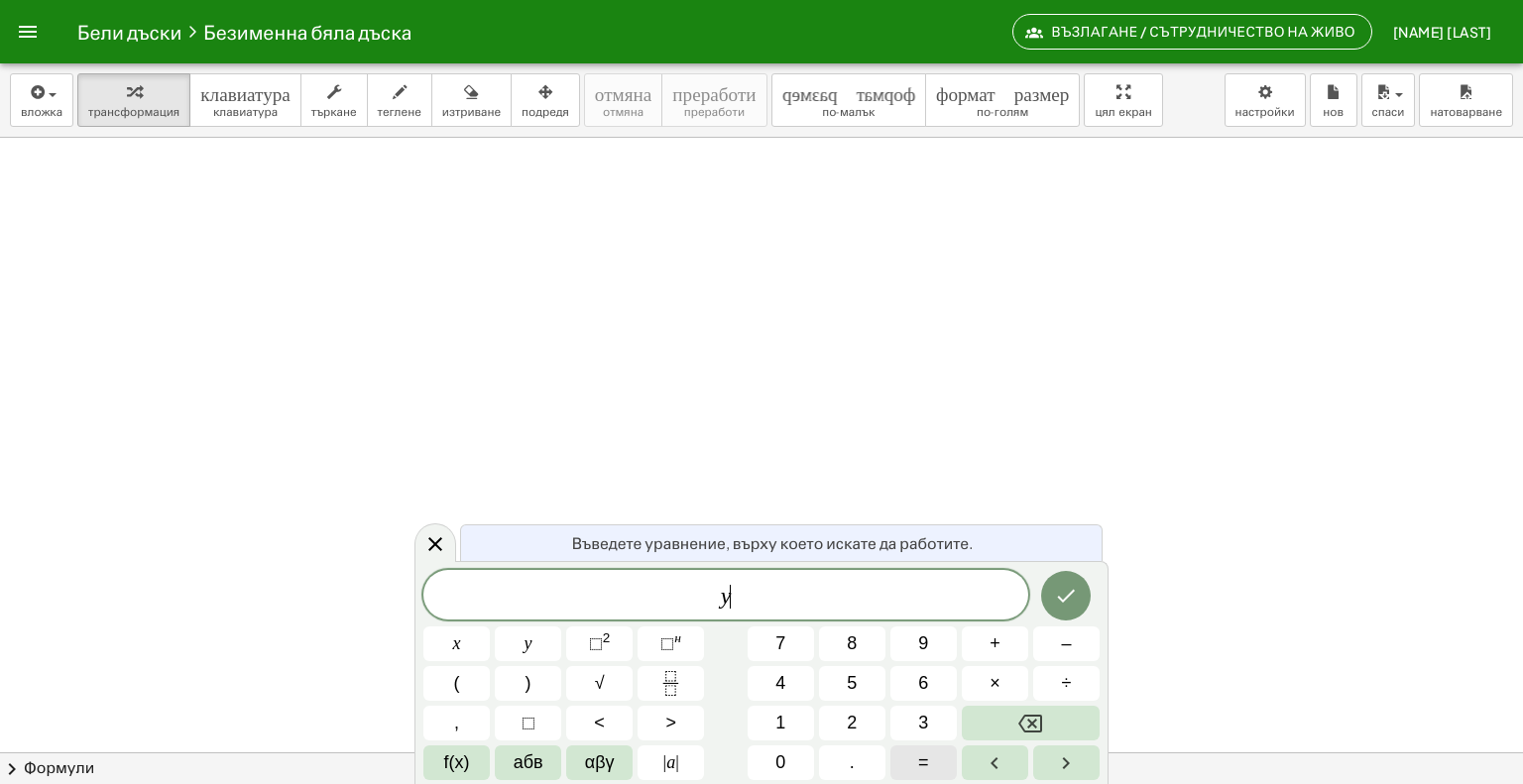click on "=" at bounding box center [923, 762] 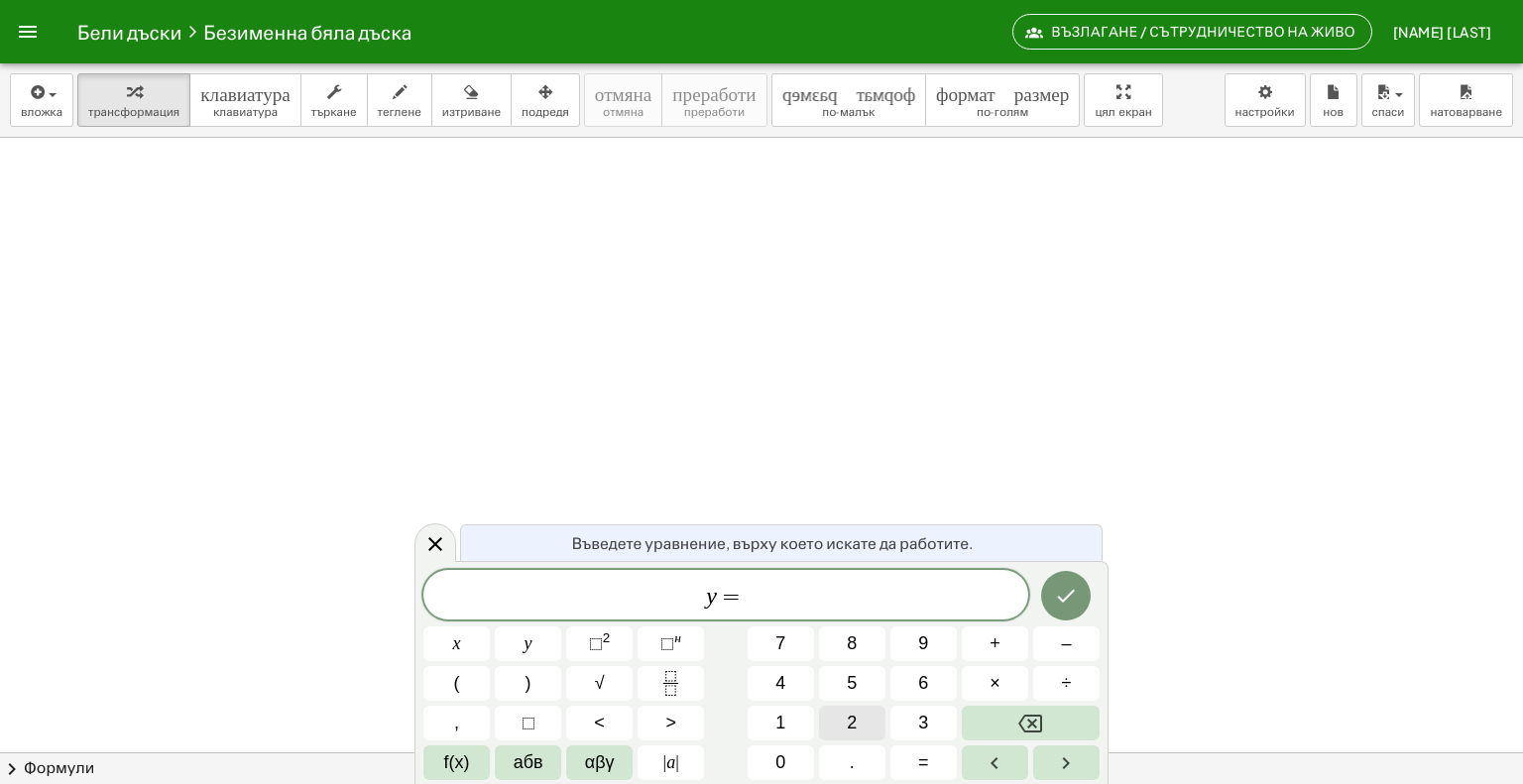 click on "2" at bounding box center [852, 723] 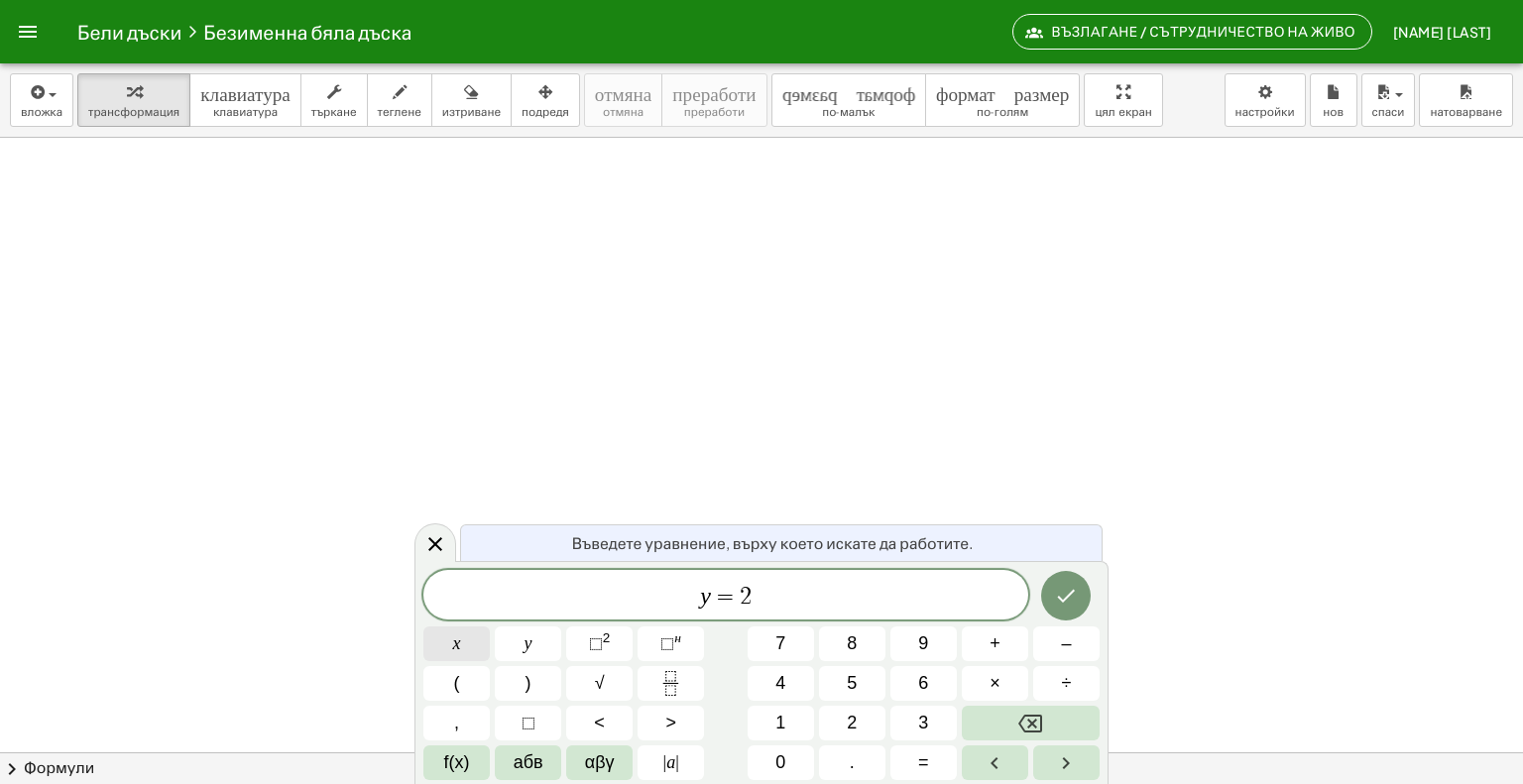 click on "х" at bounding box center [457, 643] 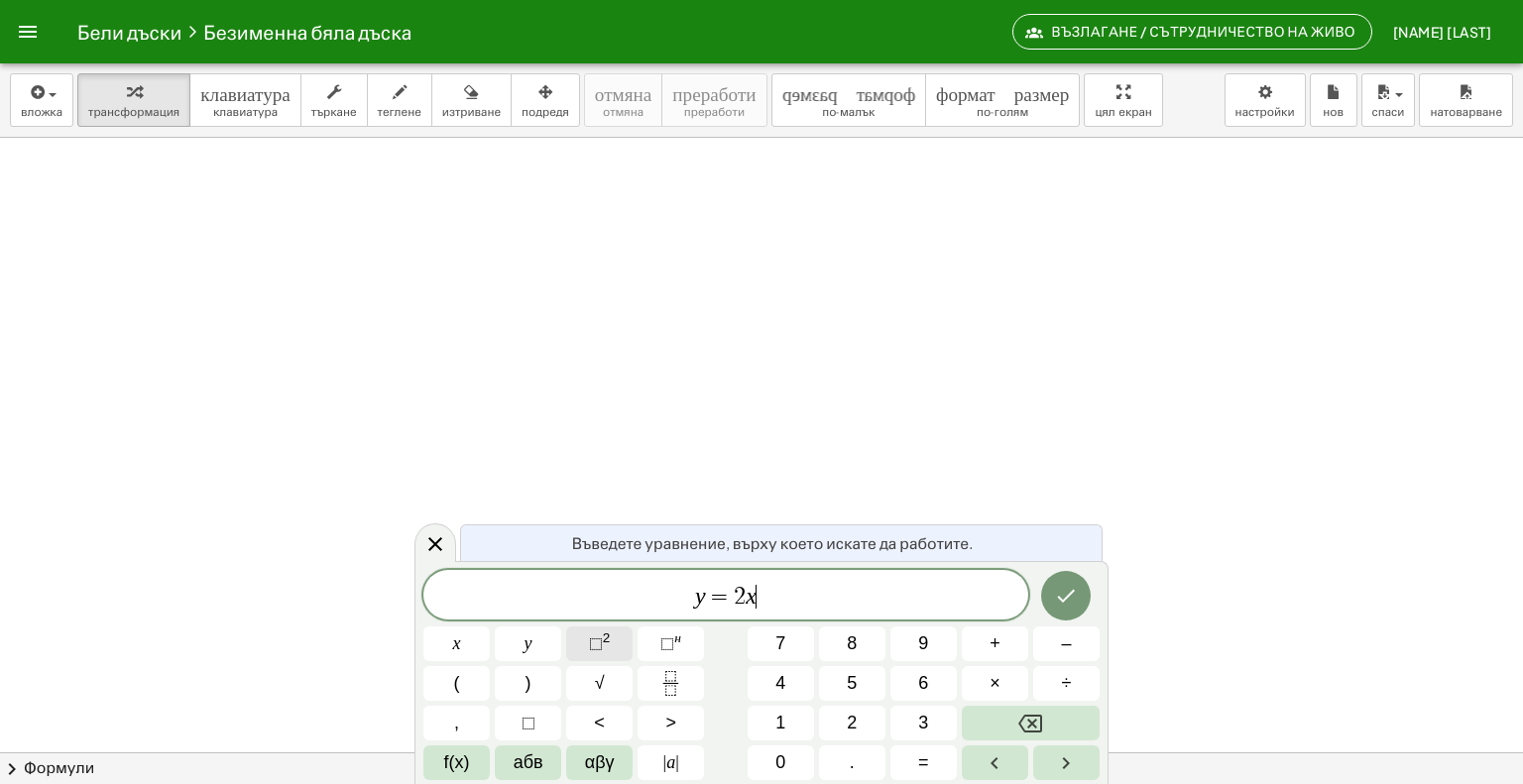click on "2" at bounding box center [607, 637] 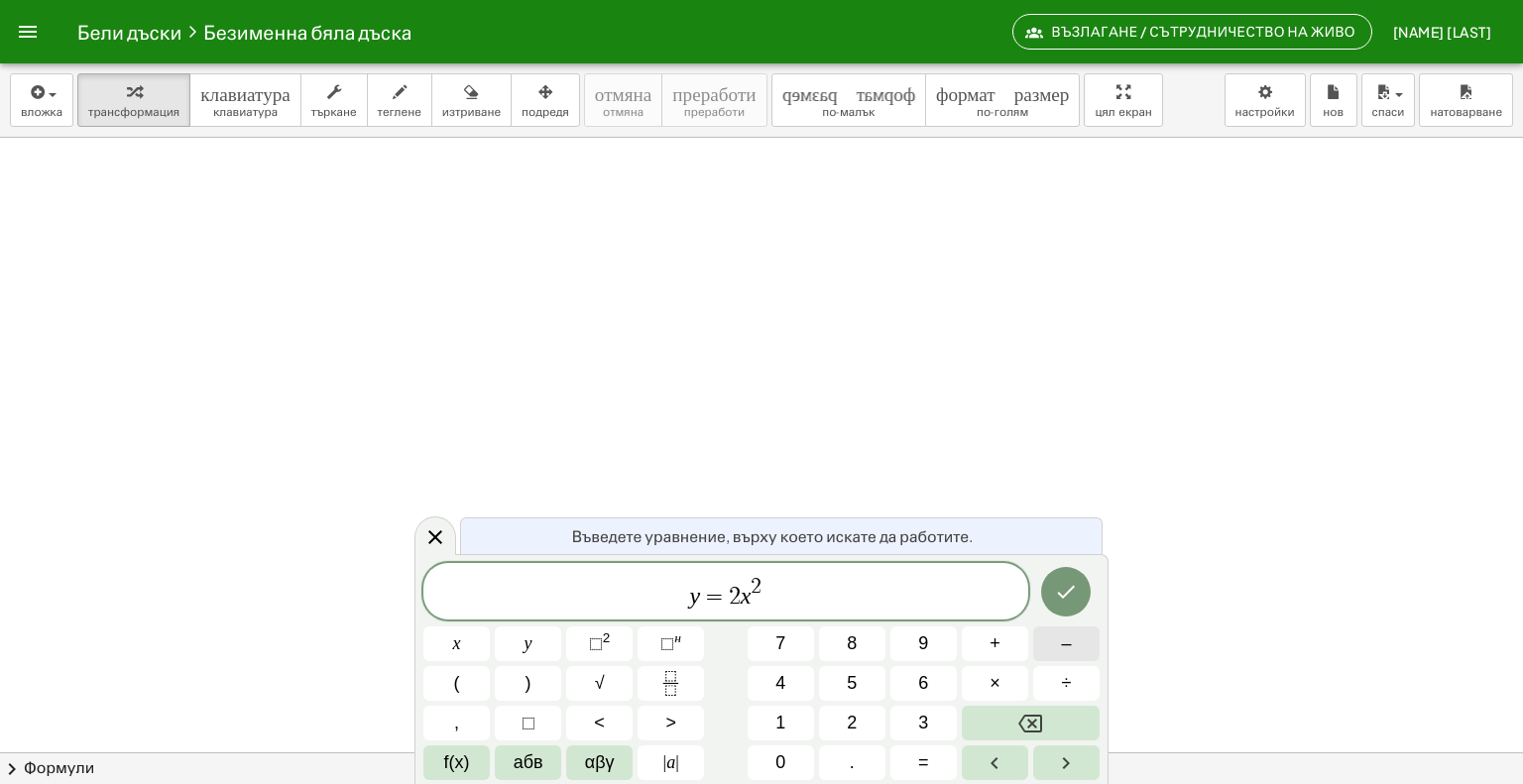 click on "–" at bounding box center [1066, 643] 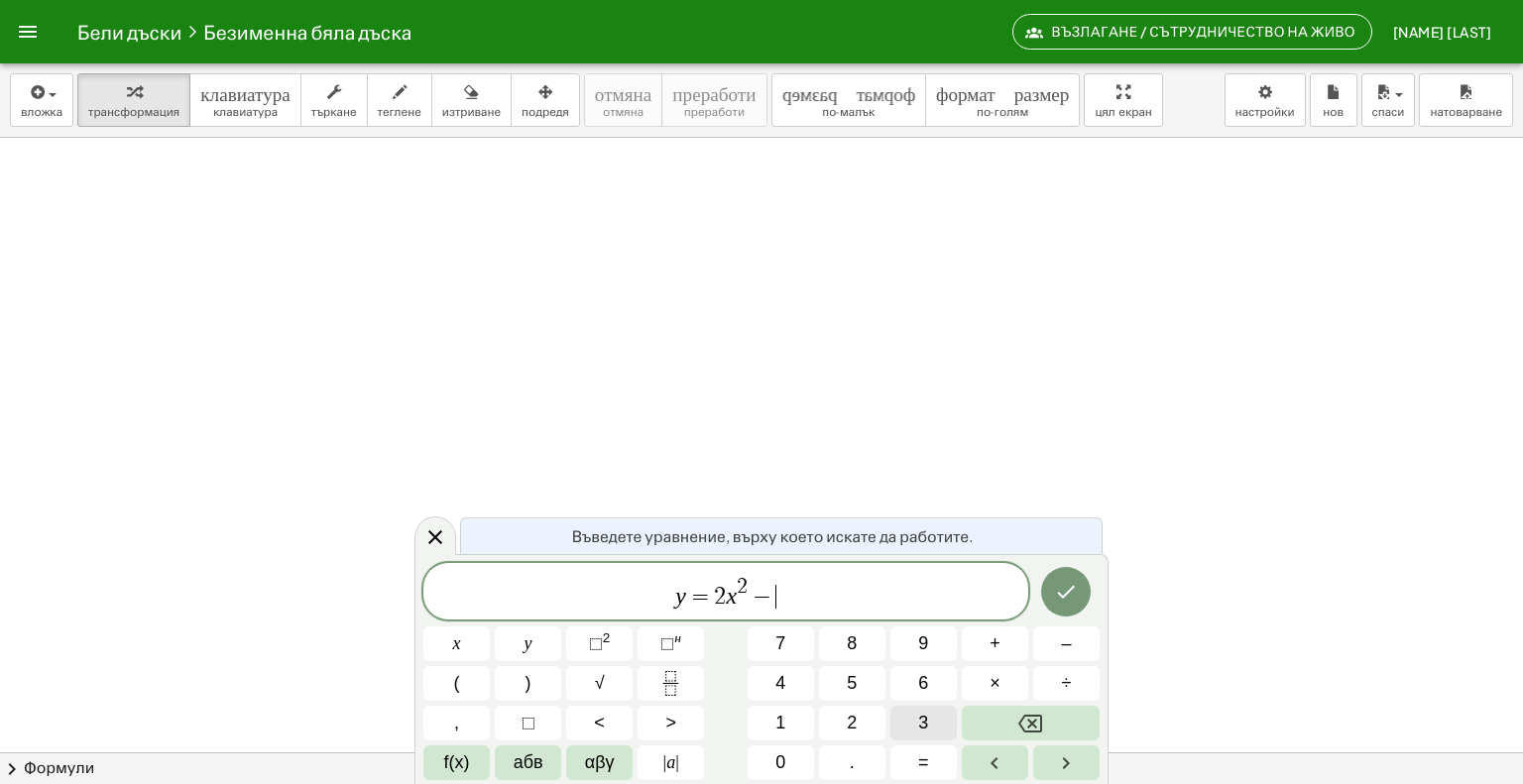 click on "3" at bounding box center (923, 723) 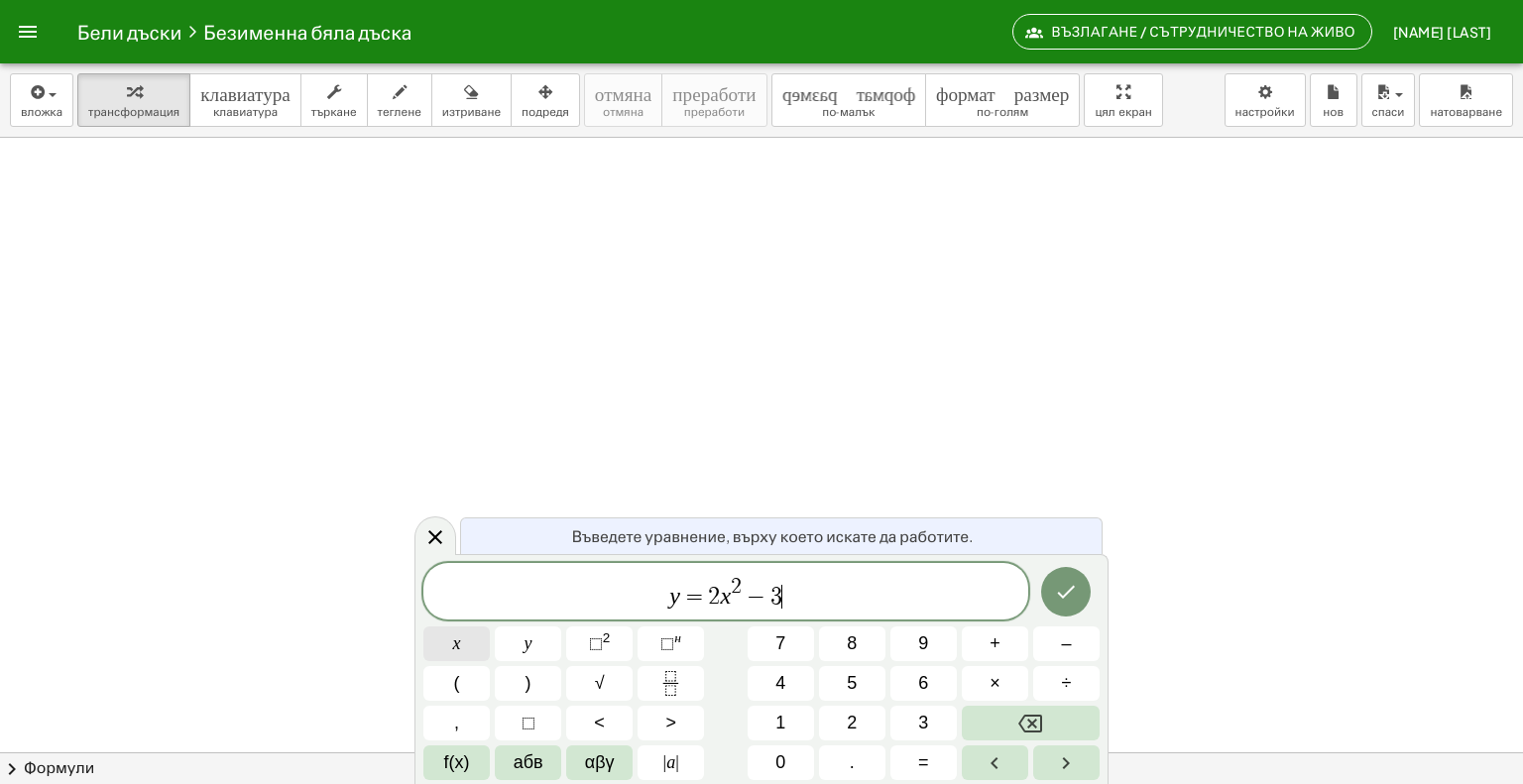 click on "х" at bounding box center [456, 643] 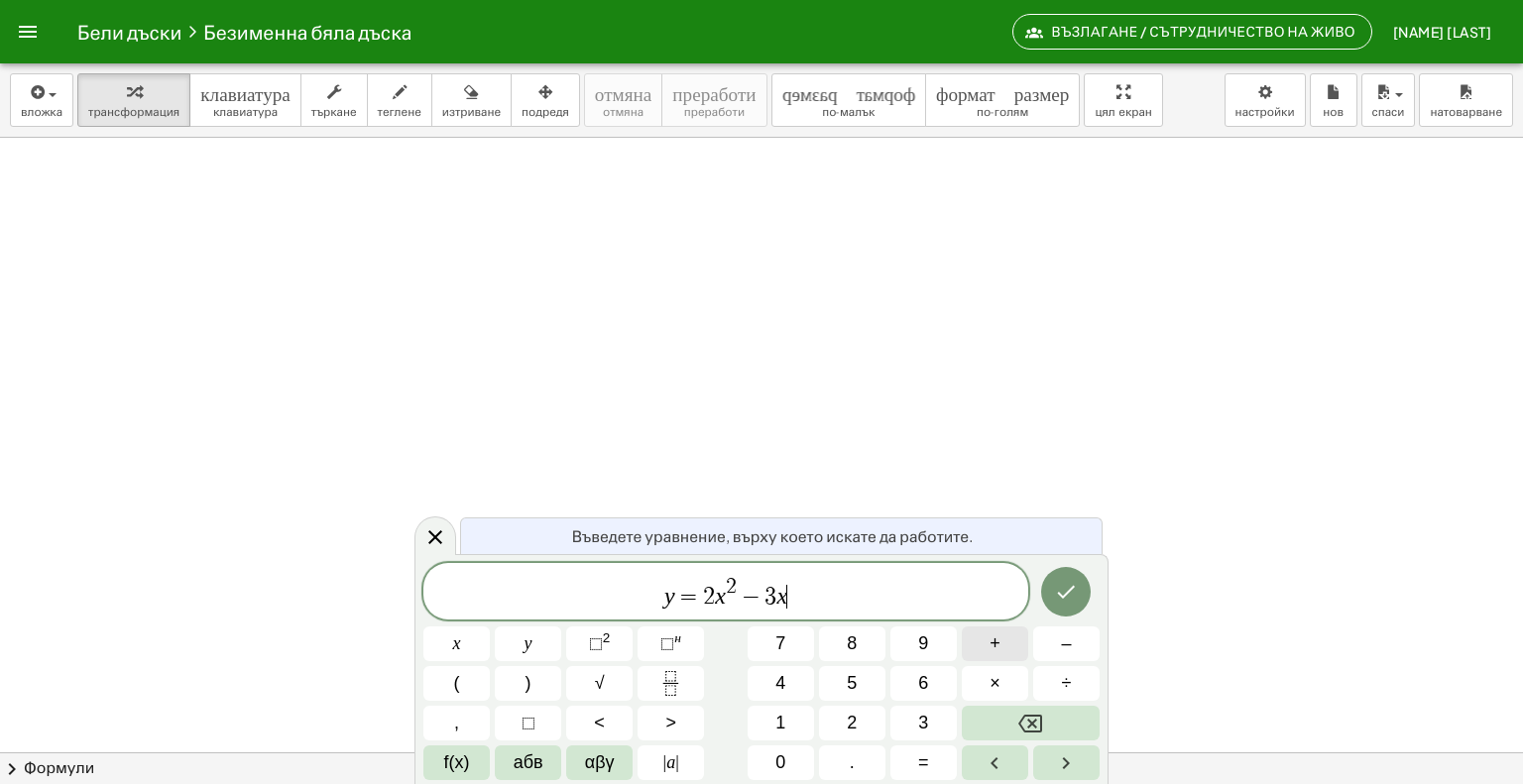 click on "+" at bounding box center (995, 643) 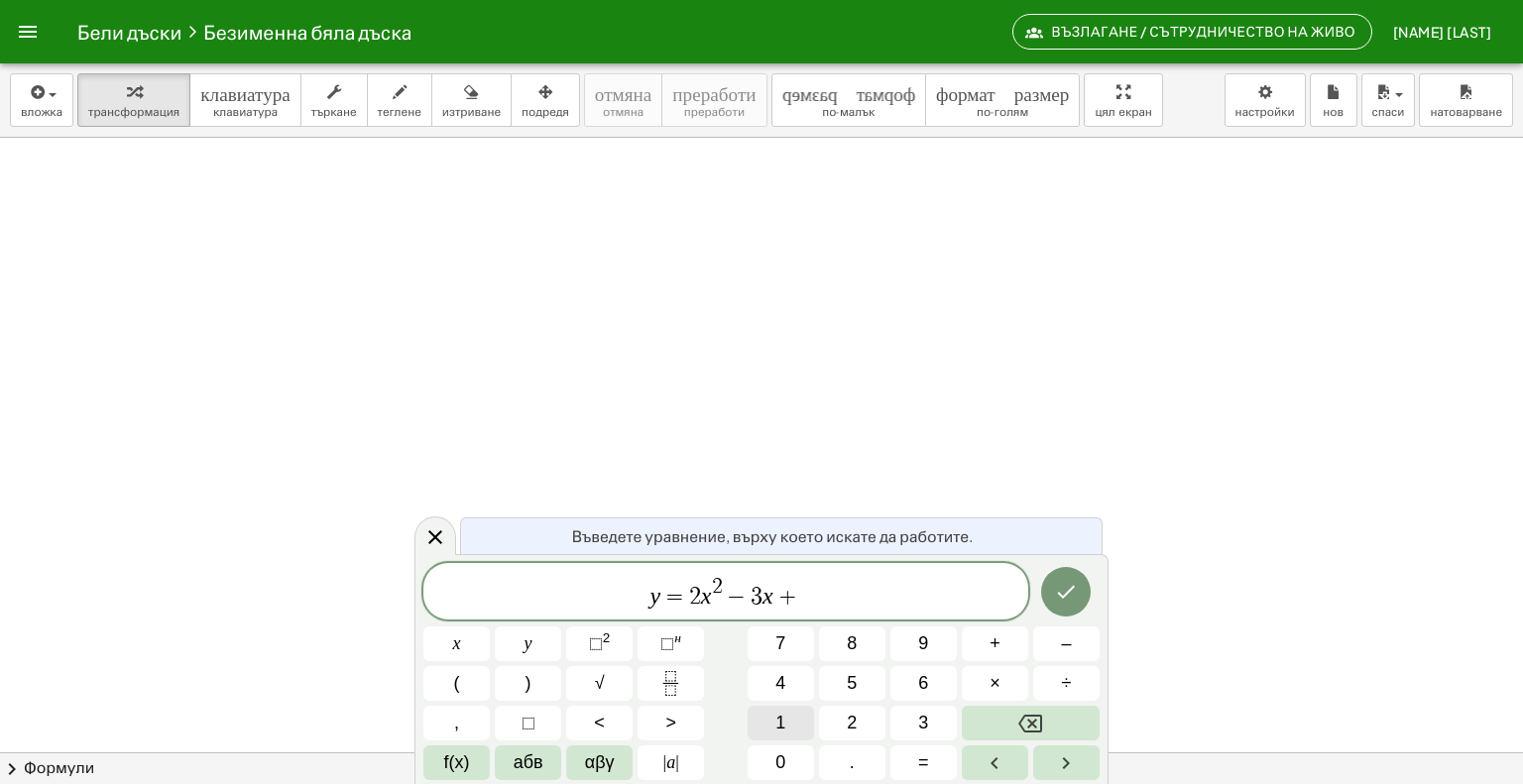 click on "1" at bounding box center [780, 723] 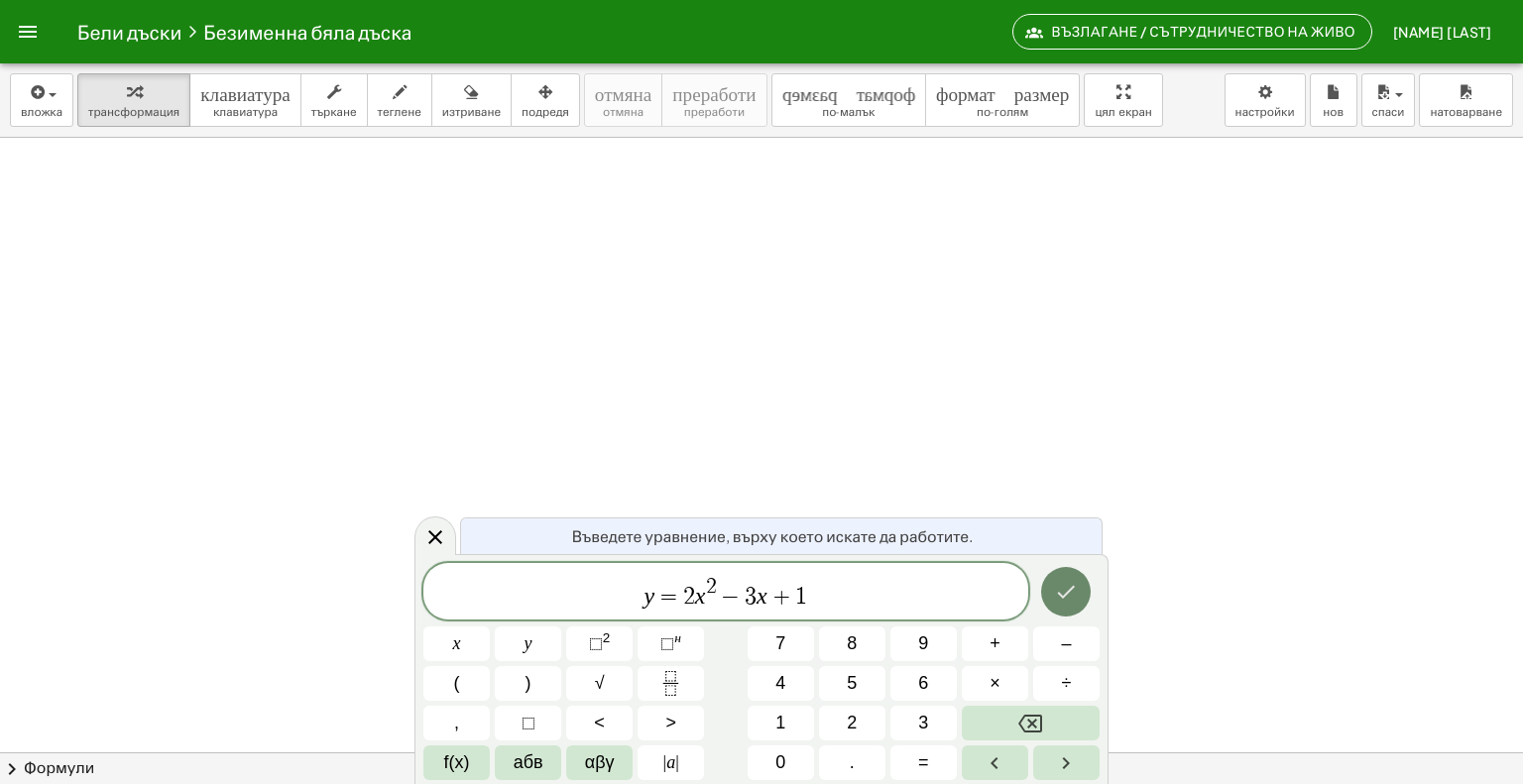 click 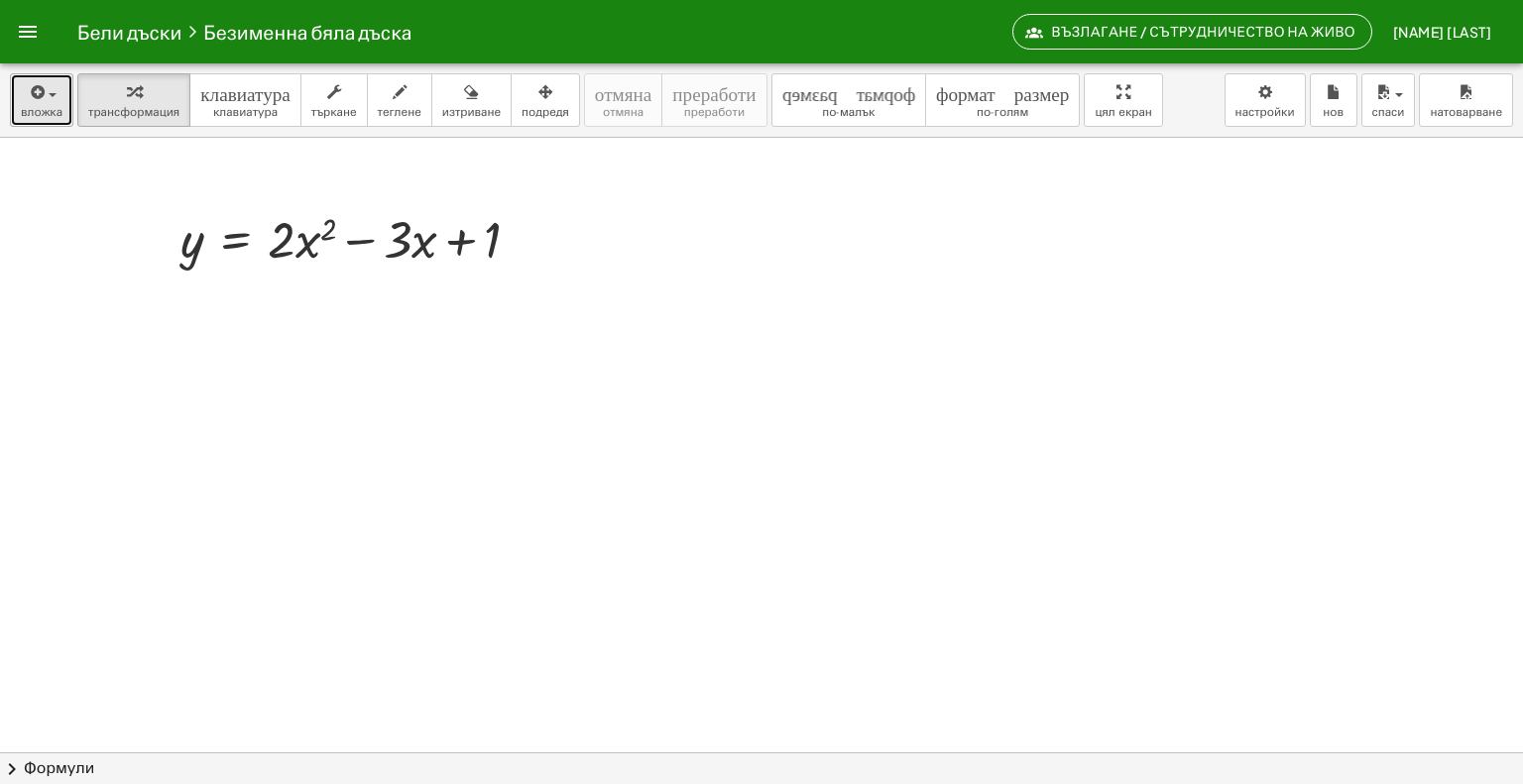 click at bounding box center [42, 91] 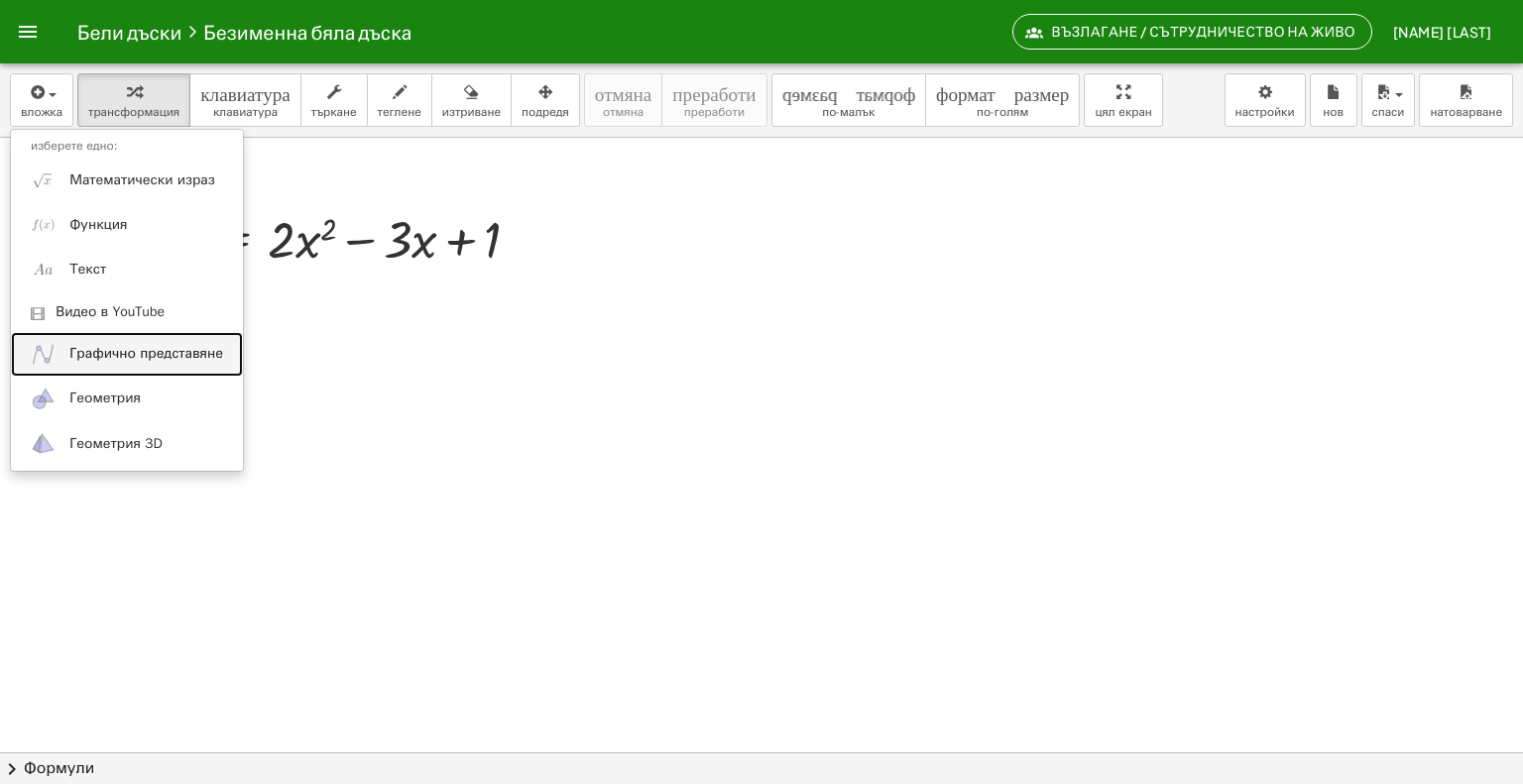 click on "Графично представяне" at bounding box center (146, 353) 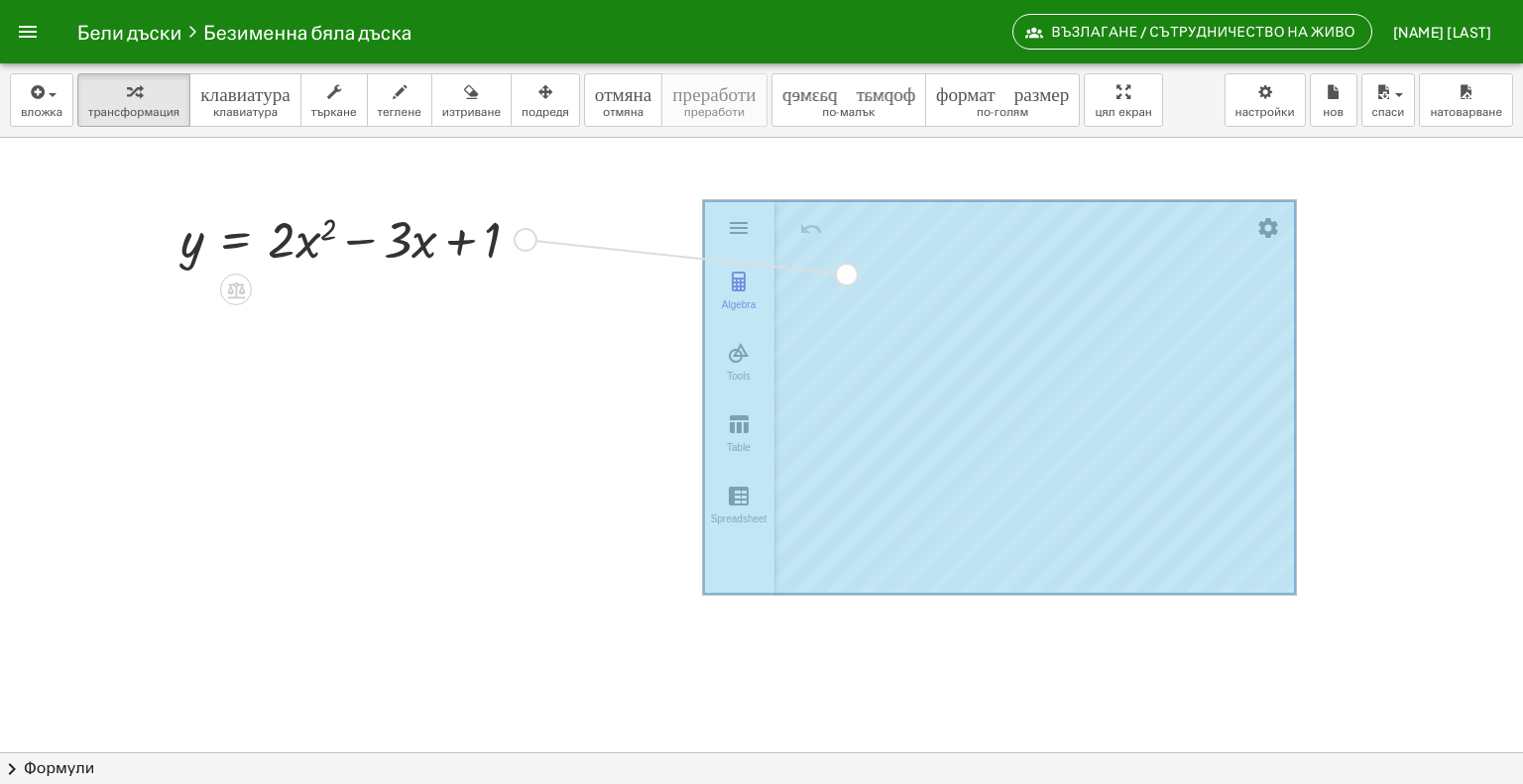 drag, startPoint x: 532, startPoint y: 239, endPoint x: 864, endPoint y: 280, distance: 334.52205 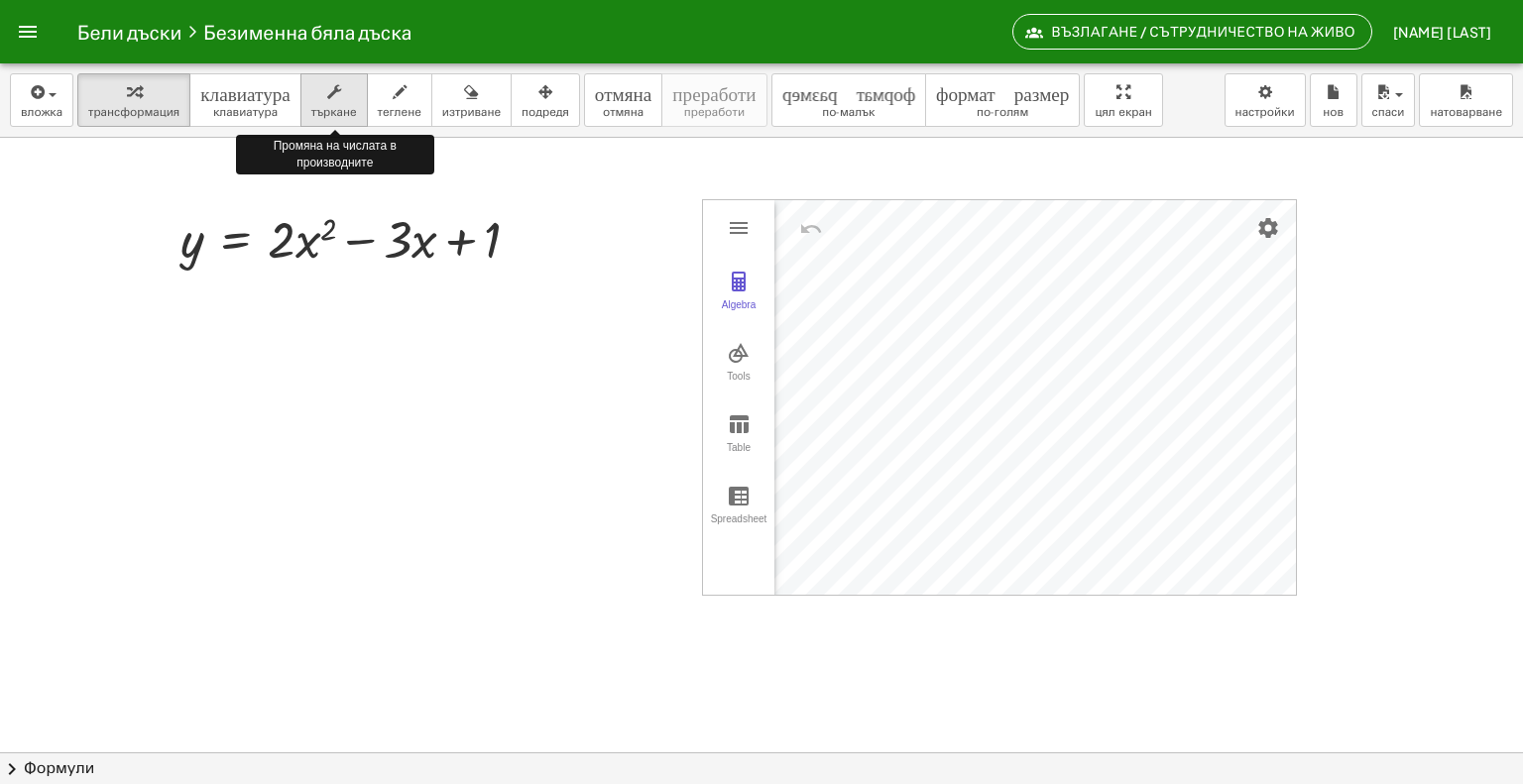 click on "търкане" at bounding box center (334, 112) 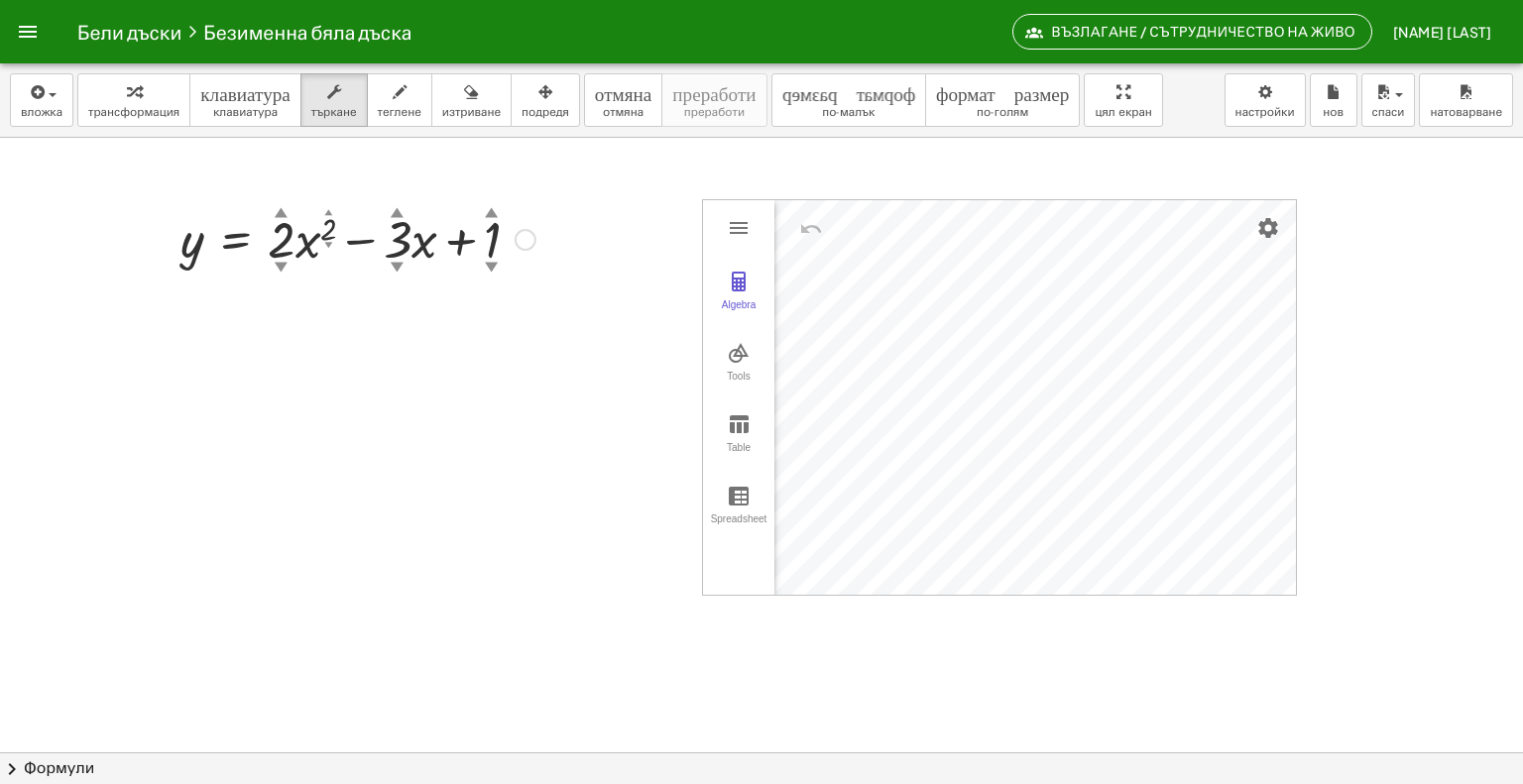 click on "▲" at bounding box center [281, 213] 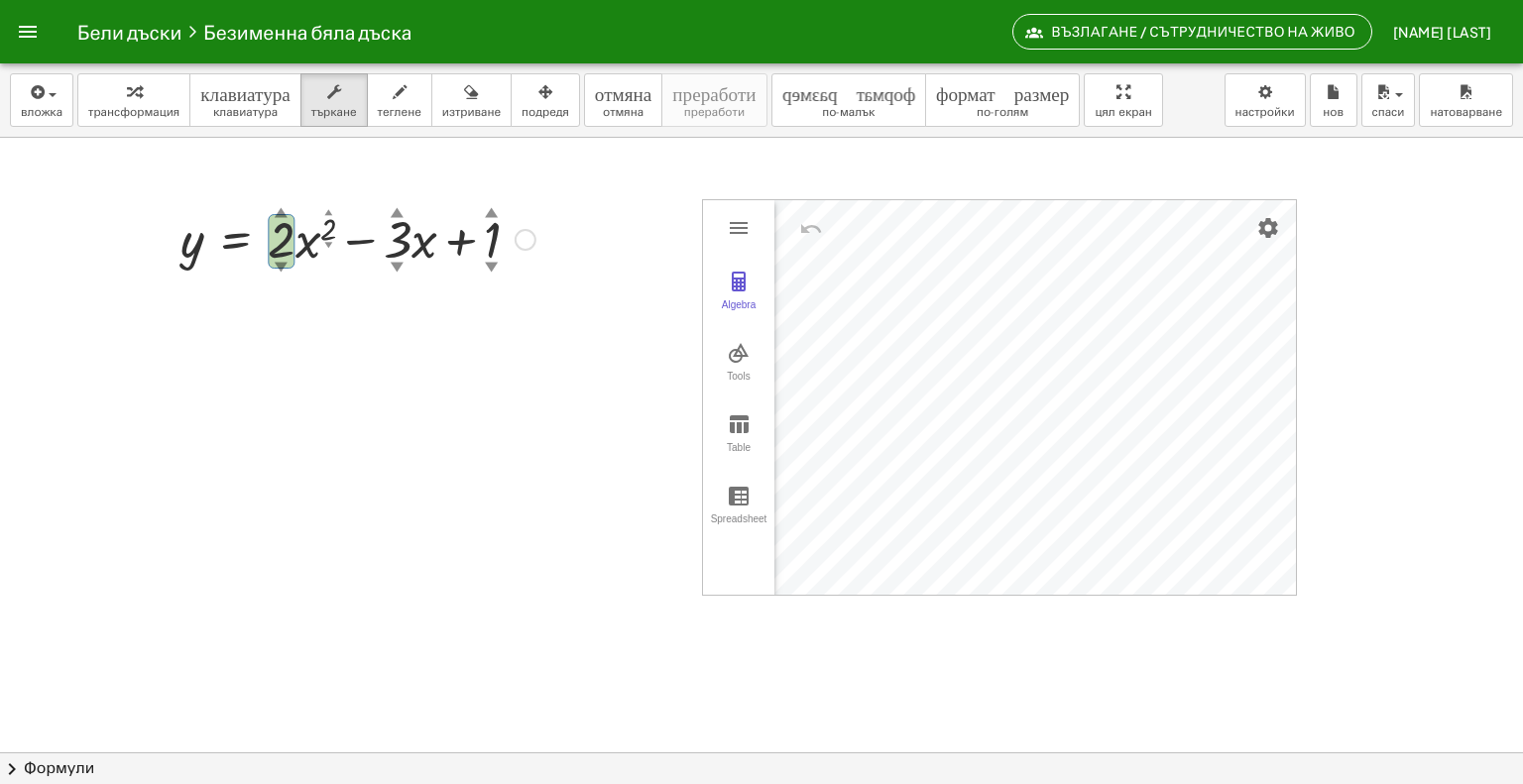 click on "▲" at bounding box center (281, 213) 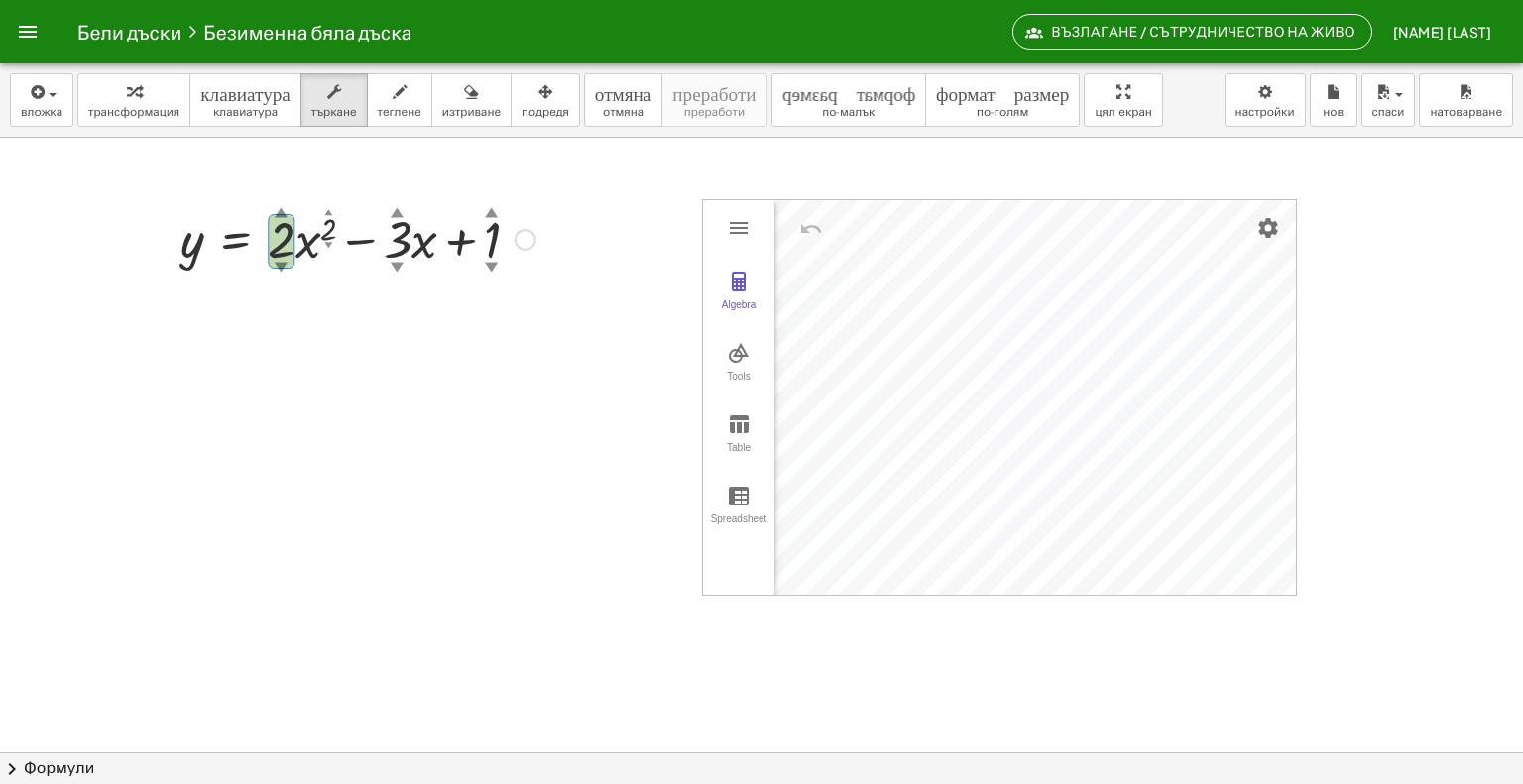 click on "▲" at bounding box center [281, 213] 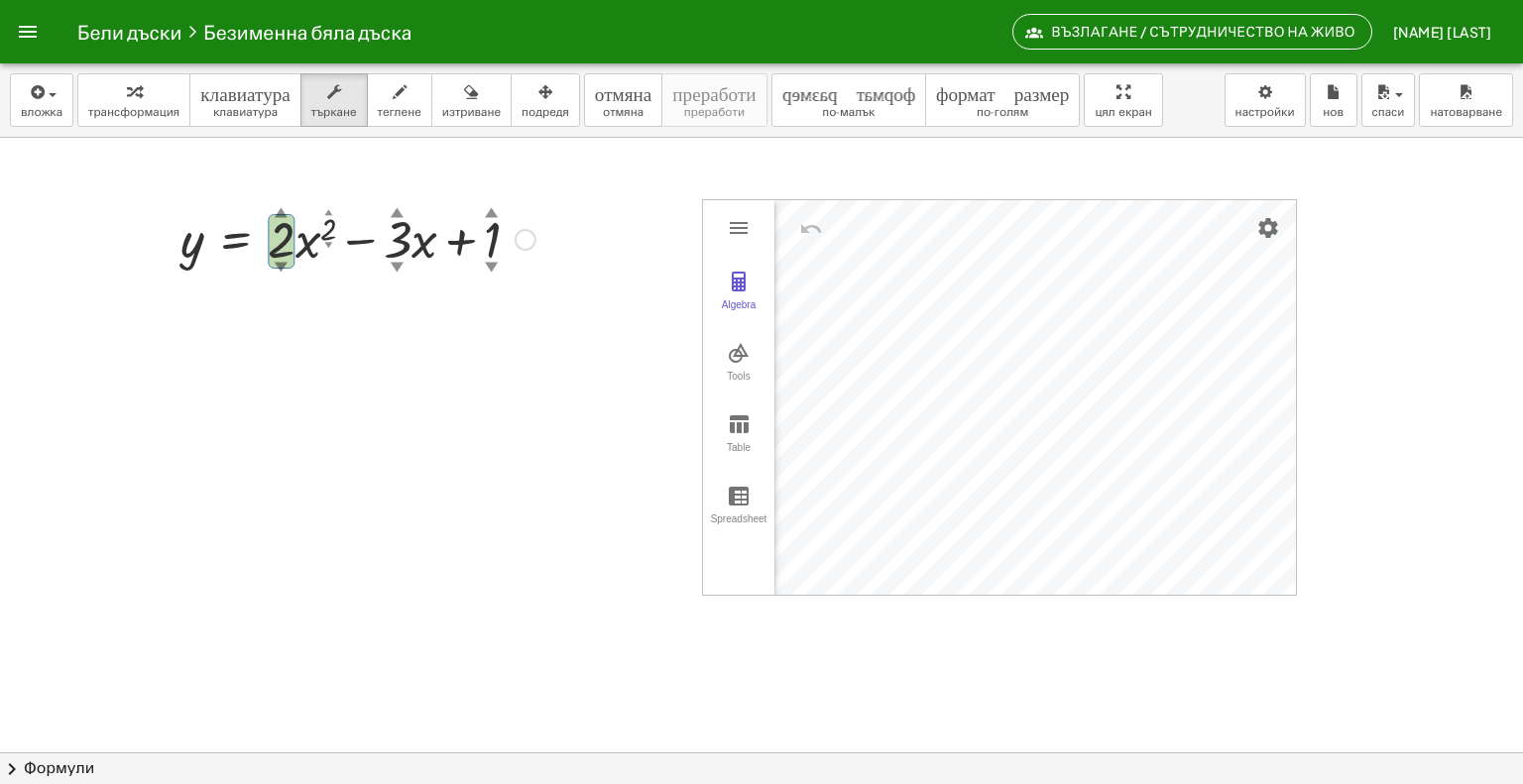 click at bounding box center [358, 238] 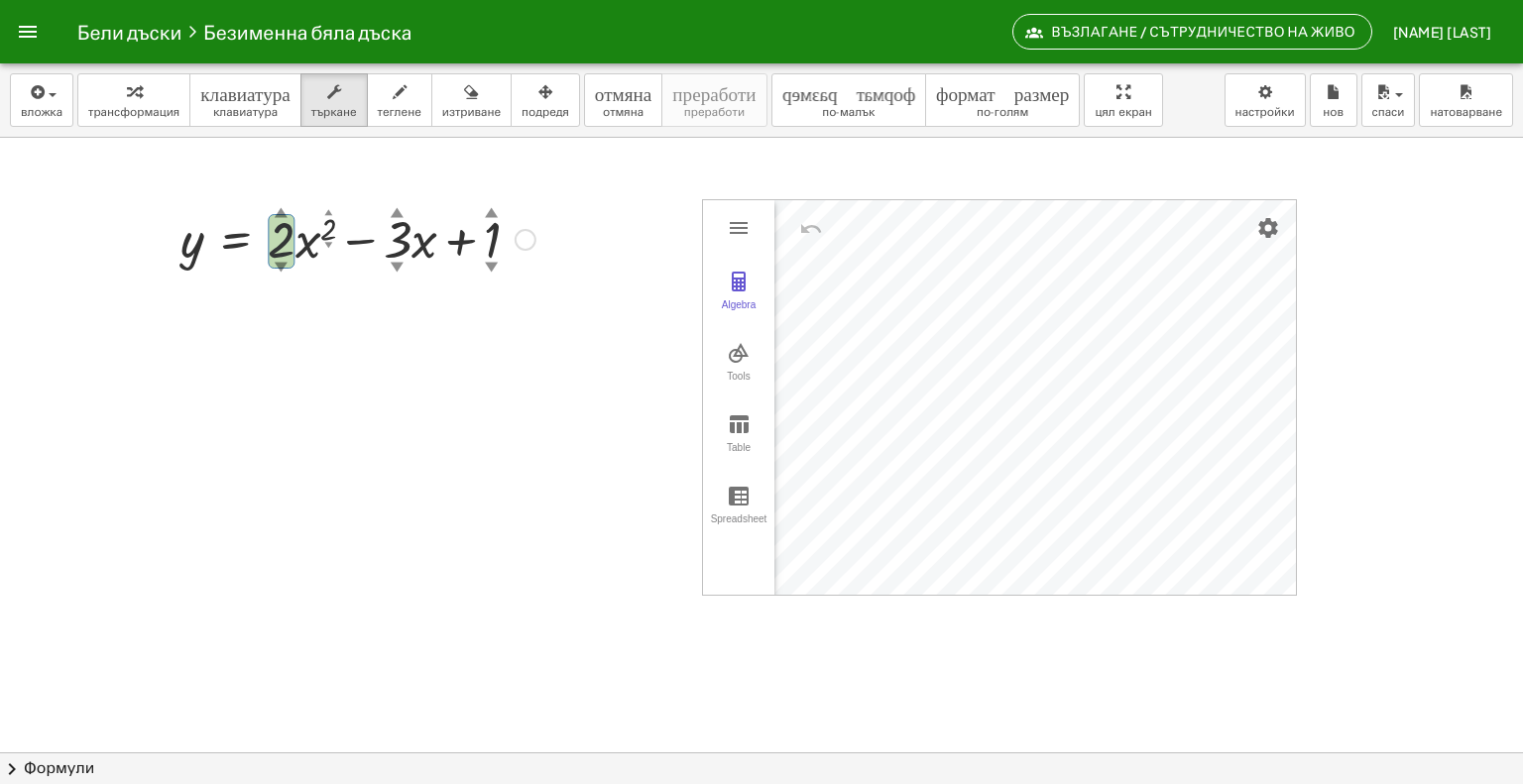 click on "▼" at bounding box center (281, 268) 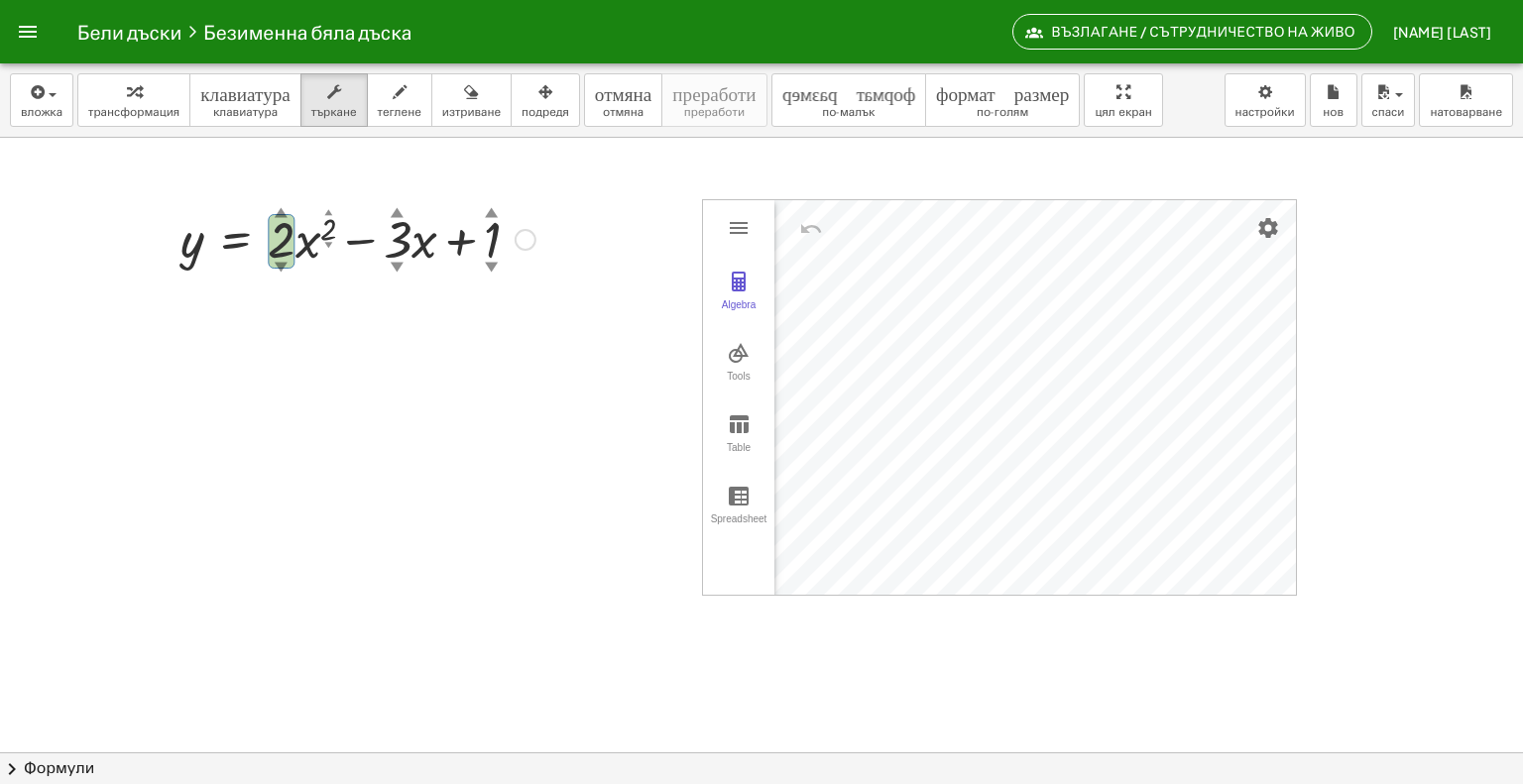 click on "▲" at bounding box center (281, 213) 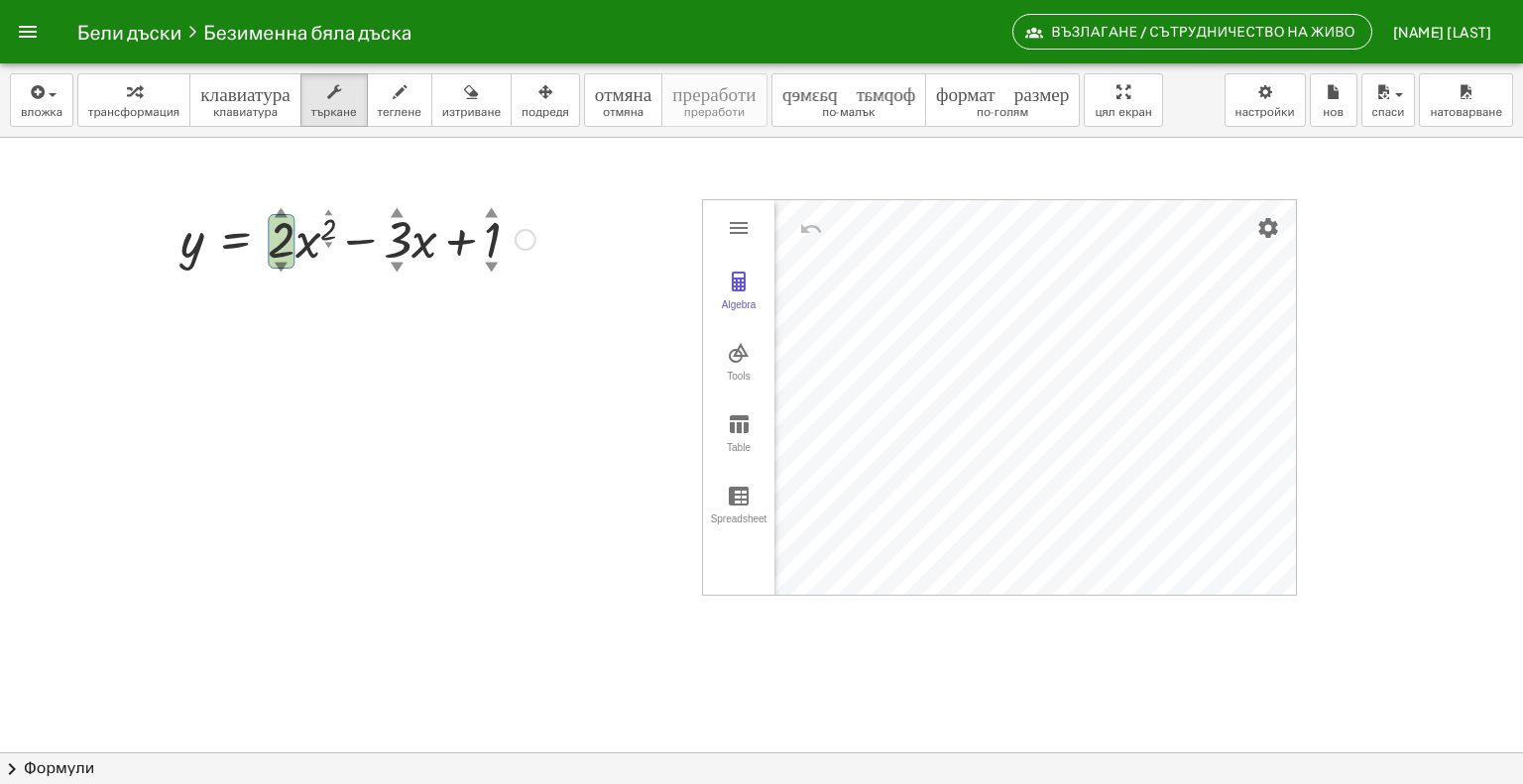click on "▲" at bounding box center (491, 213) 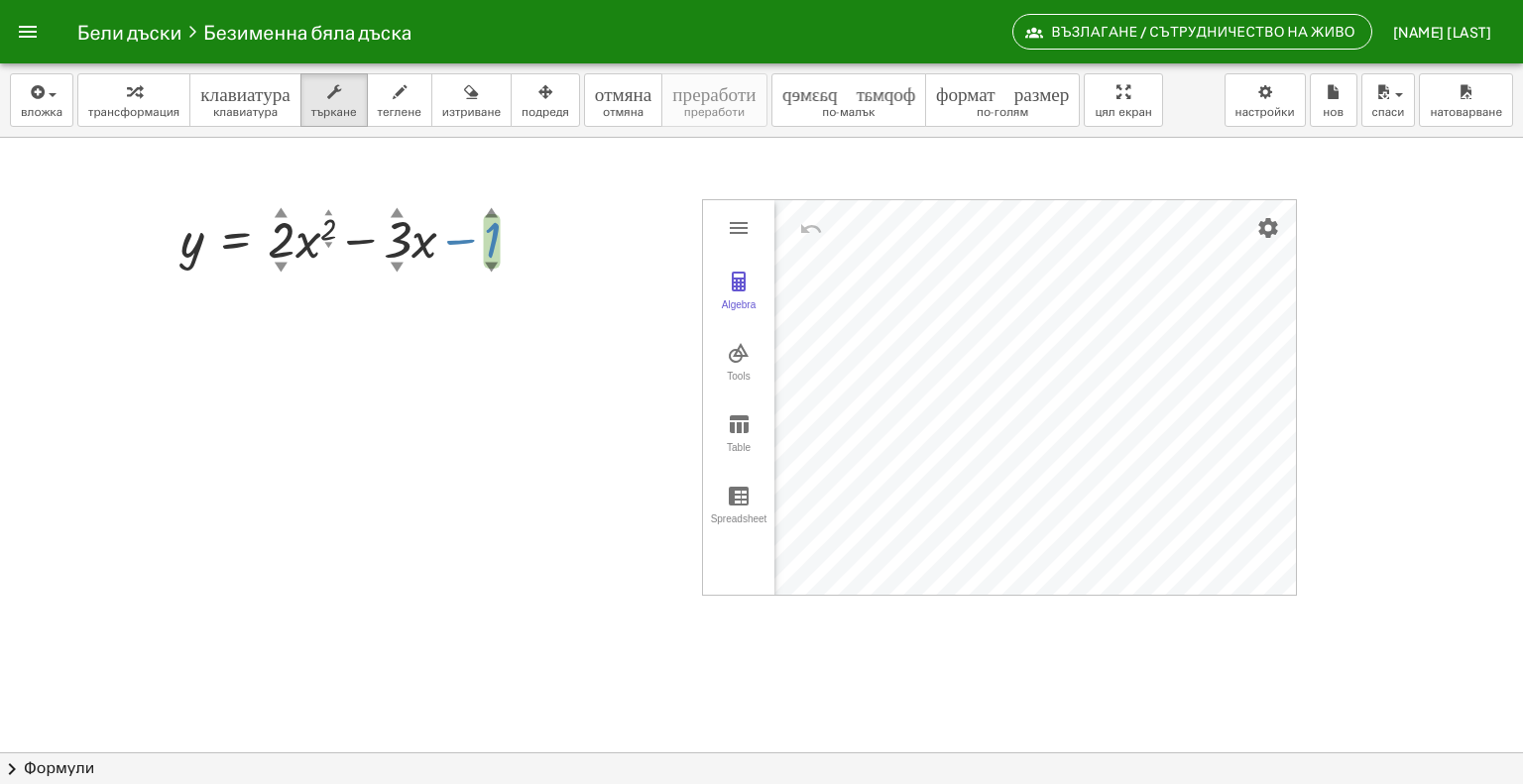 drag, startPoint x: 490, startPoint y: 213, endPoint x: 500, endPoint y: 245, distance: 33.526109 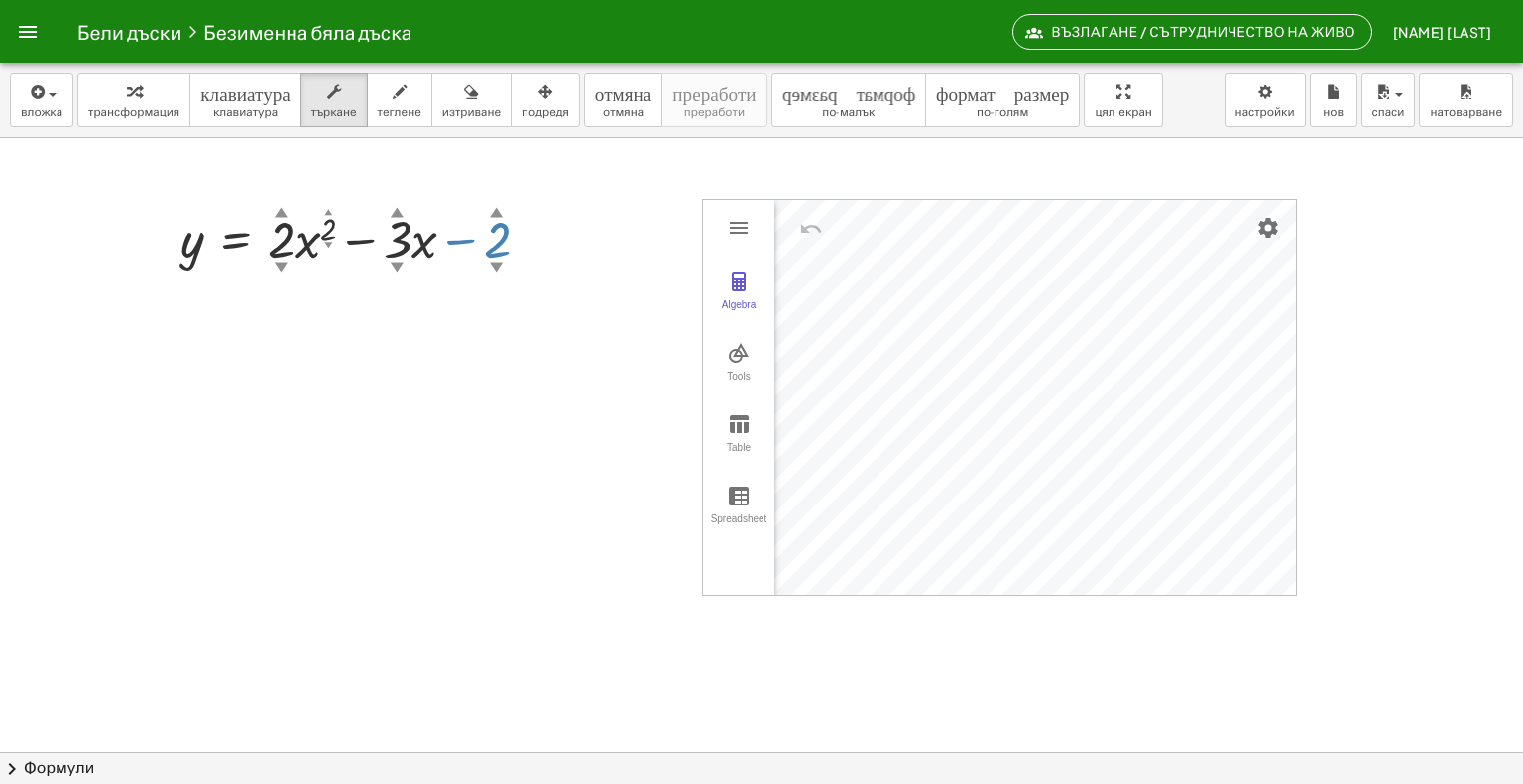 drag, startPoint x: 496, startPoint y: 237, endPoint x: 498, endPoint y: 249, distance: 12.165525 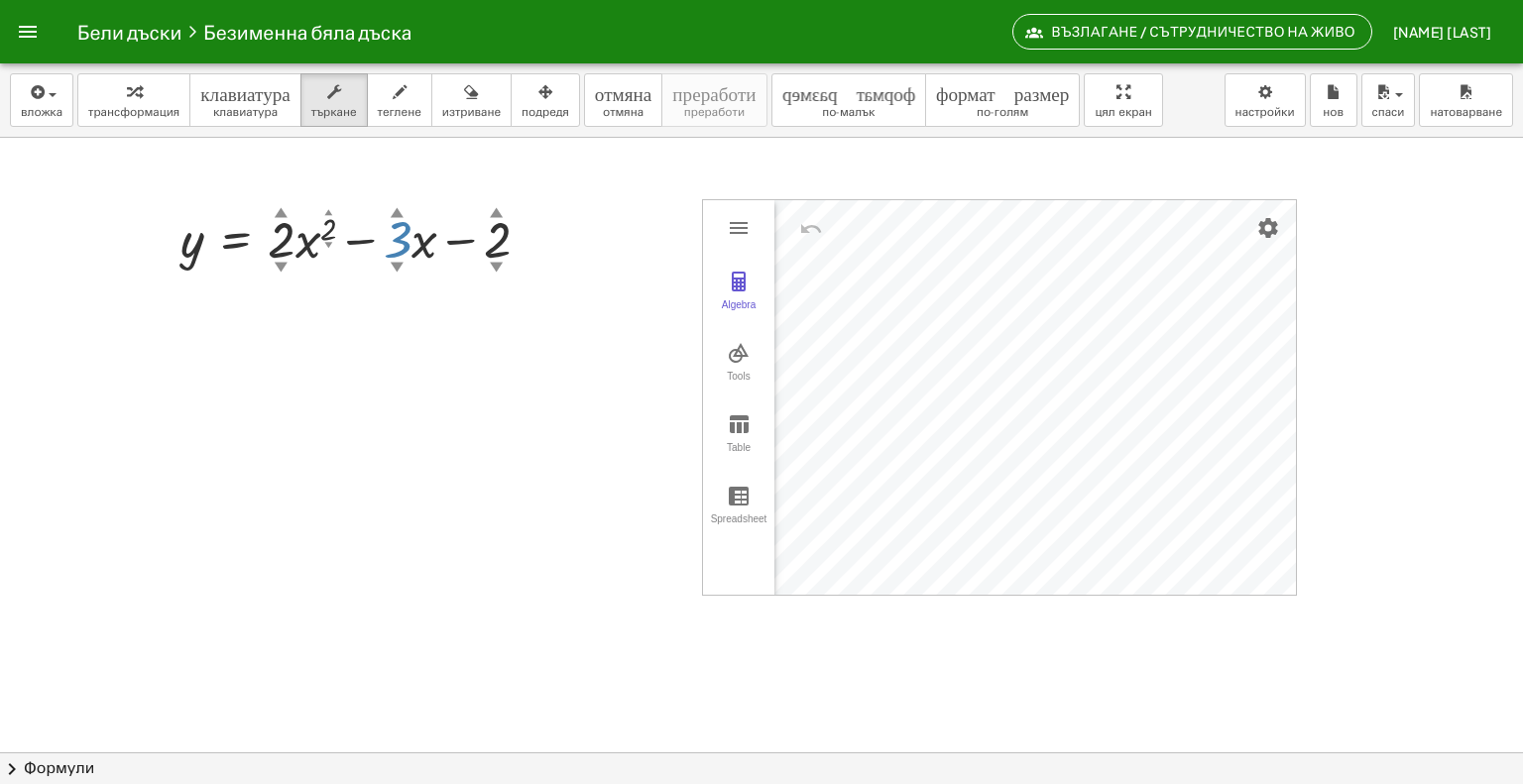 drag, startPoint x: 397, startPoint y: 212, endPoint x: 421, endPoint y: 216, distance: 24.33105 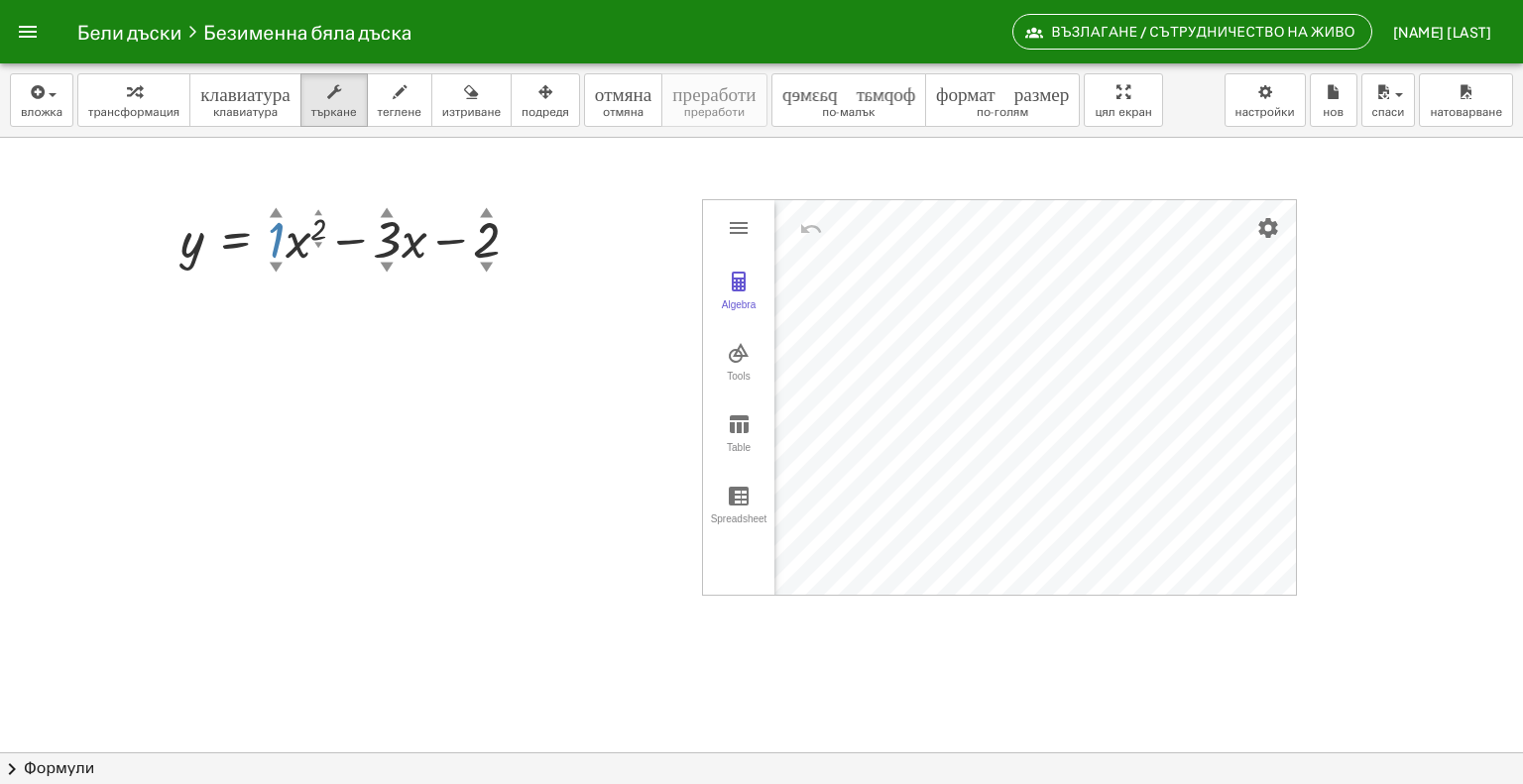 drag, startPoint x: 279, startPoint y: 213, endPoint x: 302, endPoint y: 232, distance: 29.832868 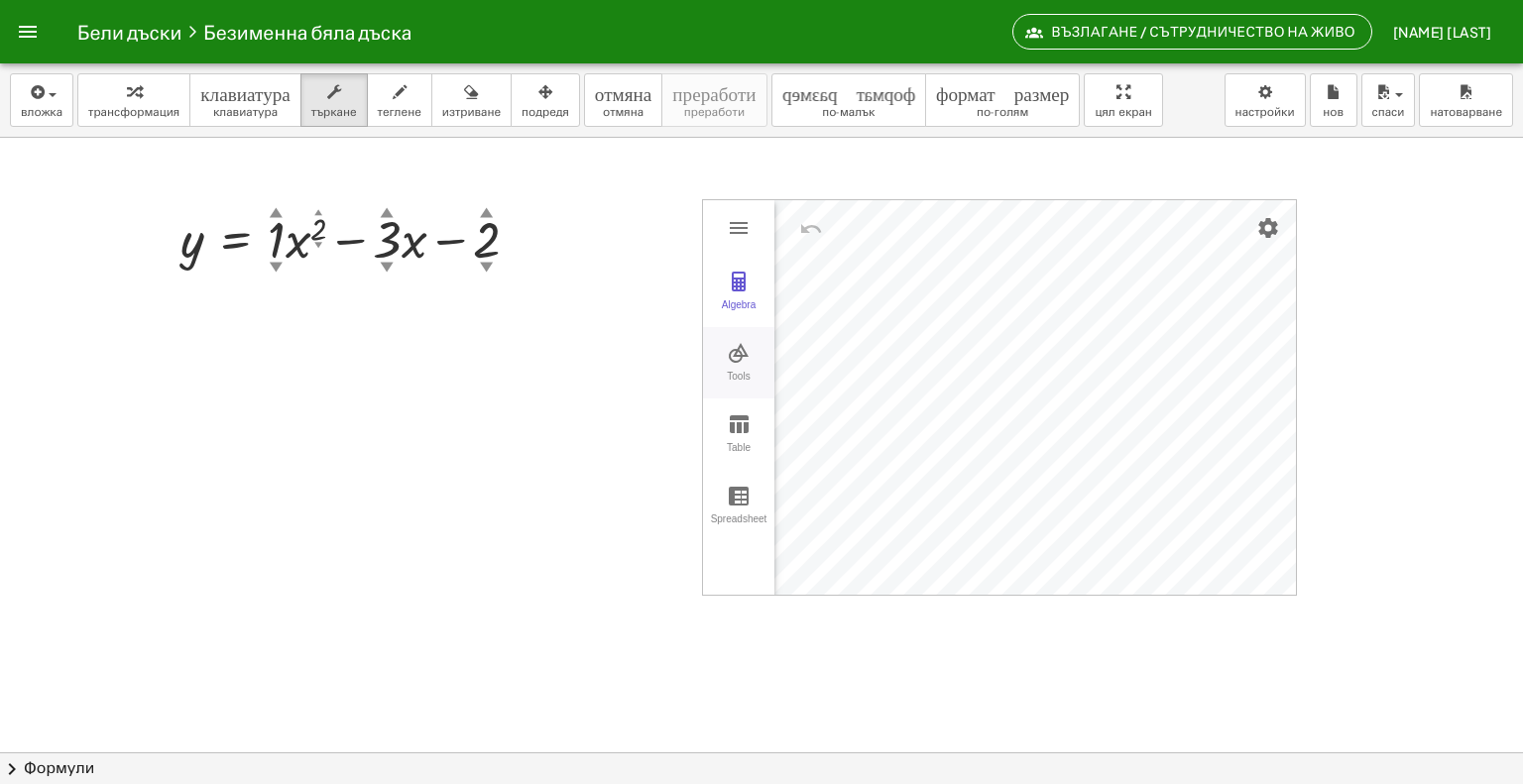 click at bounding box center [739, 353] 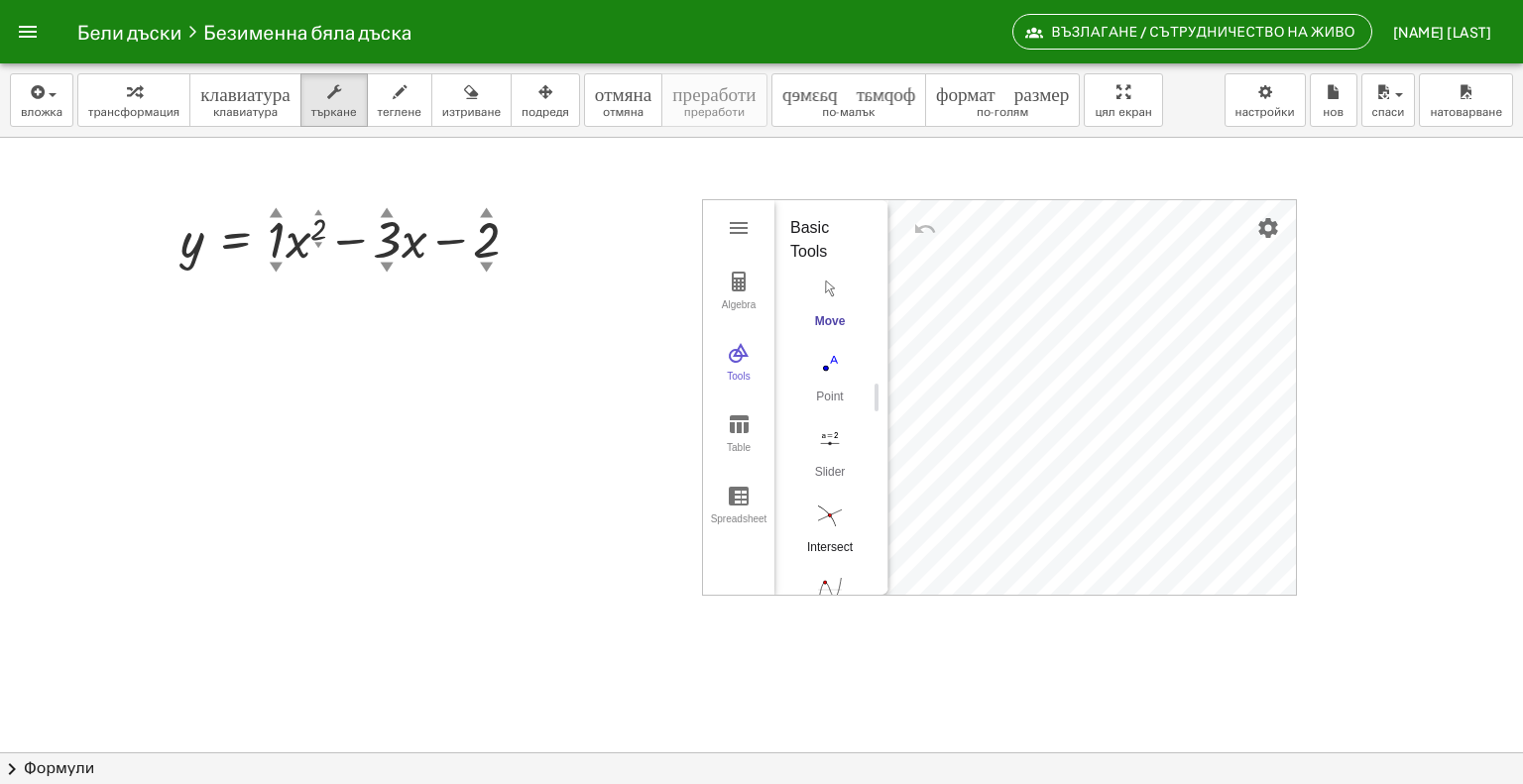 click at bounding box center (830, 514) 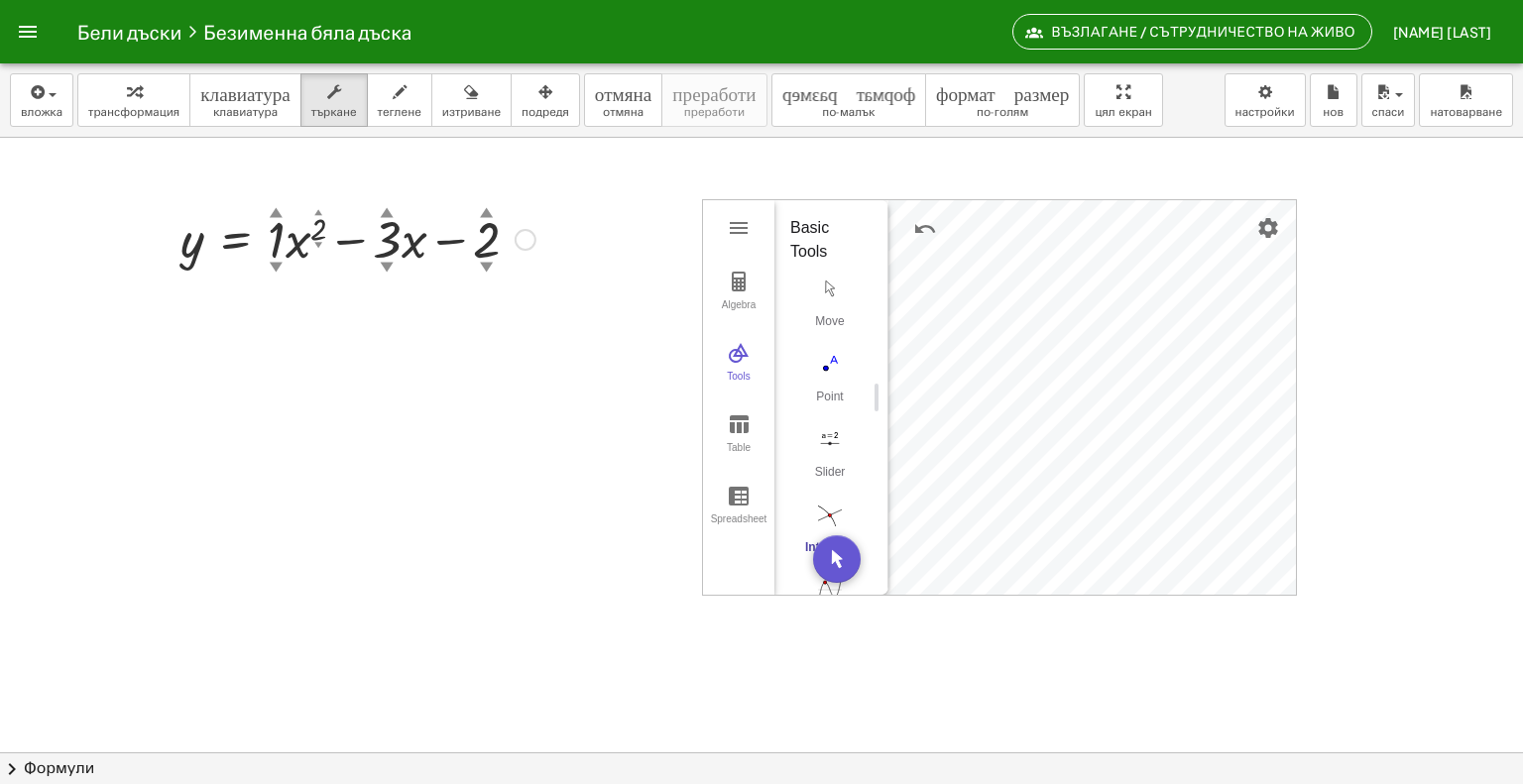 click on "▲" at bounding box center (486, 213) 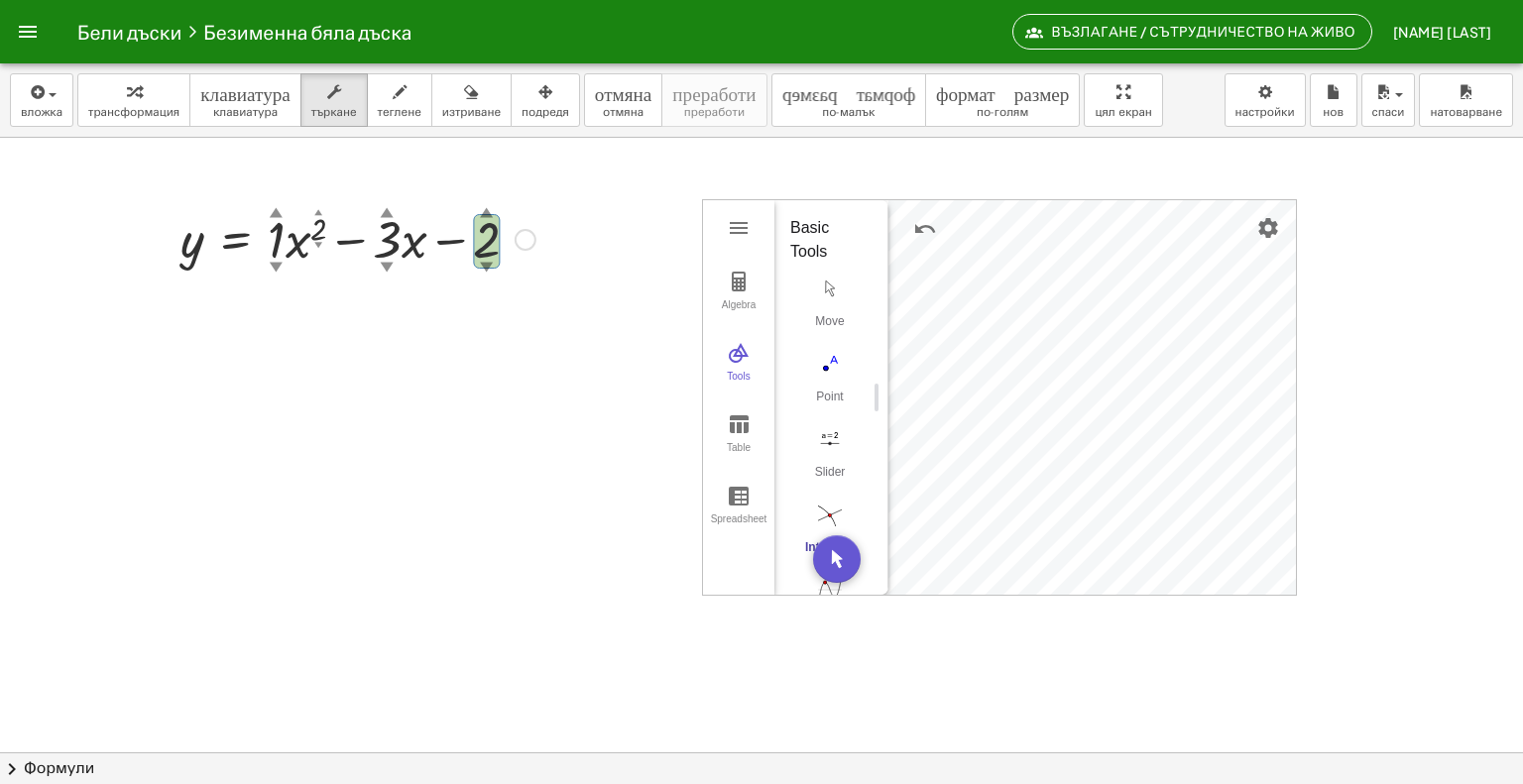 click on "▲" at bounding box center [486, 213] 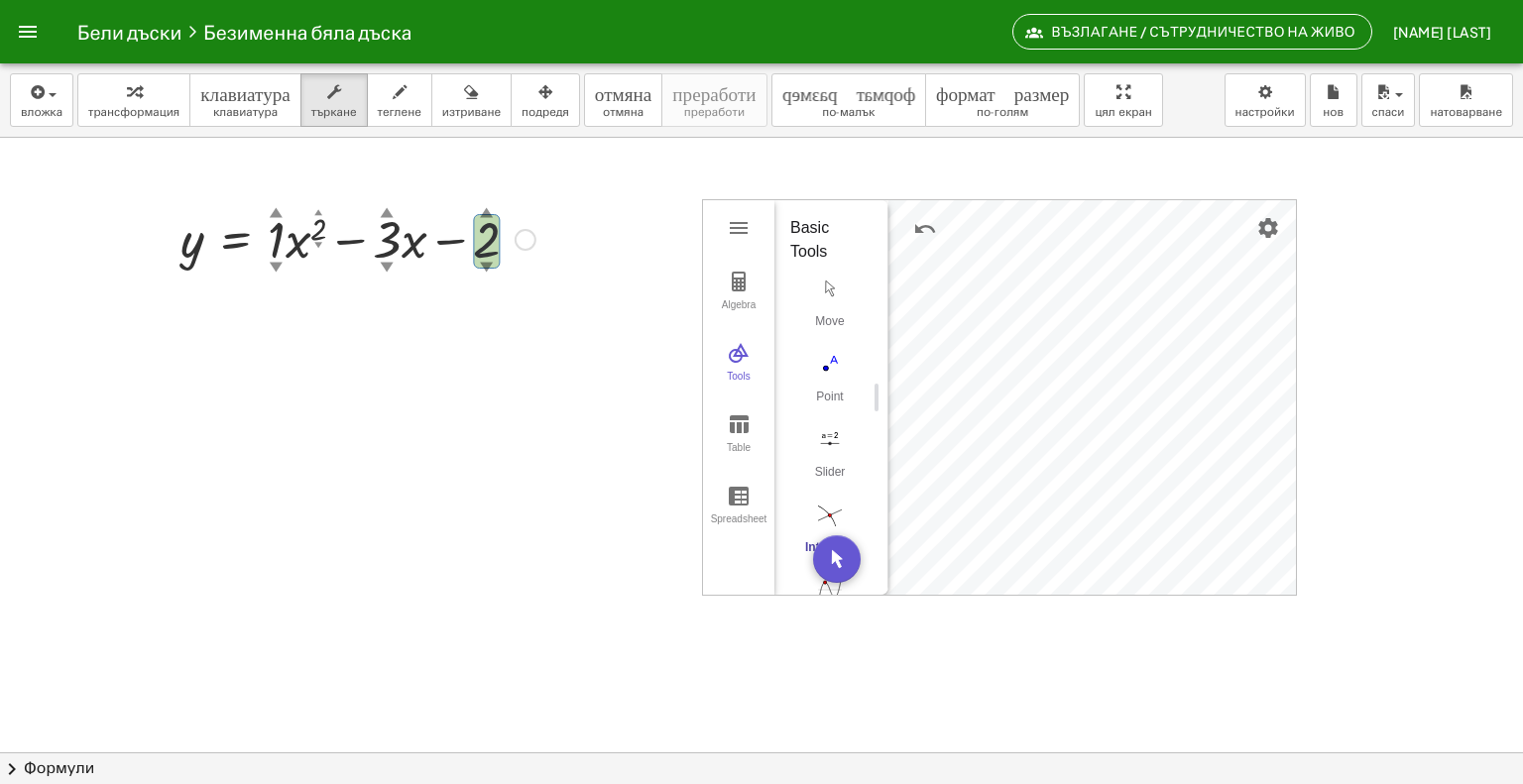 click on "▲" at bounding box center (486, 213) 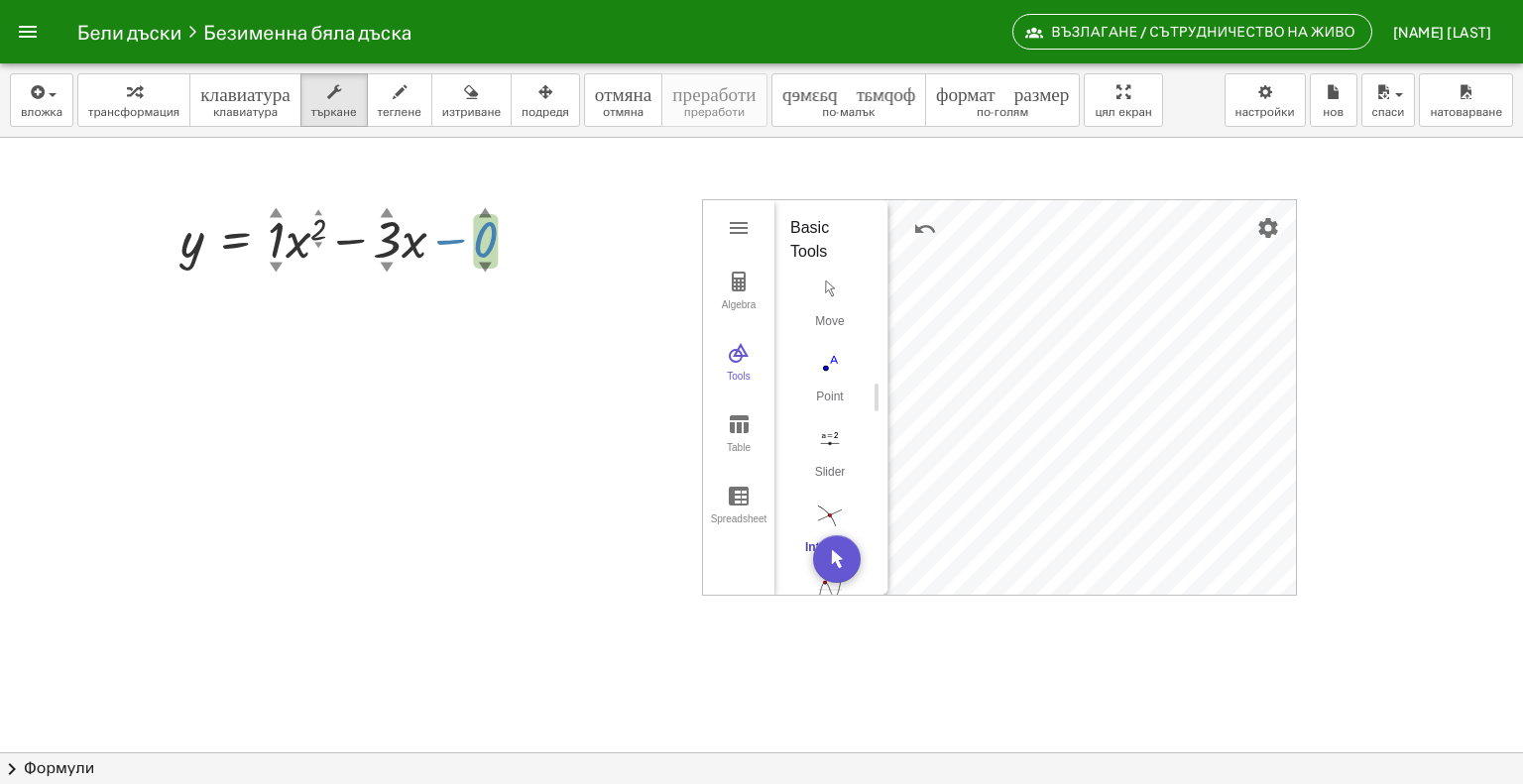 drag, startPoint x: 484, startPoint y: 215, endPoint x: 492, endPoint y: 184, distance: 32.01562 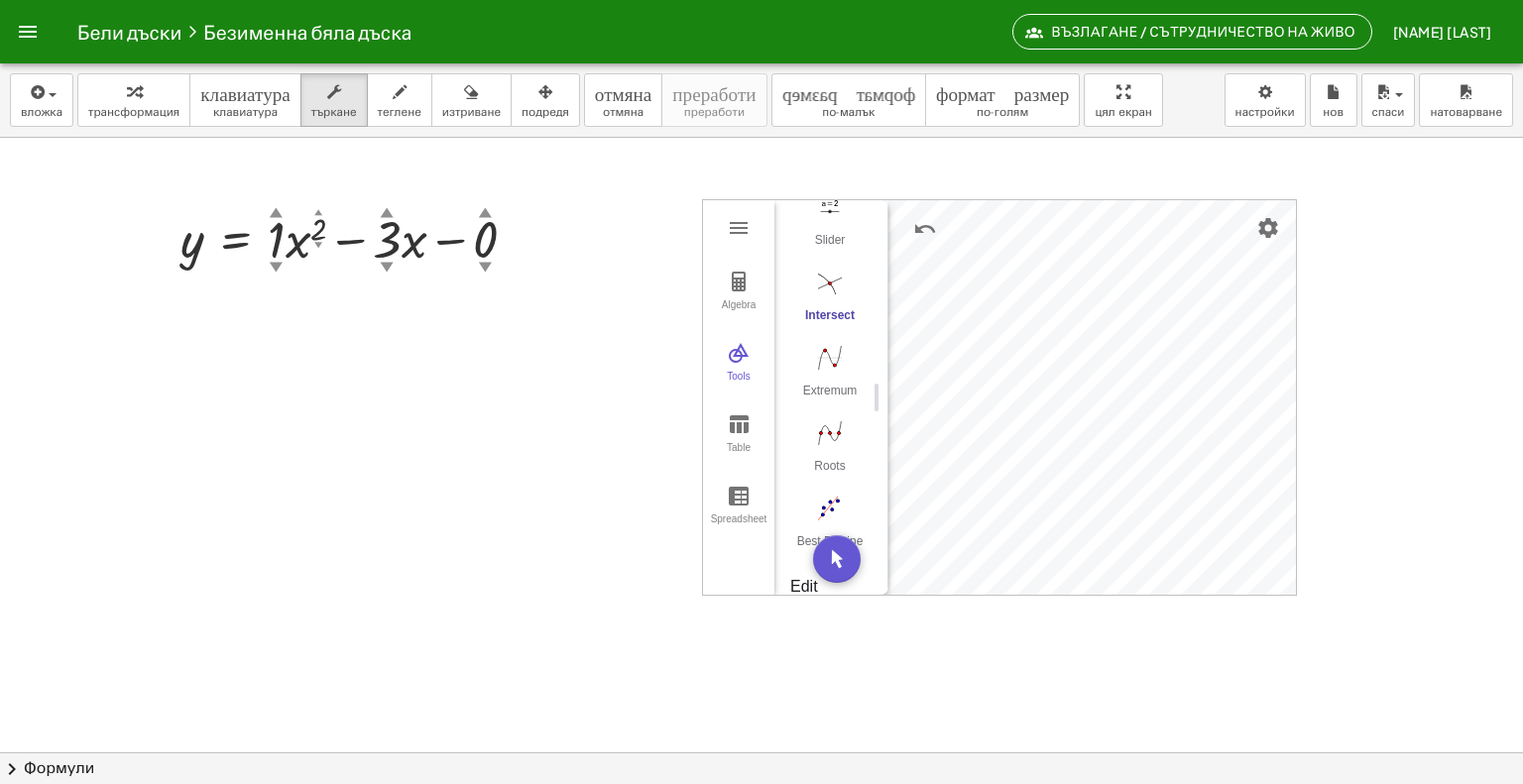 scroll, scrollTop: 198, scrollLeft: 0, axis: vertical 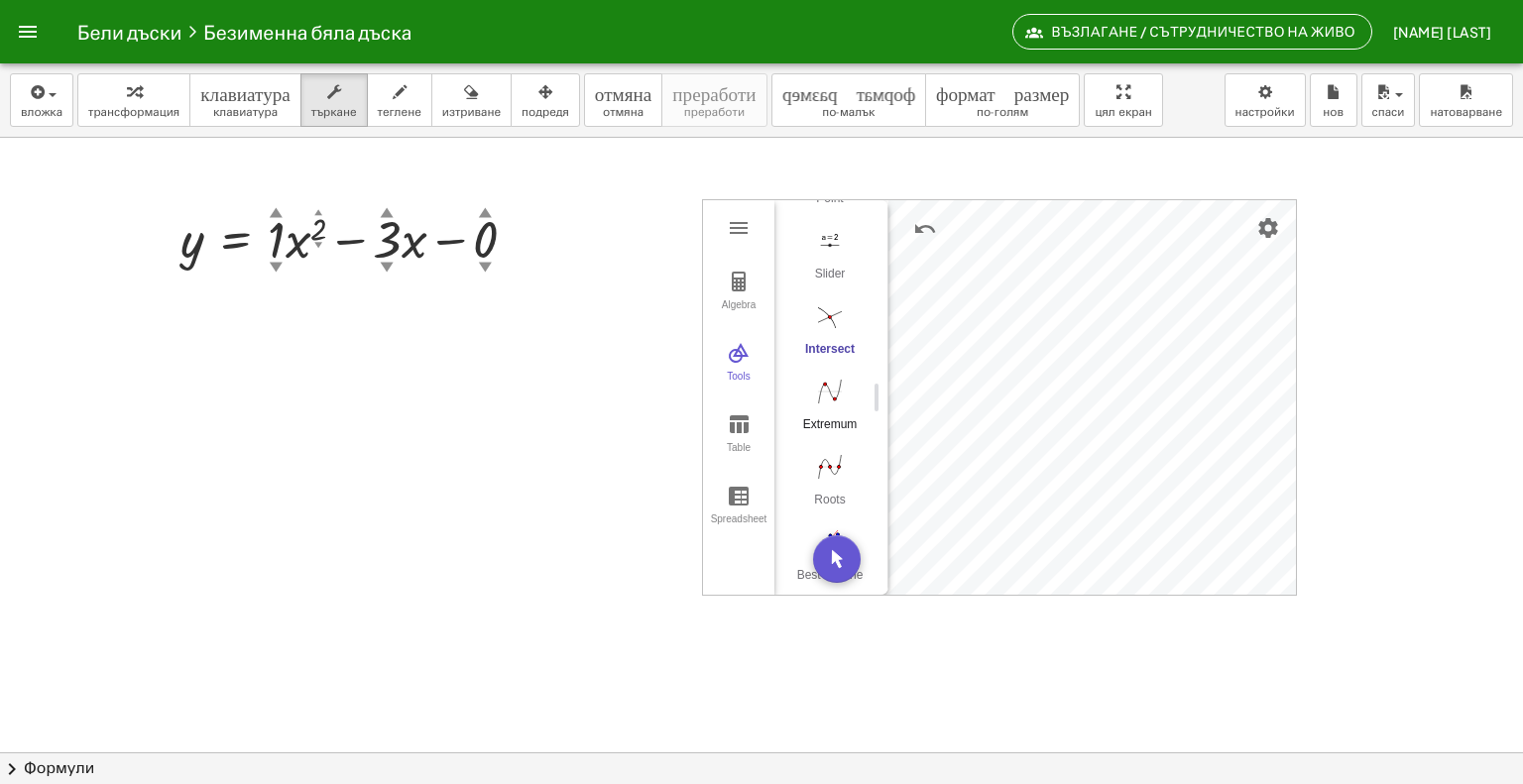click at bounding box center (830, 392) 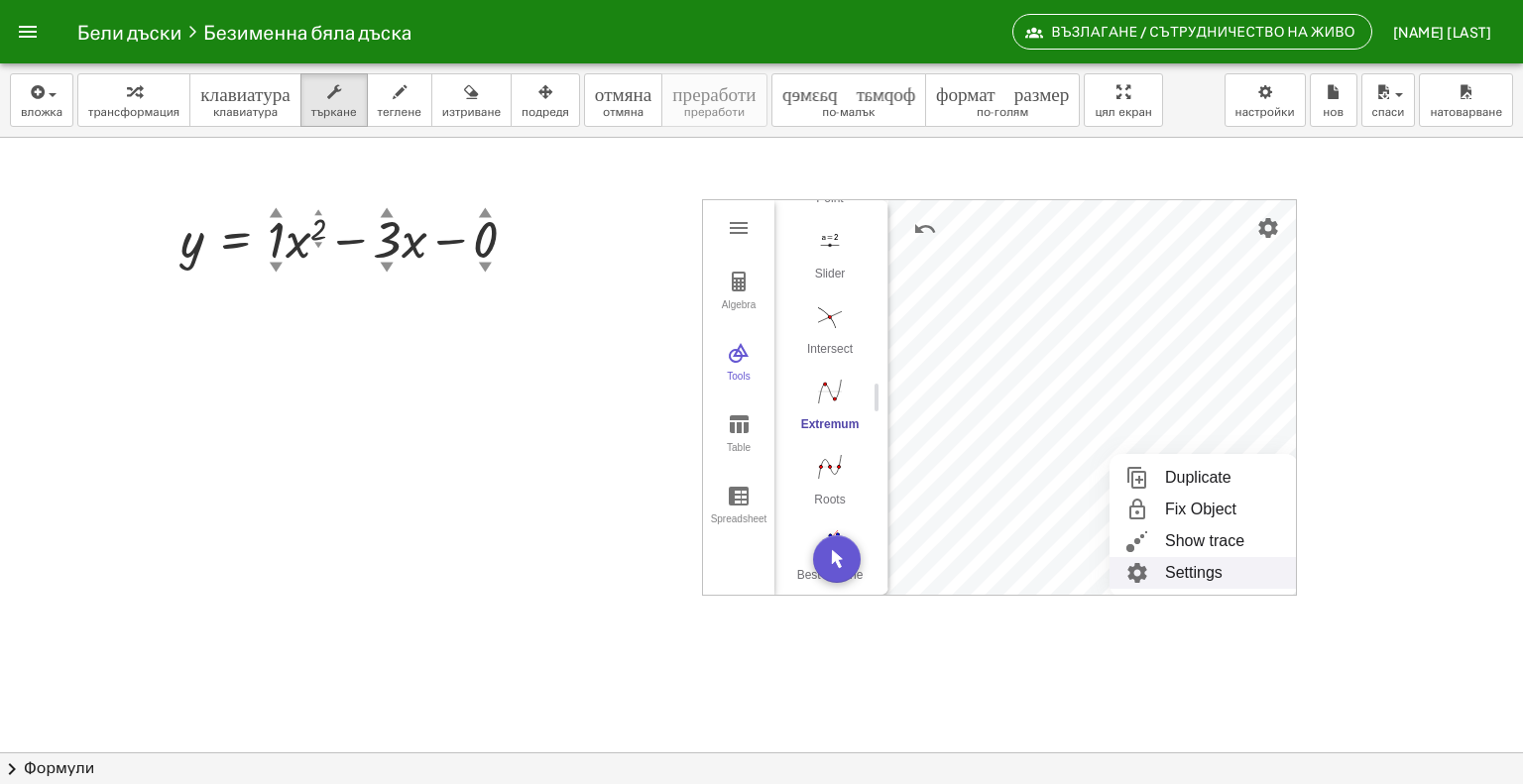 click on "Settings" at bounding box center (1204, 573) 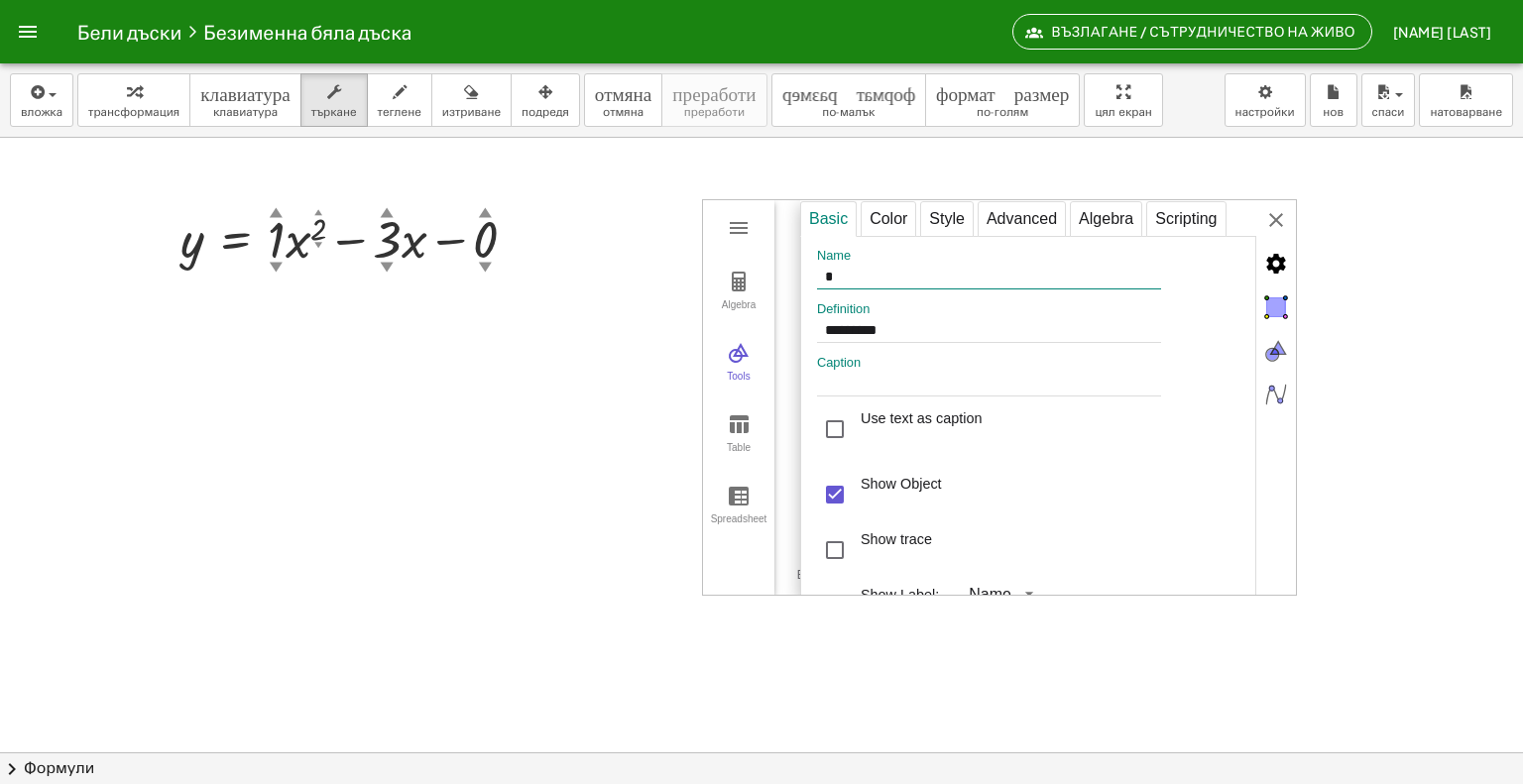click on "*" at bounding box center (989, 278) 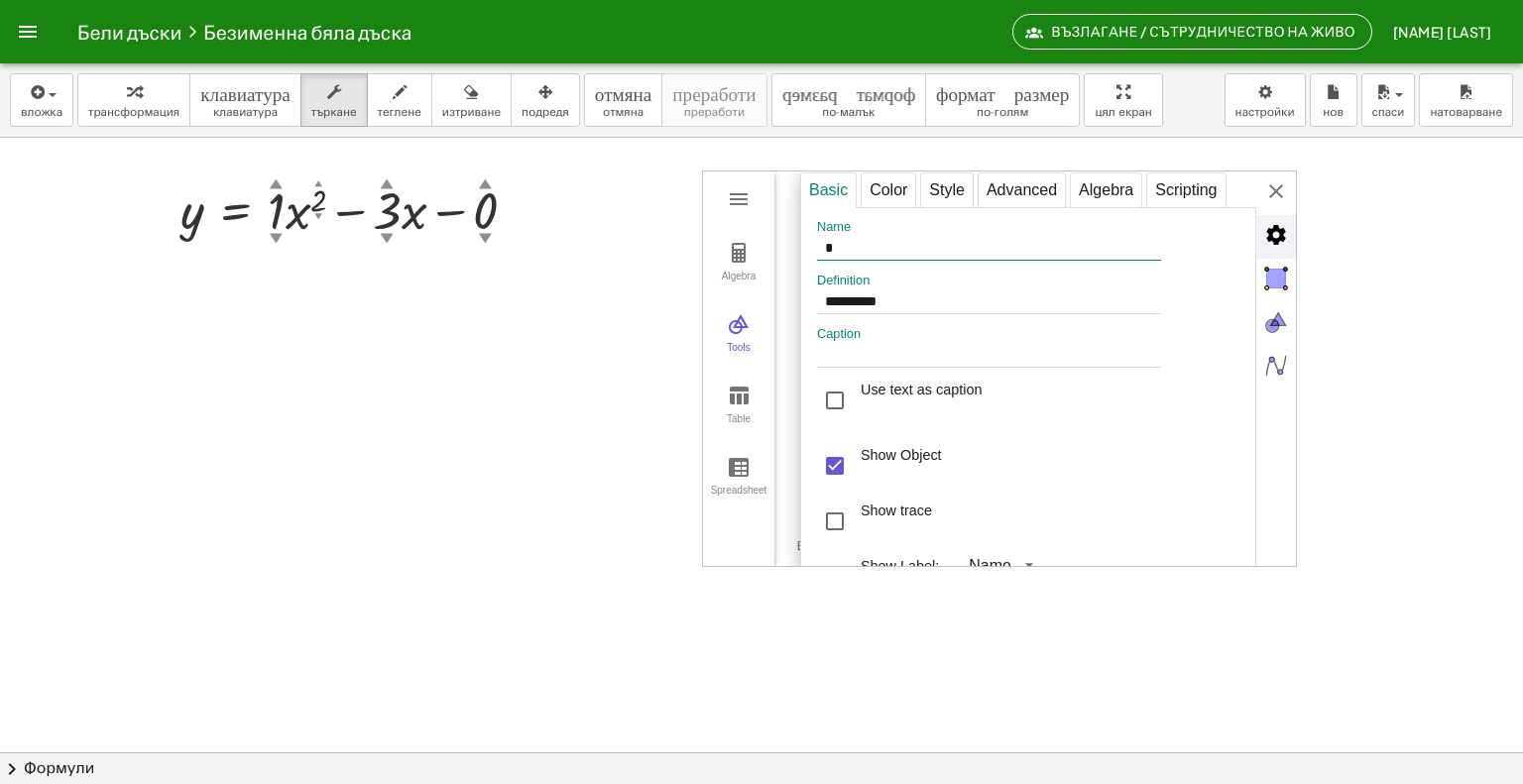 scroll, scrollTop: 0, scrollLeft: 0, axis: both 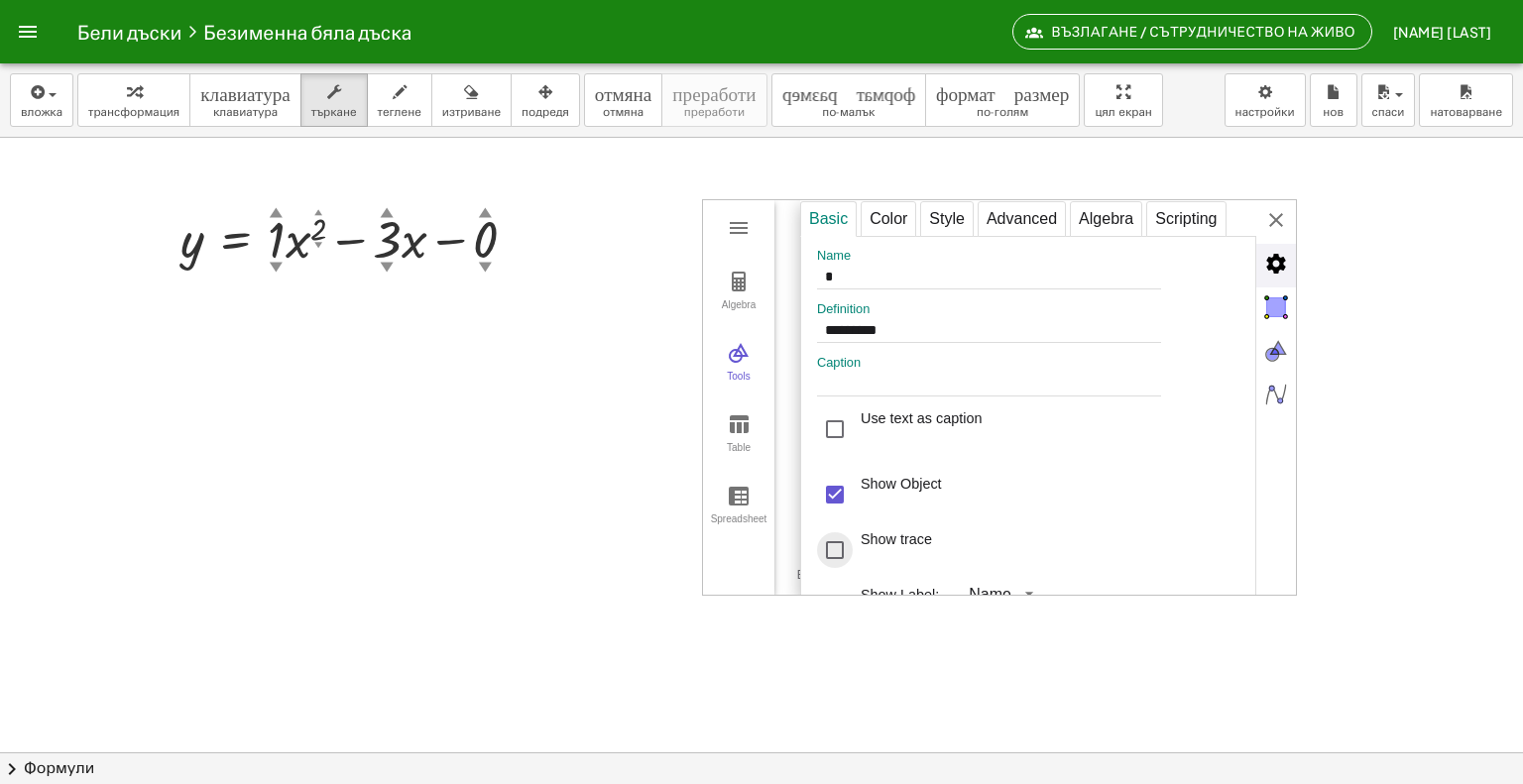 click at bounding box center (835, 550) 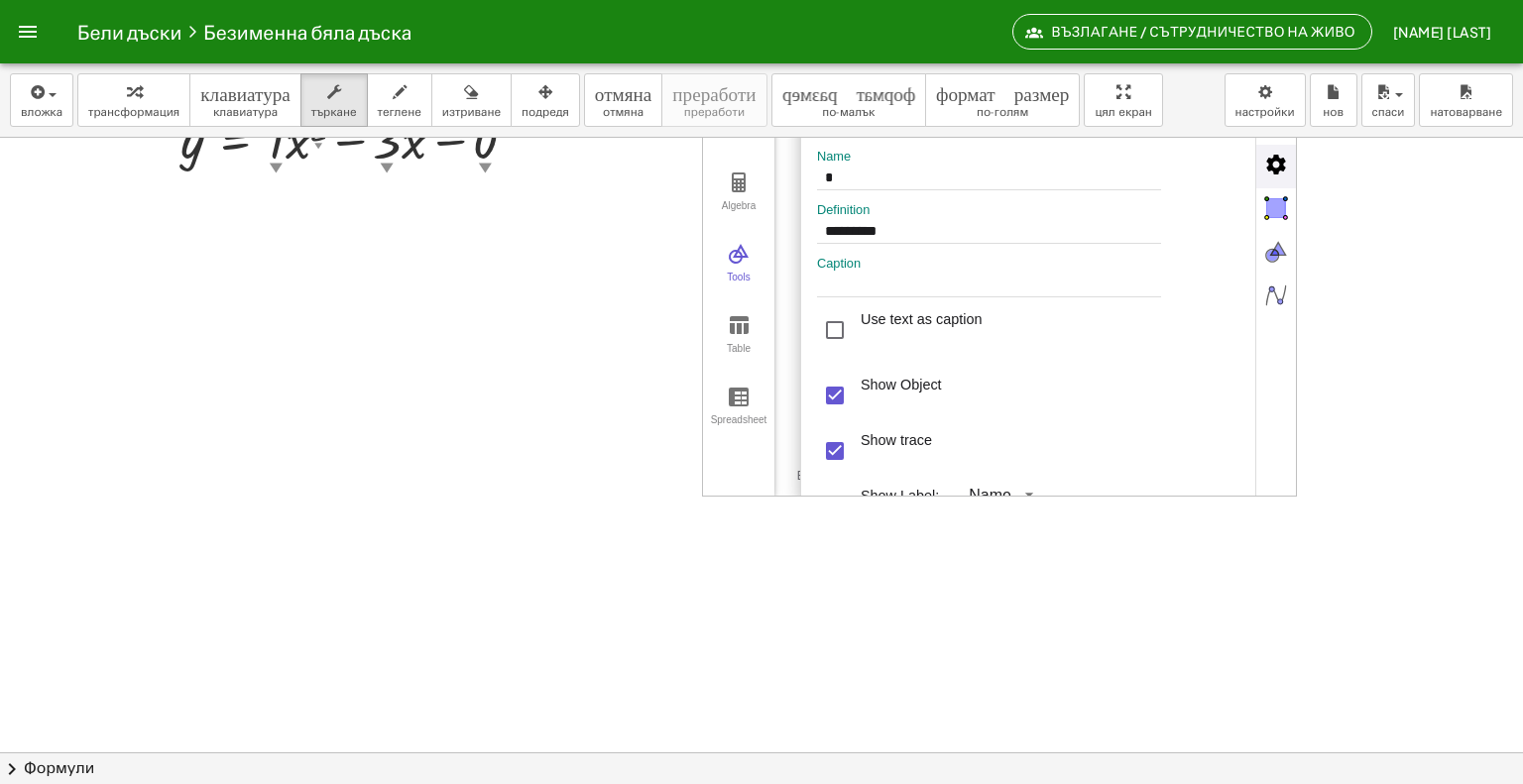 scroll, scrollTop: 0, scrollLeft: 0, axis: both 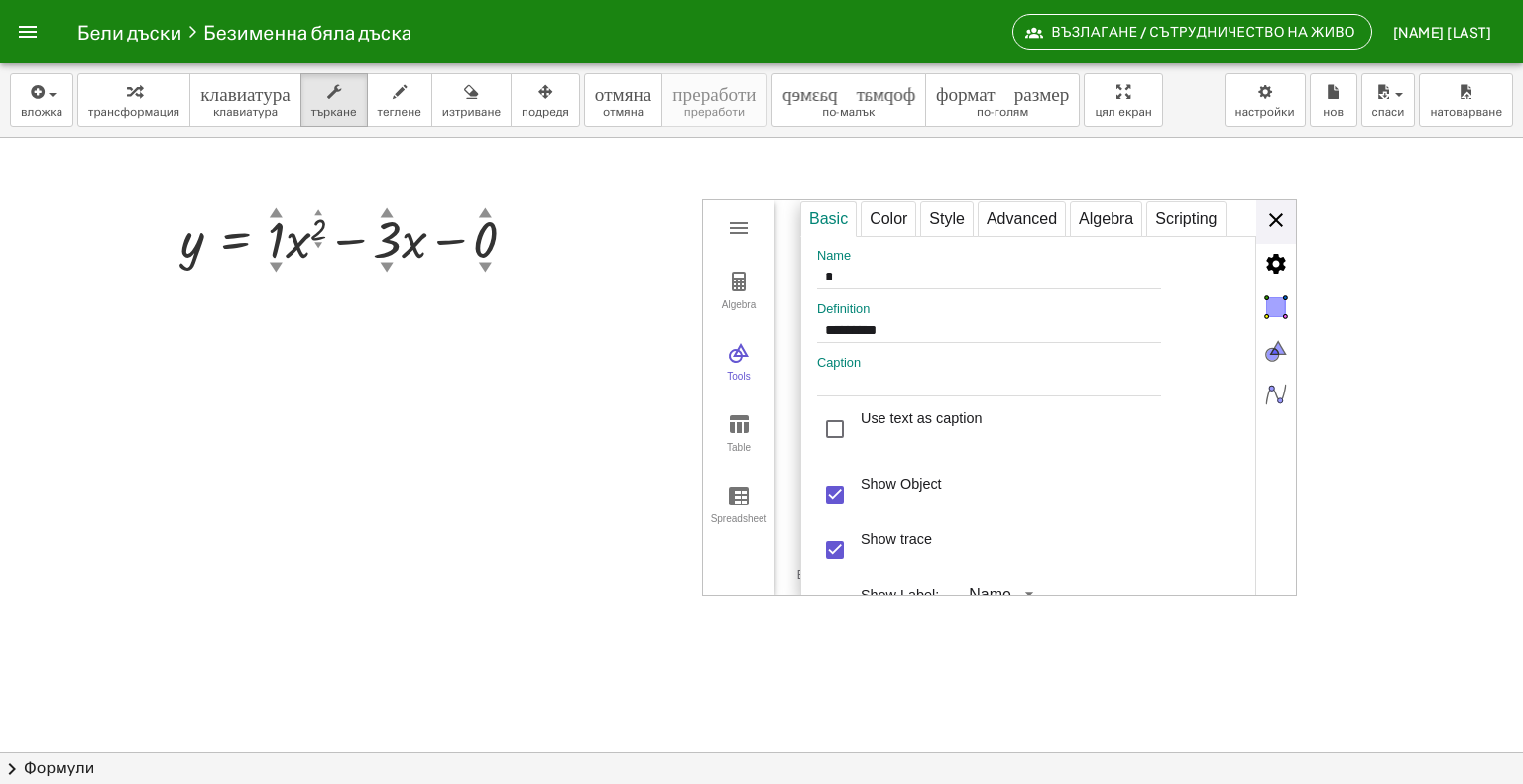 click on "**********" at bounding box center [1048, 398] 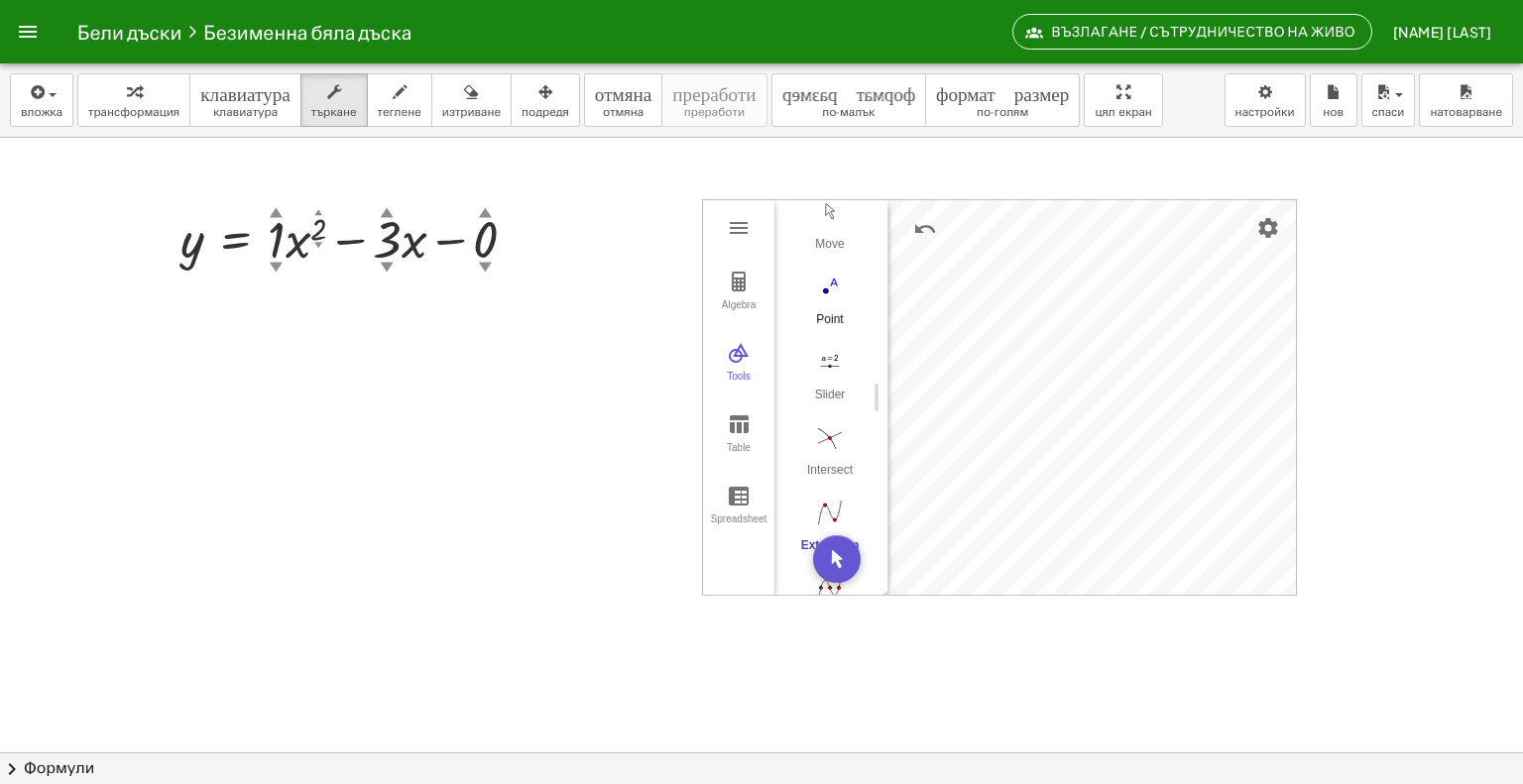 scroll, scrollTop: 0, scrollLeft: 0, axis: both 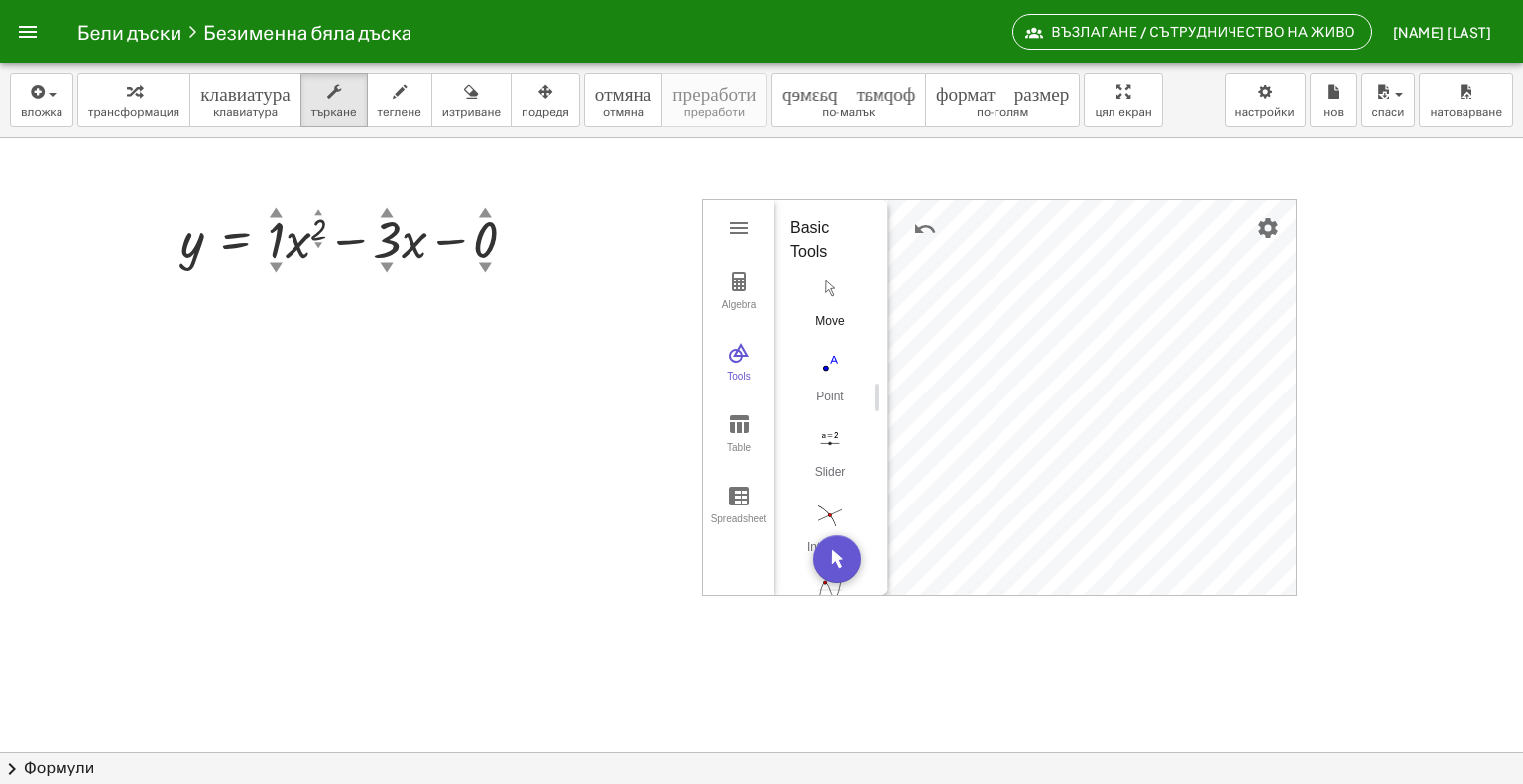 click at bounding box center [830, 288] 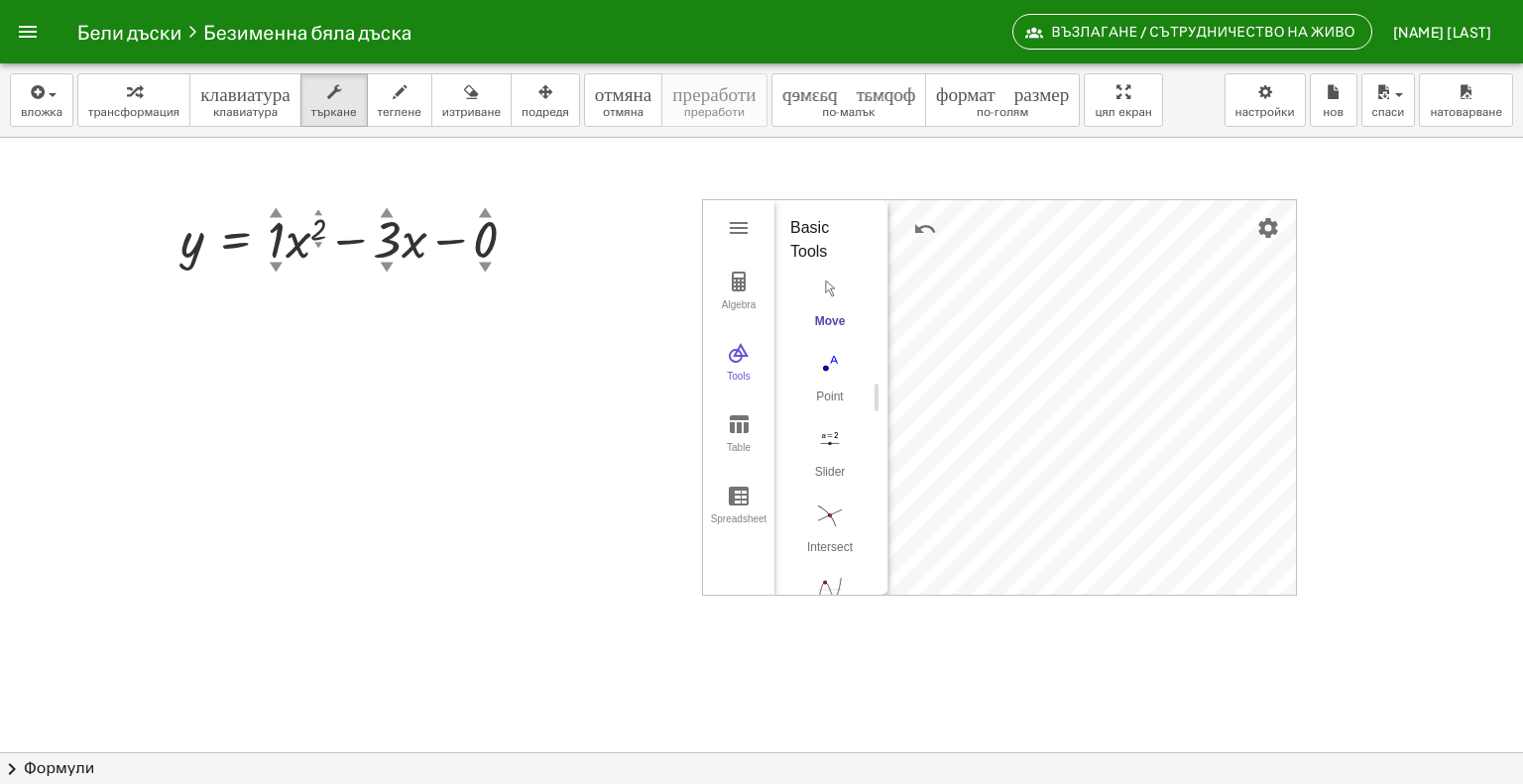click at bounding box center (830, 288) 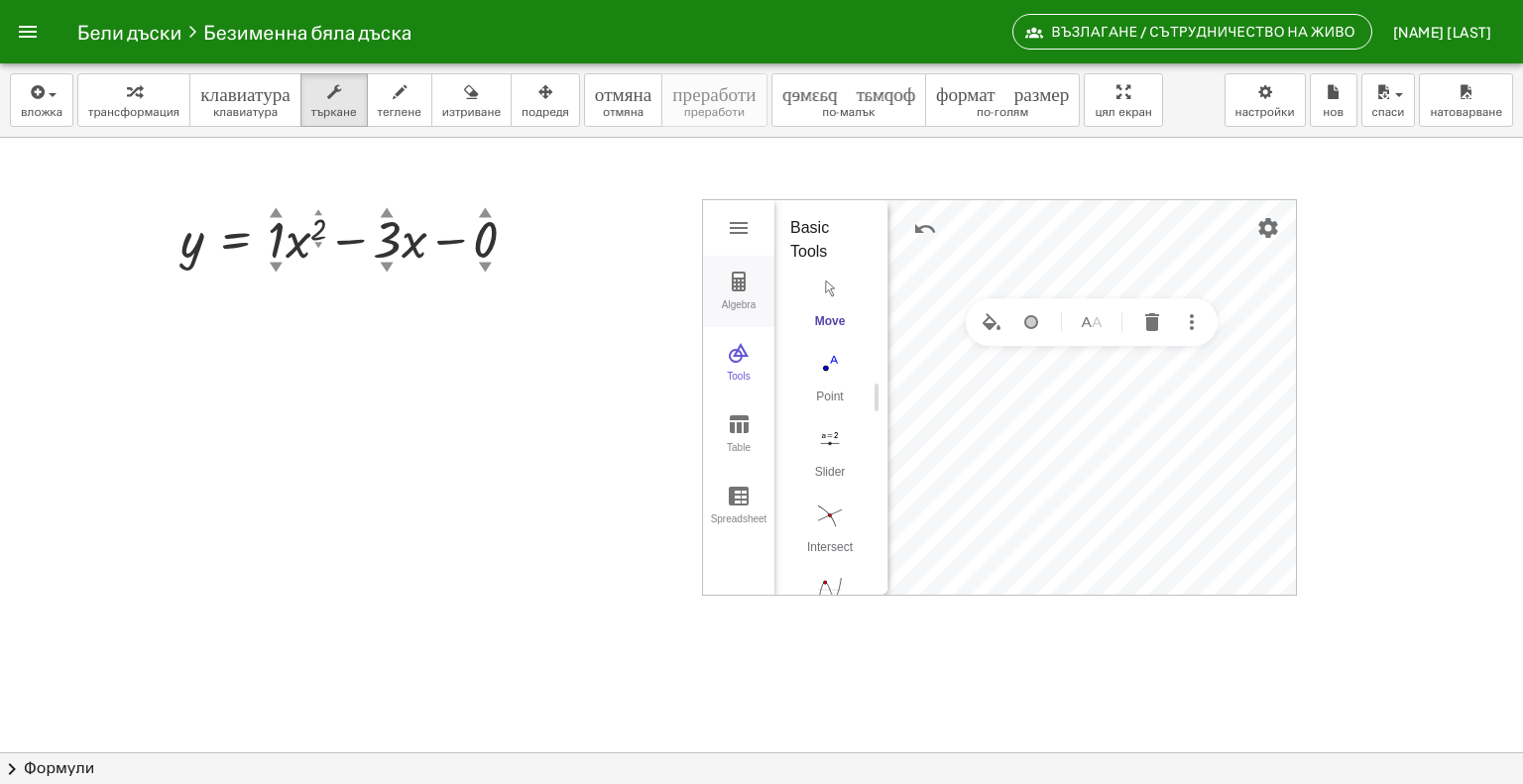 click at bounding box center (739, 281) 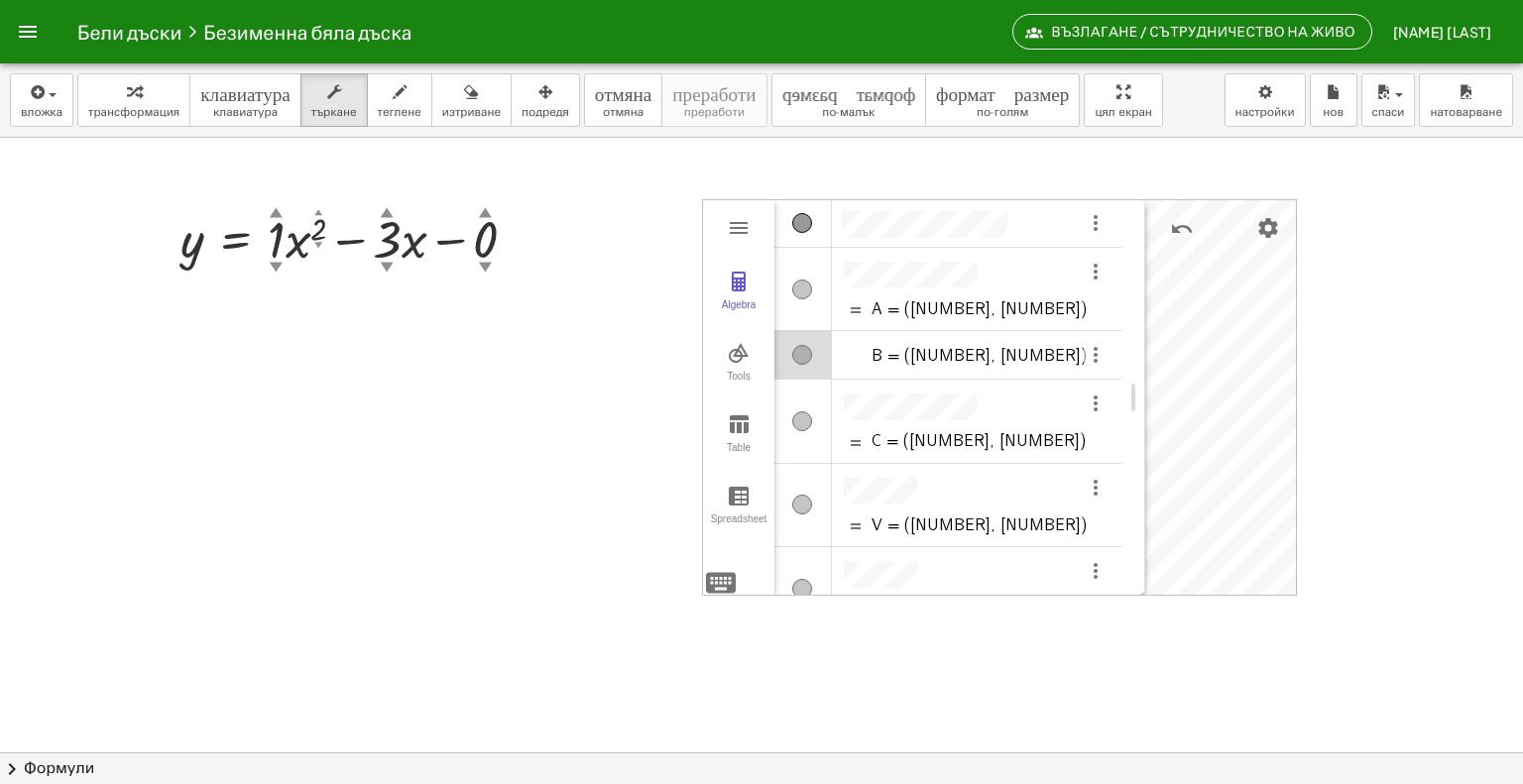drag, startPoint x: 879, startPoint y: 395, endPoint x: 1135, endPoint y: 393, distance: 256.00781 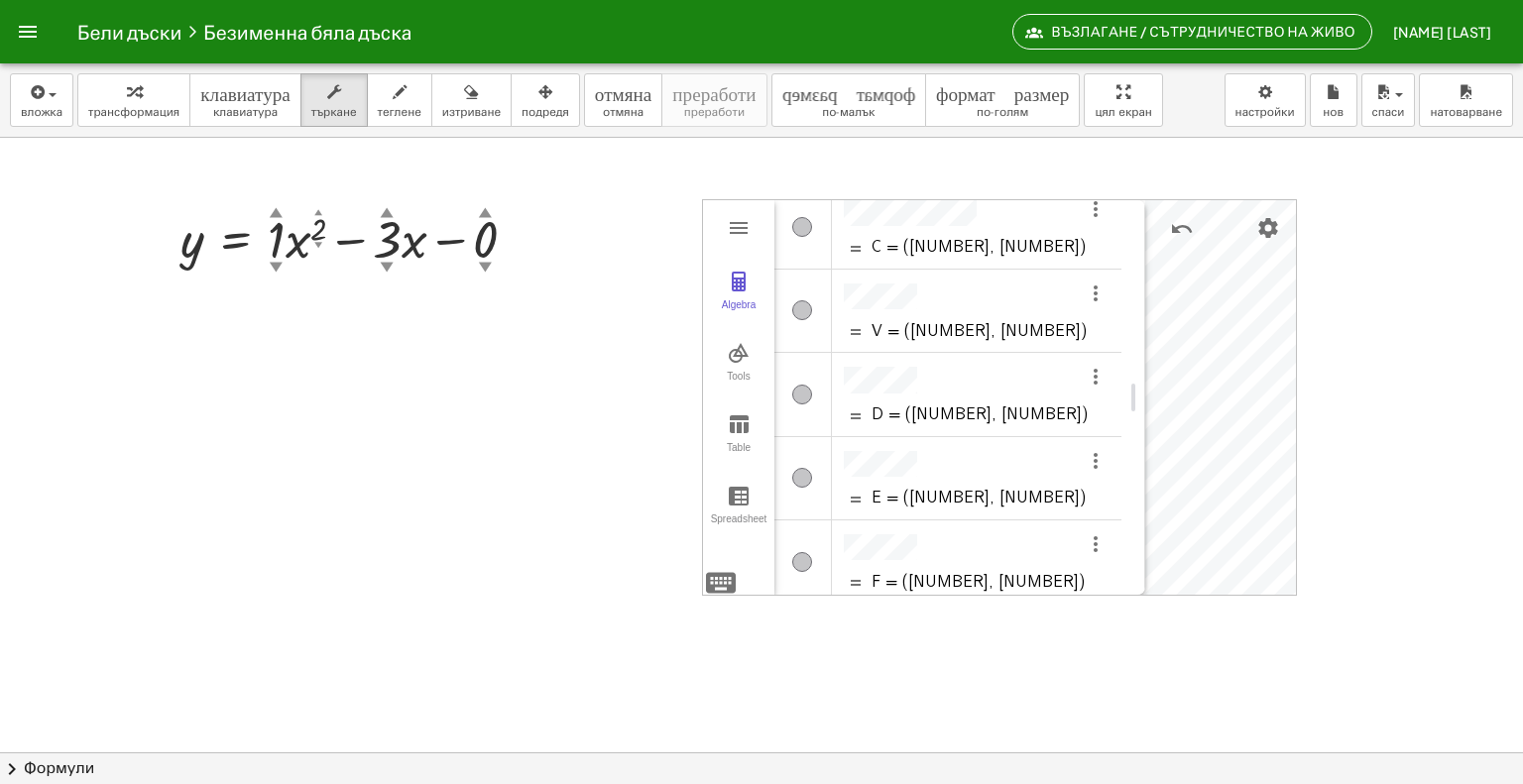 scroll, scrollTop: 198, scrollLeft: 0, axis: vertical 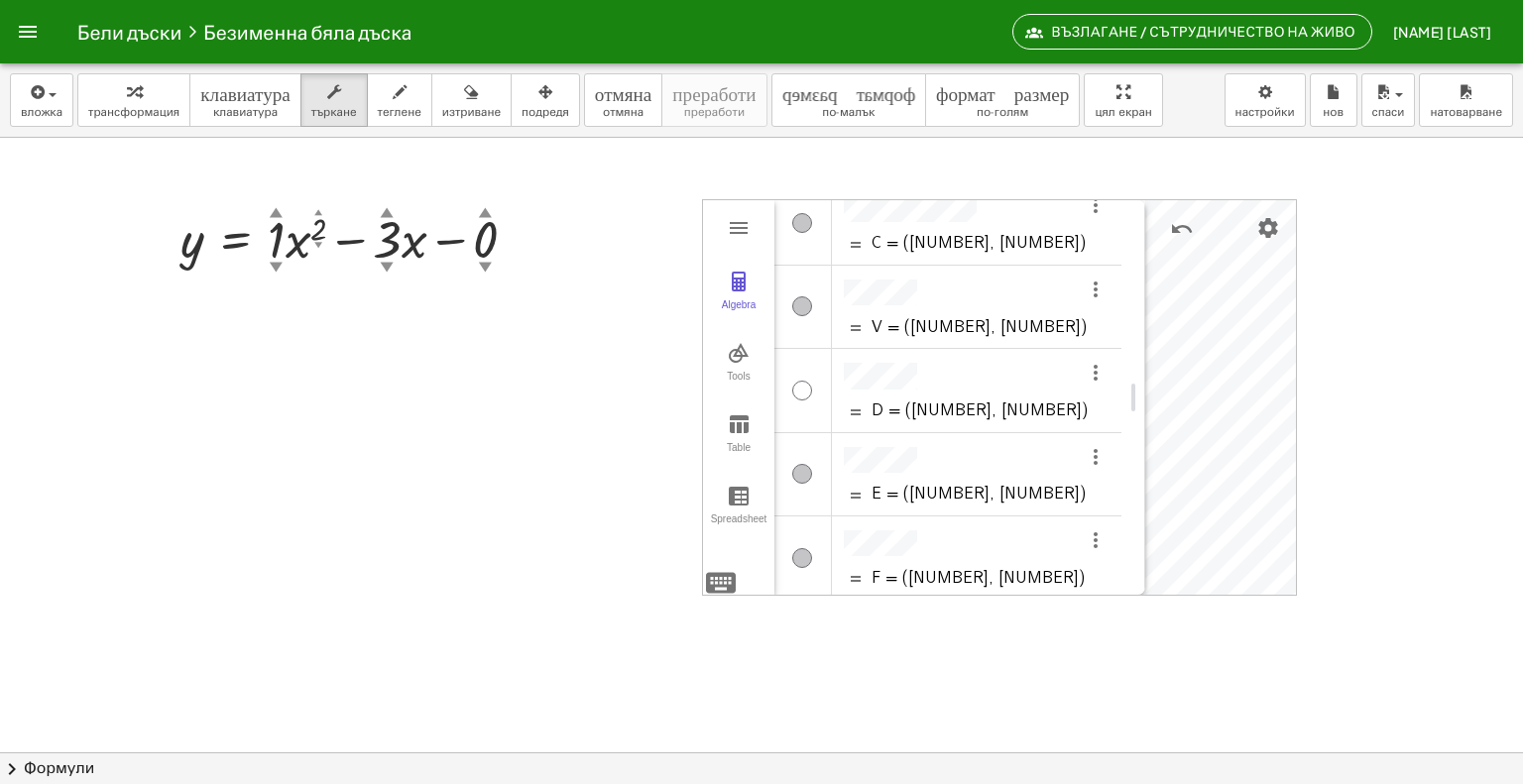 click at bounding box center [802, 391] 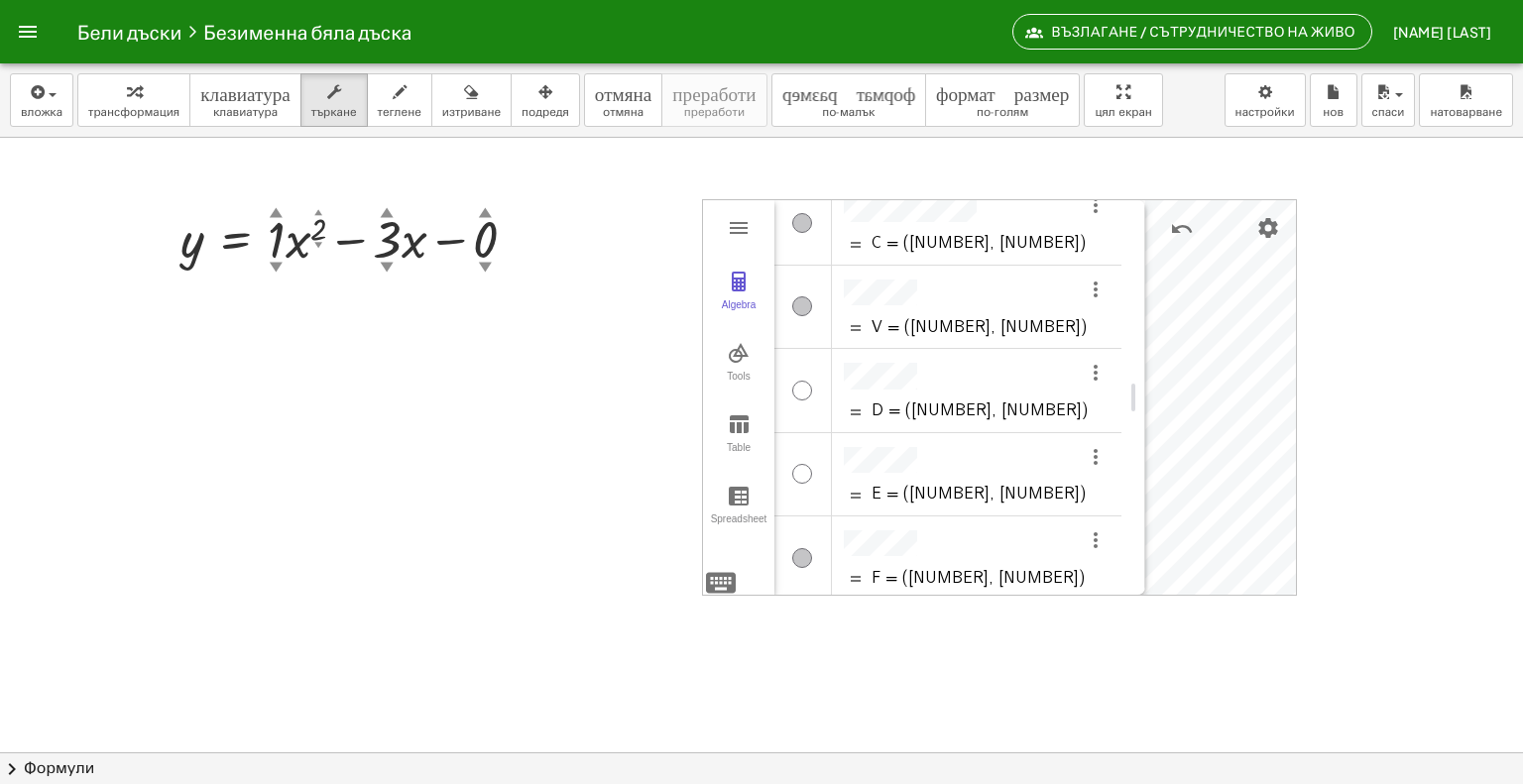 click at bounding box center [802, 558] 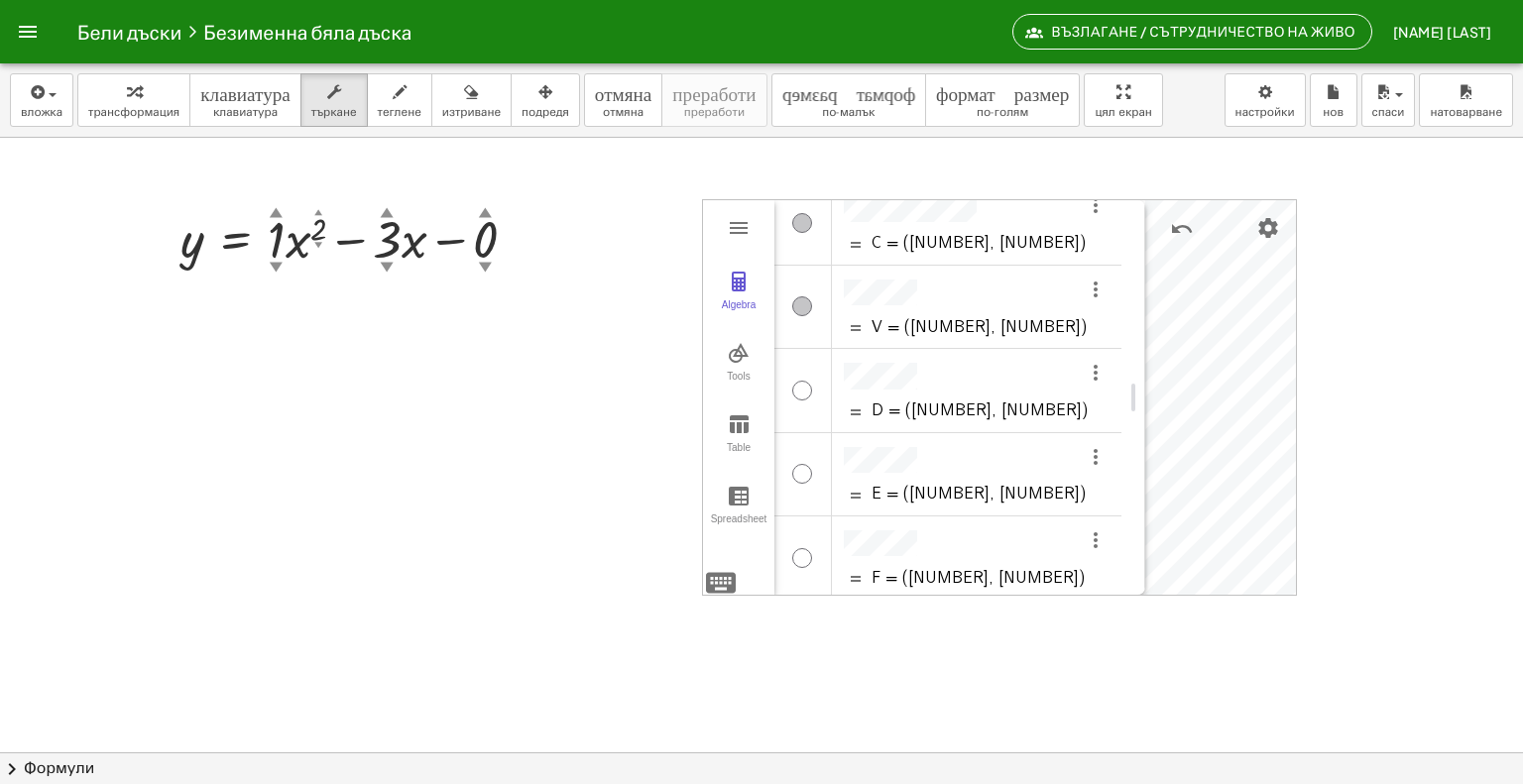 scroll, scrollTop: 396, scrollLeft: 0, axis: vertical 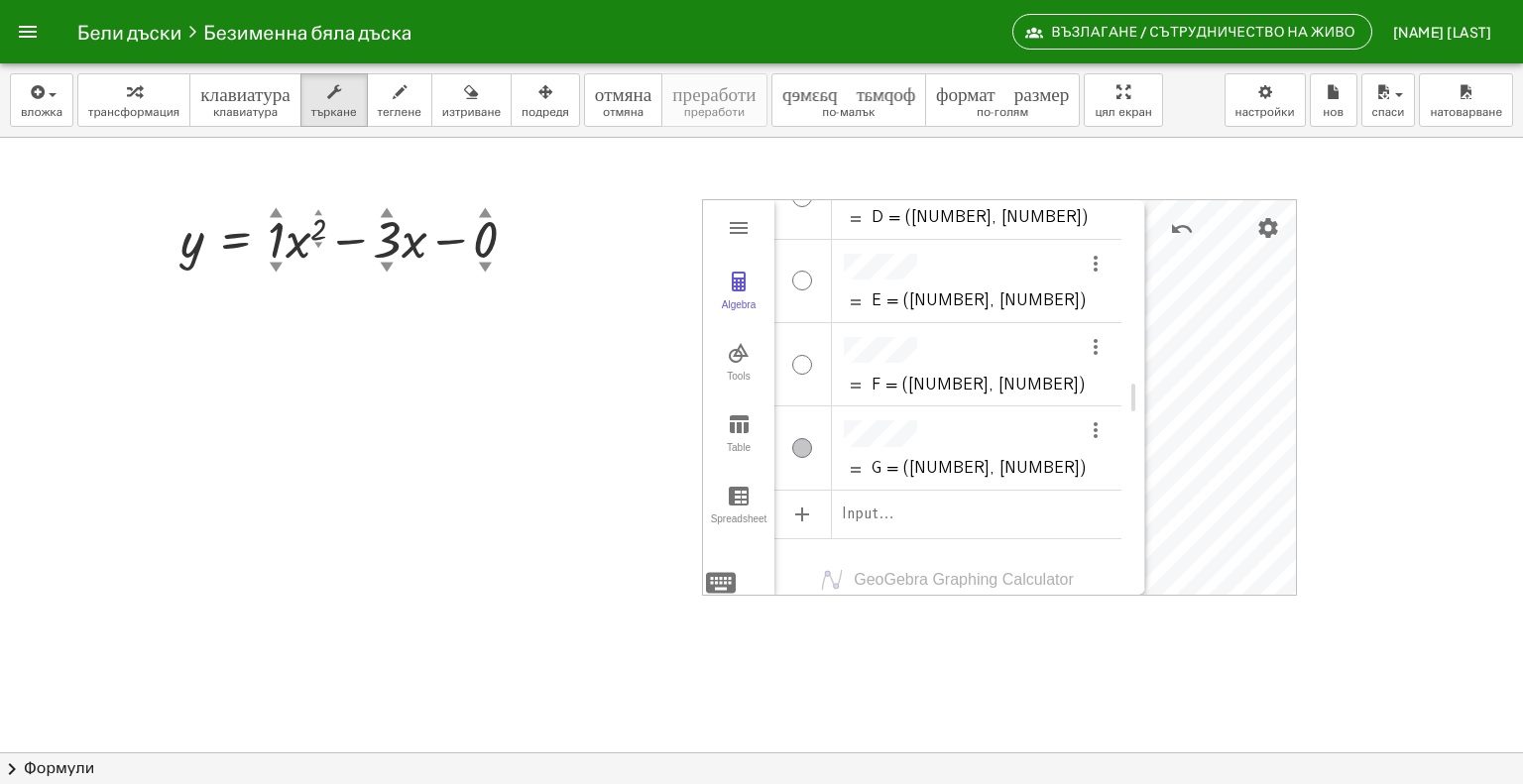 click at bounding box center (802, 448) 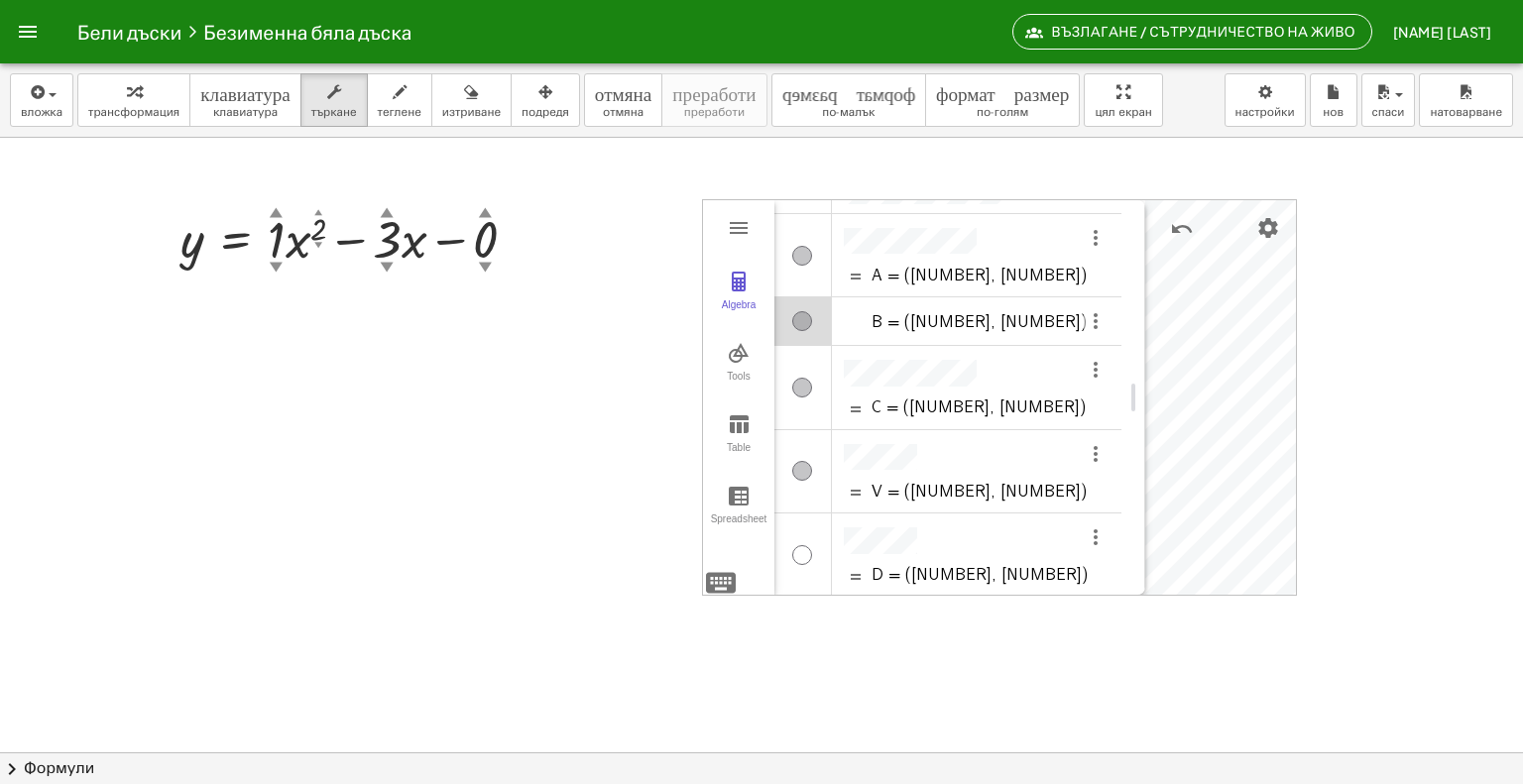 scroll, scrollTop: 0, scrollLeft: 0, axis: both 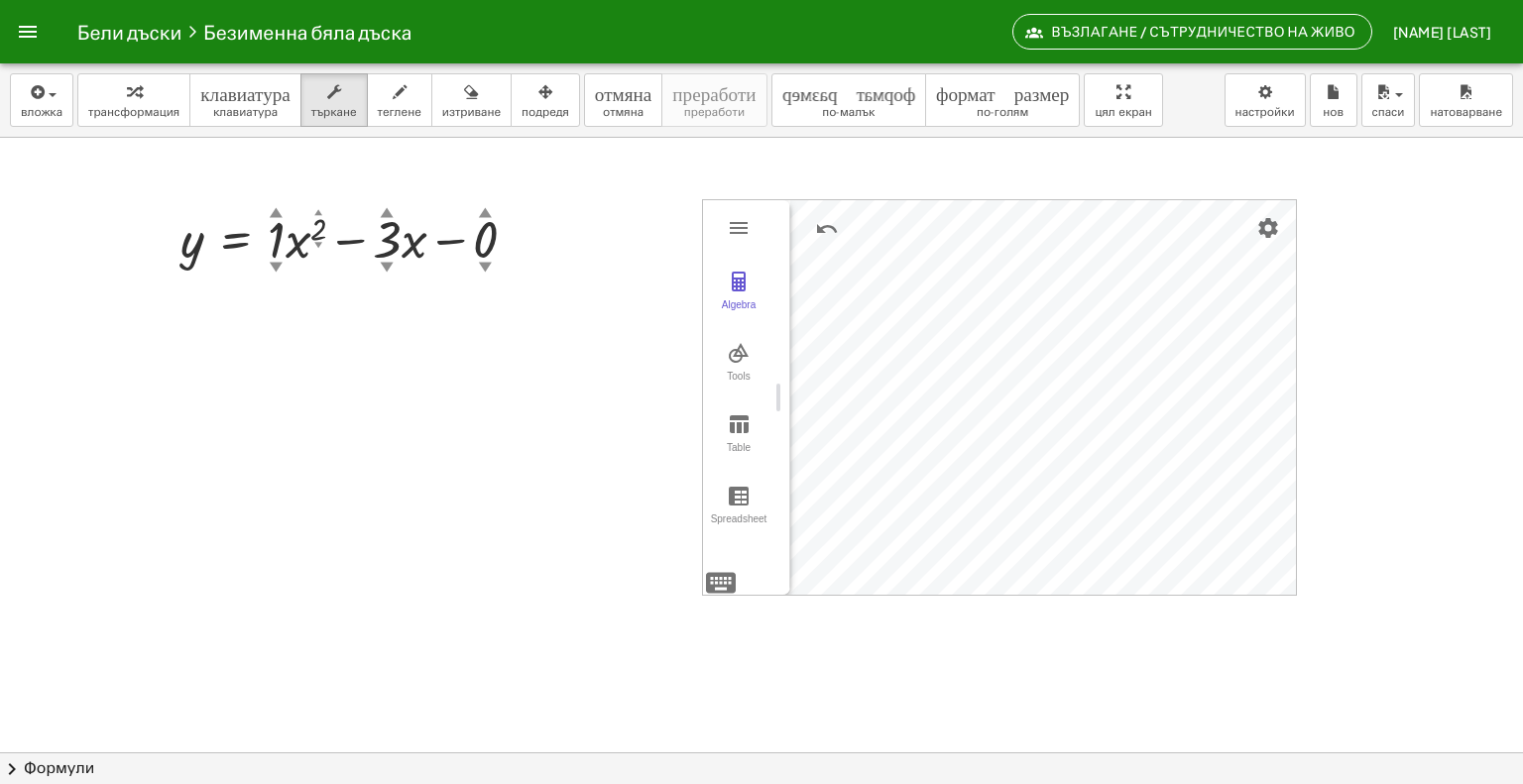 drag, startPoint x: 1136, startPoint y: 393, endPoint x: 781, endPoint y: 421, distance: 356.1025 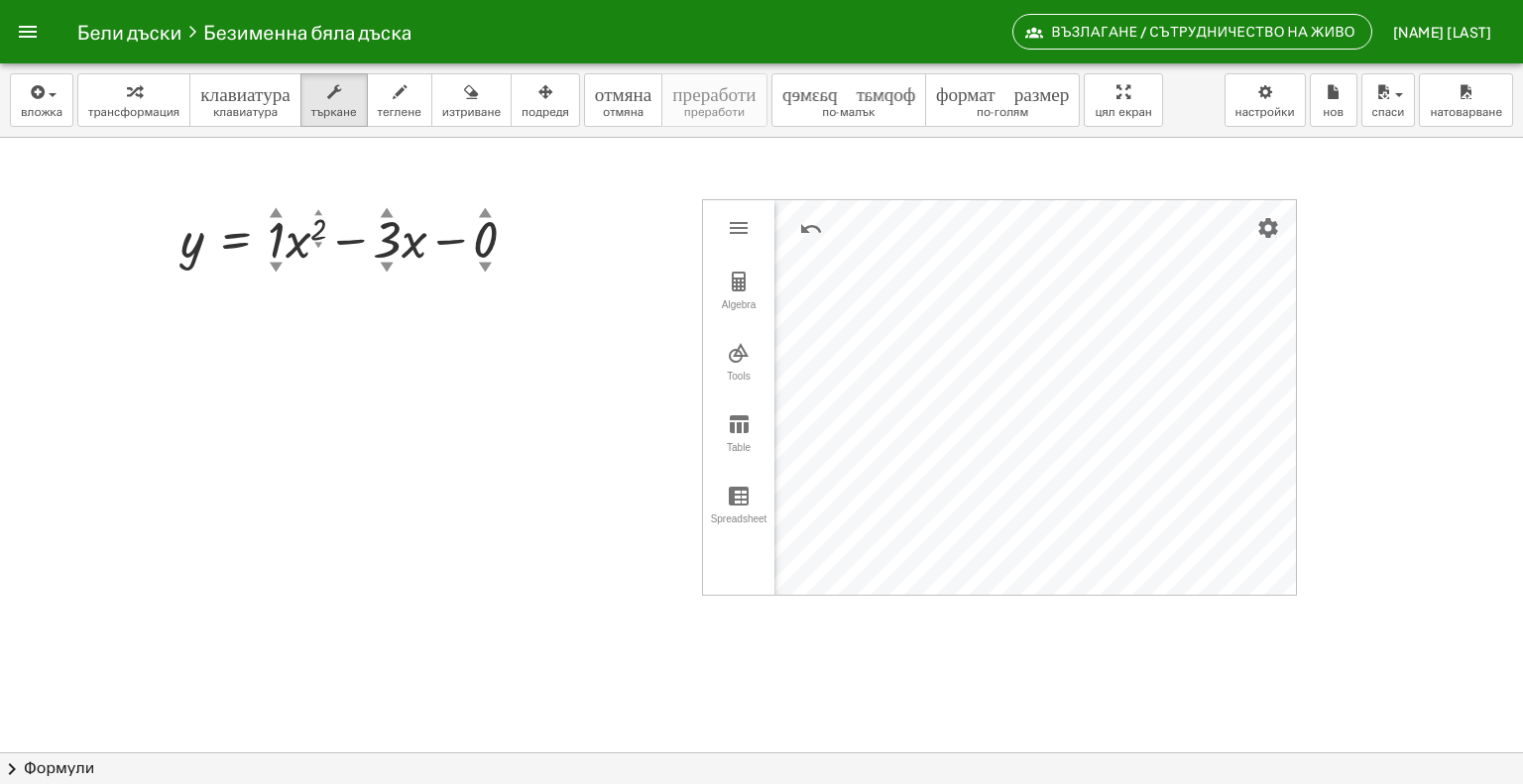 click at bounding box center [762, 752] 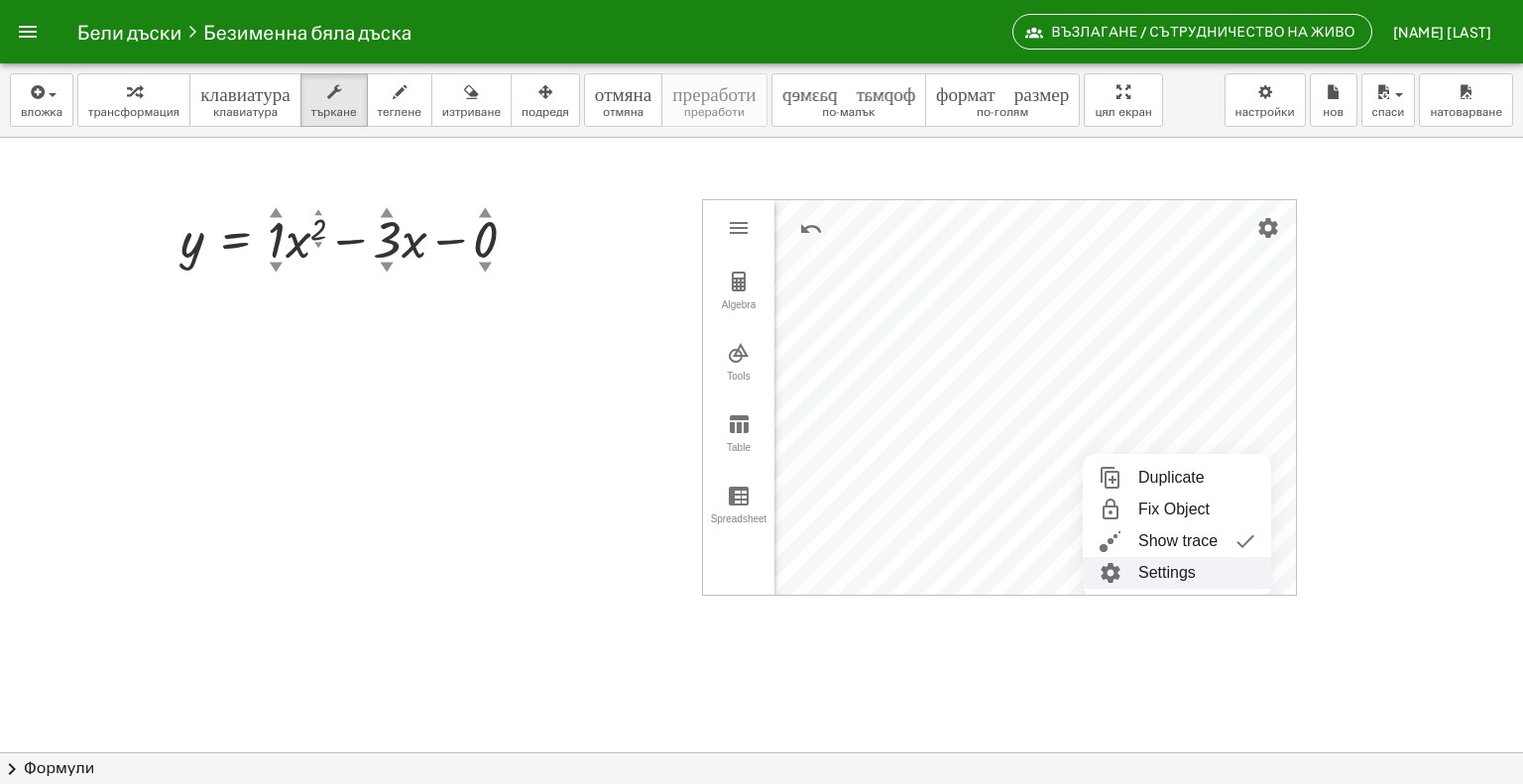 click on "Settings" at bounding box center [1177, 573] 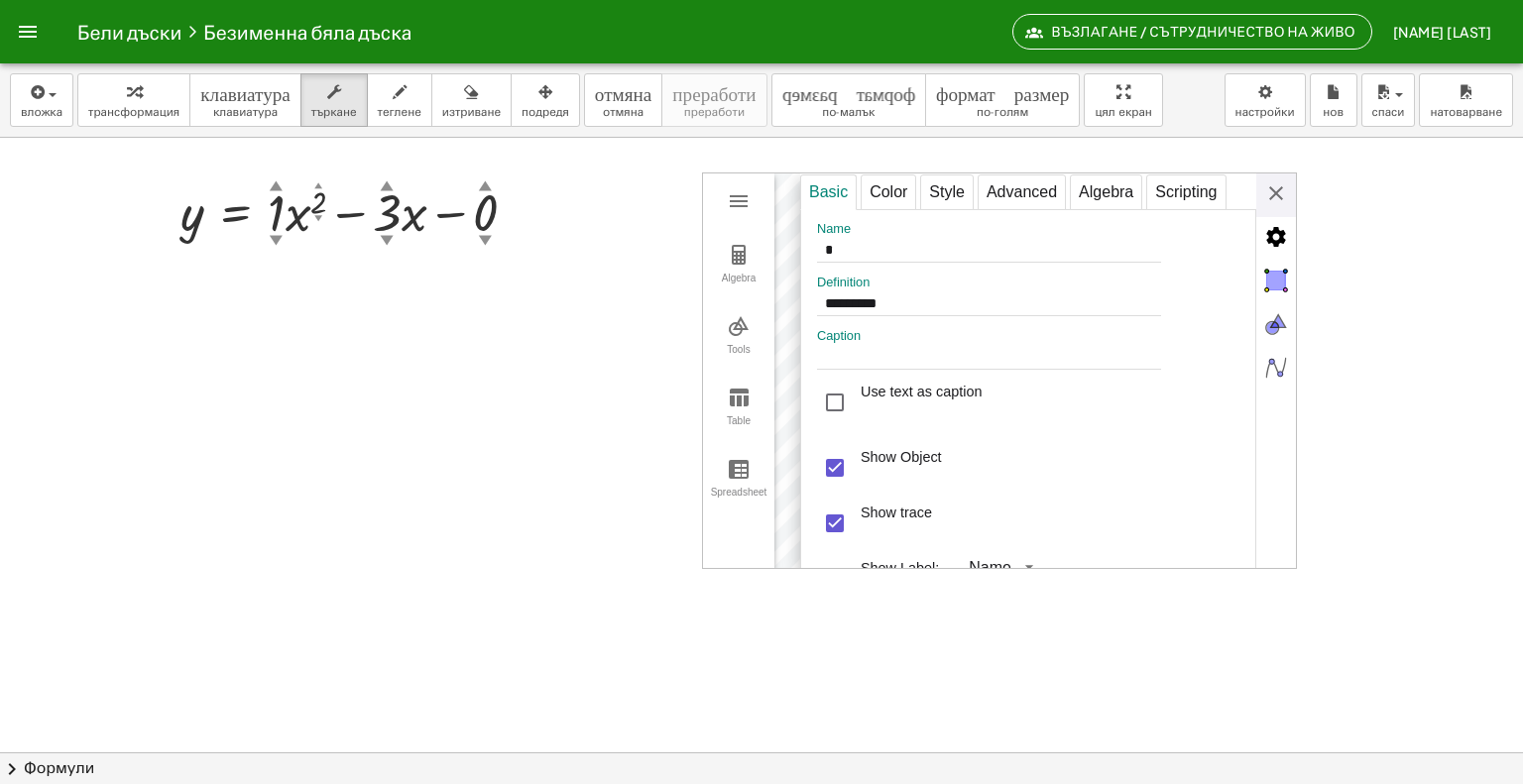 scroll, scrollTop: 0, scrollLeft: 0, axis: both 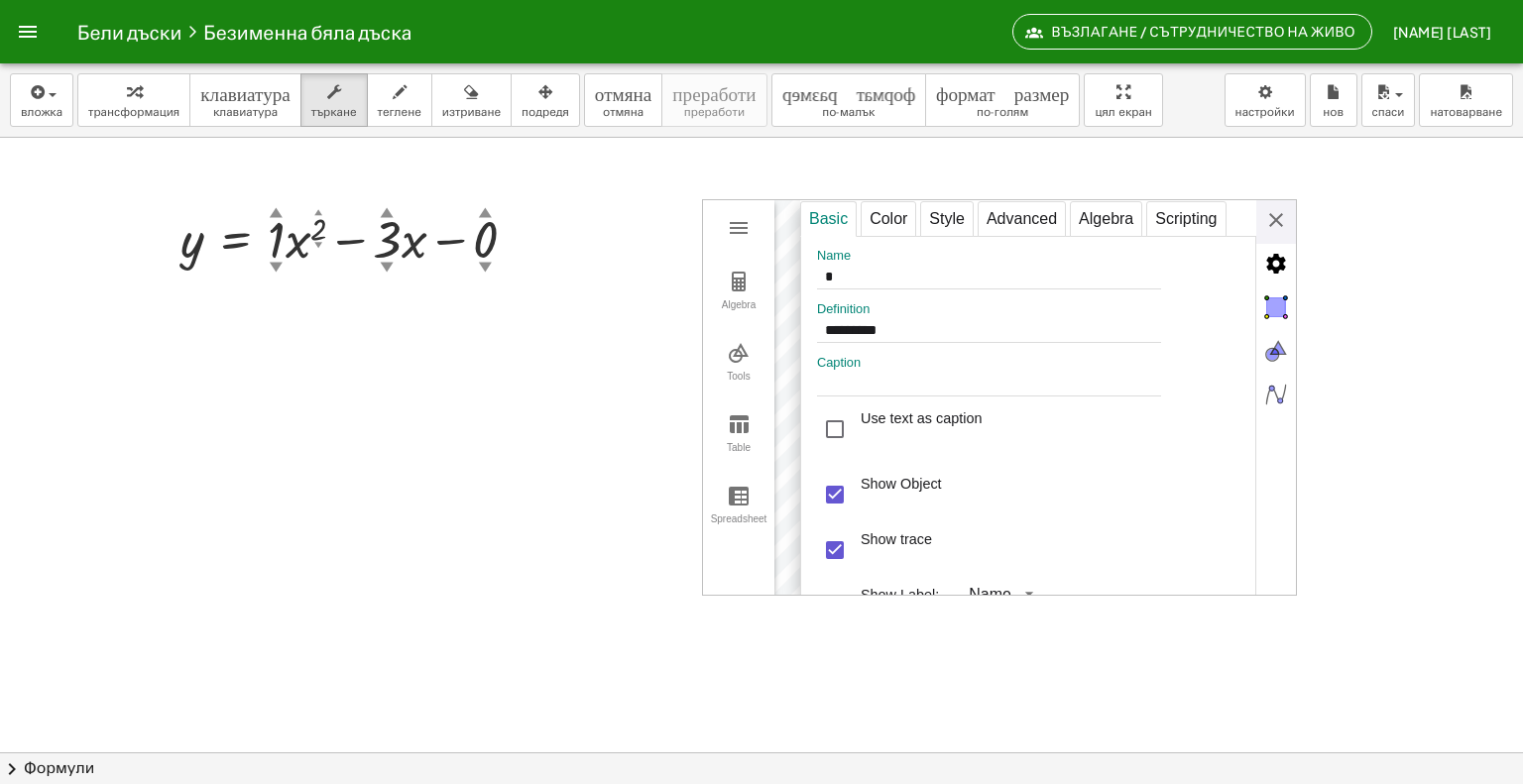 click on "Use text as caption" at bounding box center [1032, 429] 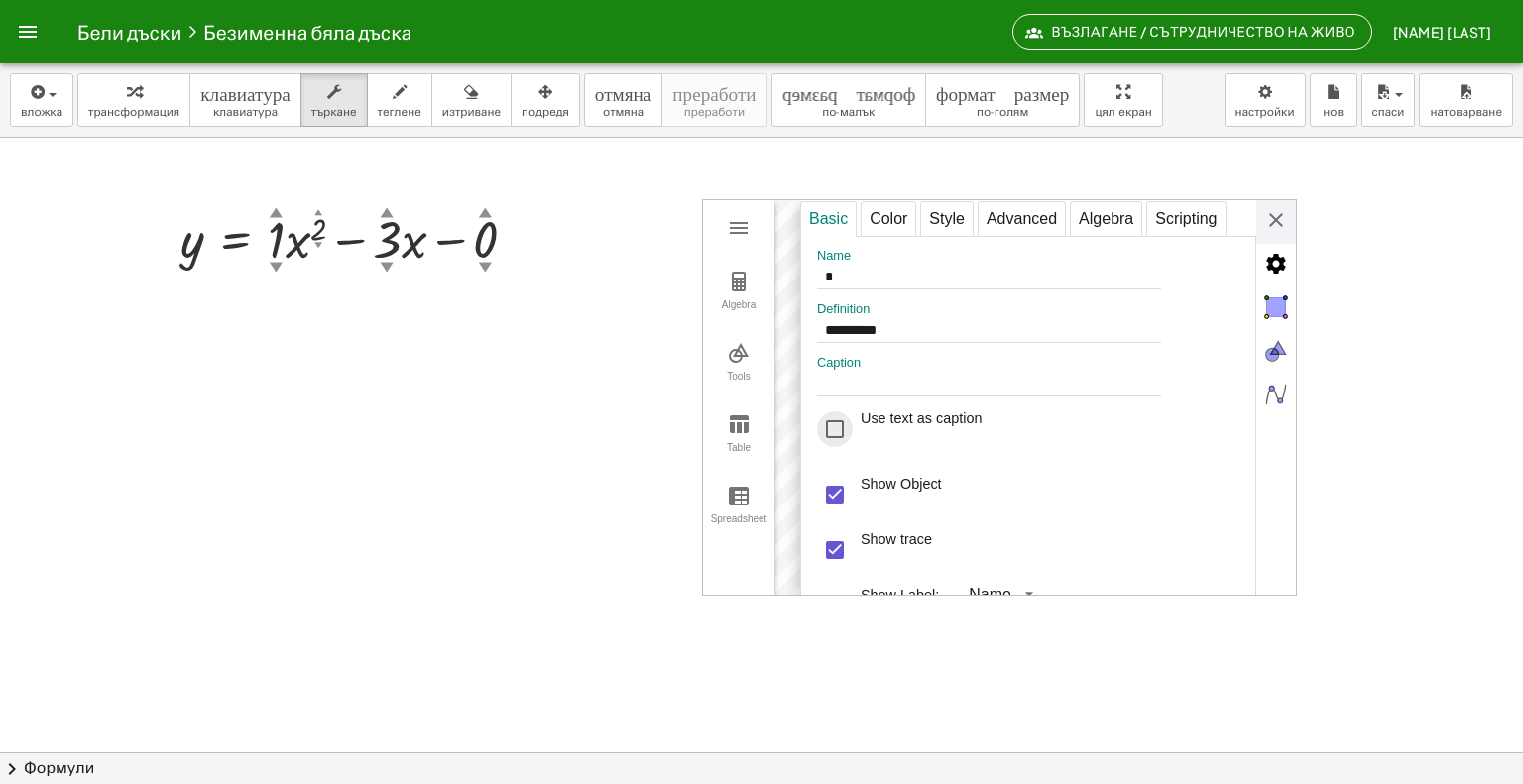 click at bounding box center [835, 429] 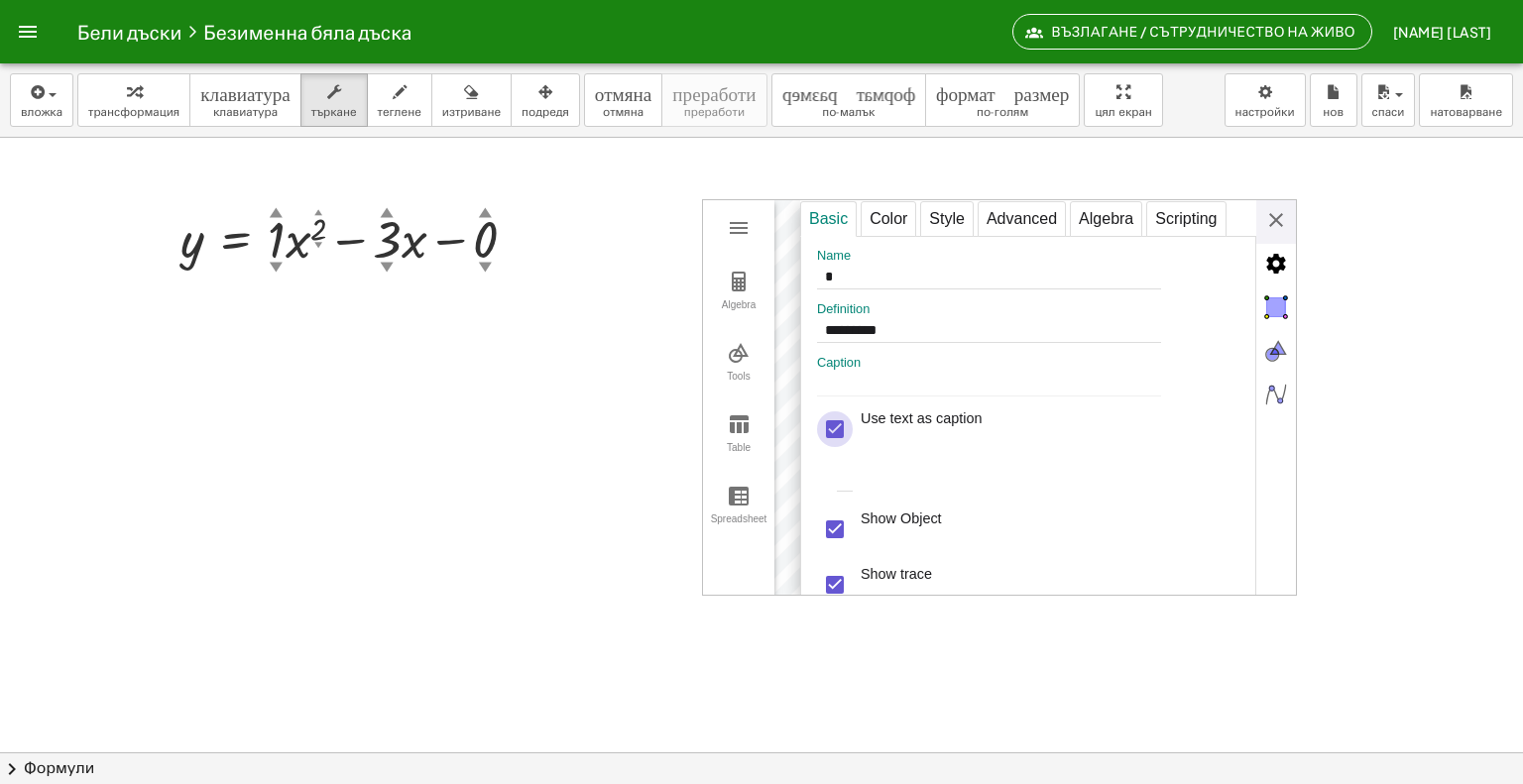 click at bounding box center [835, 429] 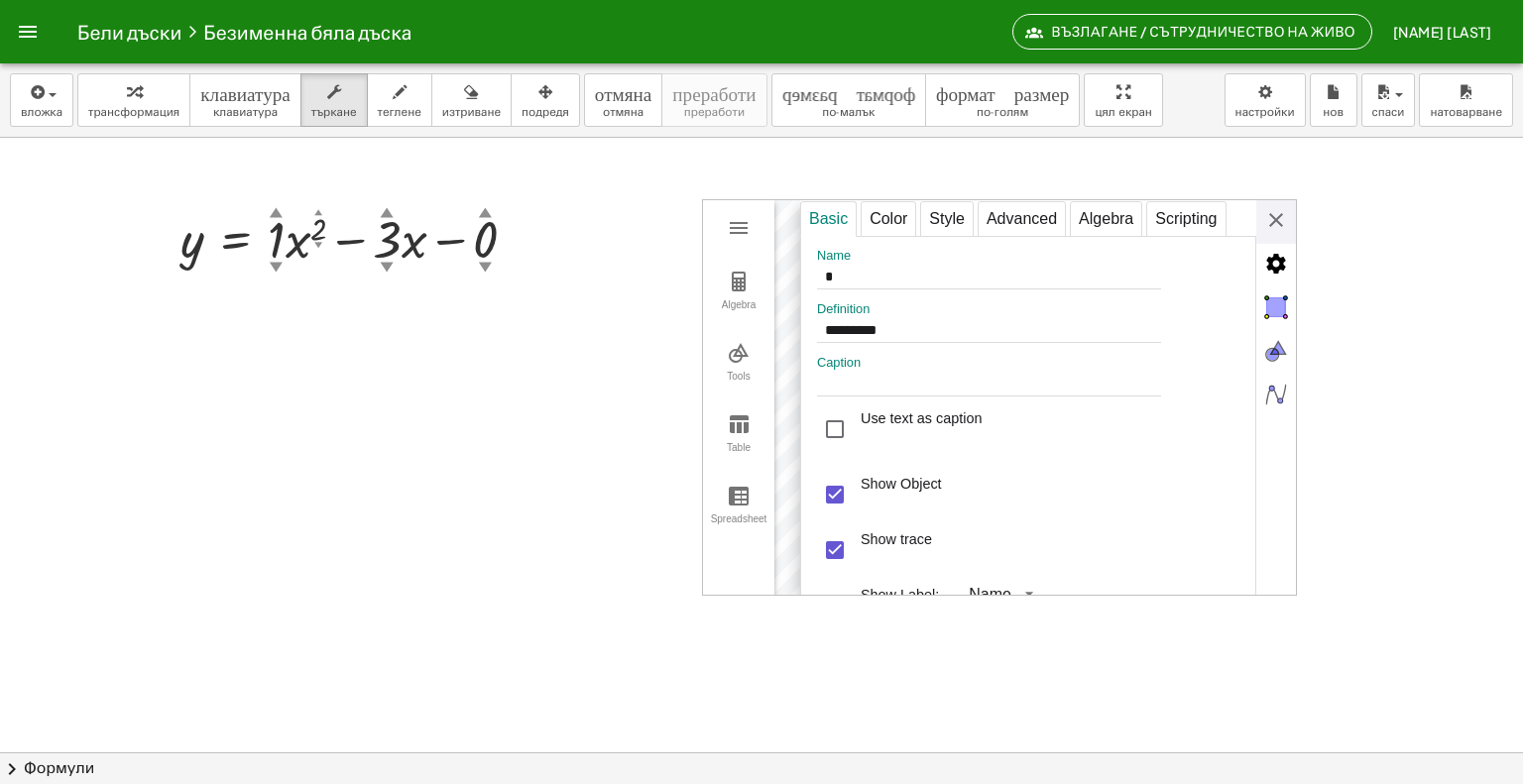 click on "Algebra Tools Table Spreadsheet" at bounding box center (739, 397) 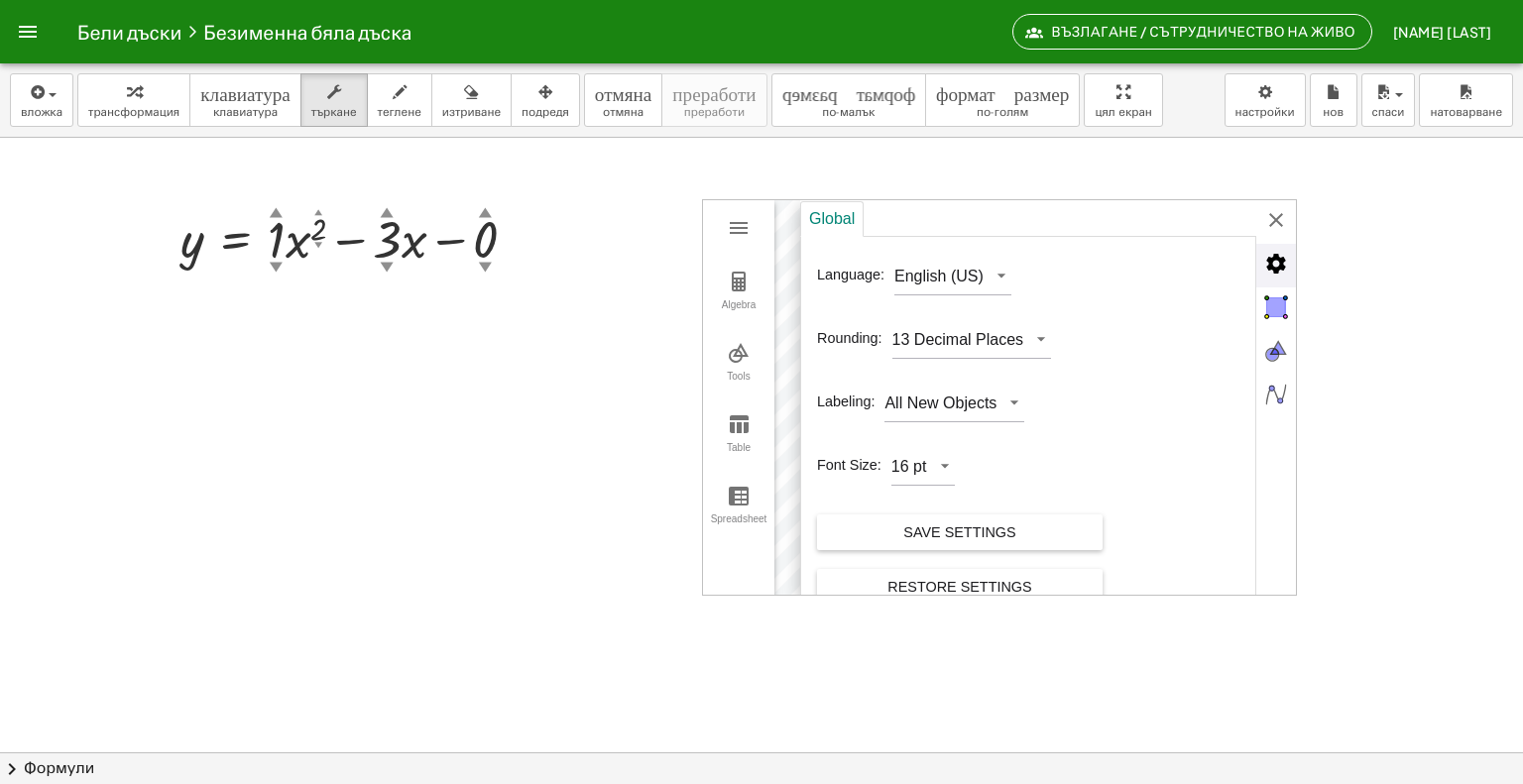 click at bounding box center [1276, 264] 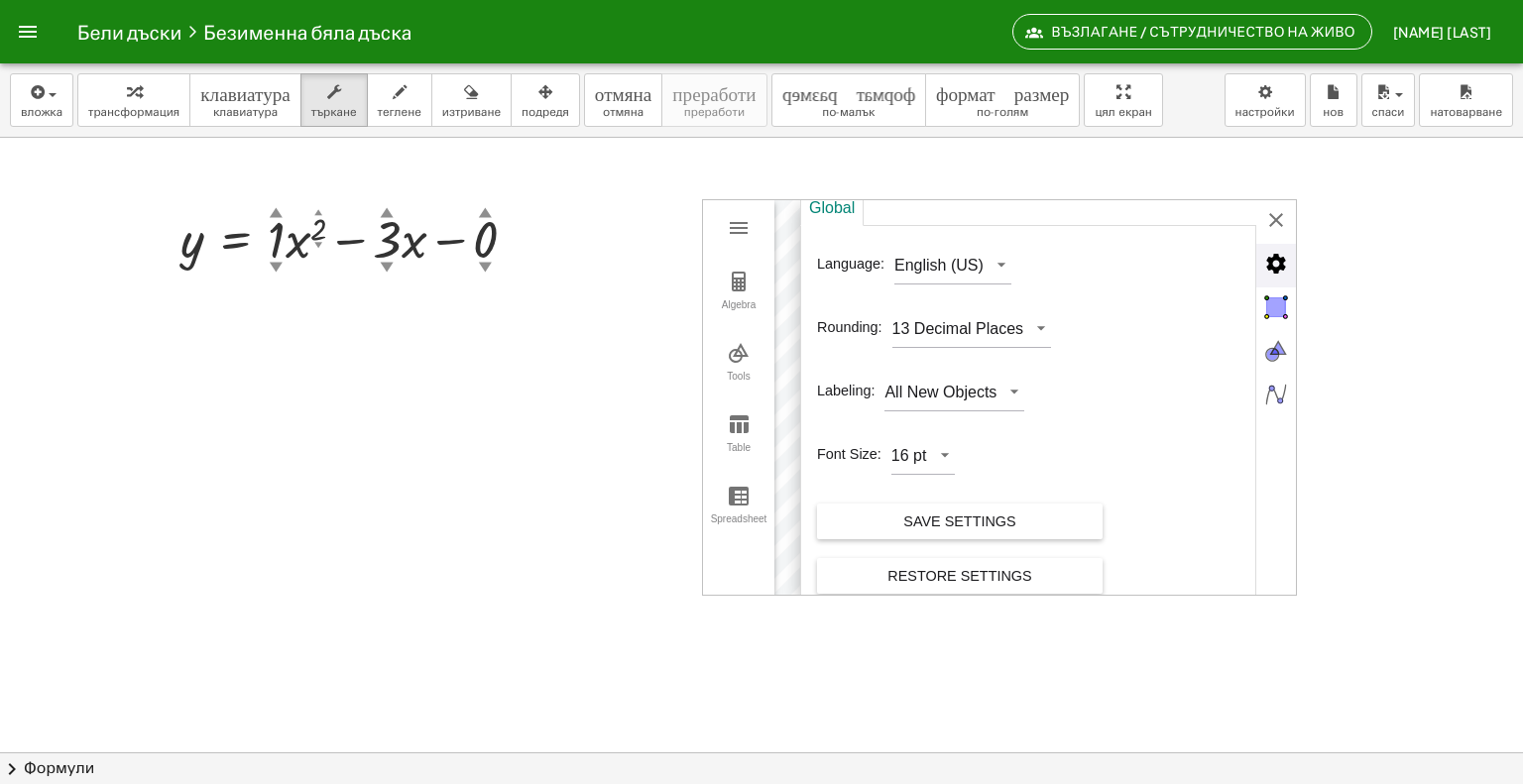 scroll, scrollTop: 29, scrollLeft: 0, axis: vertical 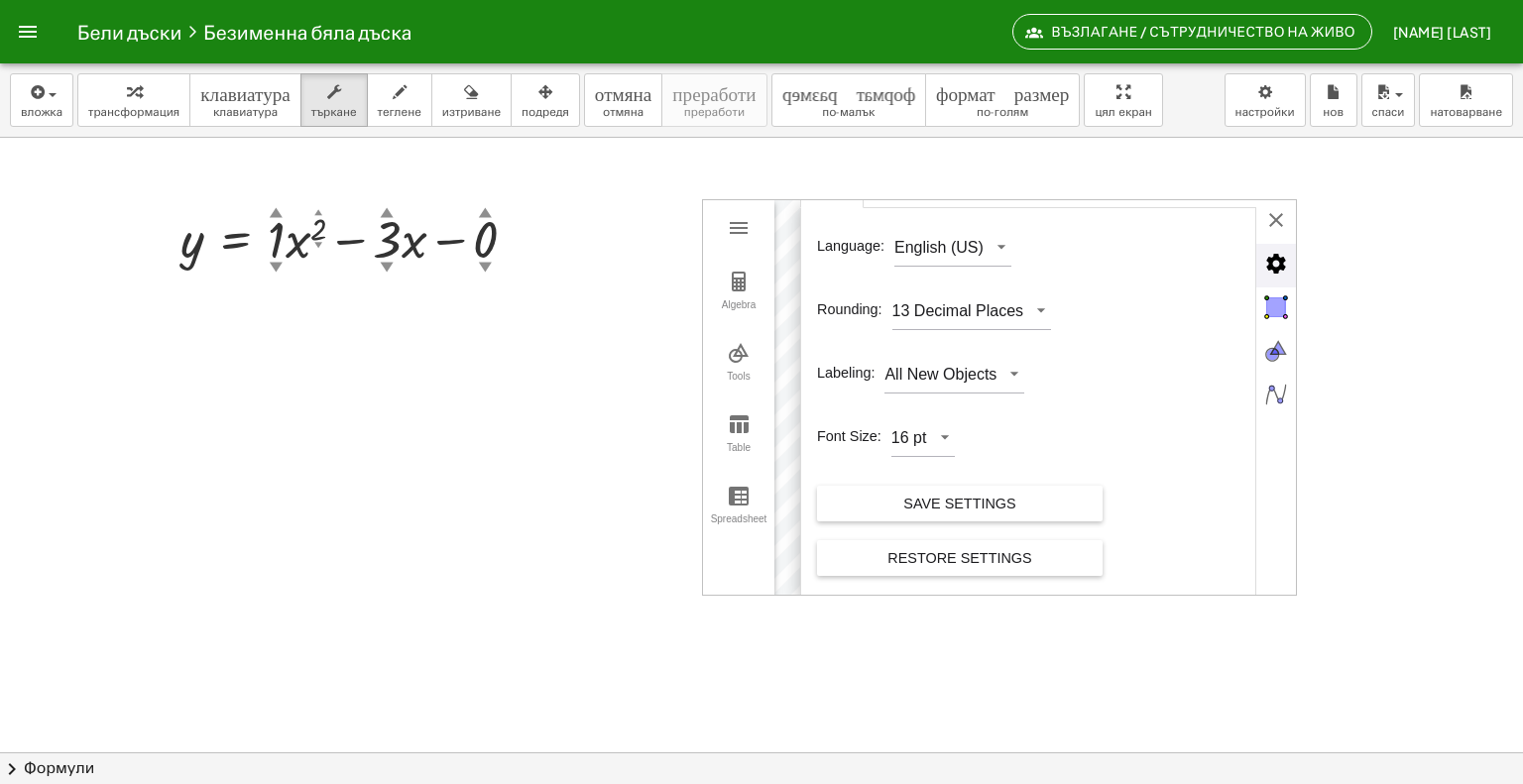 drag, startPoint x: 1407, startPoint y: 566, endPoint x: 1362, endPoint y: 565, distance: 45.01111 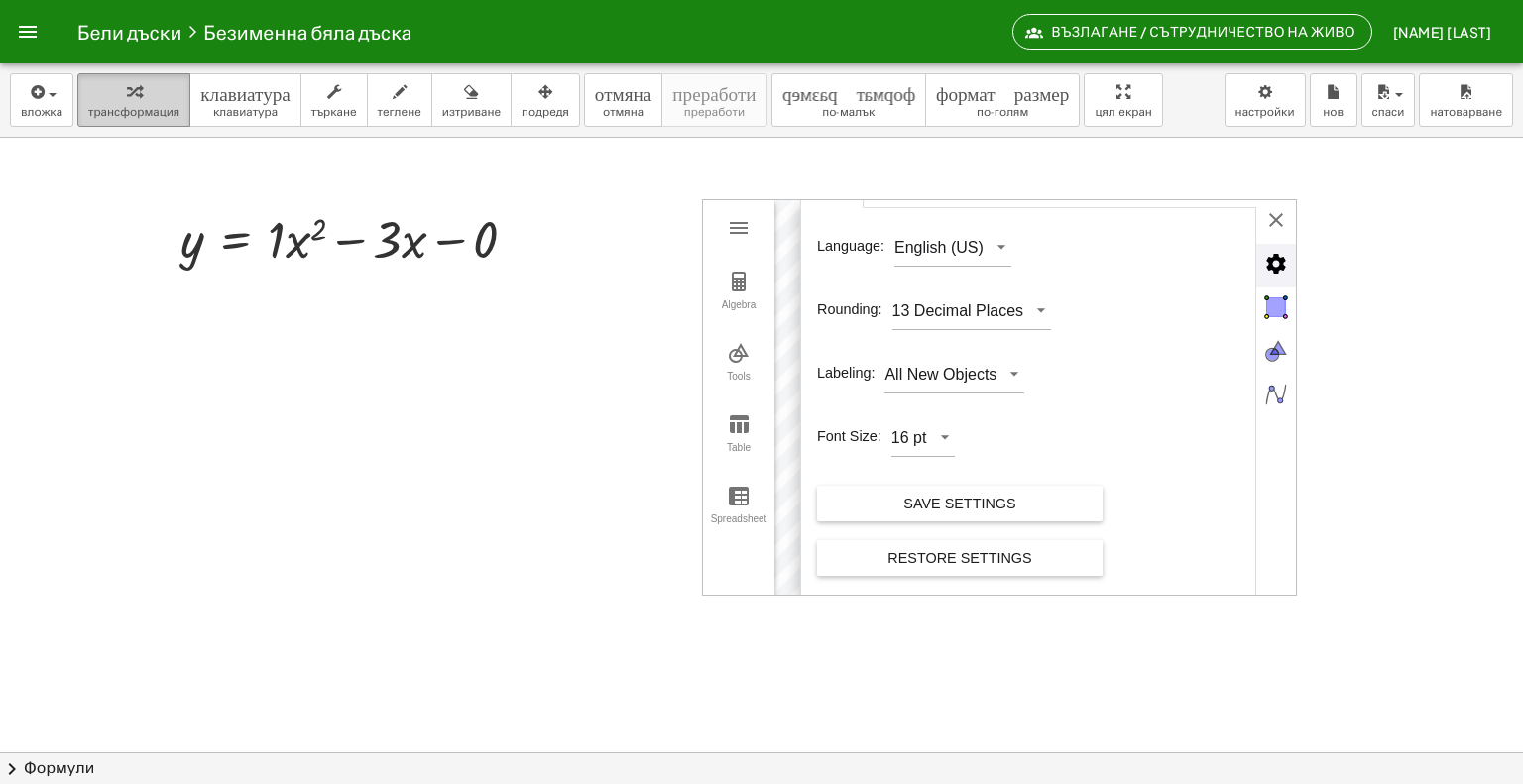 click at bounding box center (134, 91) 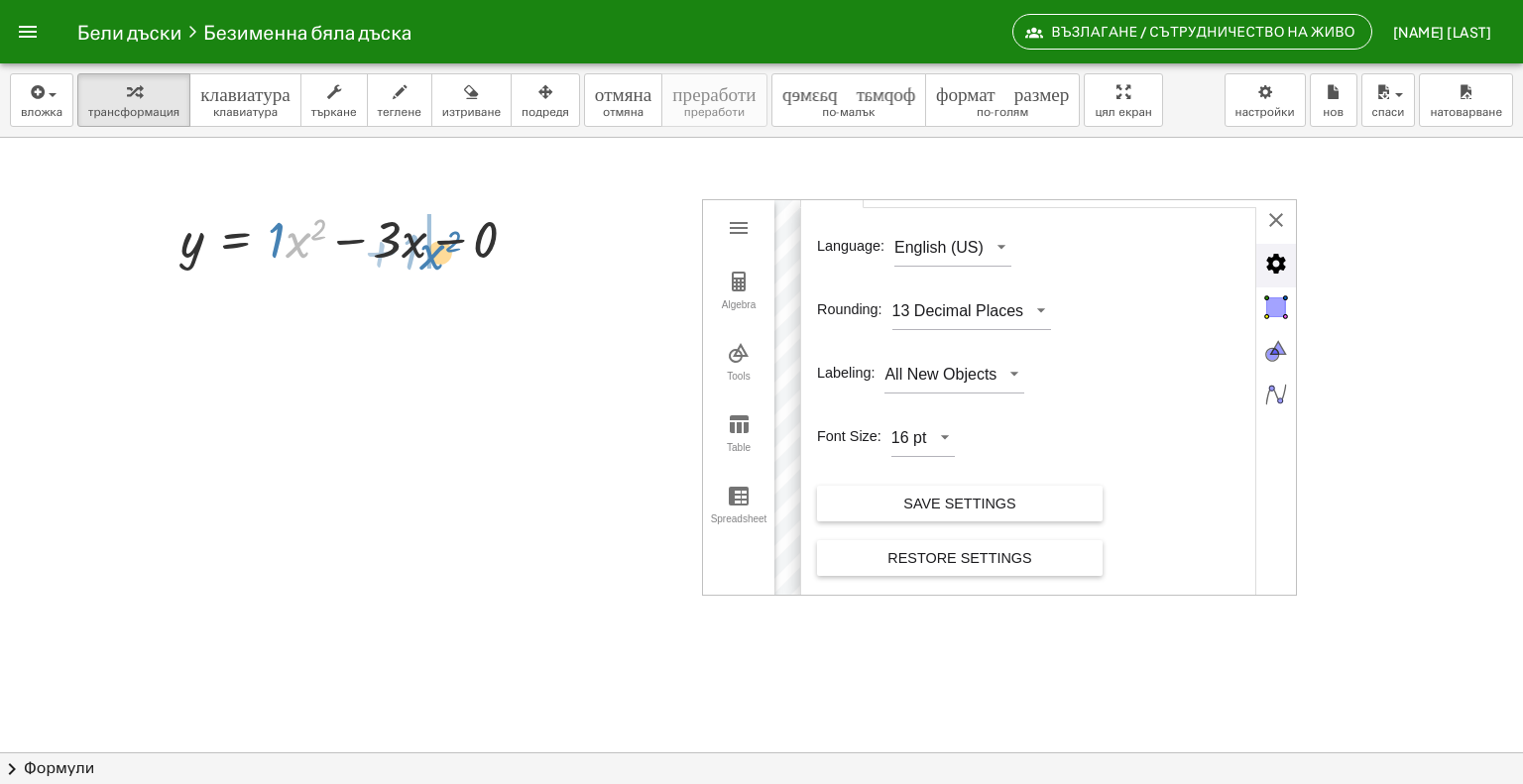 drag, startPoint x: 292, startPoint y: 242, endPoint x: 426, endPoint y: 254, distance: 134.53624 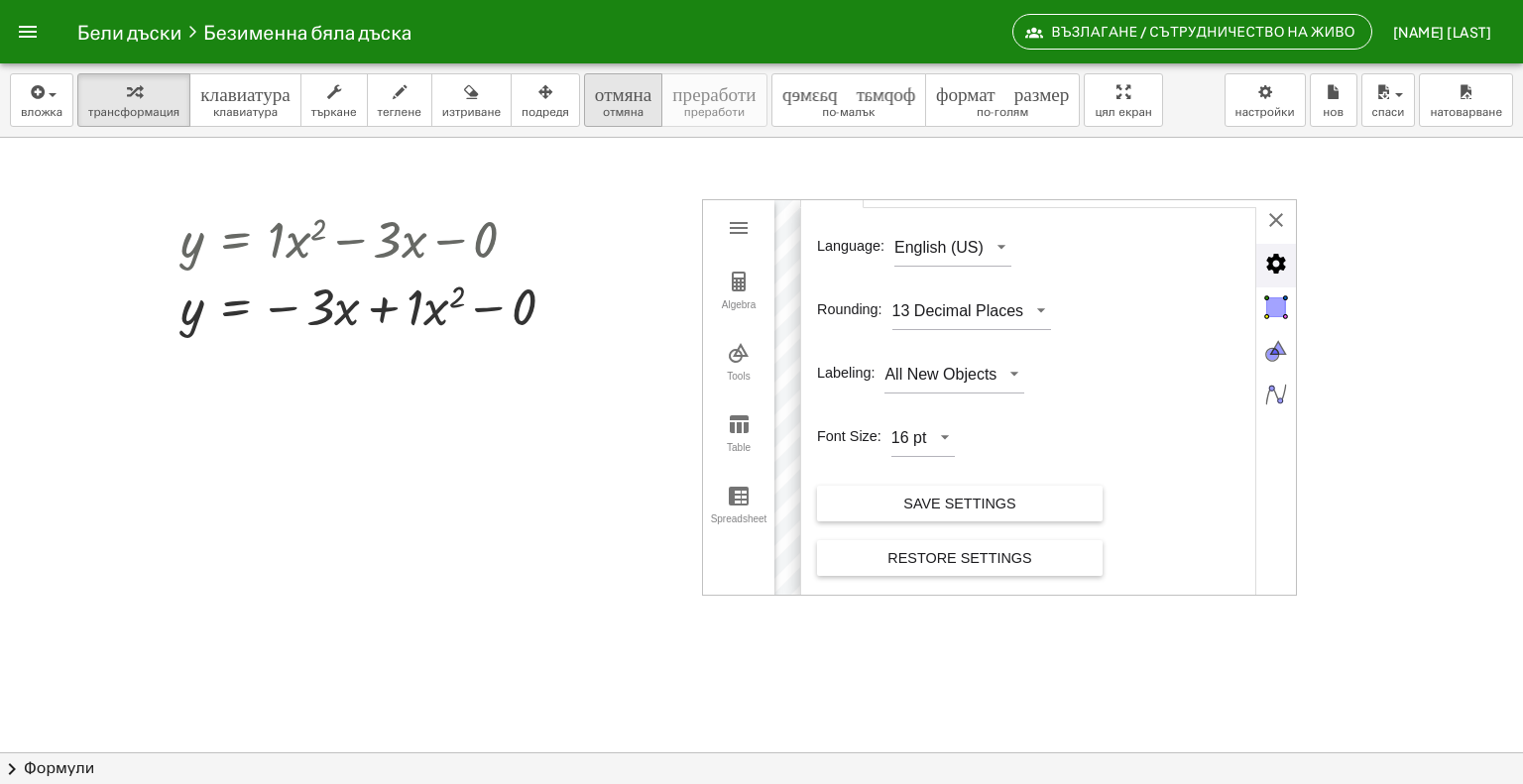 click on "отмяна" at bounding box center [623, 91] 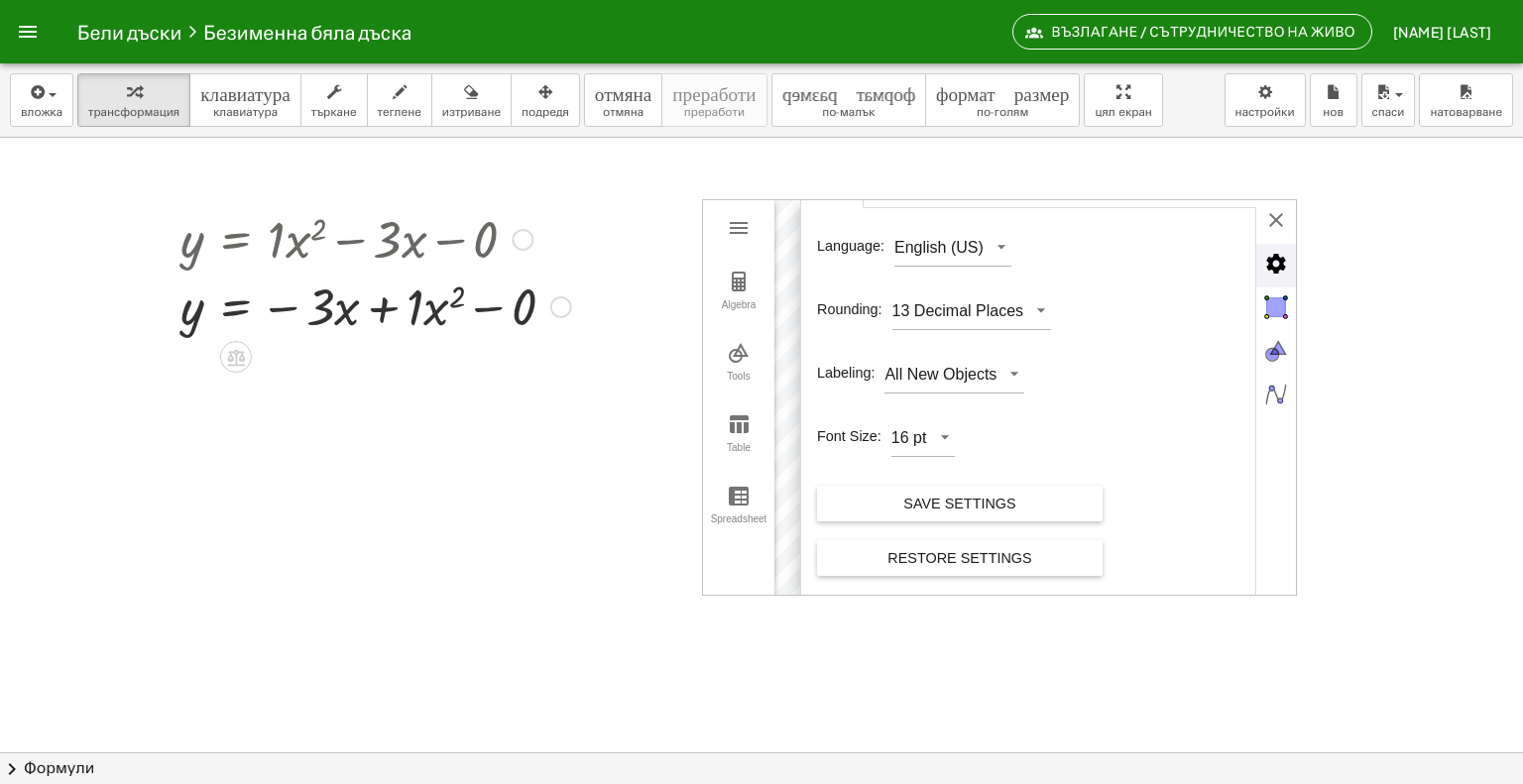 click at bounding box center (376, 305) 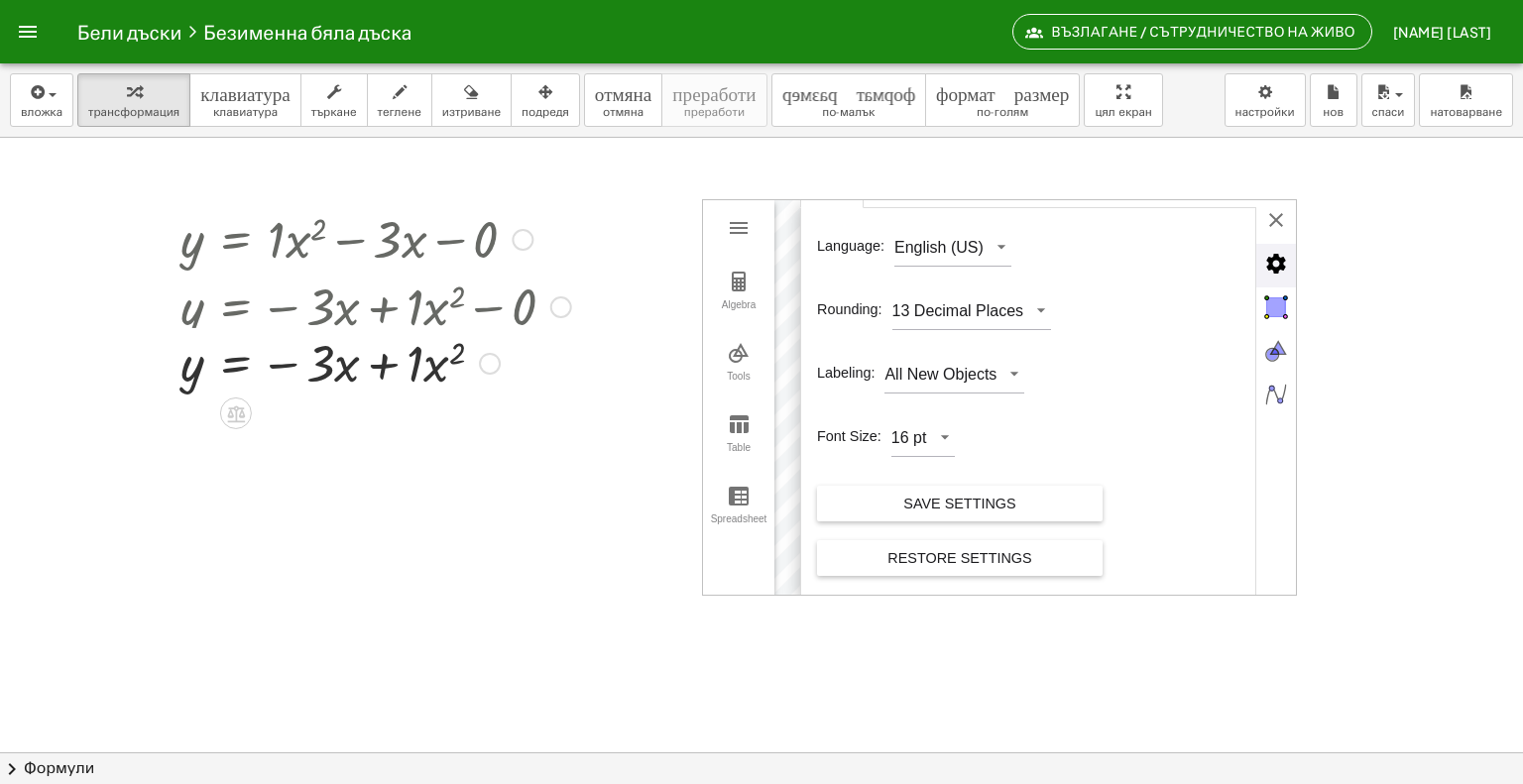 click at bounding box center (561, 307) 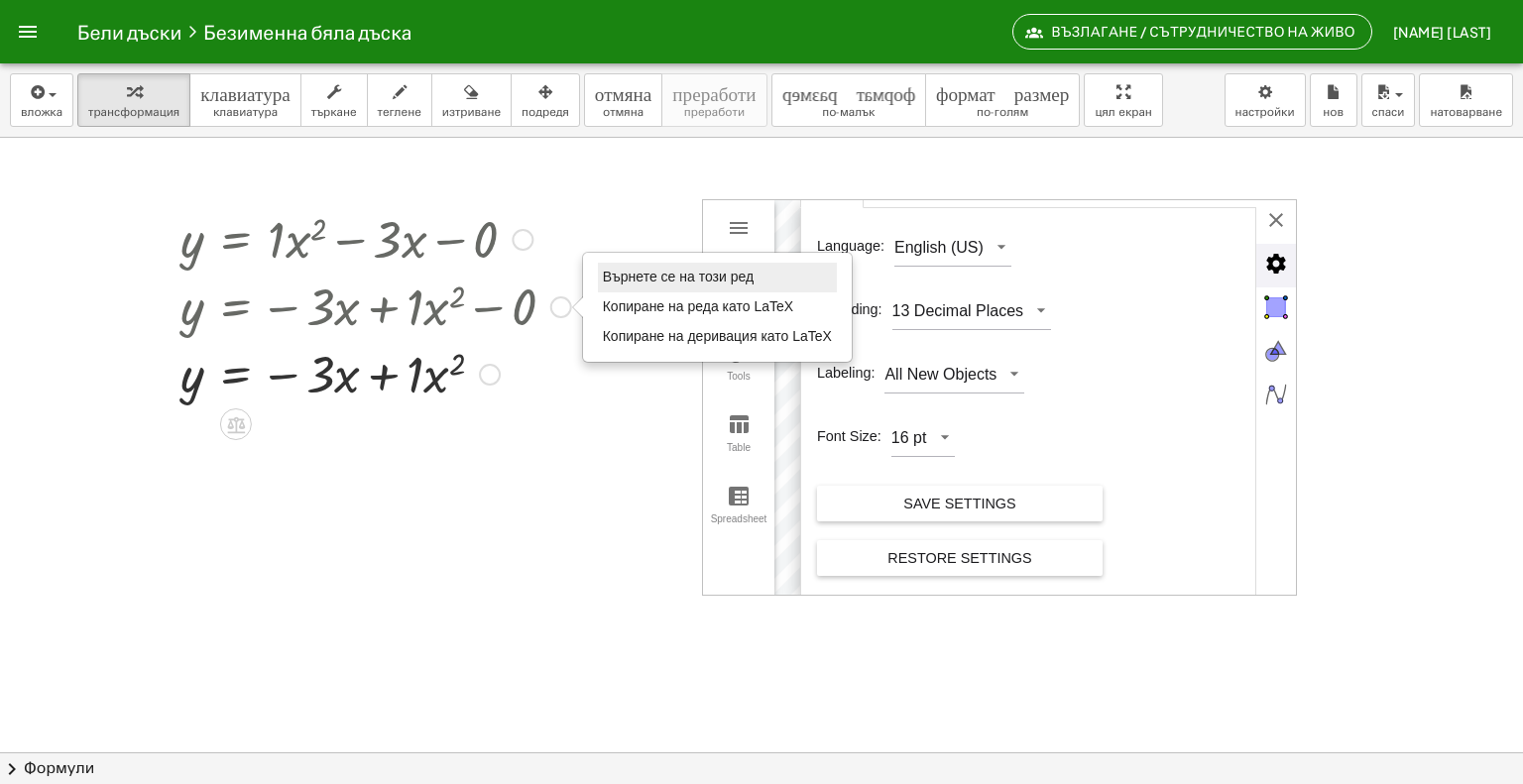 click on "Върнете се на този ред" at bounding box center [678, 277] 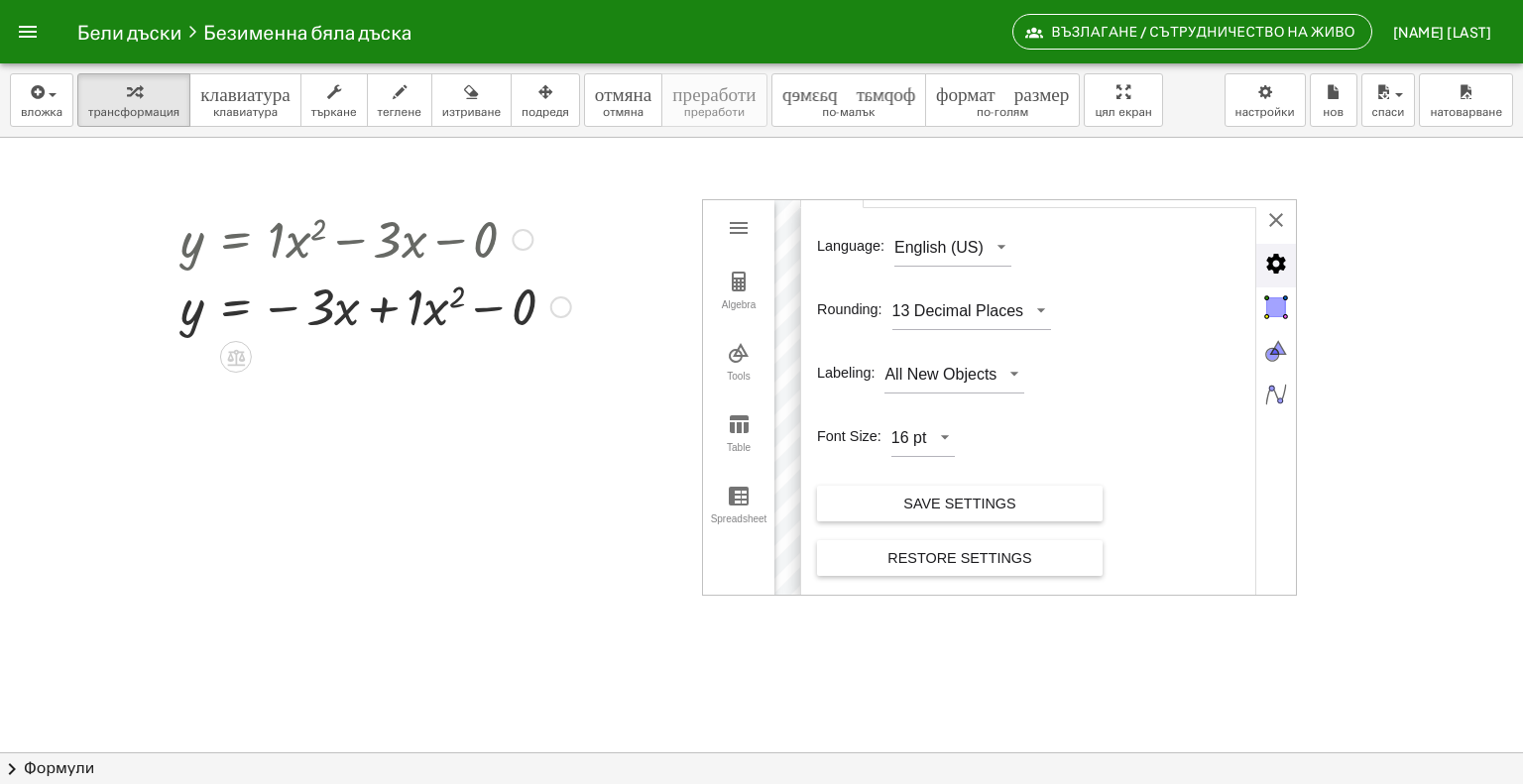 click at bounding box center (523, 240) 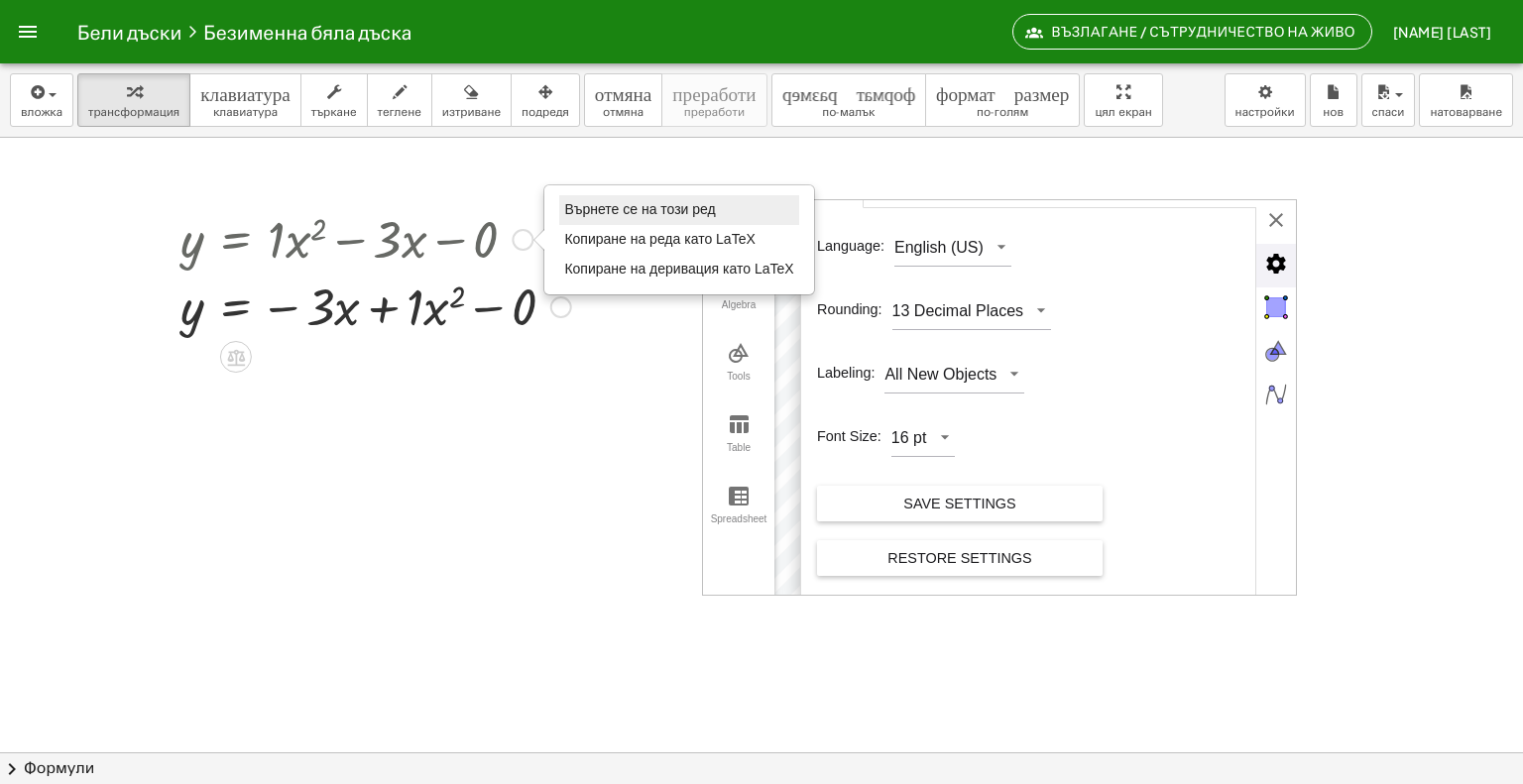 click on "Върнете се на този ред" at bounding box center (640, 209) 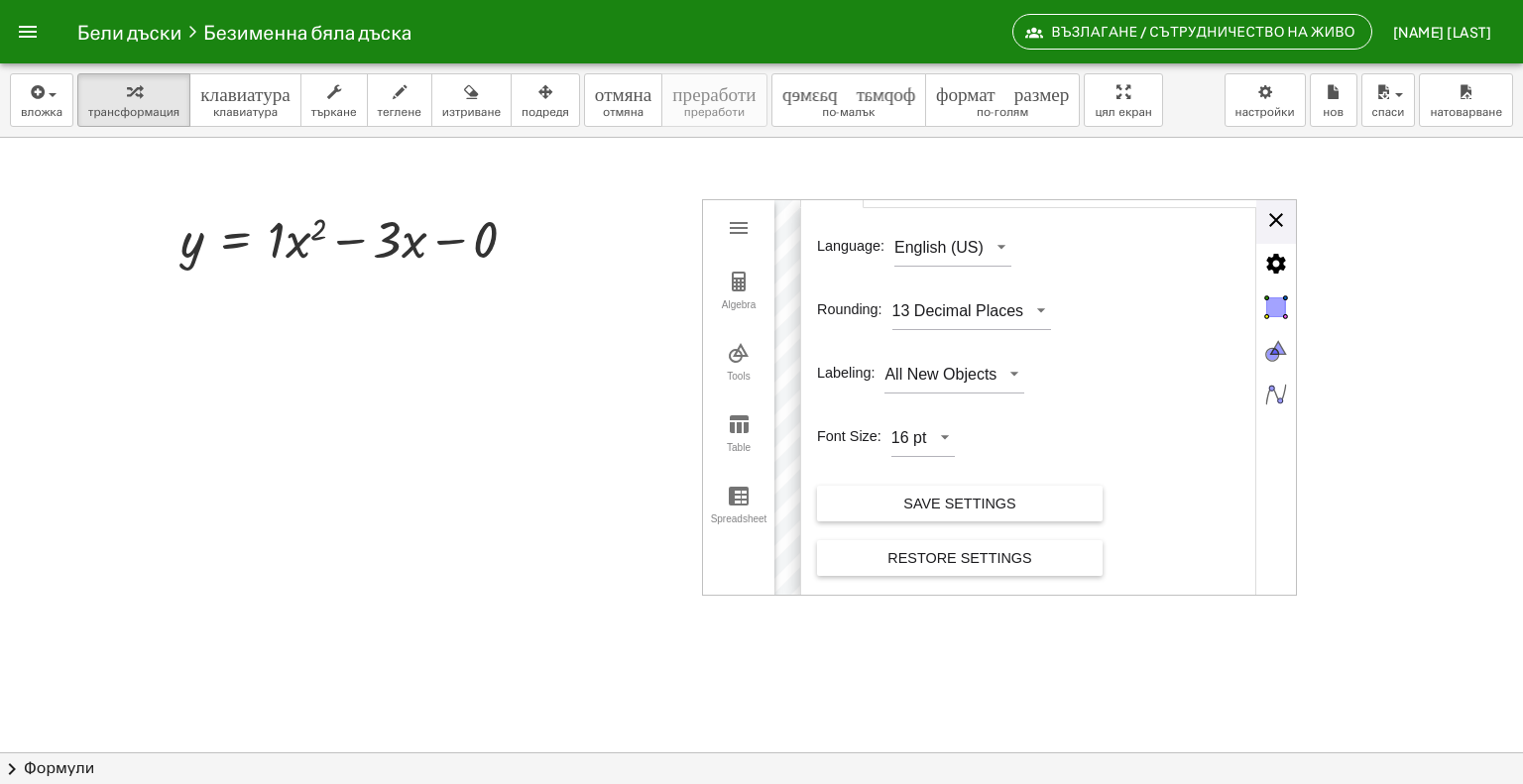 click on "Global Language: English (US) Rounding: 13 Decimal Places Labeling: All New Objects Font Size: 16 pt Save Settings Restore Settings" at bounding box center (1048, 398) 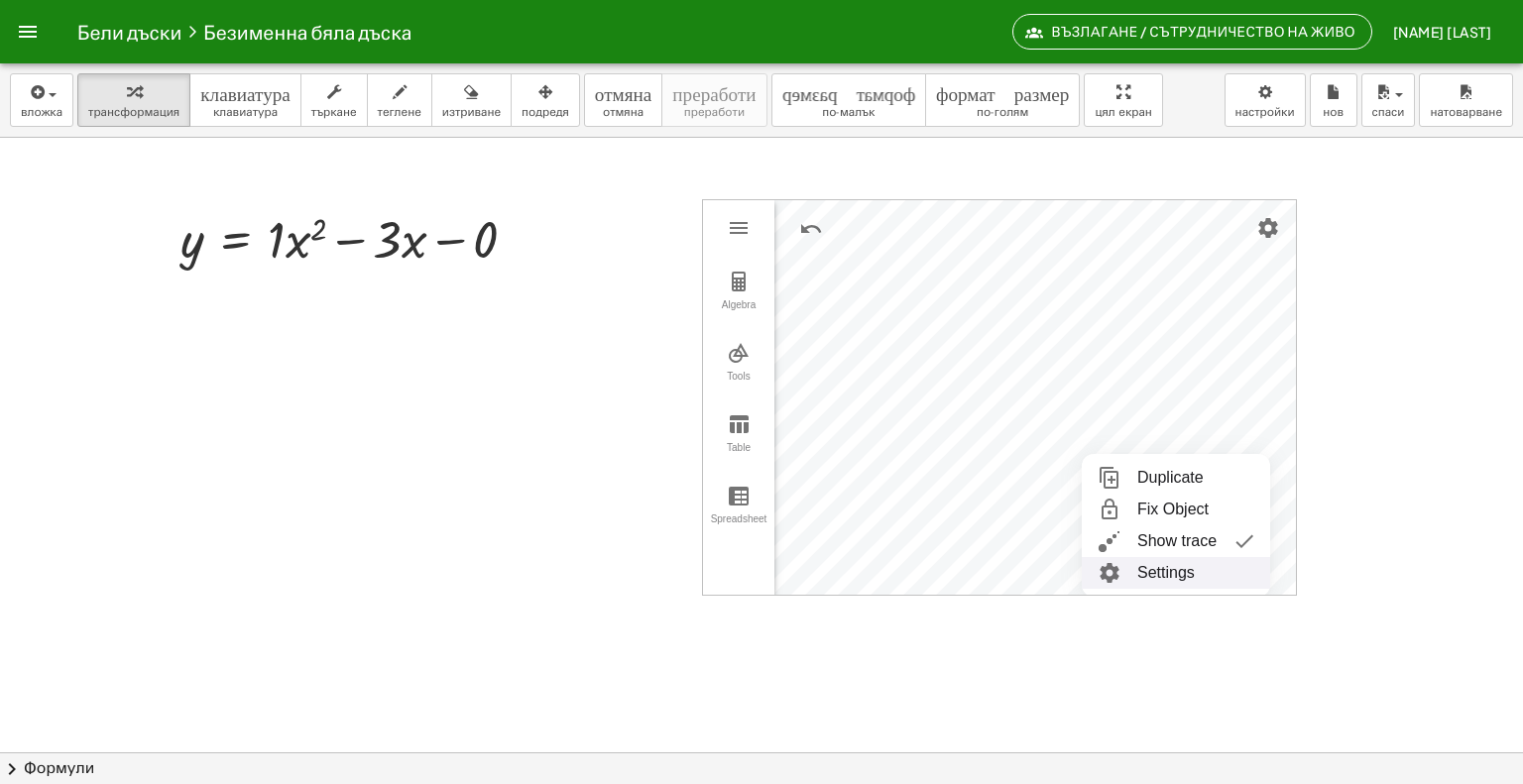 click on "Settings" at bounding box center [1176, 573] 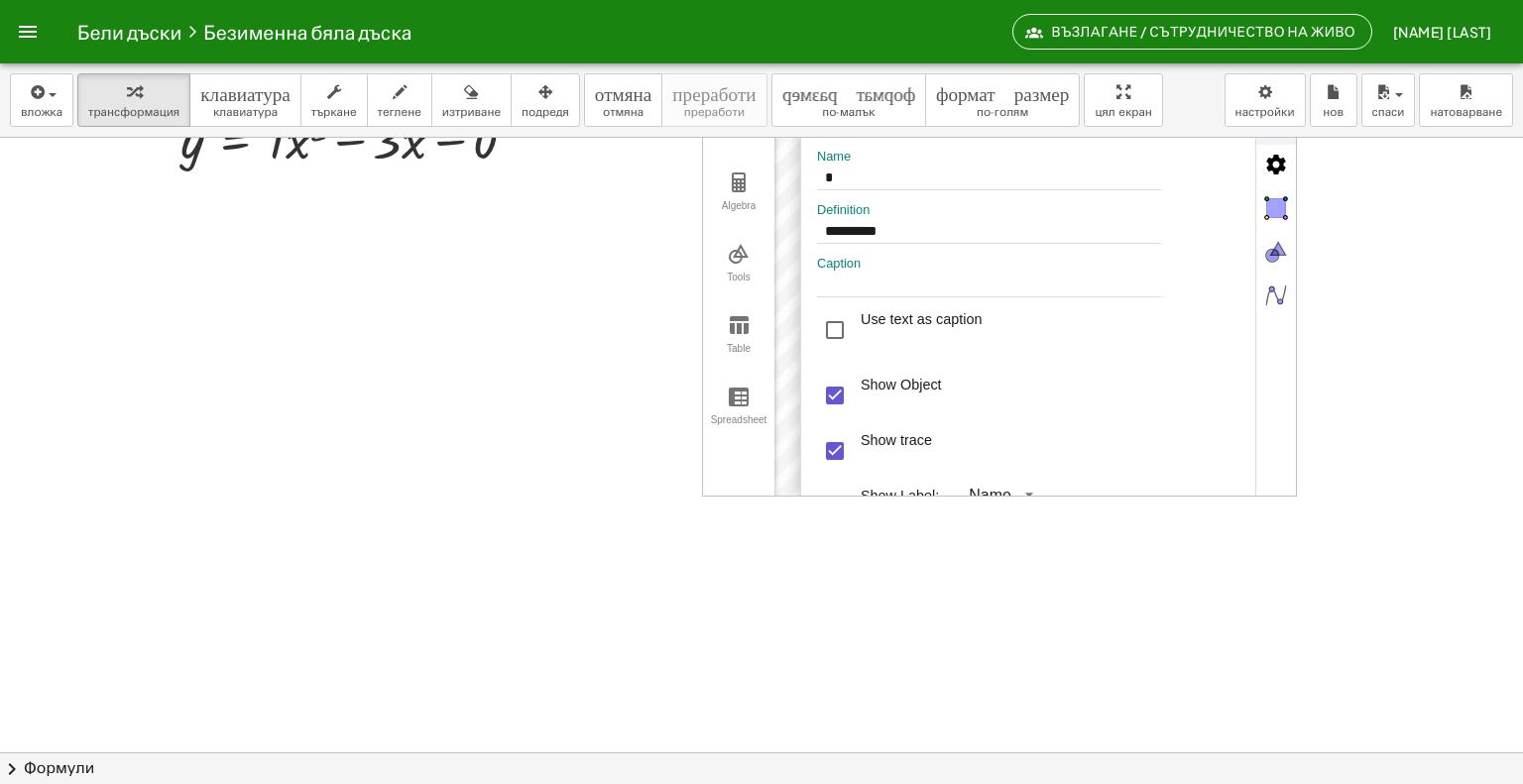 scroll, scrollTop: 0, scrollLeft: 0, axis: both 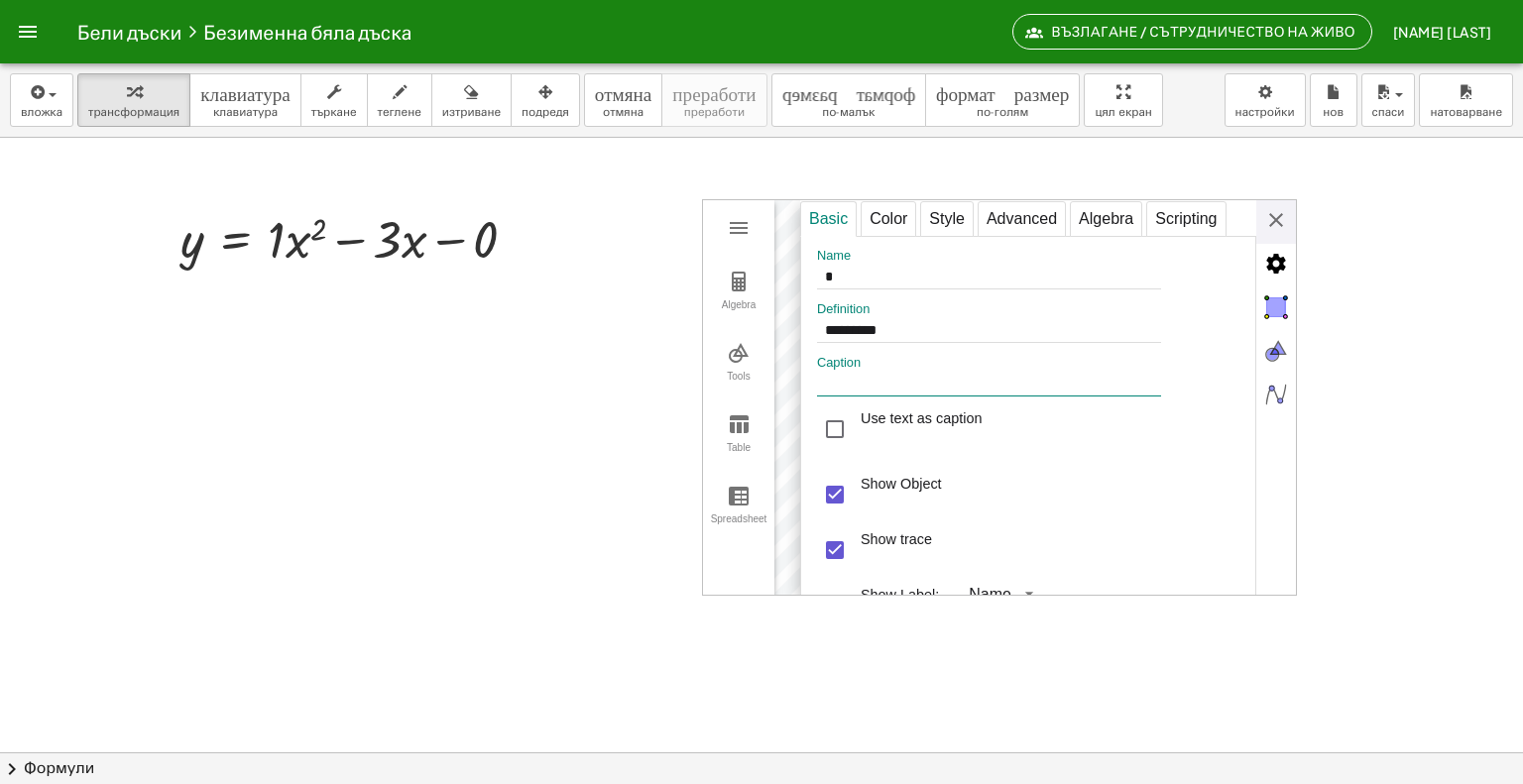 drag, startPoint x: 1003, startPoint y: 525, endPoint x: 1004, endPoint y: 377, distance: 148.00338 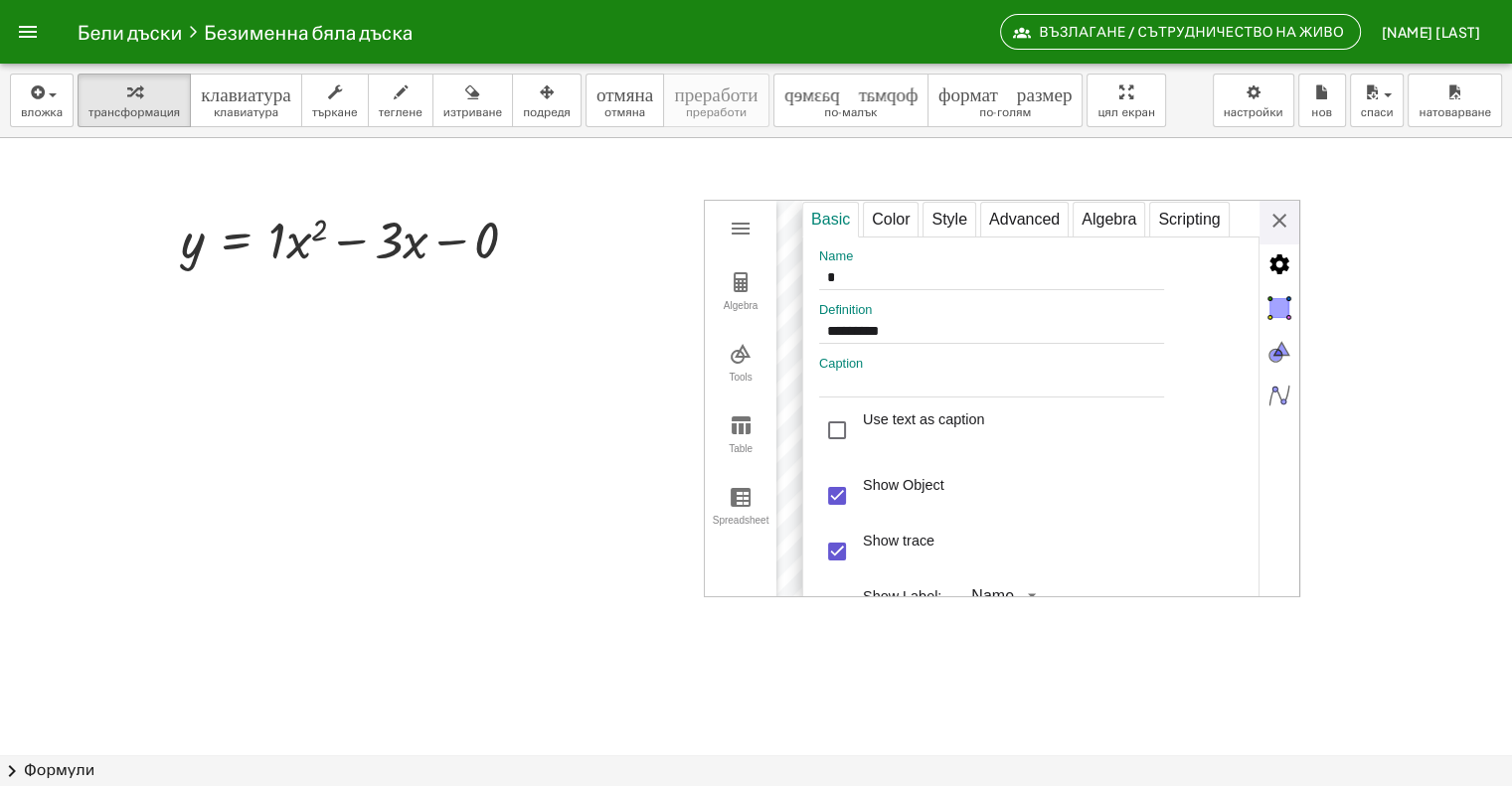 drag, startPoint x: 1087, startPoint y: 504, endPoint x: 1087, endPoint y: 369, distance: 135 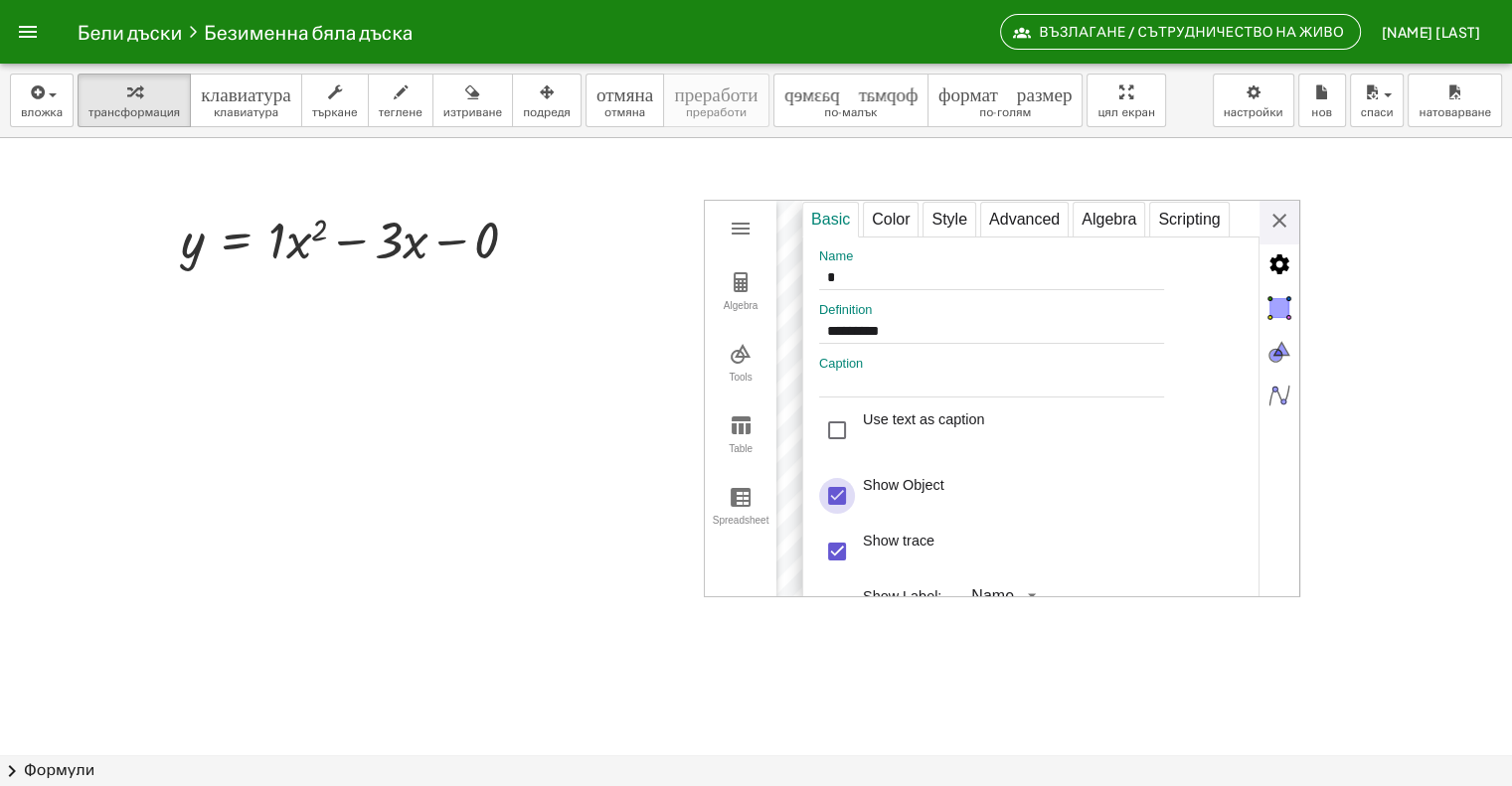 click at bounding box center [837, 496] 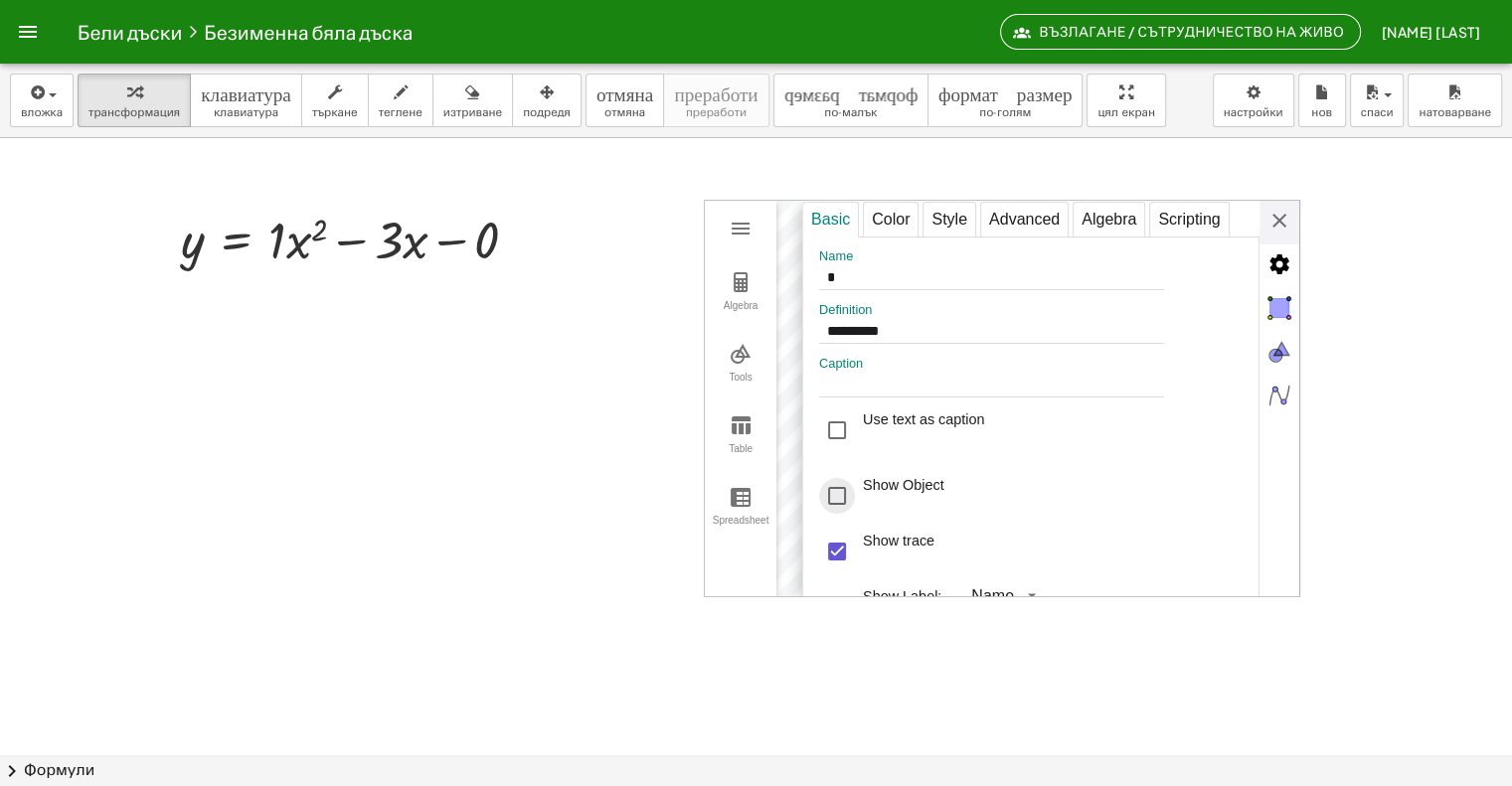 click at bounding box center (837, 496) 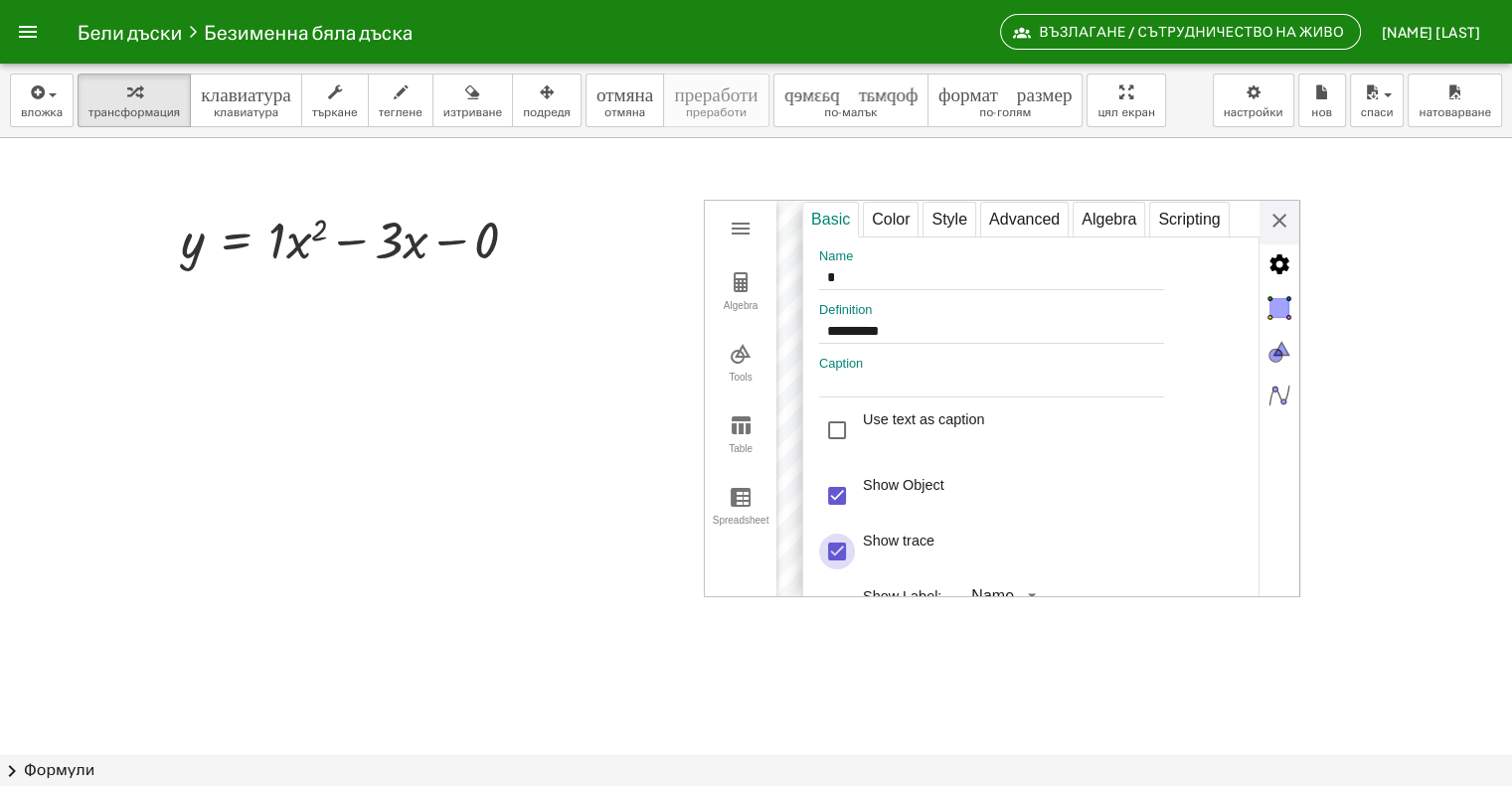 click at bounding box center (837, 551) 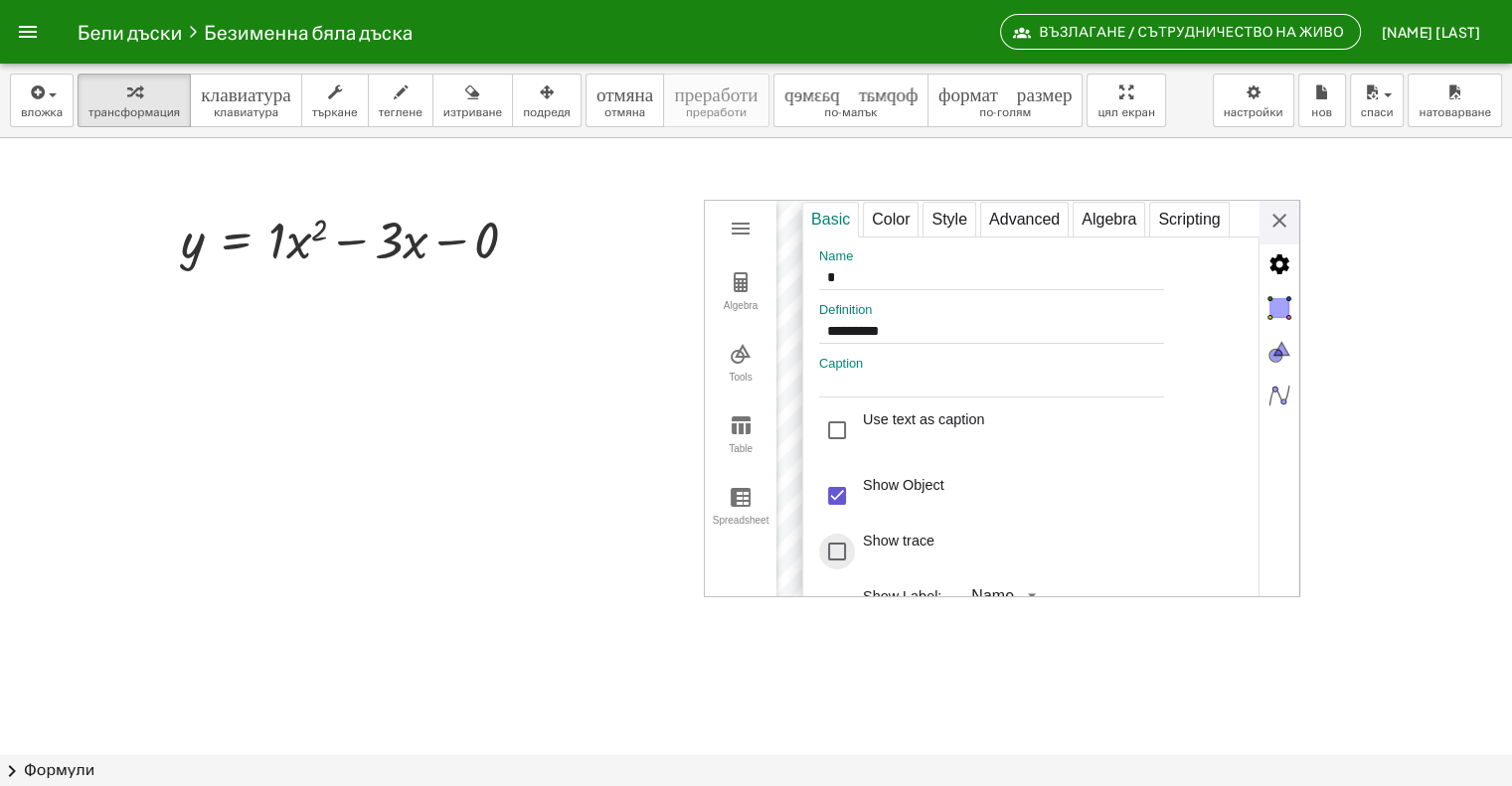 click at bounding box center [837, 551] 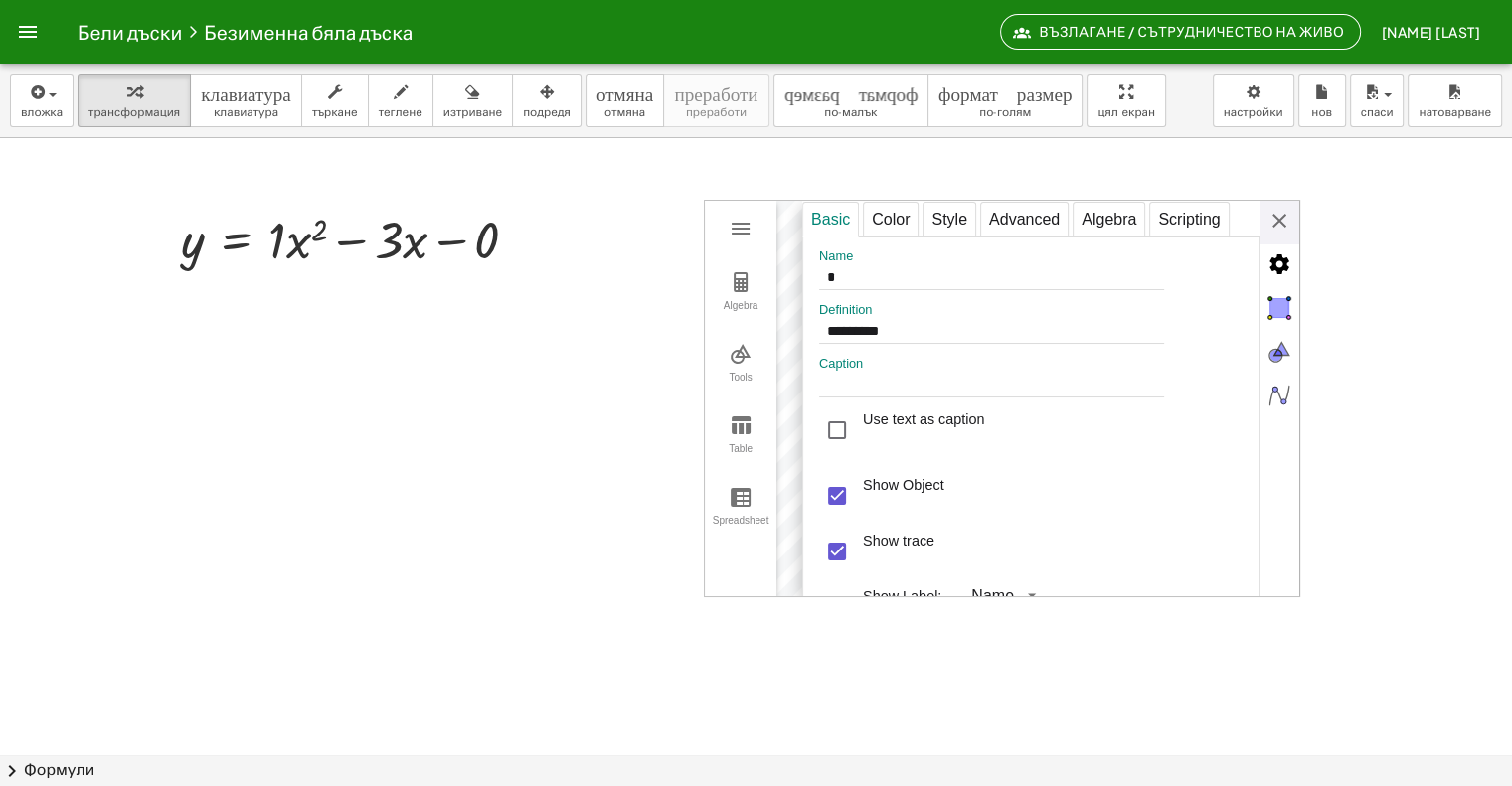 click on "Algebra Tools Table Spreadsheet" at bounding box center [741, 398] 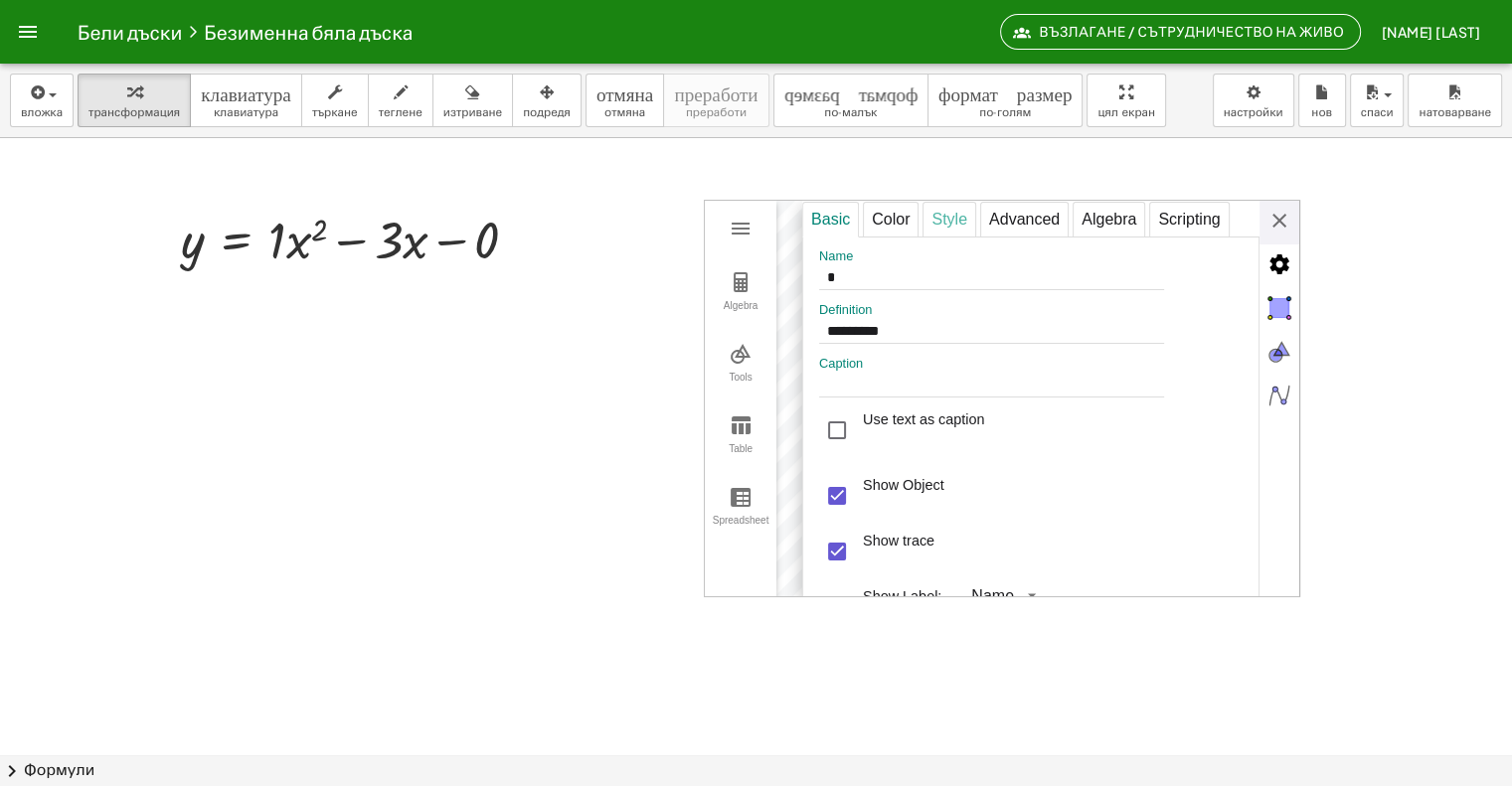 click on "Style" at bounding box center [949, 220] 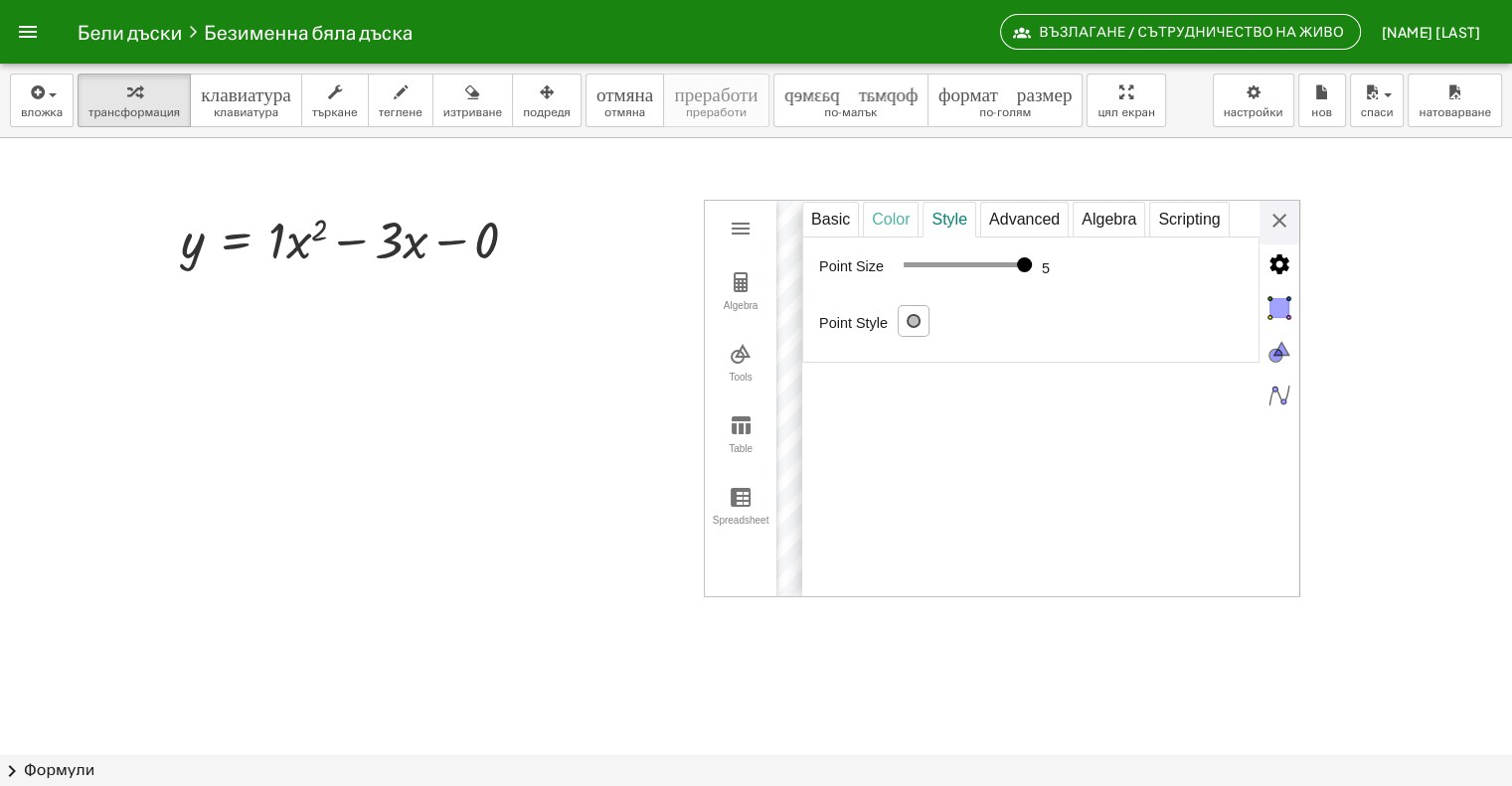 click on "Color" at bounding box center (891, 220) 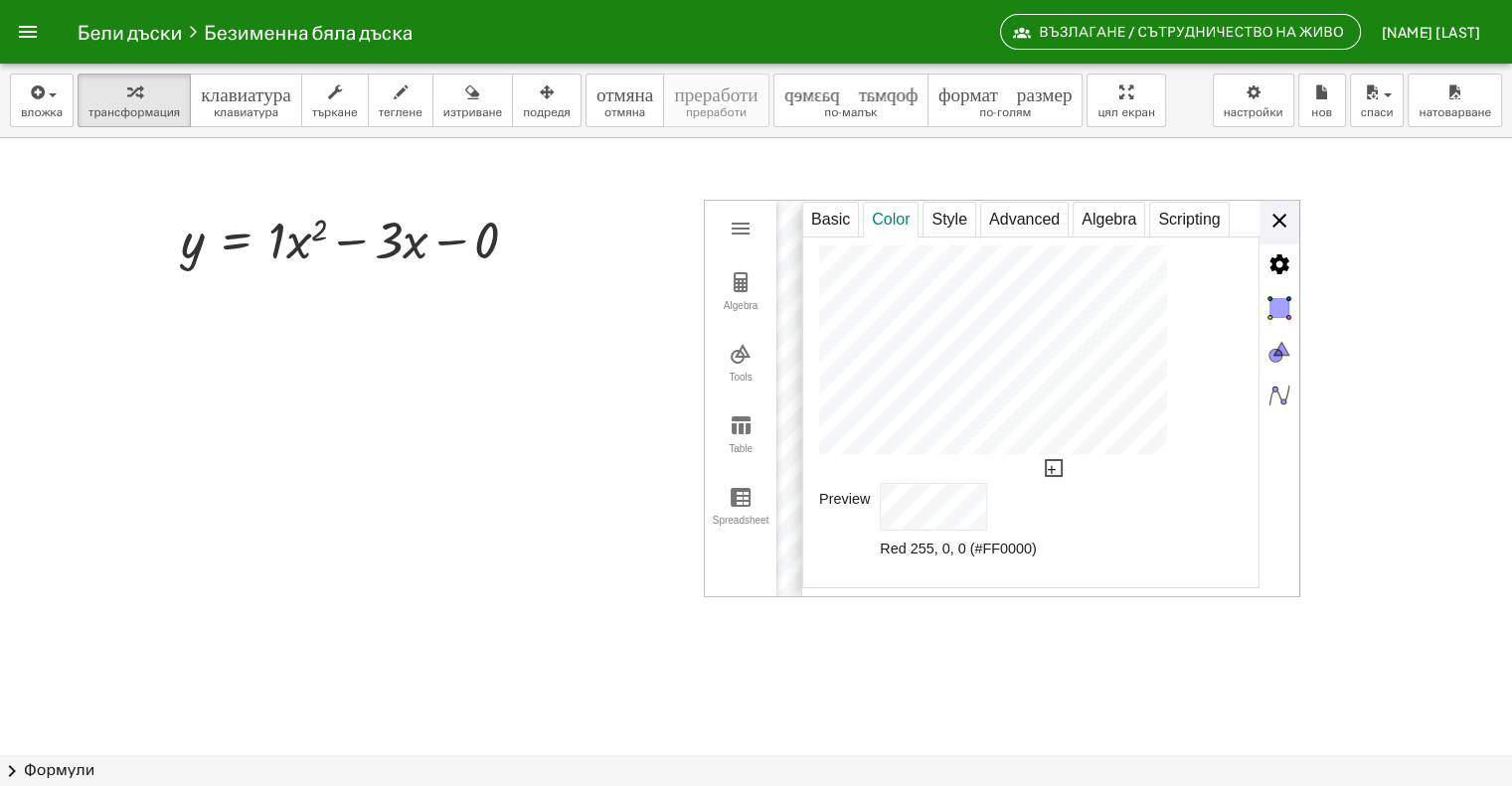 click on "**********" at bounding box center [1051, 399] 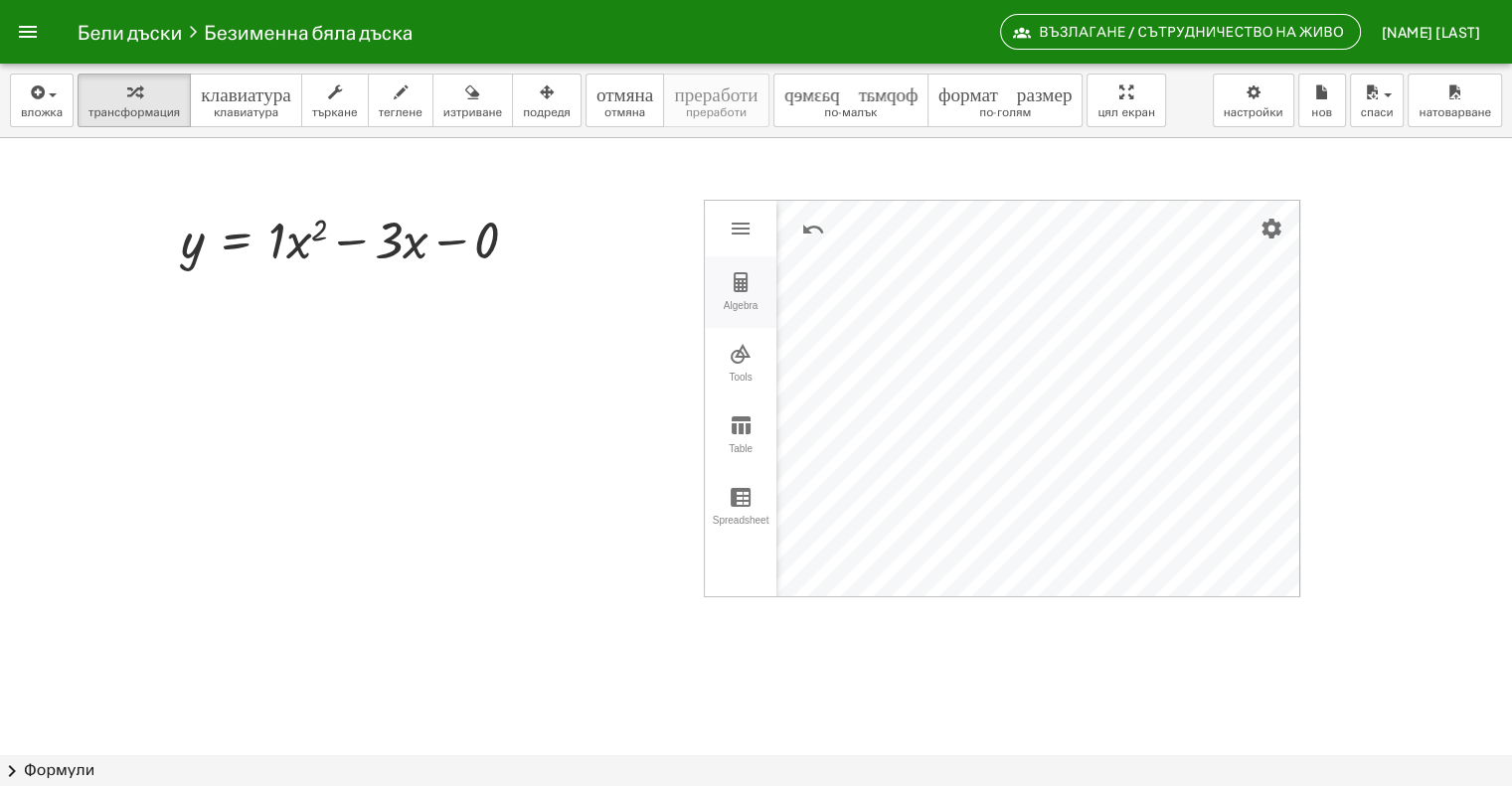 click at bounding box center (741, 282) 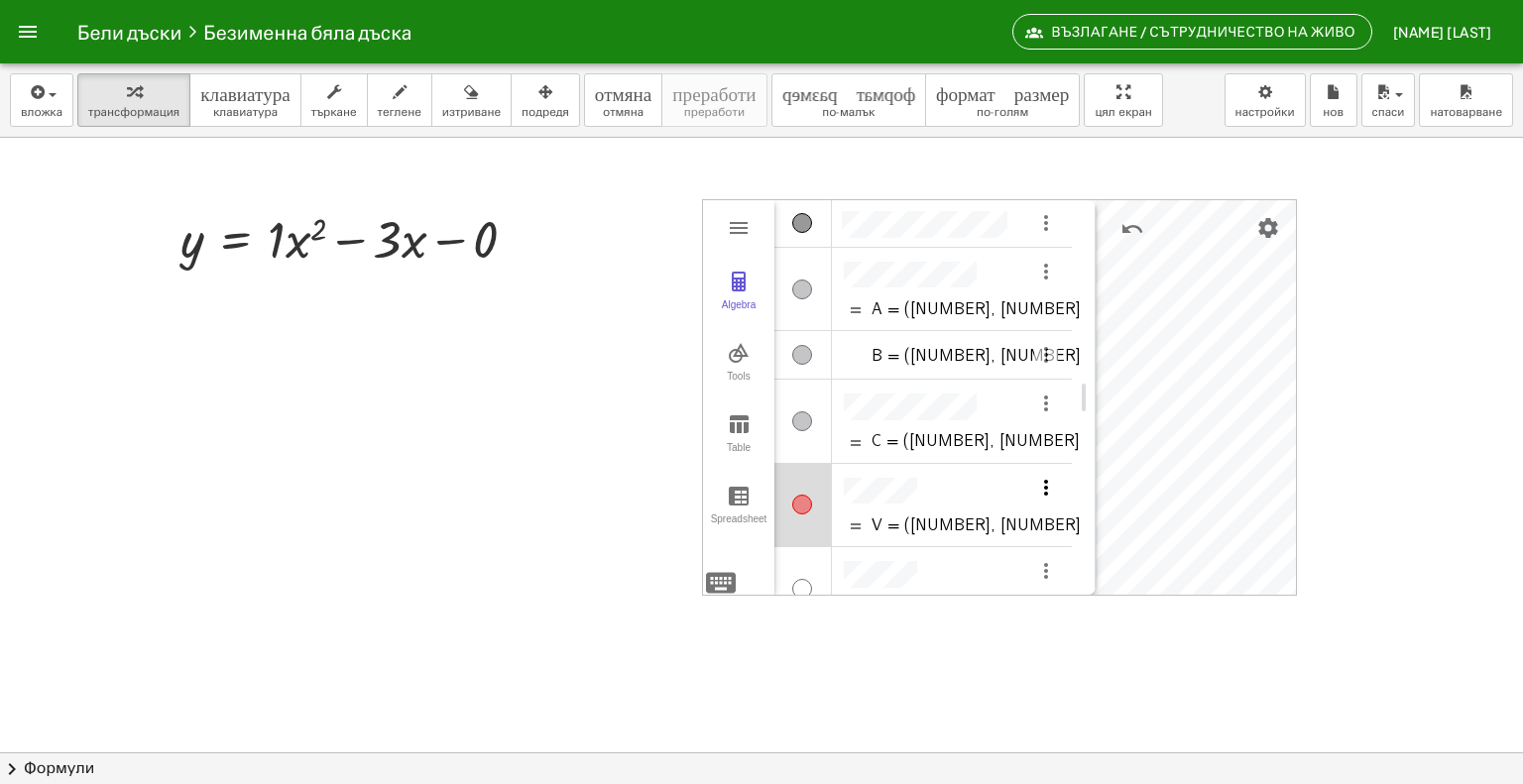 click at bounding box center (1046, 488) 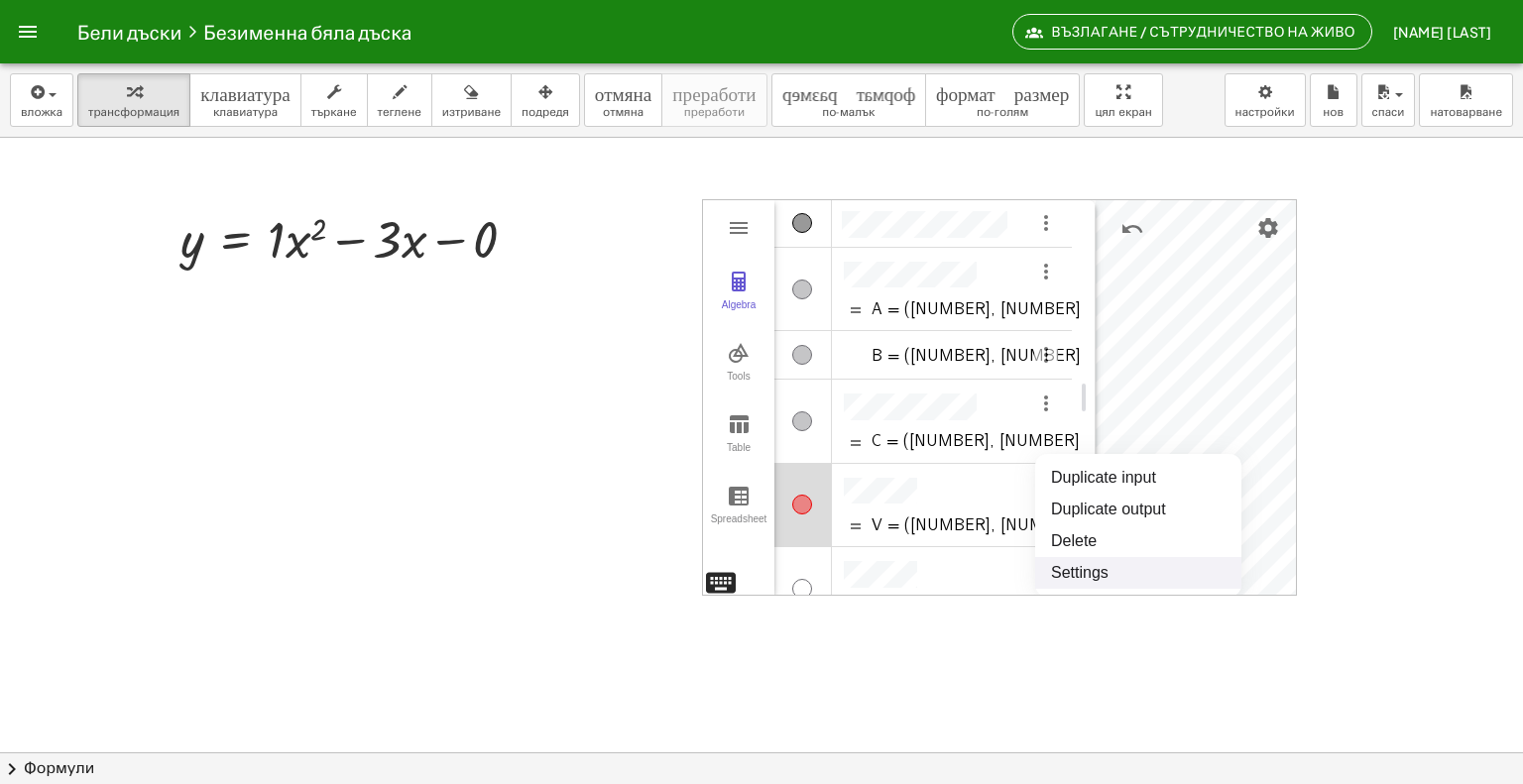 click on "Algebra Tools Table Spreadsheet A = (3, 0) B = (0, 0) C = (0, 0) V = (1.5, -2.25) D = (1.5, -2.25) E = (1.5, -2.25) F = (1.5, -2.25) G = (1.5, -2.25) Input… GeoGebra Graphing Calculator Basic Tools Move Point Slider Intersect Extremum Roots Best Fit Line Edit Select Objects Move Graphics View Delete Show / Hide Label Show / Hide Object Copy Visual Style Media Text Points Point Intersect Point on Object Attach / Detach Point Extremum Roots Complex Number List Lines Line Ray Vector Others Pen Freehand Function Button Check Box Input Box   Duplicate input Duplicate output Delete Settings" at bounding box center (999, 397) 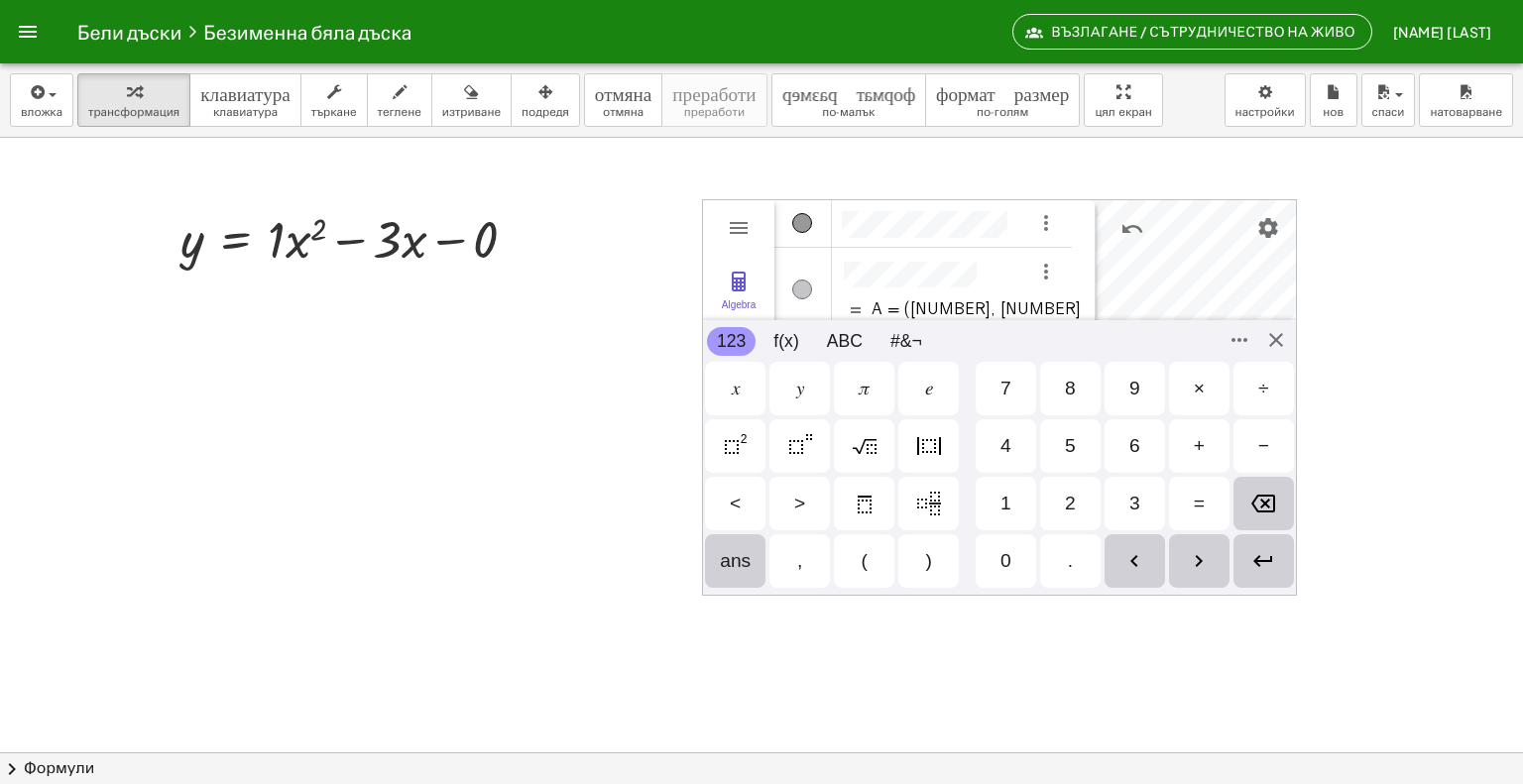 scroll, scrollTop: 396, scrollLeft: 0, axis: vertical 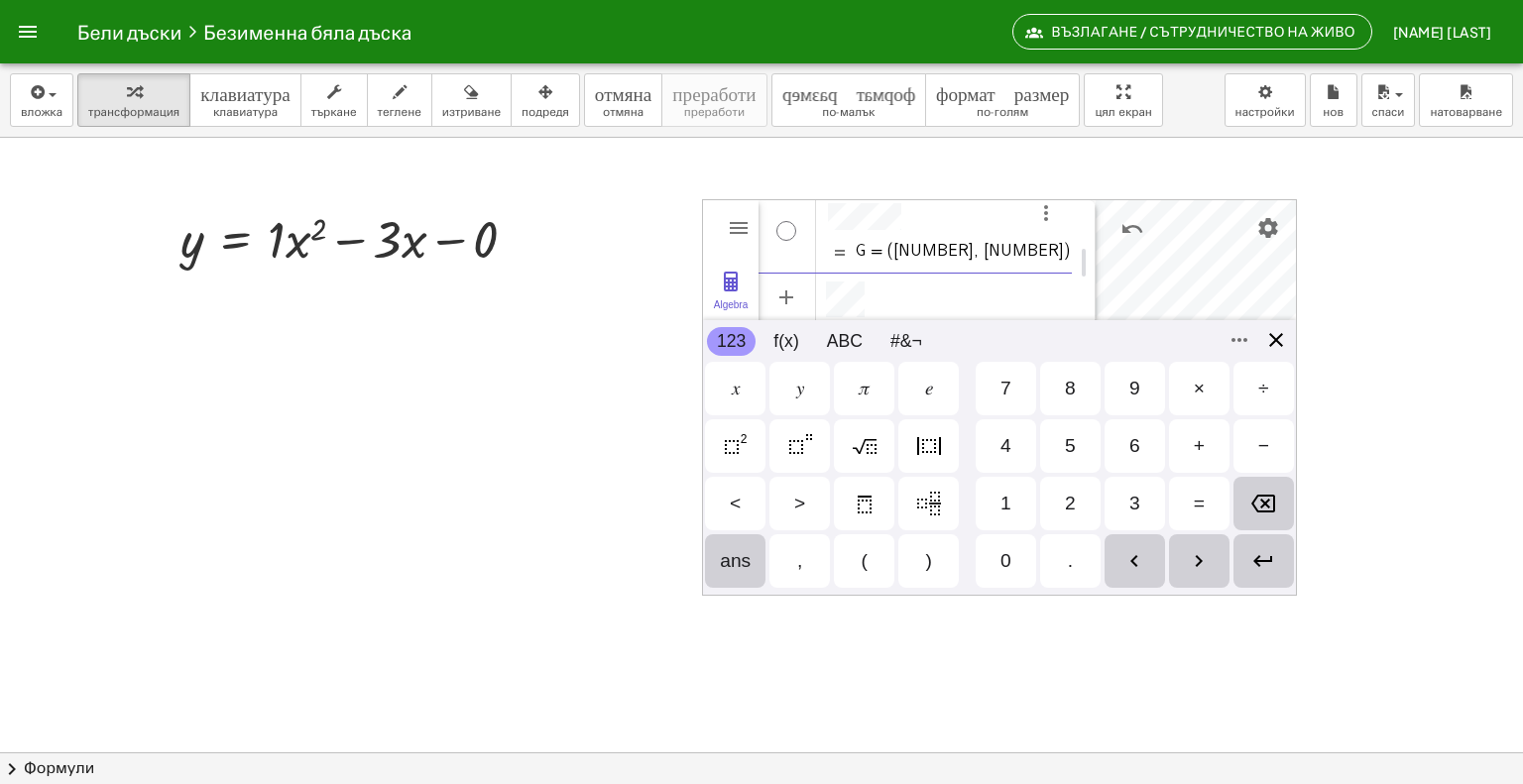 click on "Algebra Tools Table Spreadsheet A = (3, 0) B = (0, 0) C = (0, 0) V = (1.5, -2.25) D = (1.5, -2.25) E = (1.5, -2.25) F = (1.5, -2.25) G = (1.5, -2.25) GeoGebra Graphing Calculator Basic Tools Move Point Slider Intersect Extremum Roots Best Fit Line Edit Select Objects Move Graphics View Delete Show / Hide Label Show / Hide Object Copy Visual Style Media Text Points Point Intersect Point on Object Attach / Detach Point Extremum Roots Complex Number List Lines Line Ray Vector Others Pen Freehand Function Button Check Box Input Box   123 123 f(x) ABC #&¬ 𝑥 𝑦 𝜋 𝑒 7 8 9 × ÷ 4 5 6 + − < > 1 2 3 = ans , ( ) 0 . 𝑥 𝑦 𝑧 𝜋 7 8 9 × ÷ 𝑒 4 5 6 + − < > 1 2 3 = ( ) , 0 ." at bounding box center [999, 397] 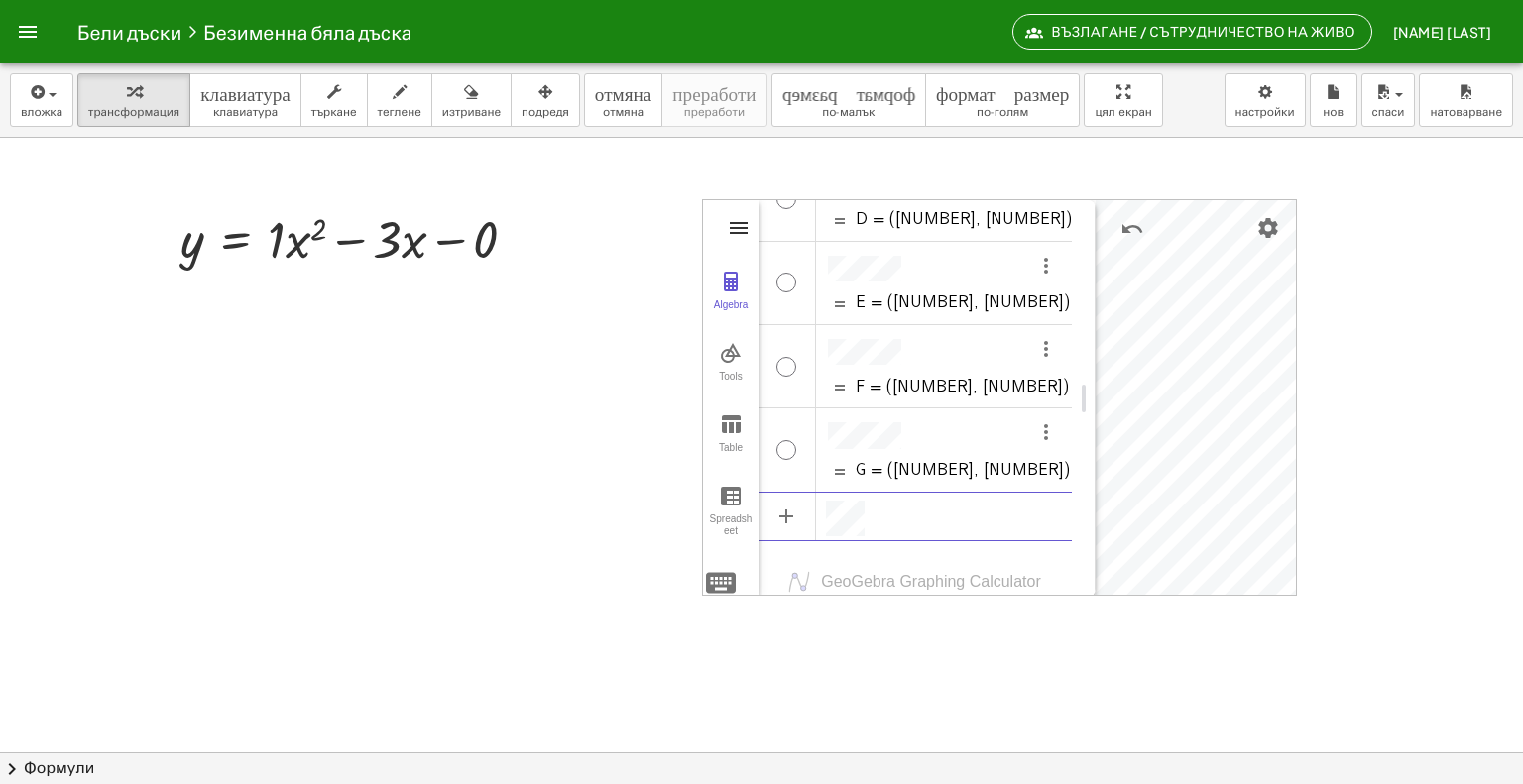 click at bounding box center [739, 228] 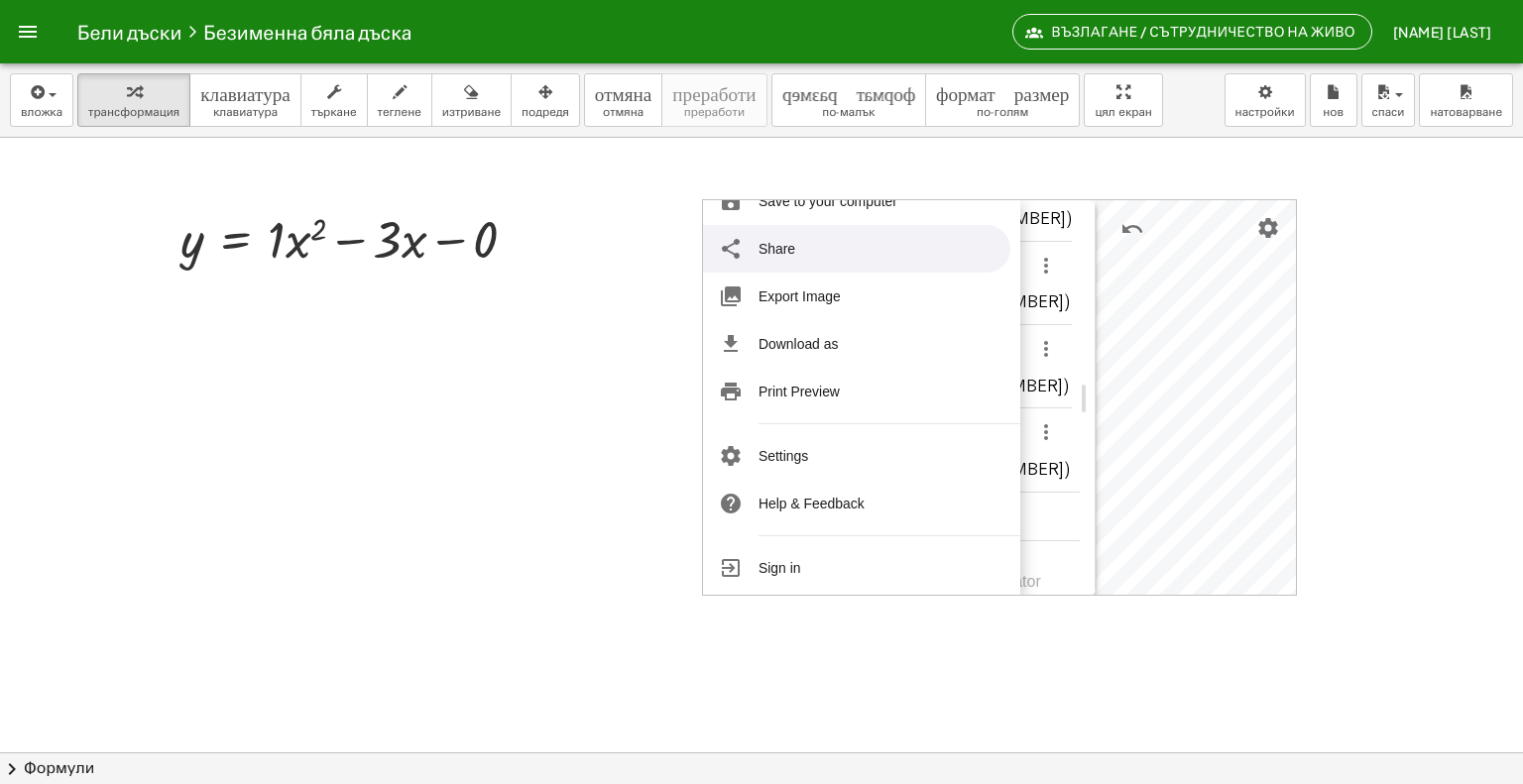 scroll, scrollTop: 242, scrollLeft: 0, axis: vertical 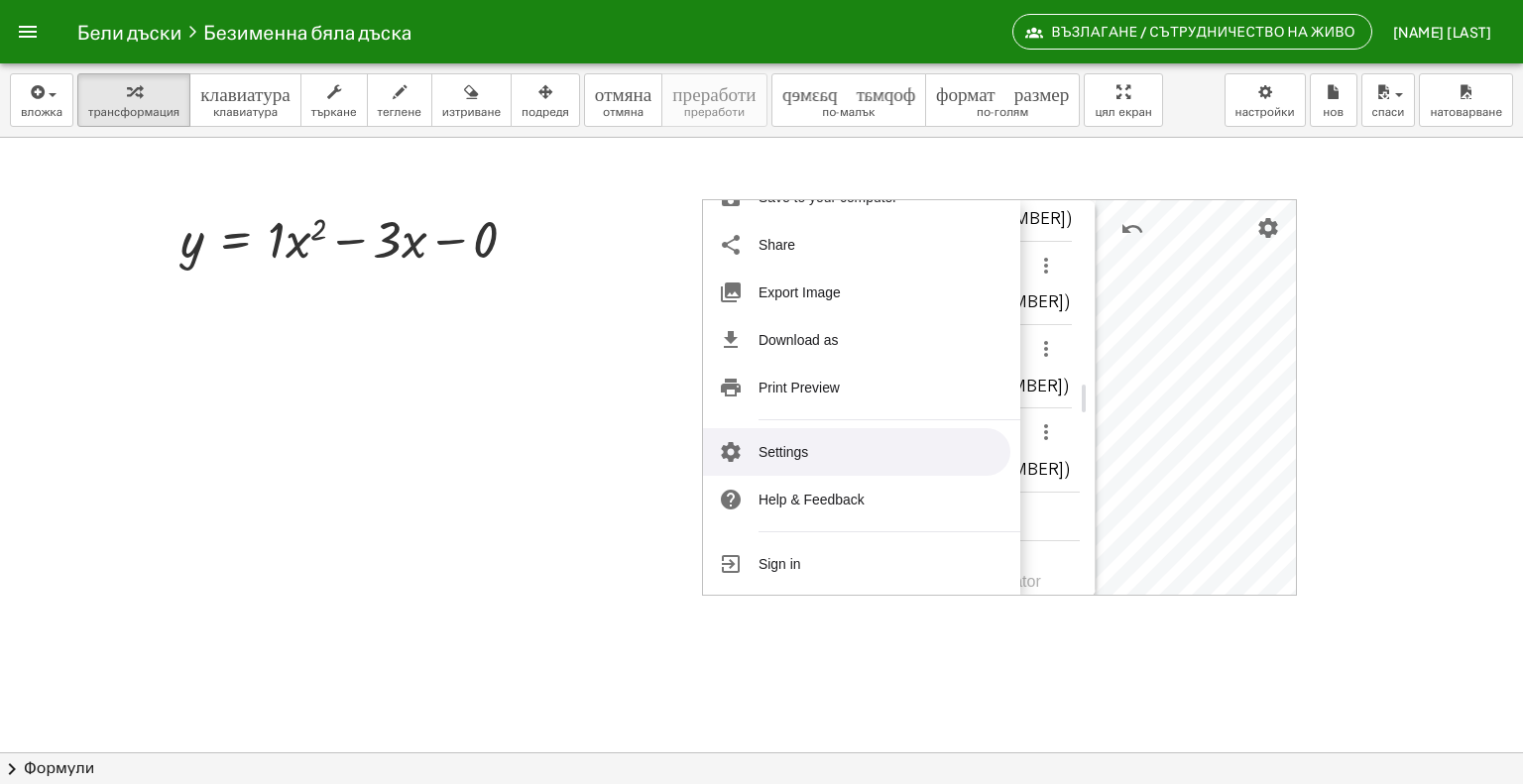click on "Settings" at bounding box center [857, 452] 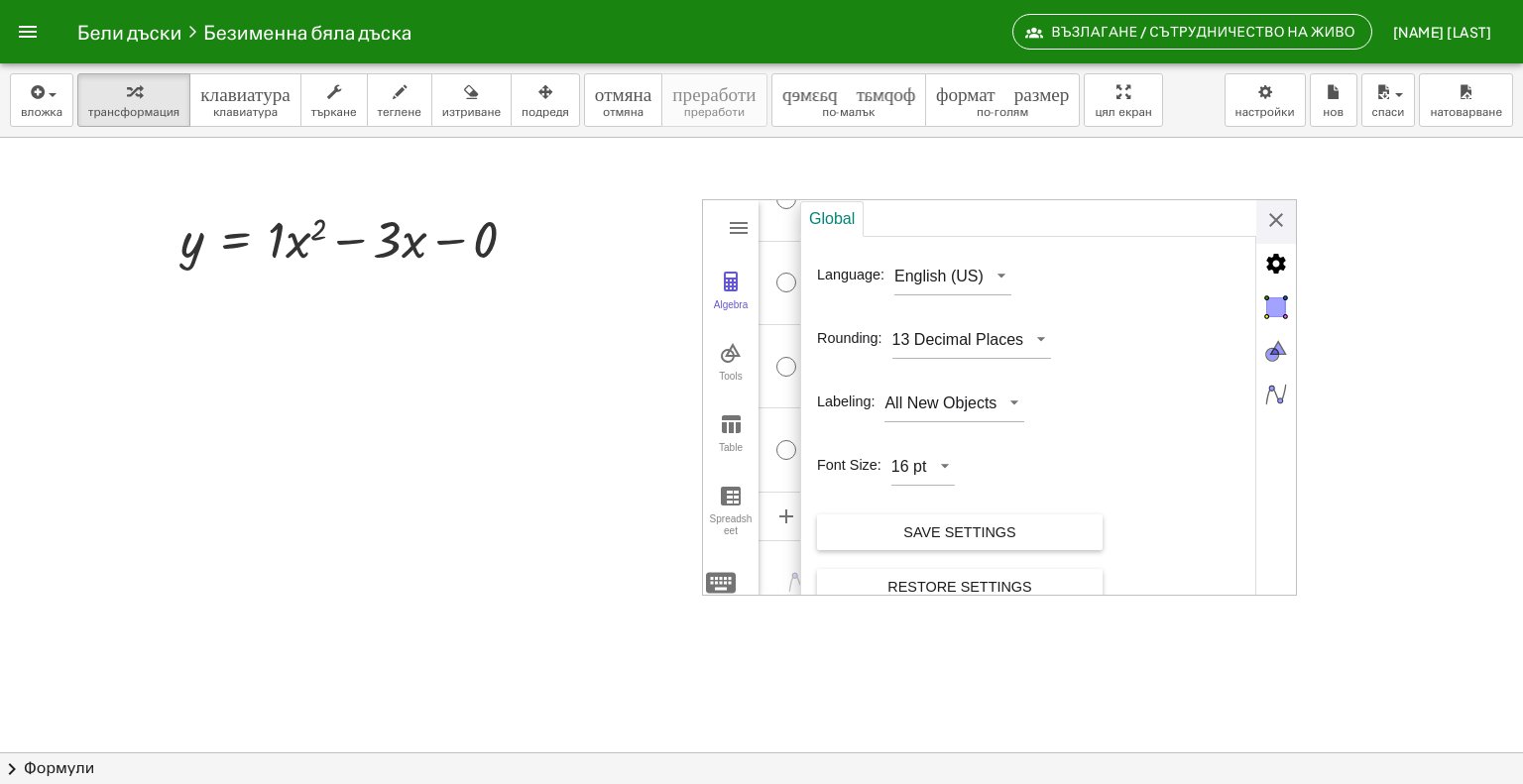 click on "Global Language: English (US) Rounding: 13 Decimal Places Labeling: All New Objects Font Size: 16 pt Save Settings Restore Settings" at bounding box center [1048, 398] 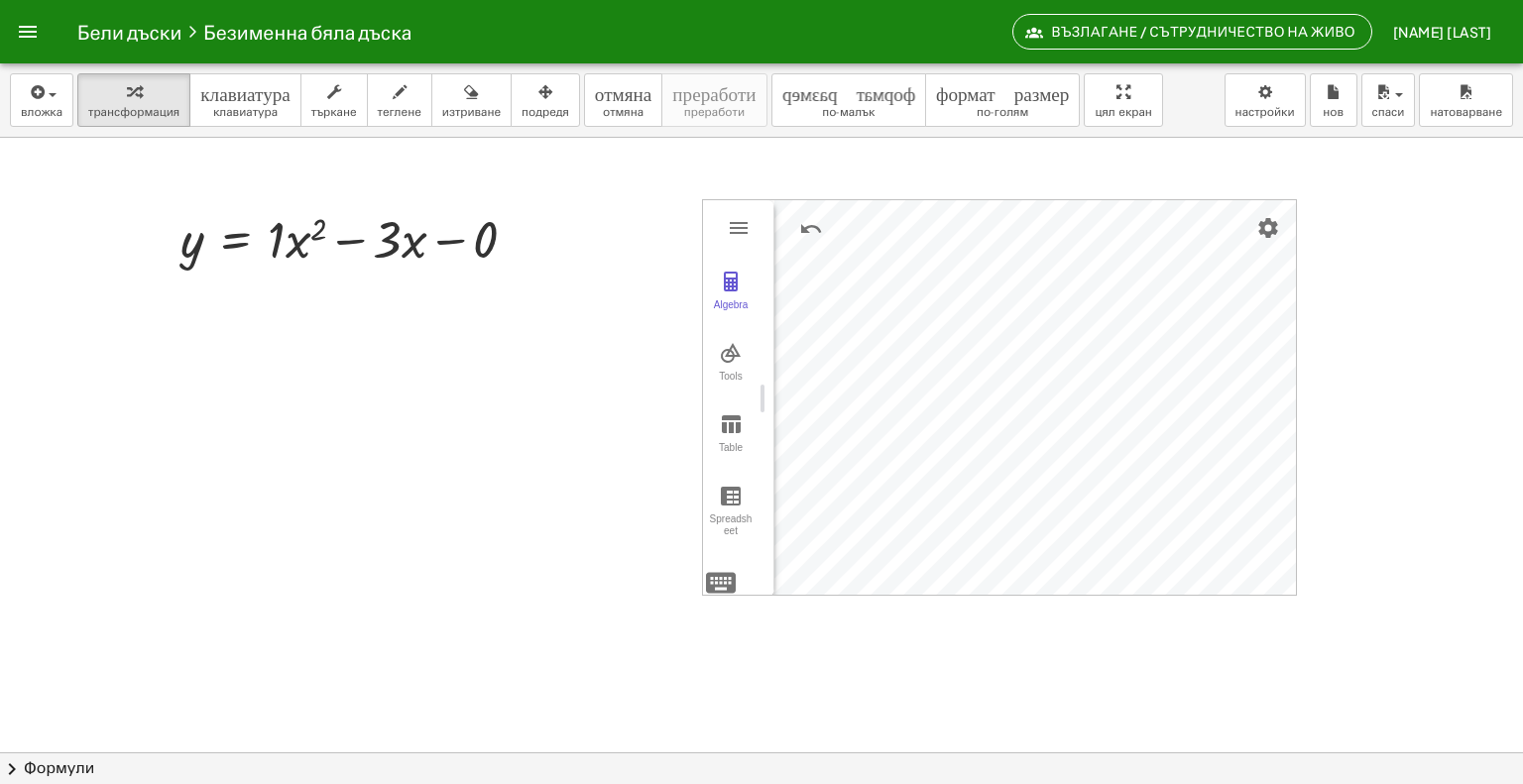 drag, startPoint x: 1087, startPoint y: 396, endPoint x: 742, endPoint y: 424, distance: 346.13437 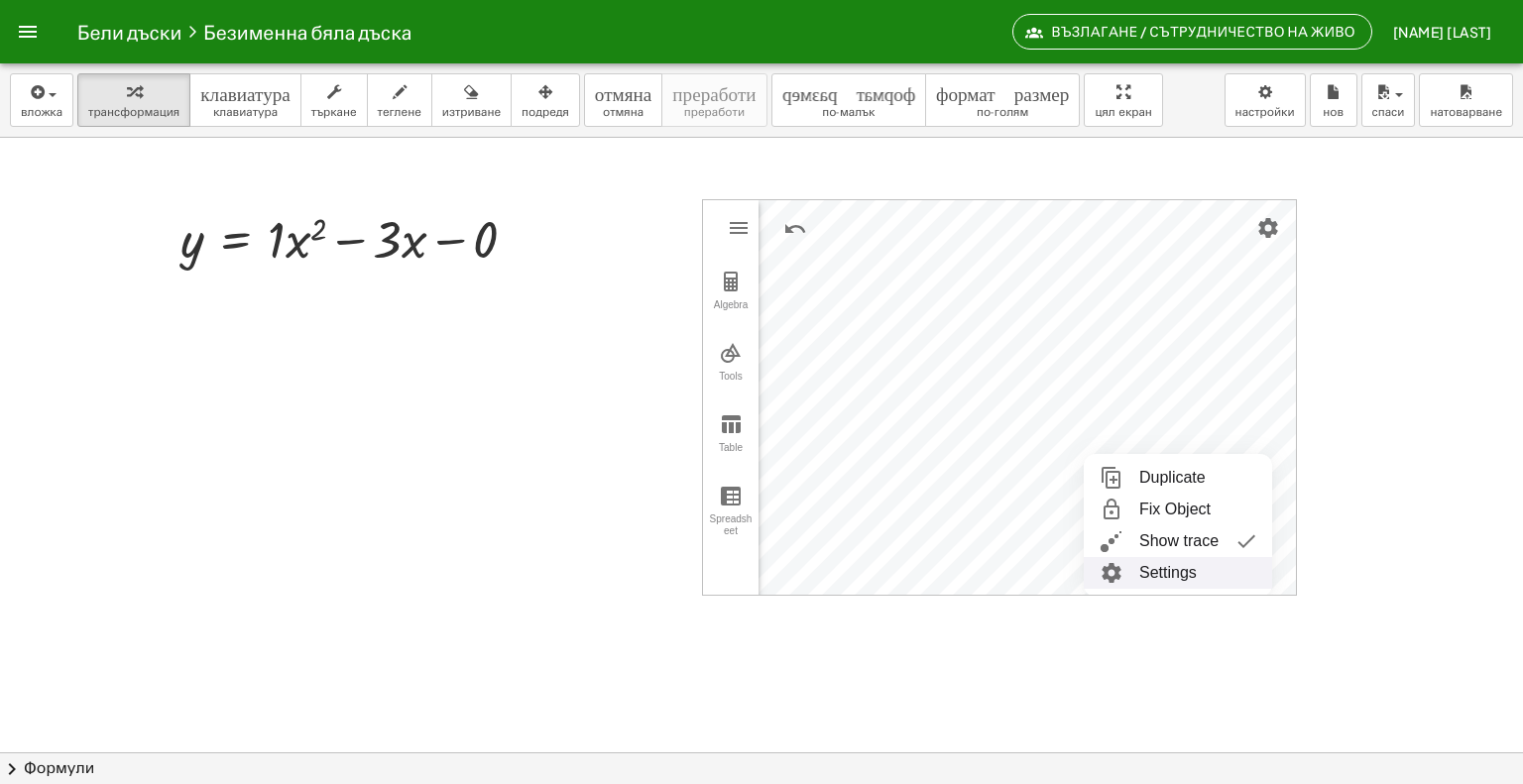 click on "Settings" at bounding box center (1178, 573) 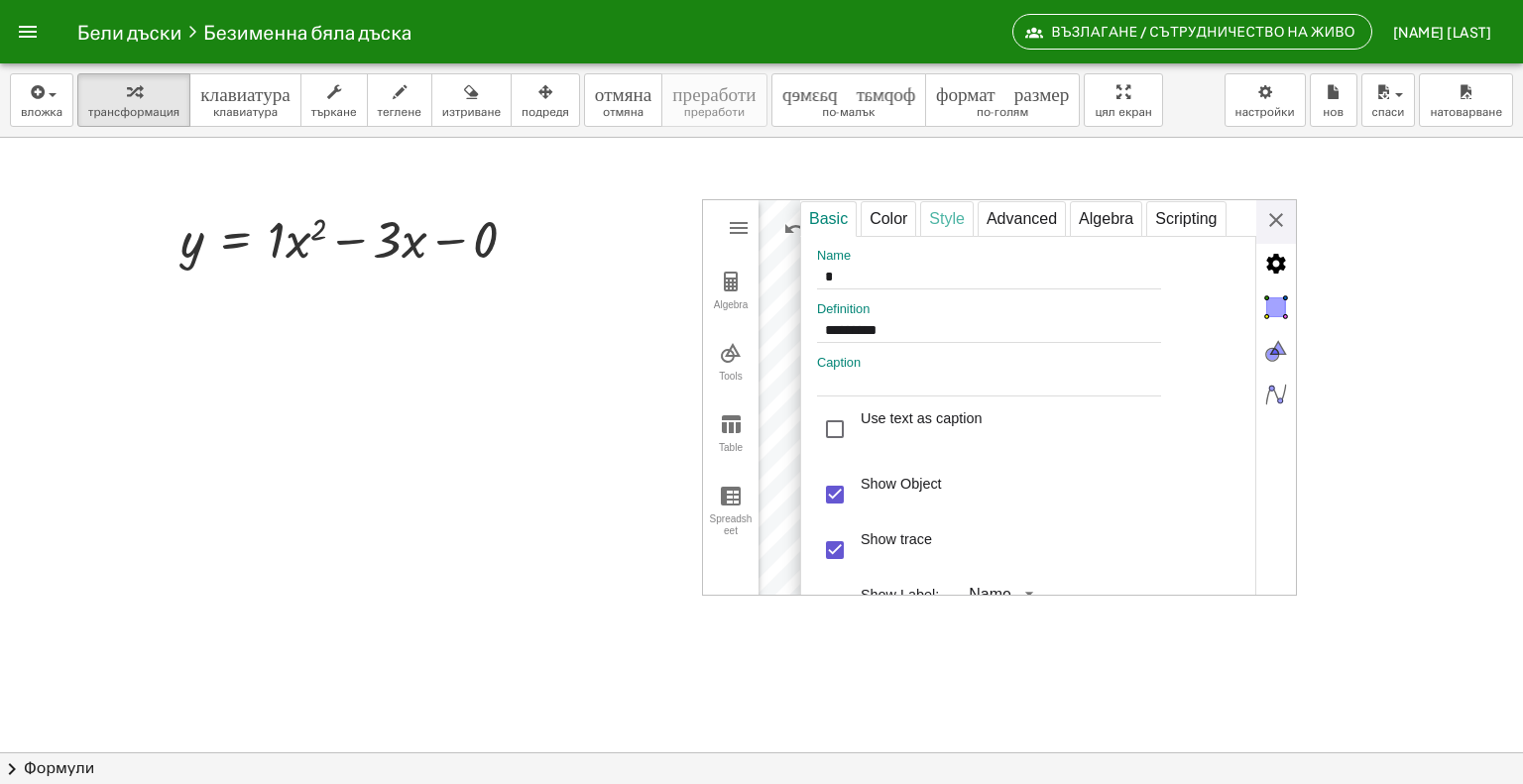 click on "Style" at bounding box center [947, 219] 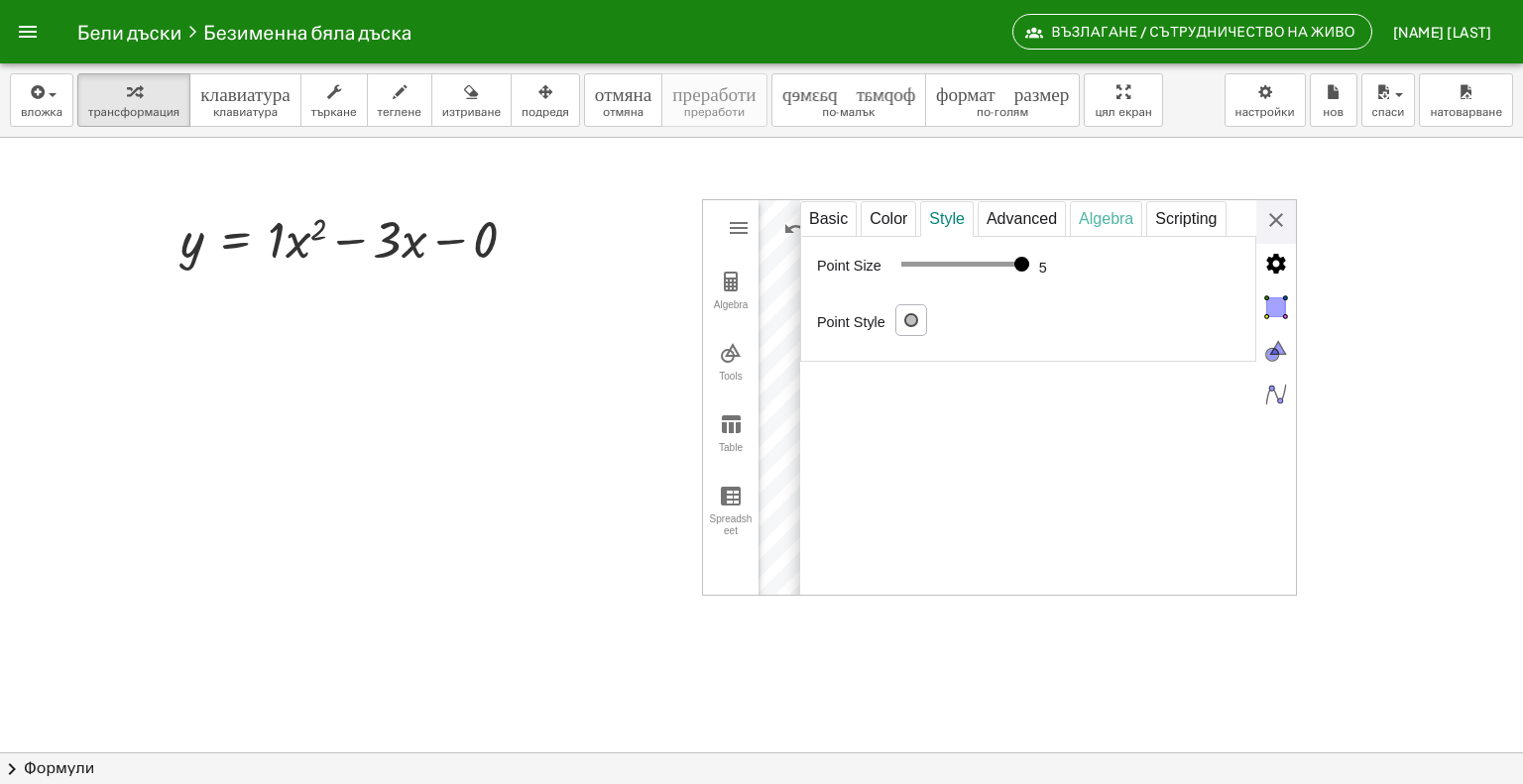 click on "Algebra" at bounding box center (1106, 219) 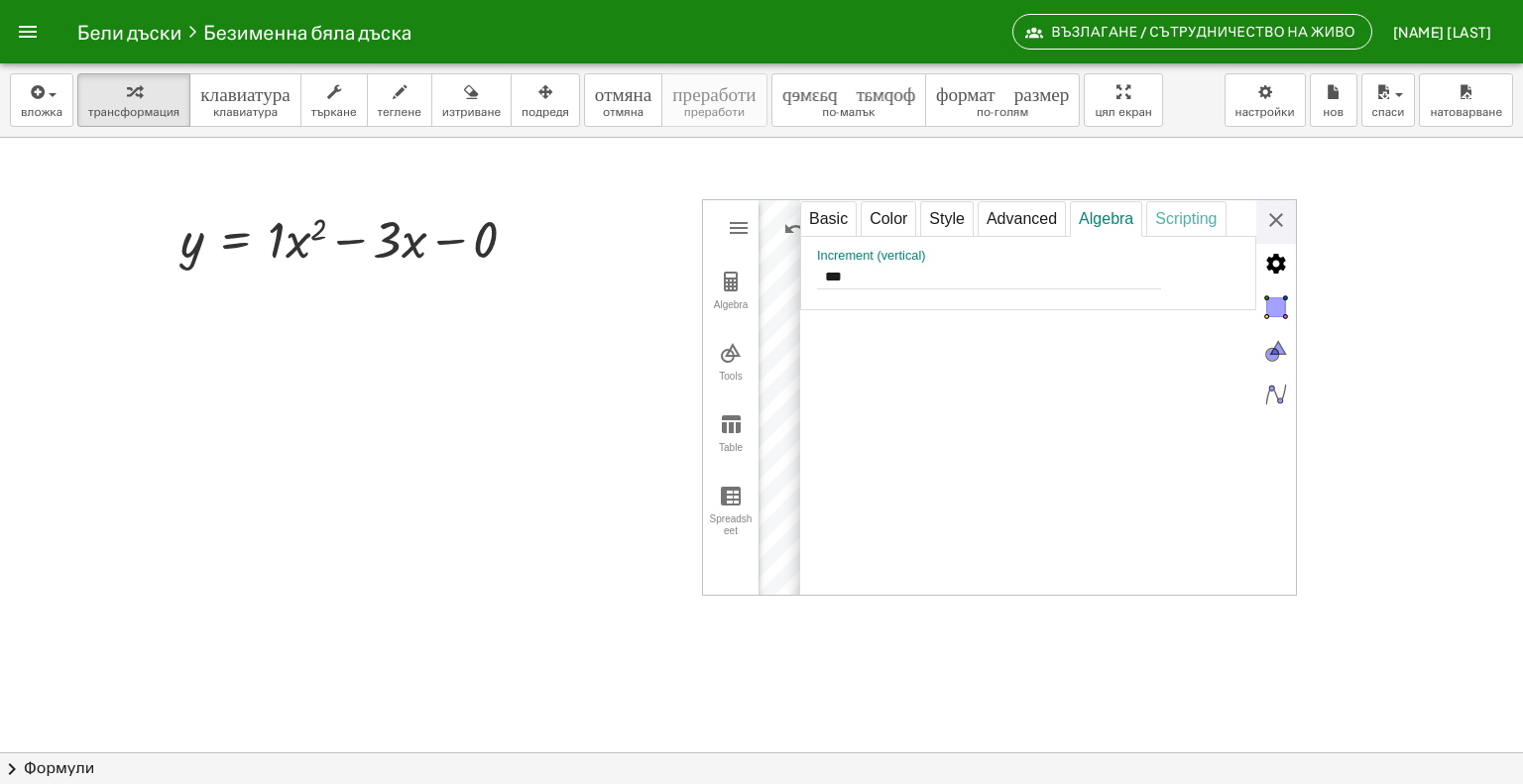 click on "Scripting" at bounding box center [1186, 219] 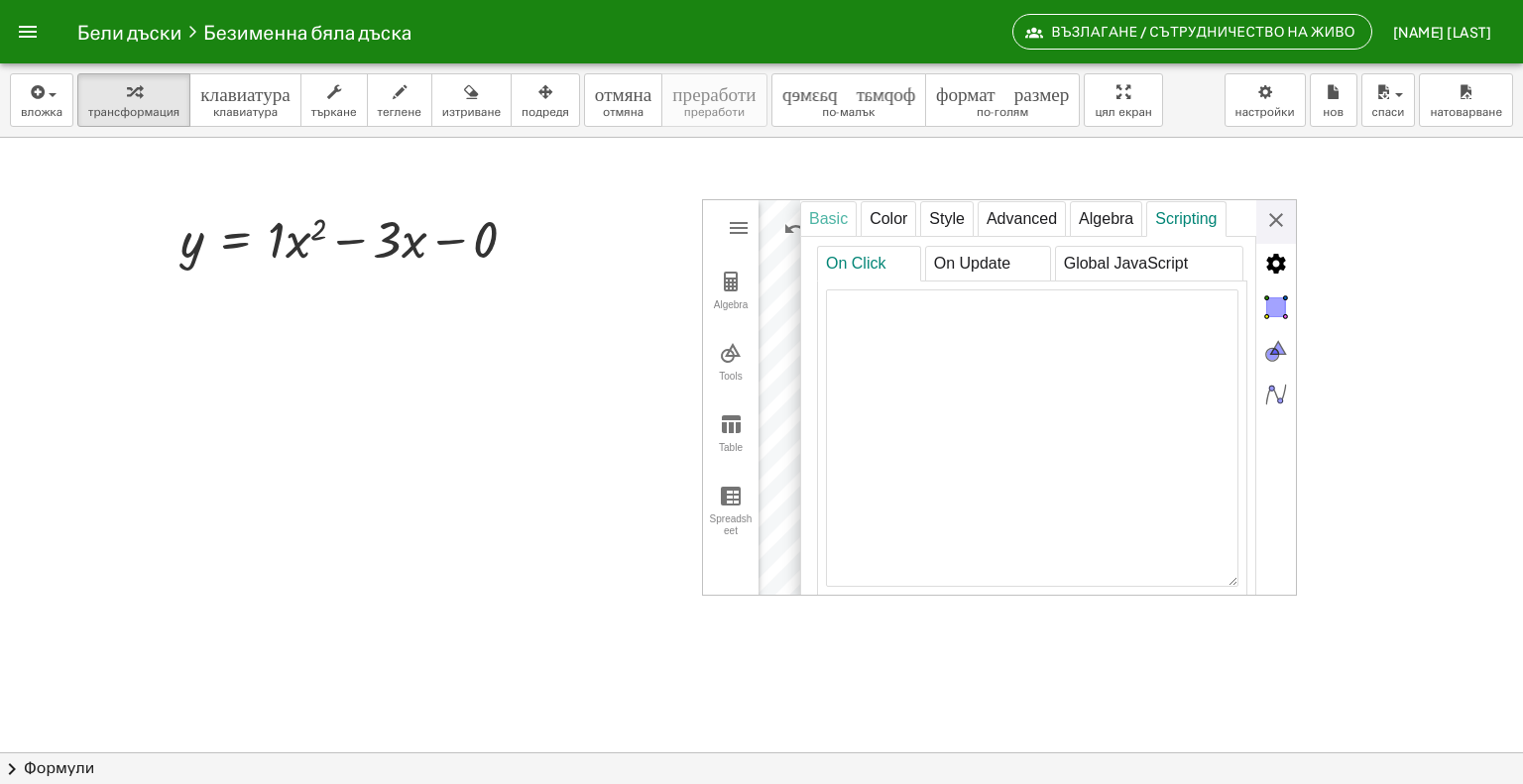 click on "Basic" at bounding box center (828, 219) 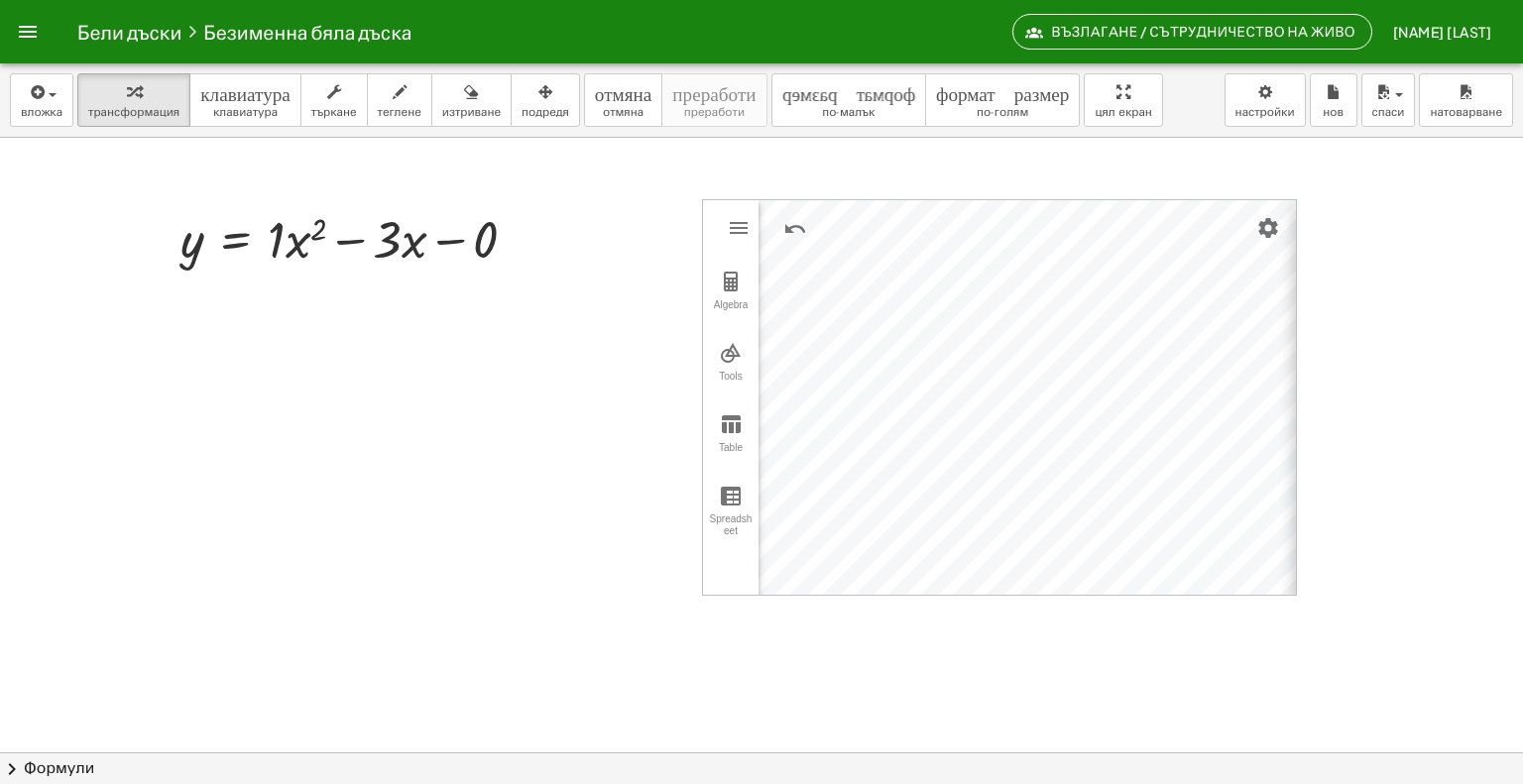 click on "**********" at bounding box center [1544, 398] 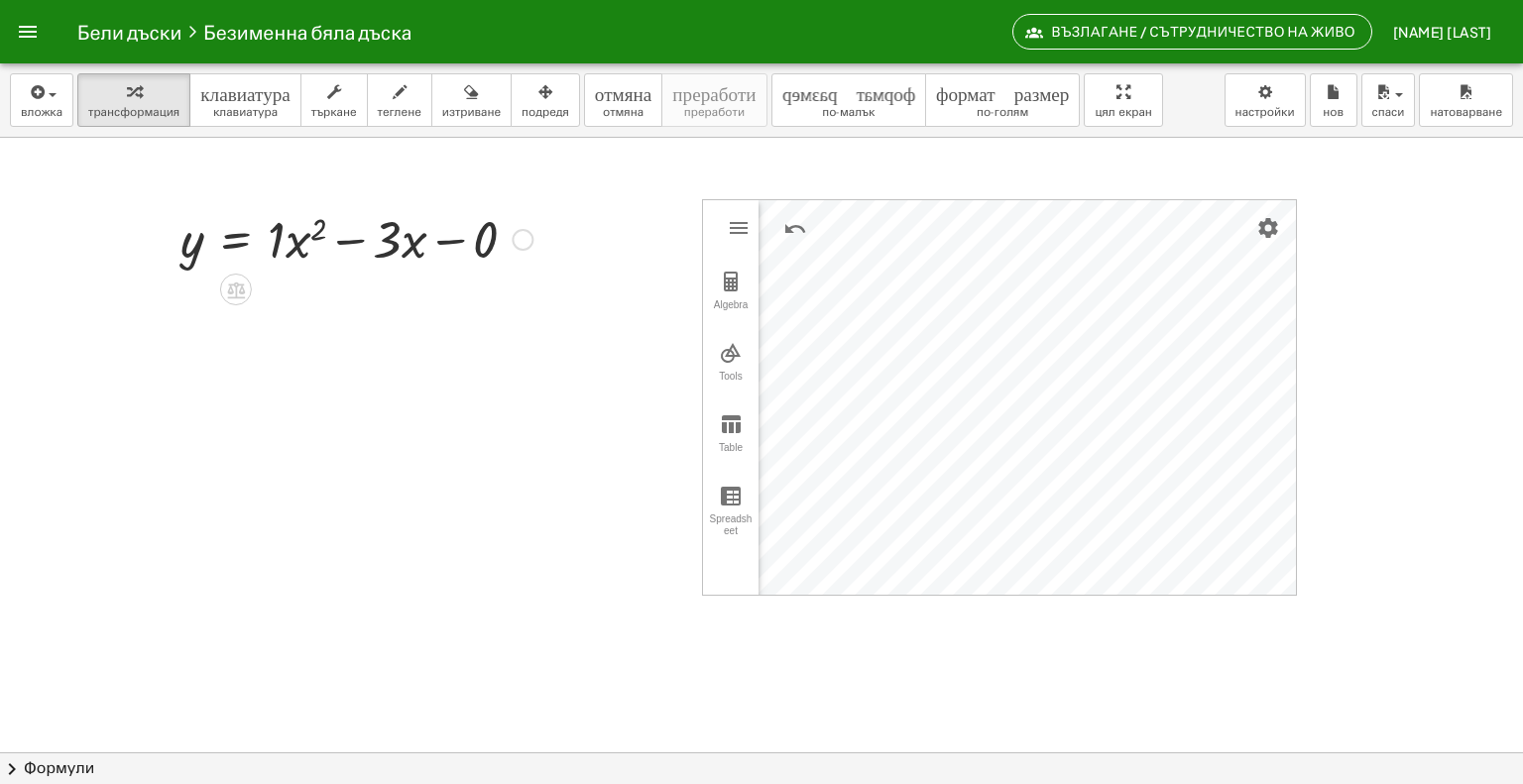 click at bounding box center [356, 238] 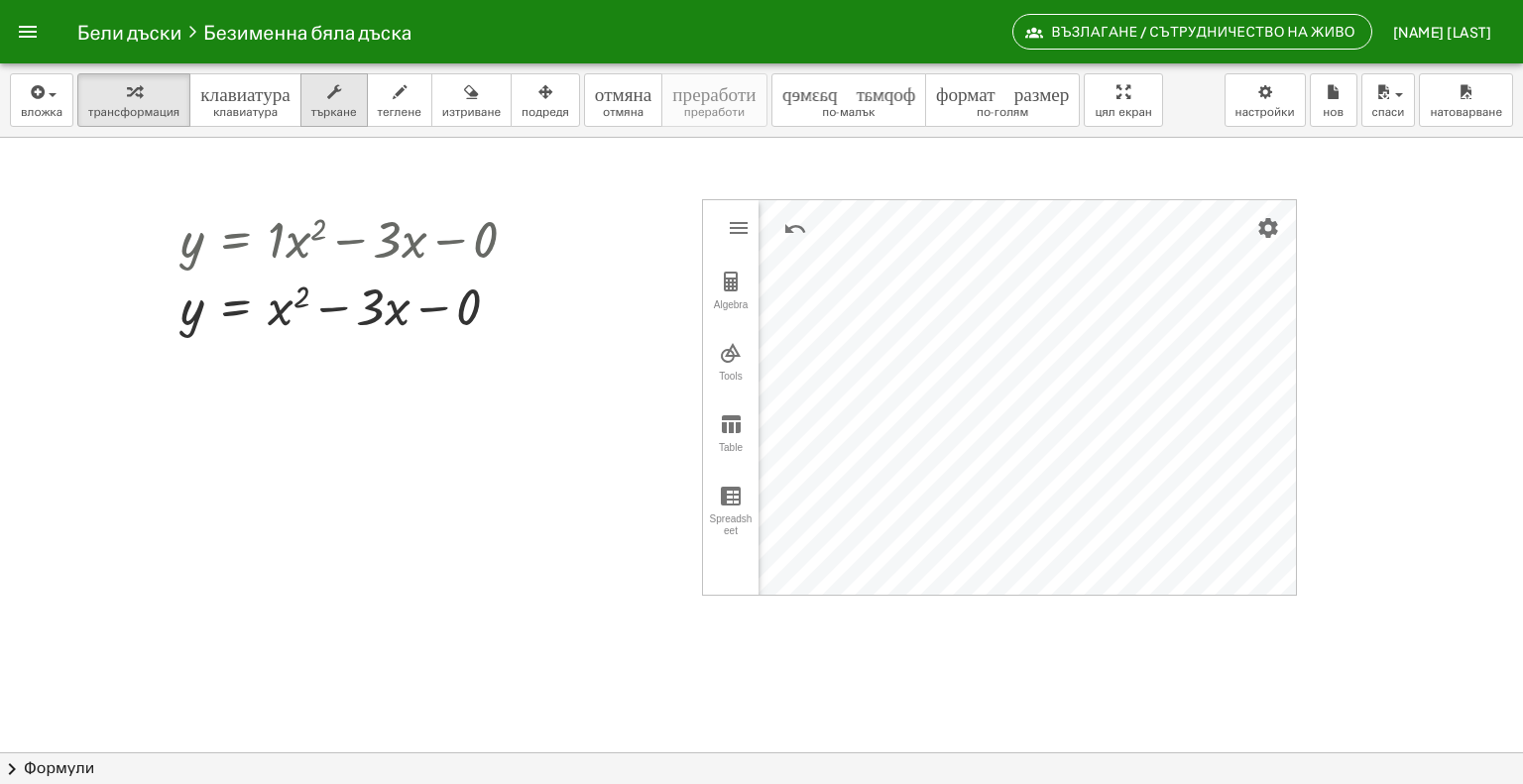 click at bounding box center [334, 92] 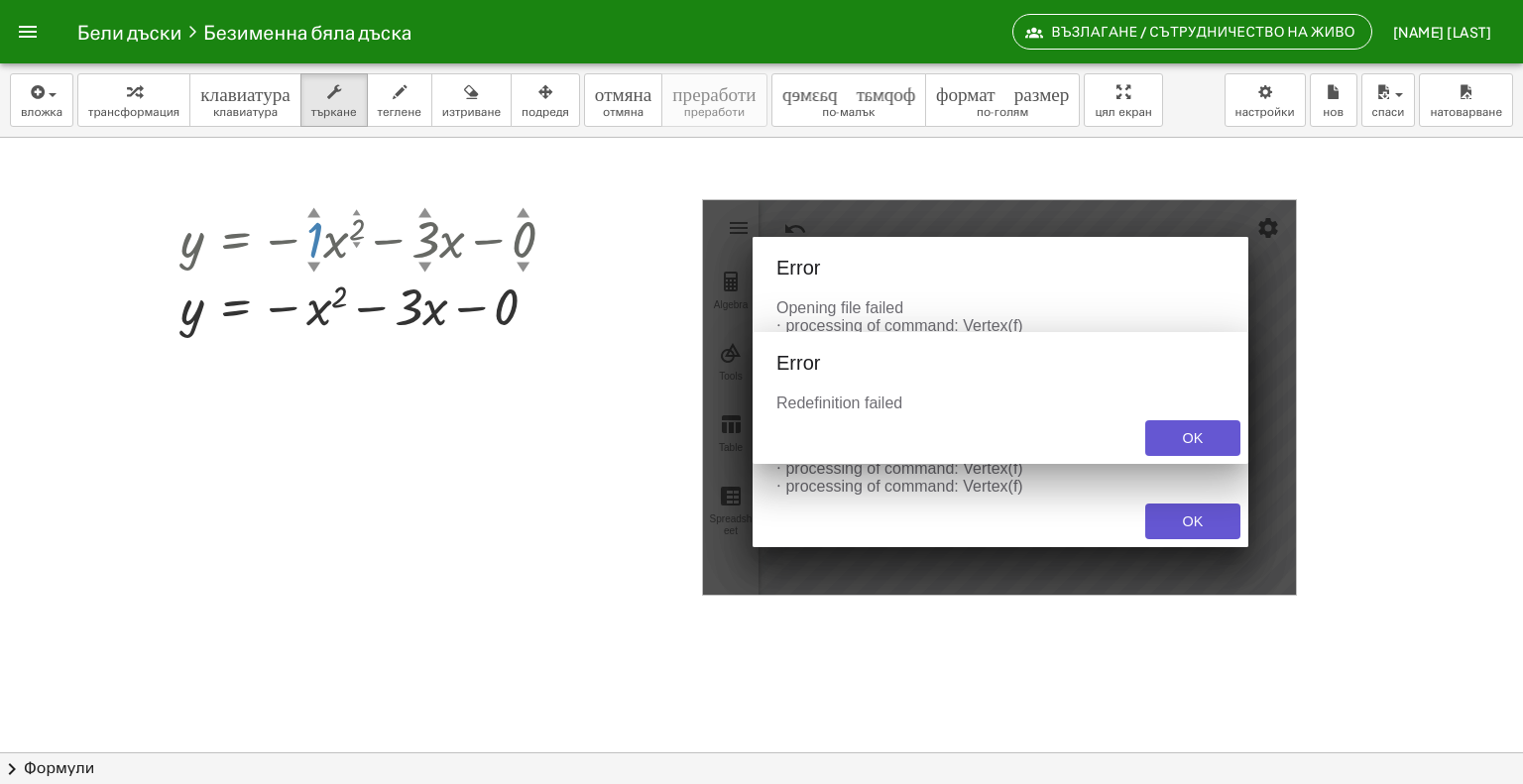 drag, startPoint x: 277, startPoint y: 212, endPoint x: 277, endPoint y: 241, distance: 29 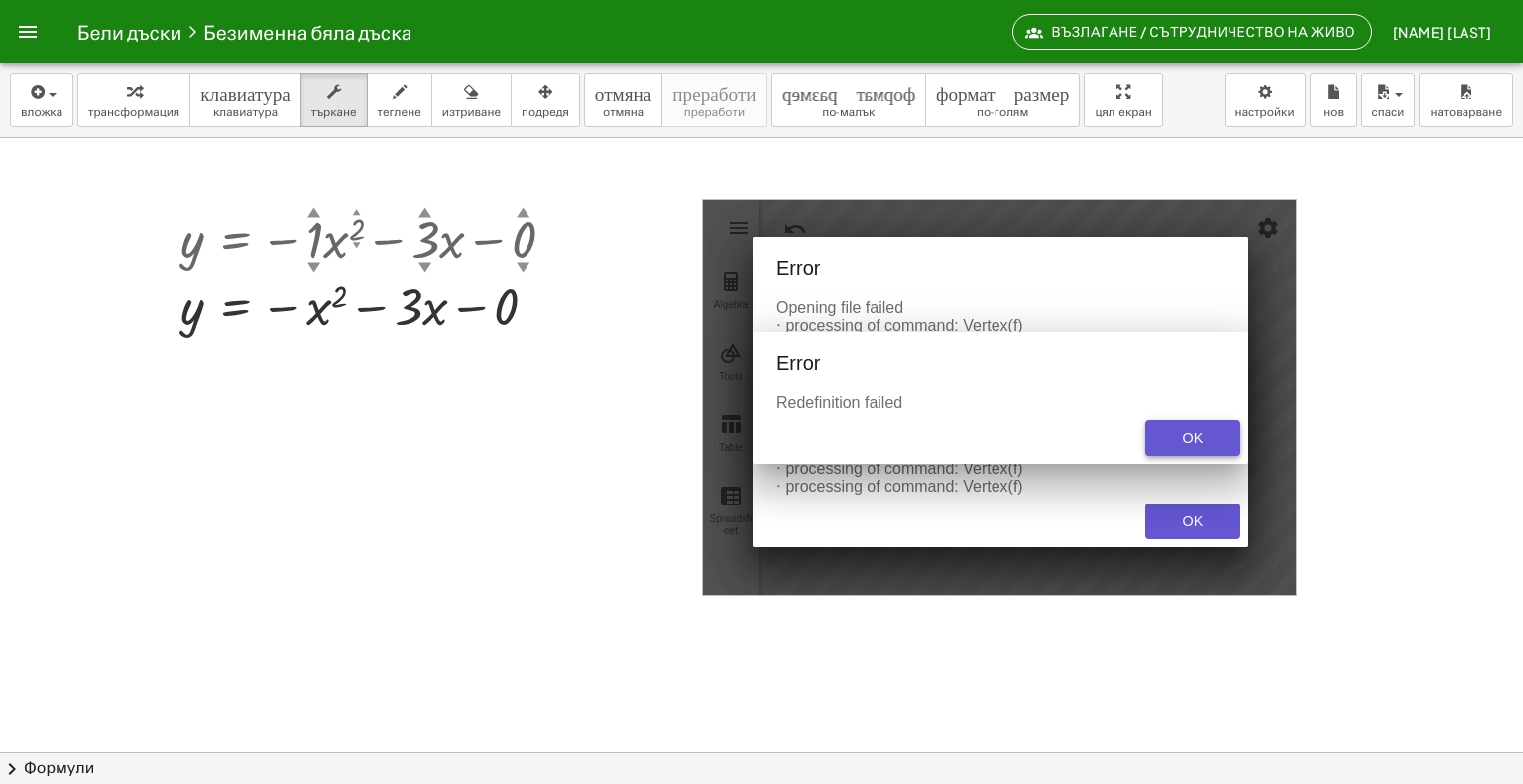 click on "OK" at bounding box center [1193, 438] 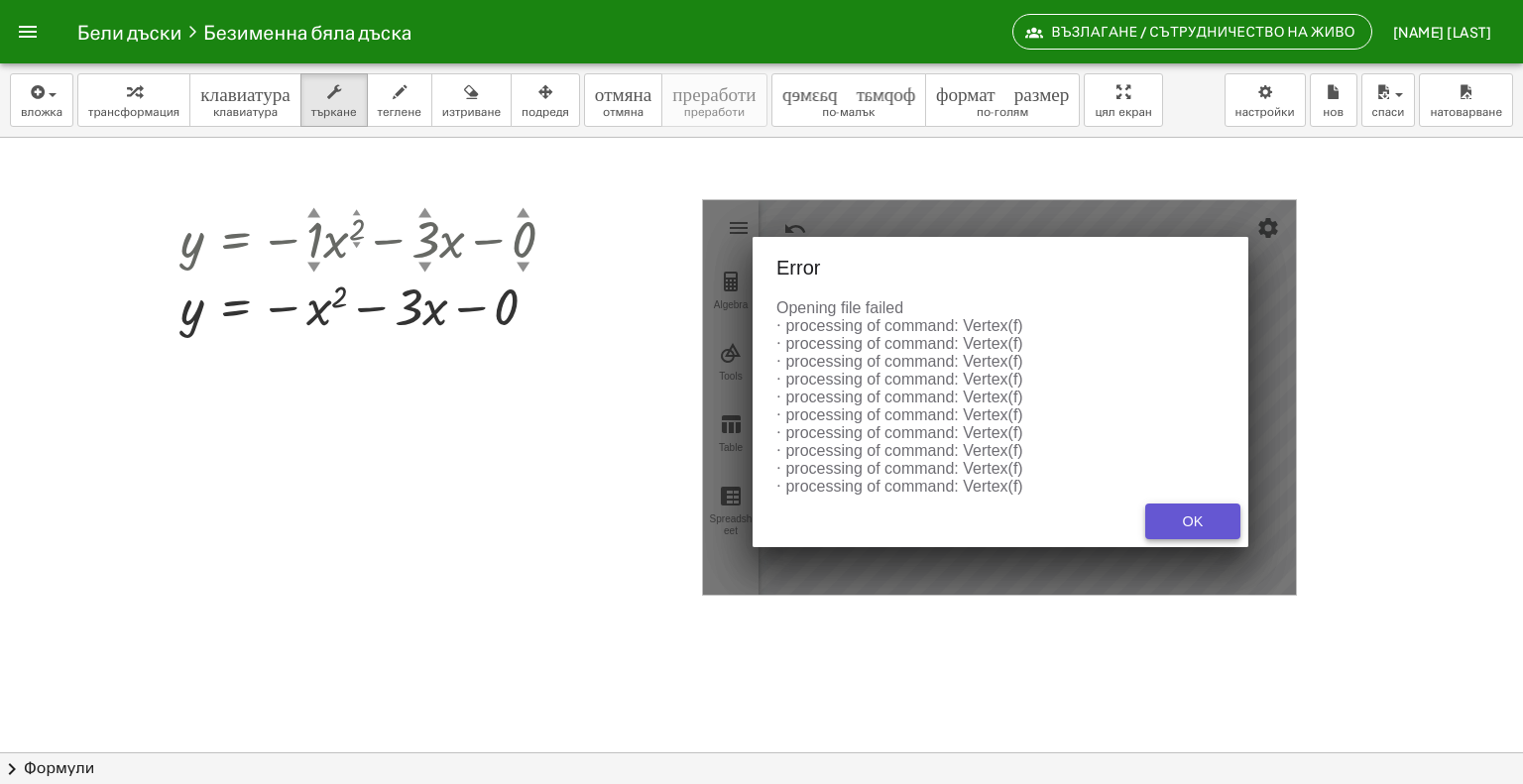 click on "OK" at bounding box center (1193, 521) 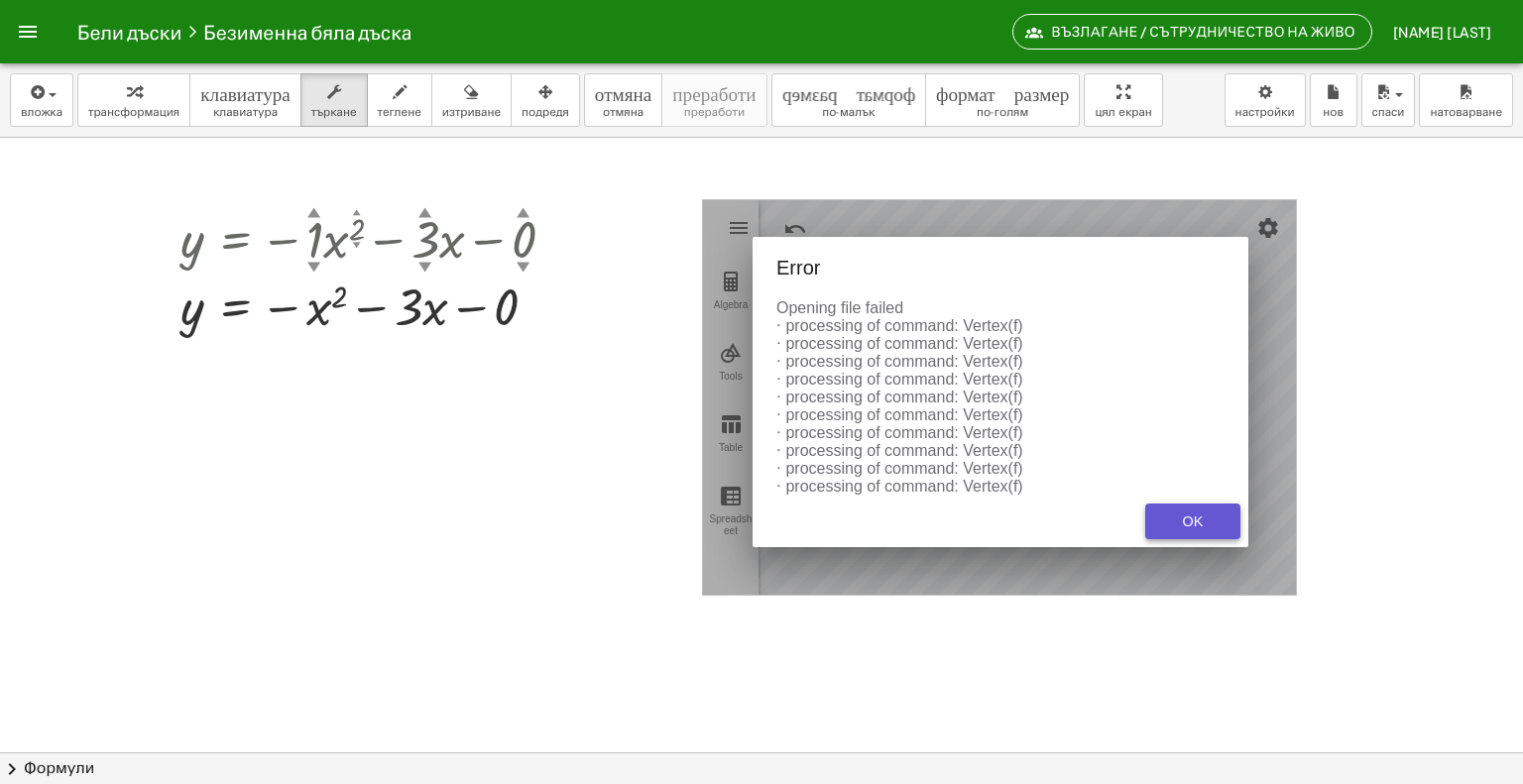 click on "OK" at bounding box center [1193, 521] 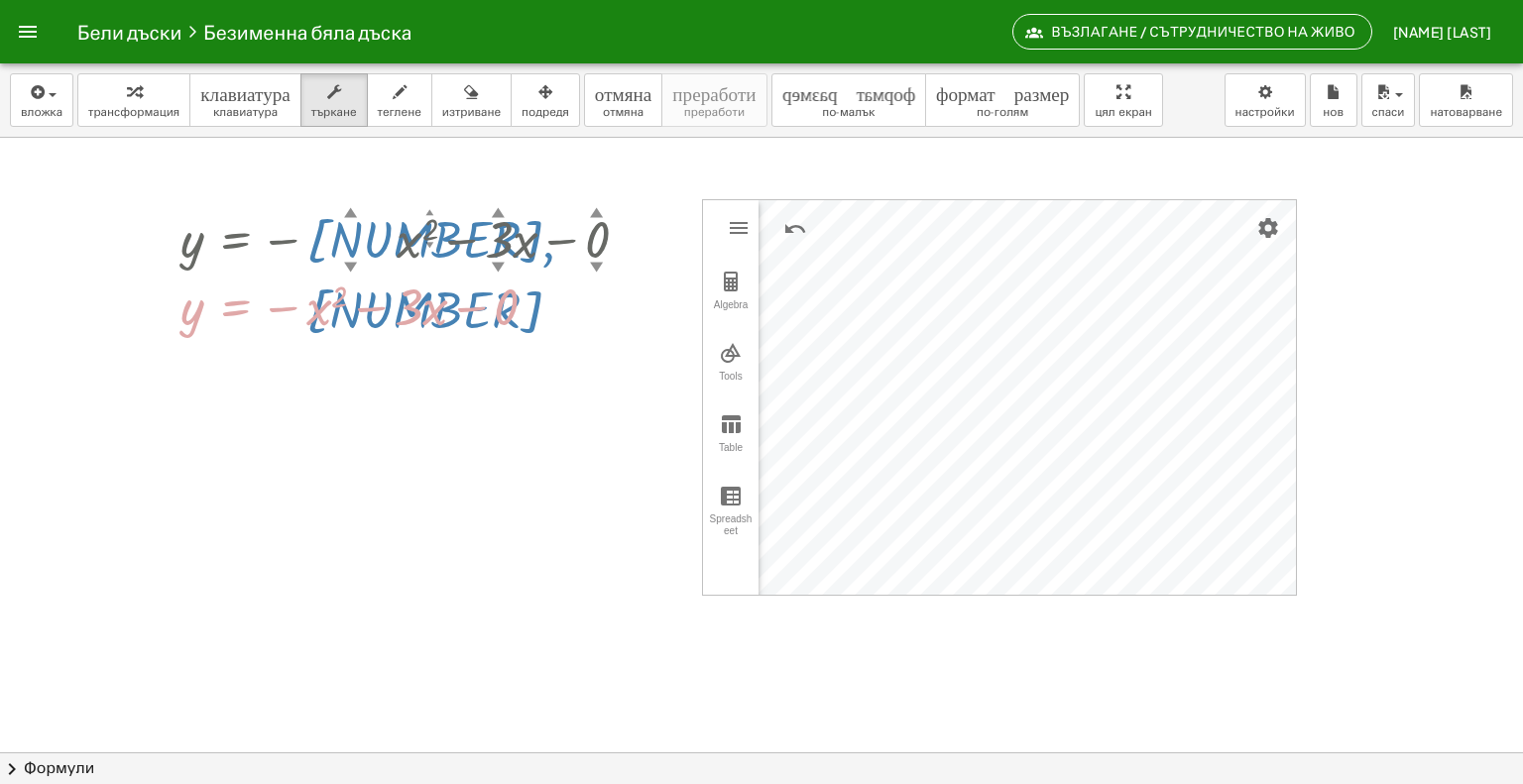 drag, startPoint x: 314, startPoint y: 213, endPoint x: 606, endPoint y: 327, distance: 313.4645 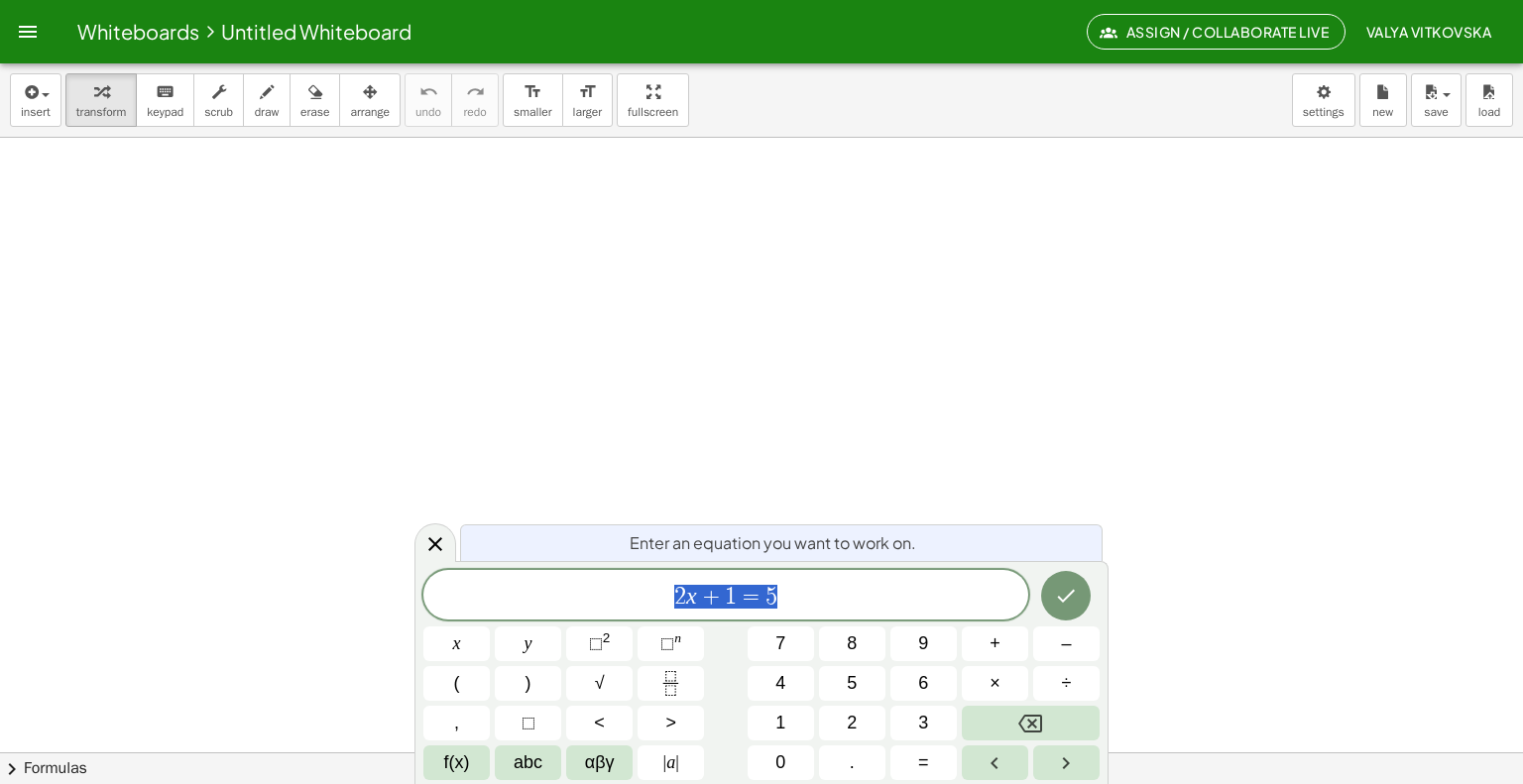 scroll, scrollTop: 0, scrollLeft: 0, axis: both 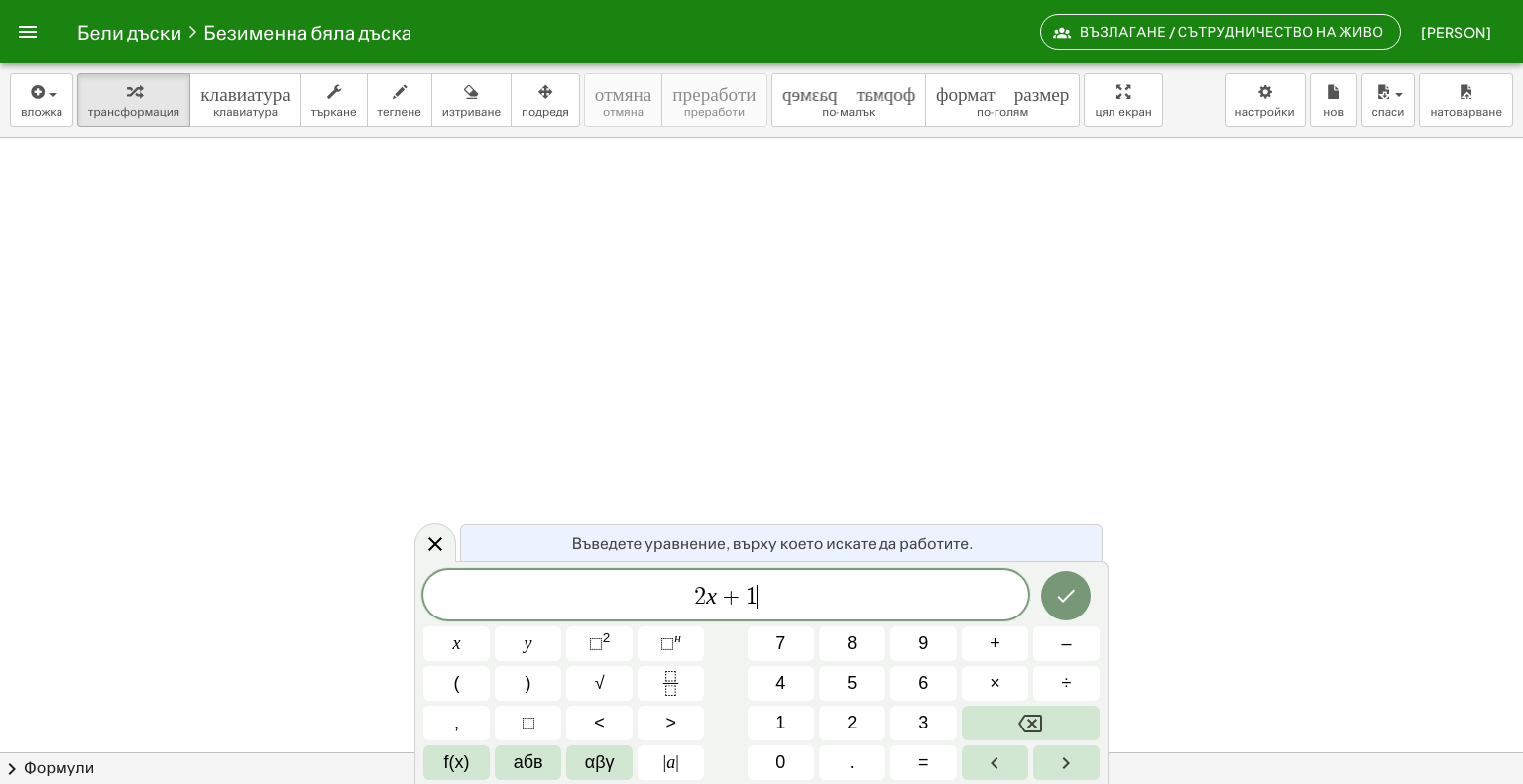 click on "2" at bounding box center (700, 597) 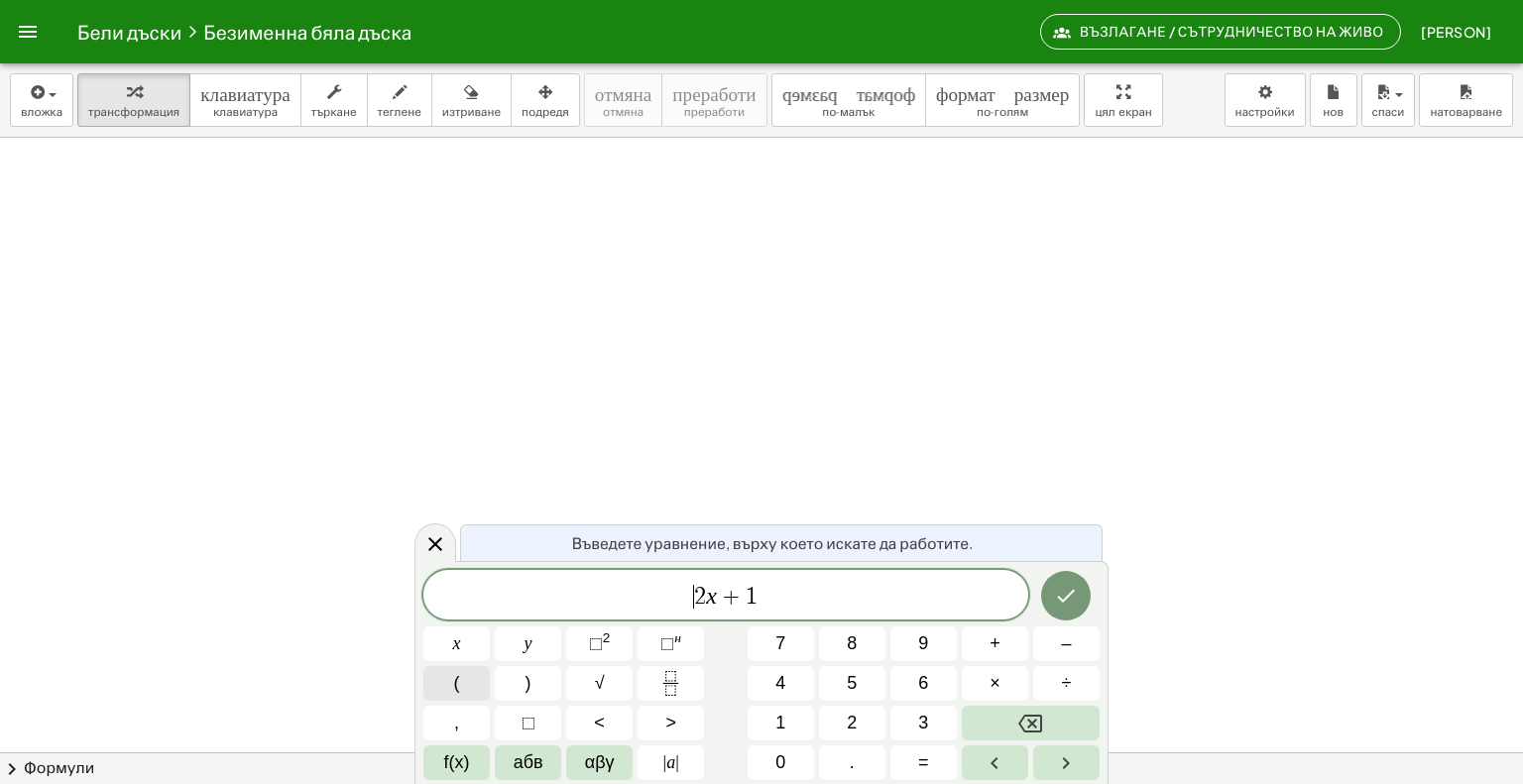 click on "(" at bounding box center (456, 683) 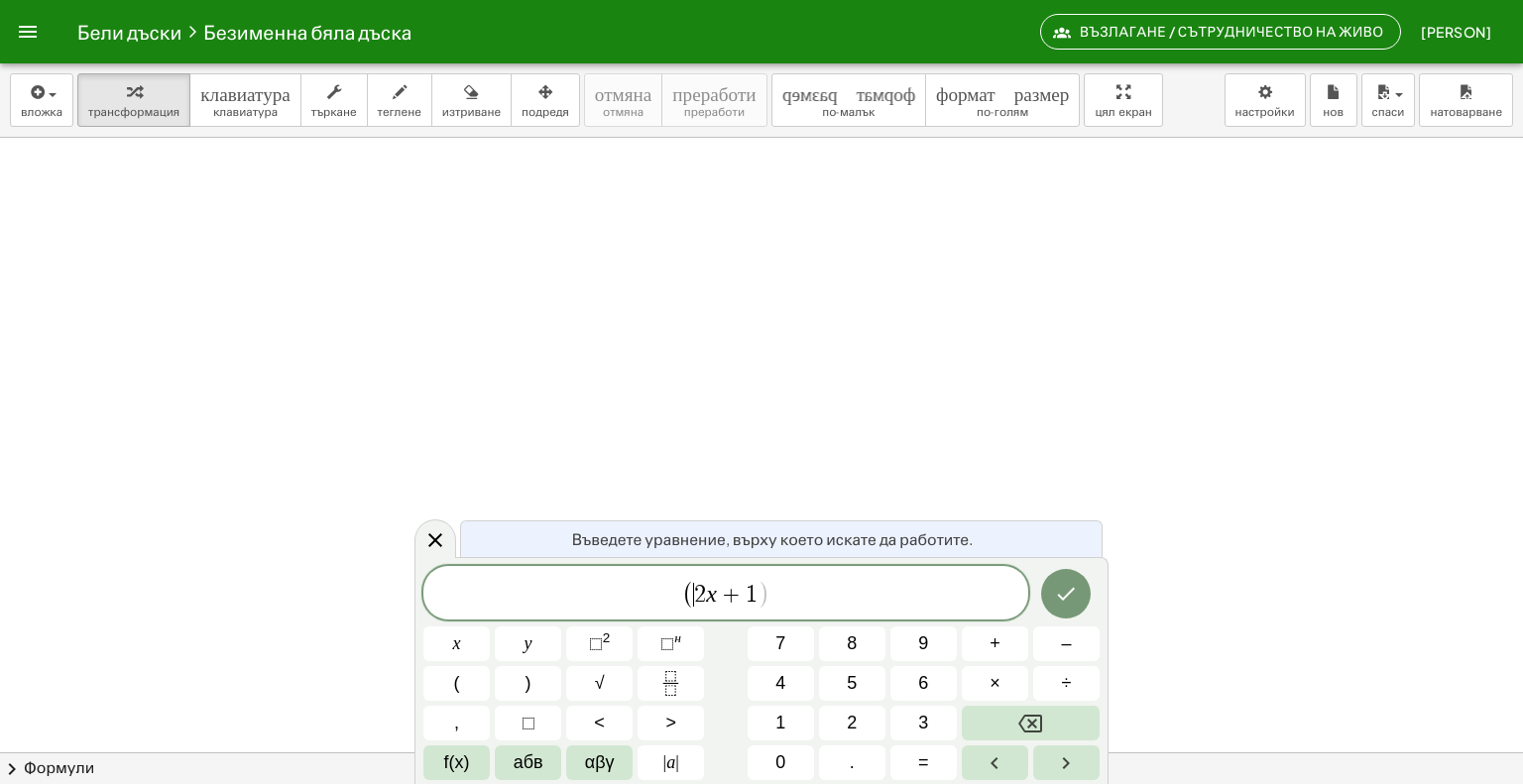 click on "( ​ 2 x + 1 )" at bounding box center [726, 594] 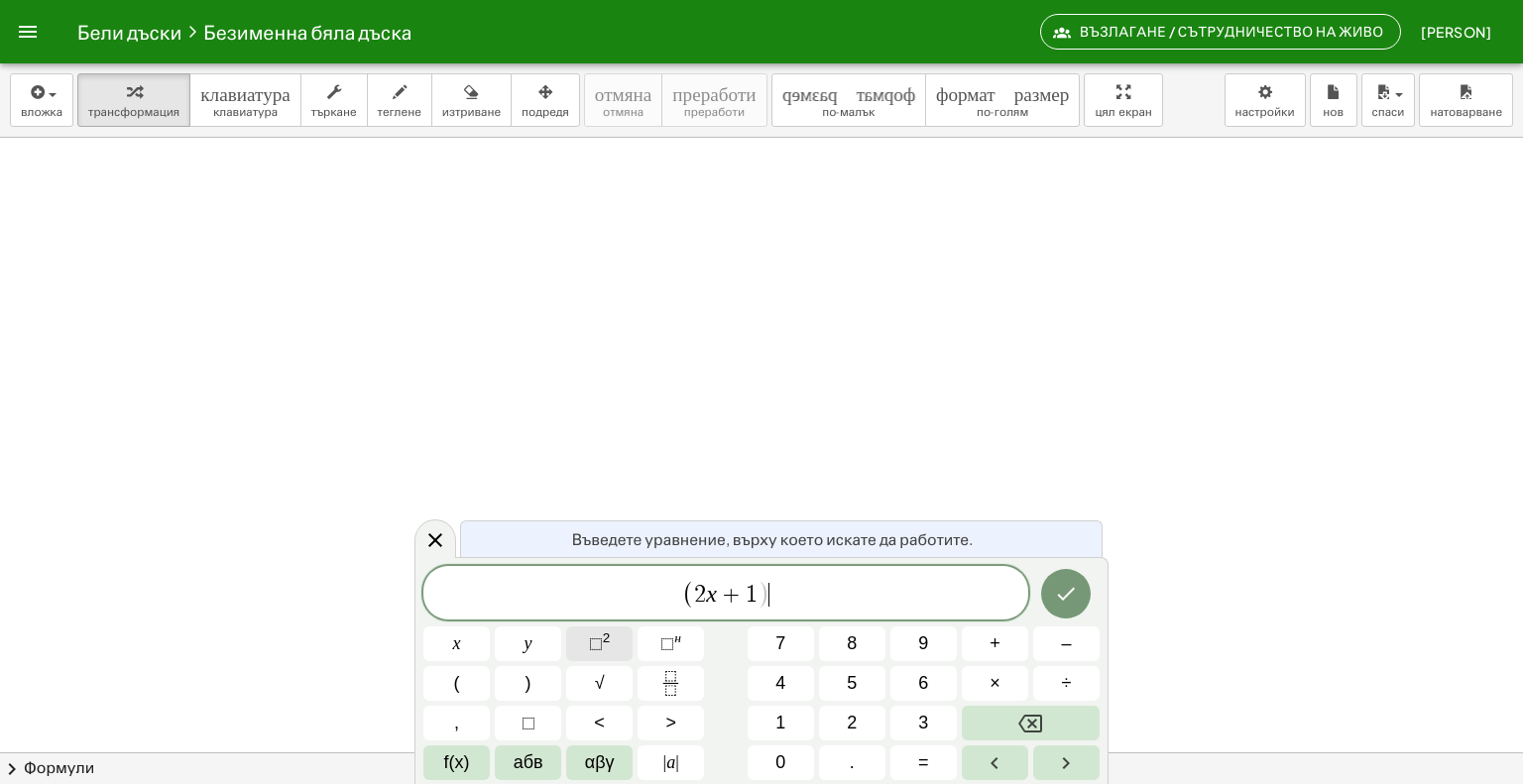 click on "2" at bounding box center (607, 637) 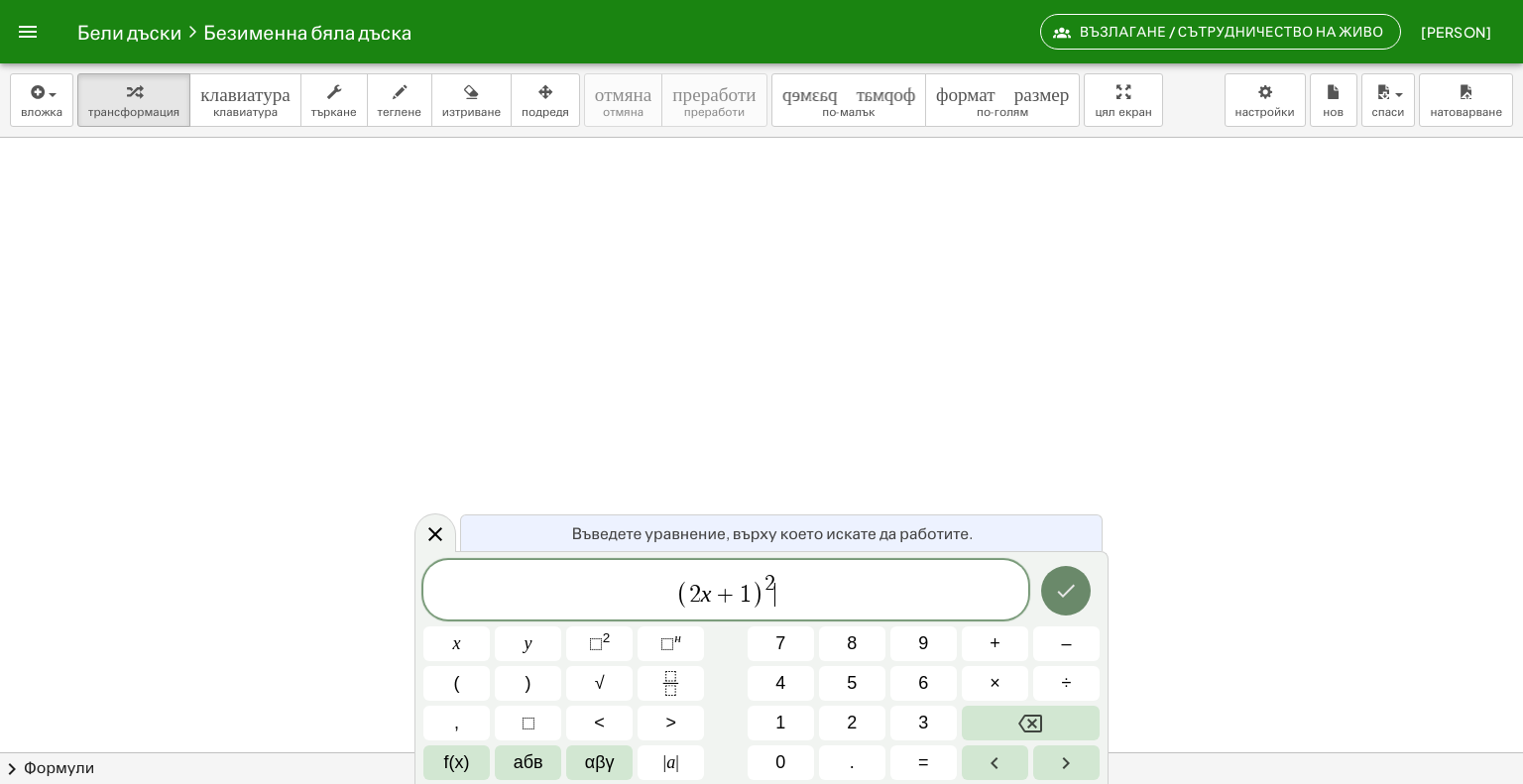 click 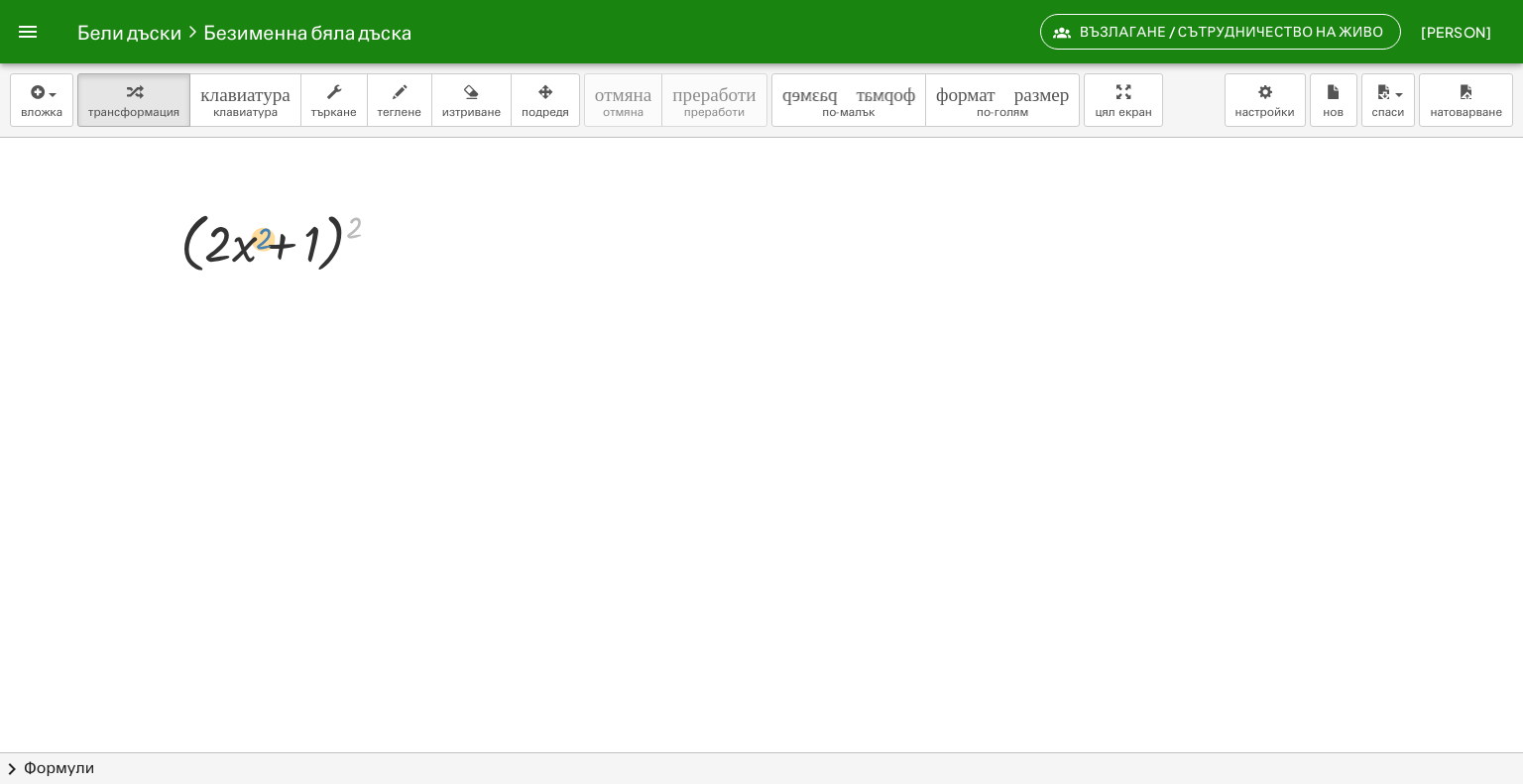drag, startPoint x: 354, startPoint y: 222, endPoint x: 264, endPoint y: 234, distance: 90.796476 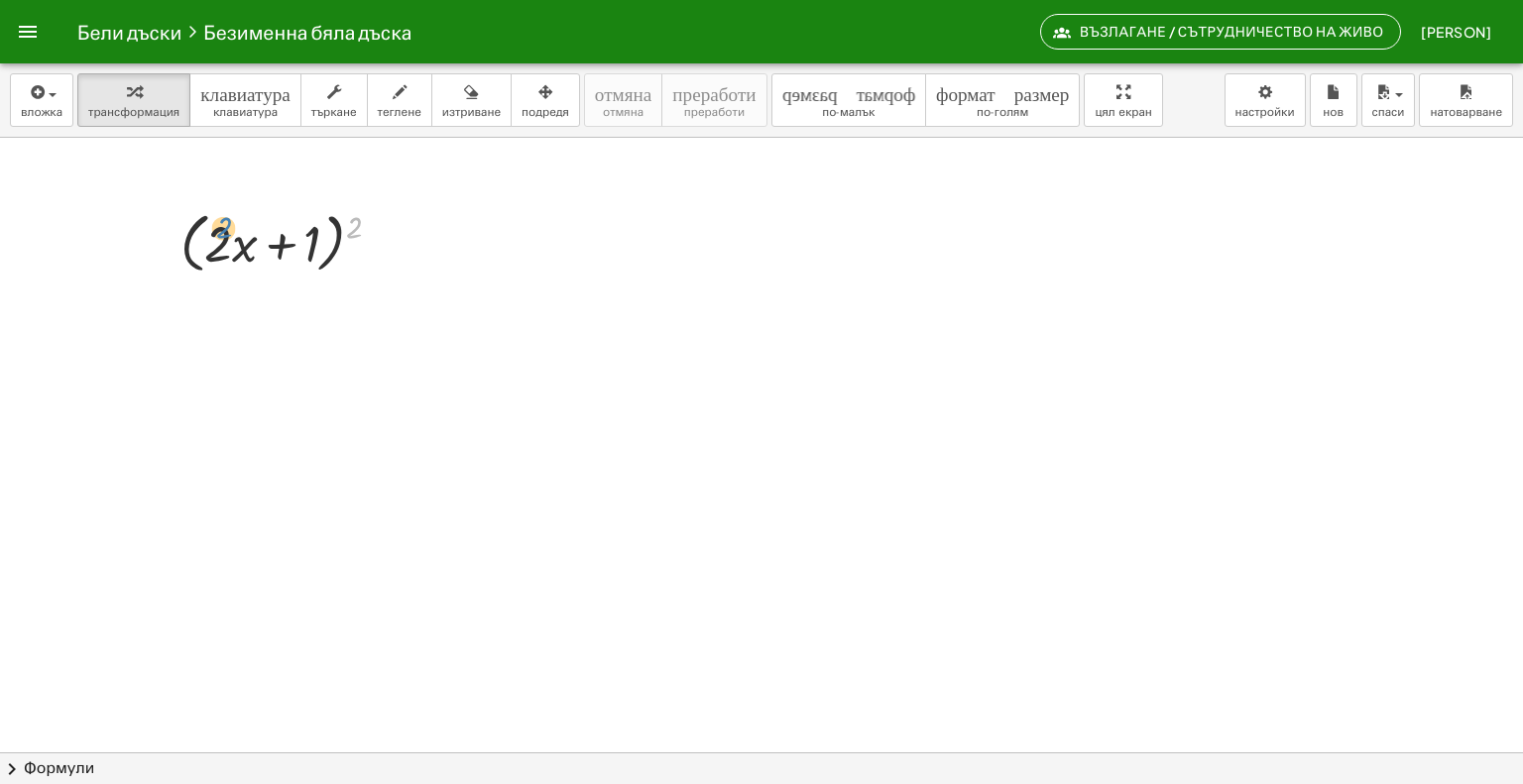 drag, startPoint x: 353, startPoint y: 227, endPoint x: 223, endPoint y: 228, distance: 130.00385 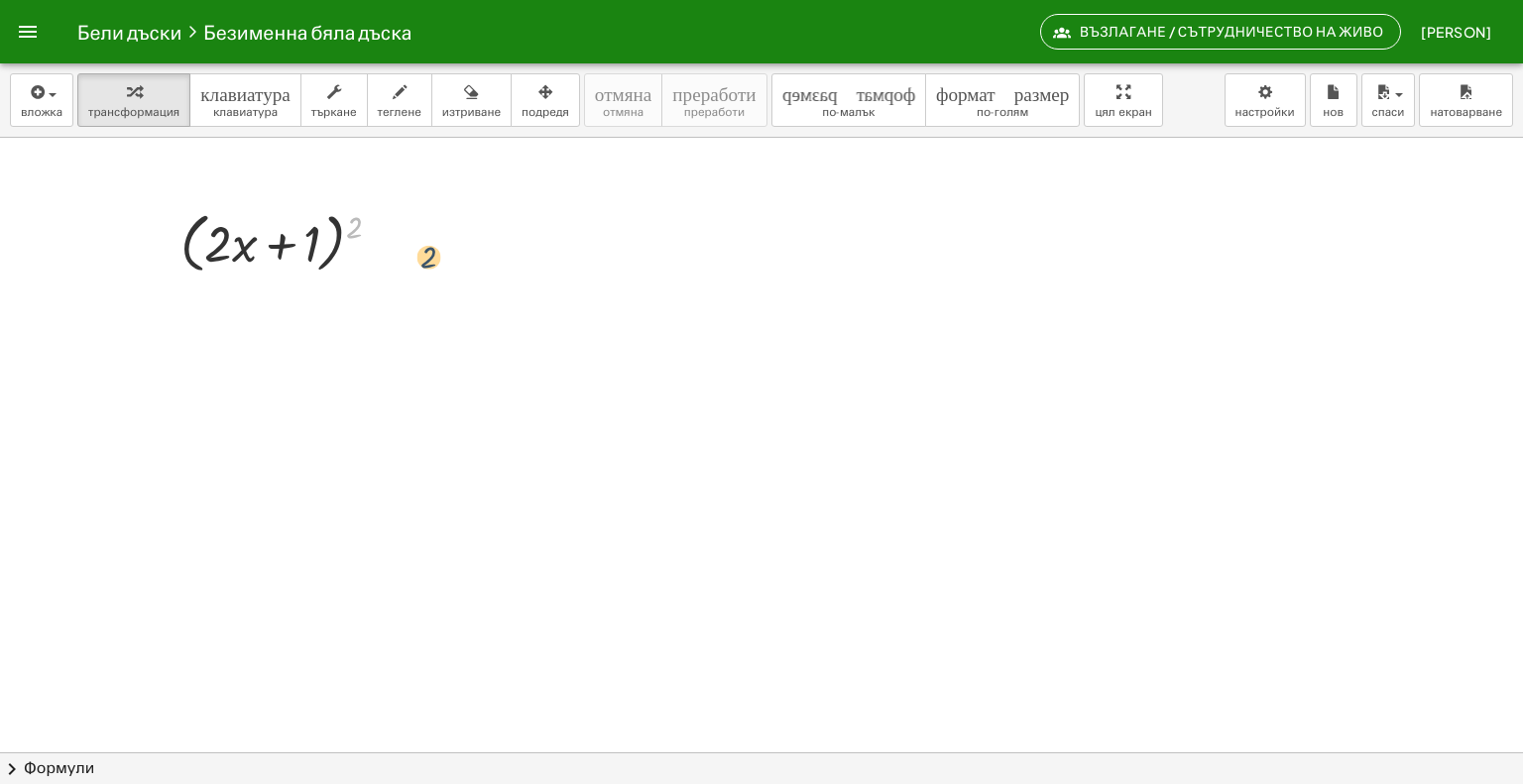 drag, startPoint x: 352, startPoint y: 227, endPoint x: 429, endPoint y: 258, distance: 83.006 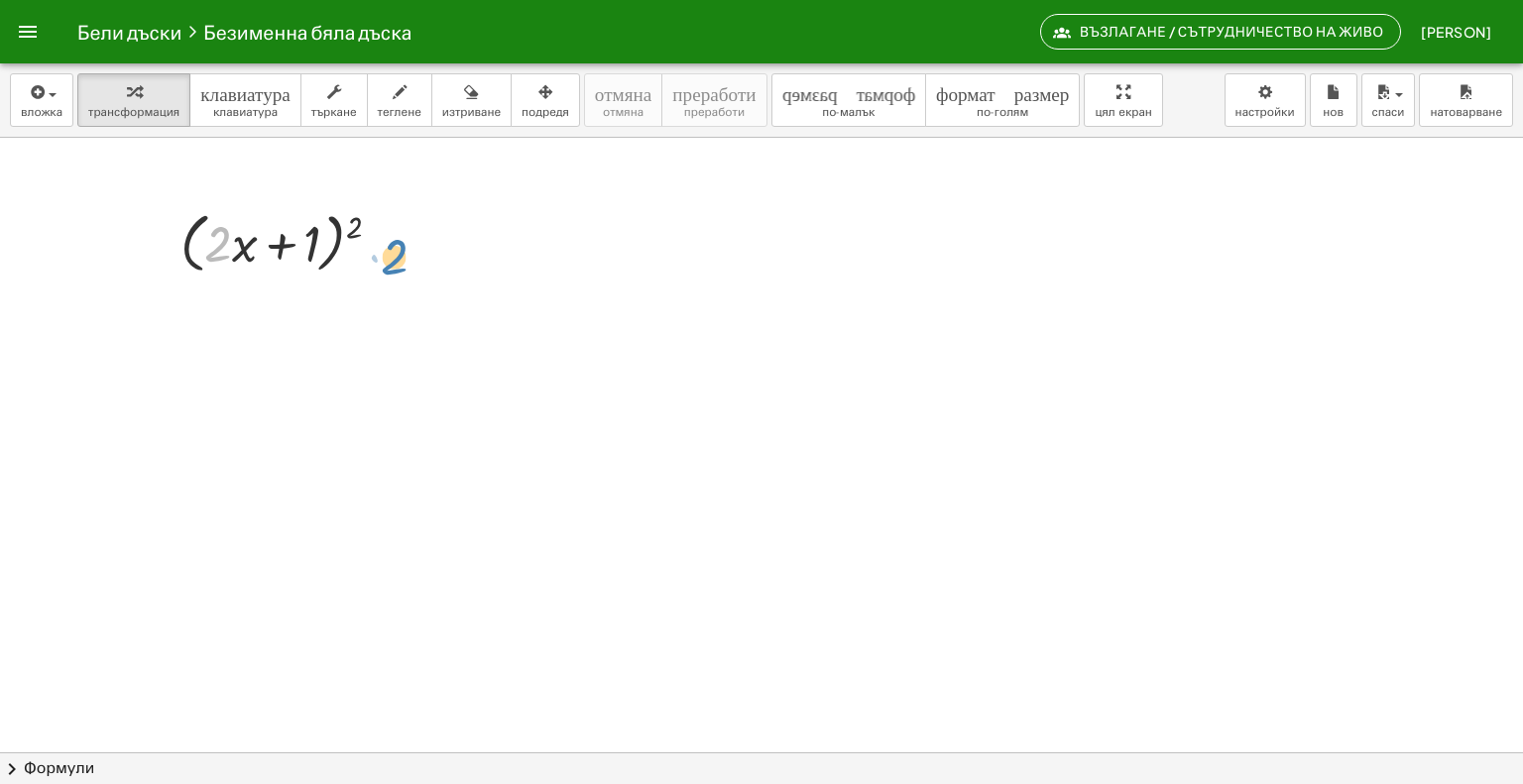drag, startPoint x: 236, startPoint y: 256, endPoint x: 403, endPoint y: 254, distance: 167.012 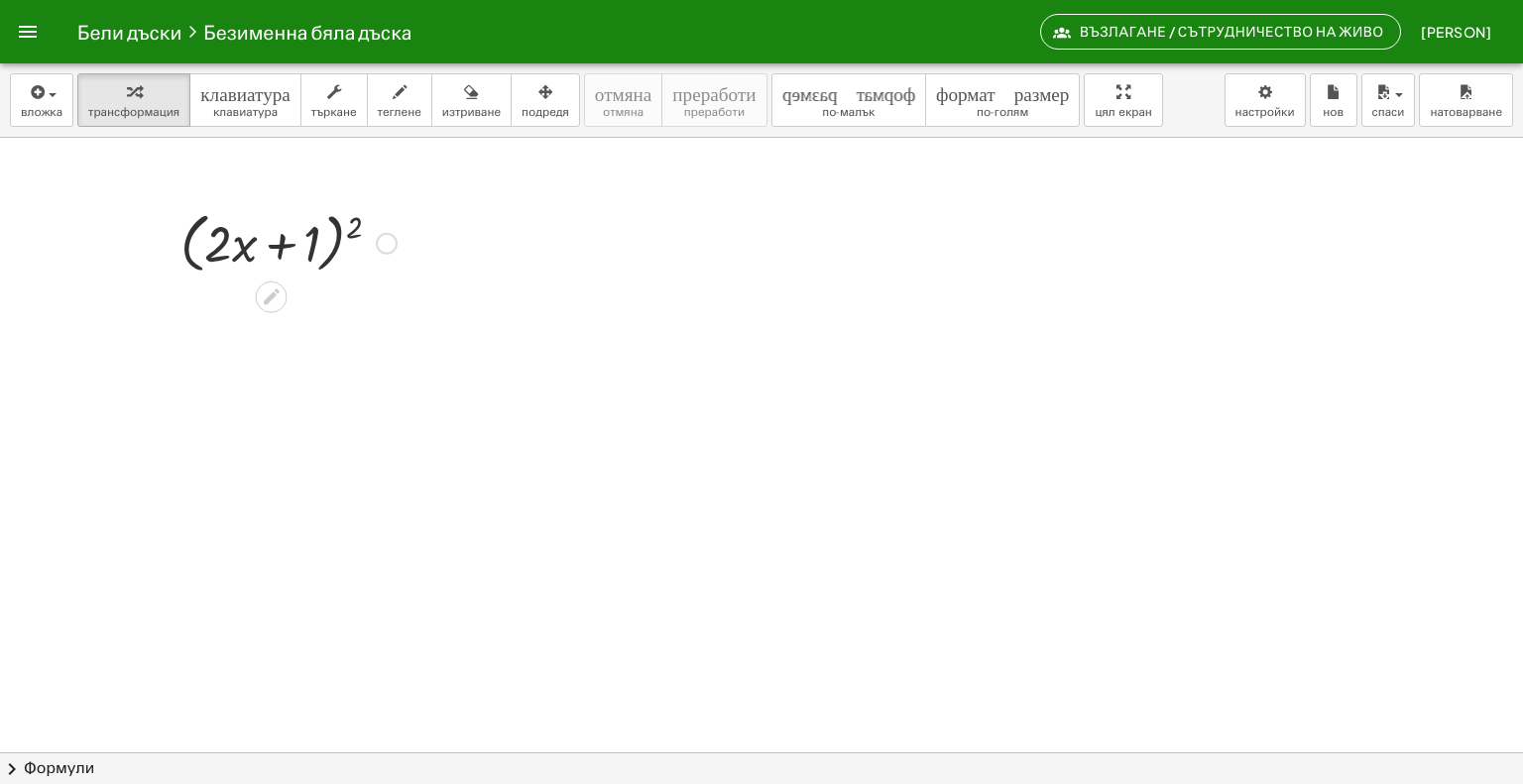 click at bounding box center (289, 242) 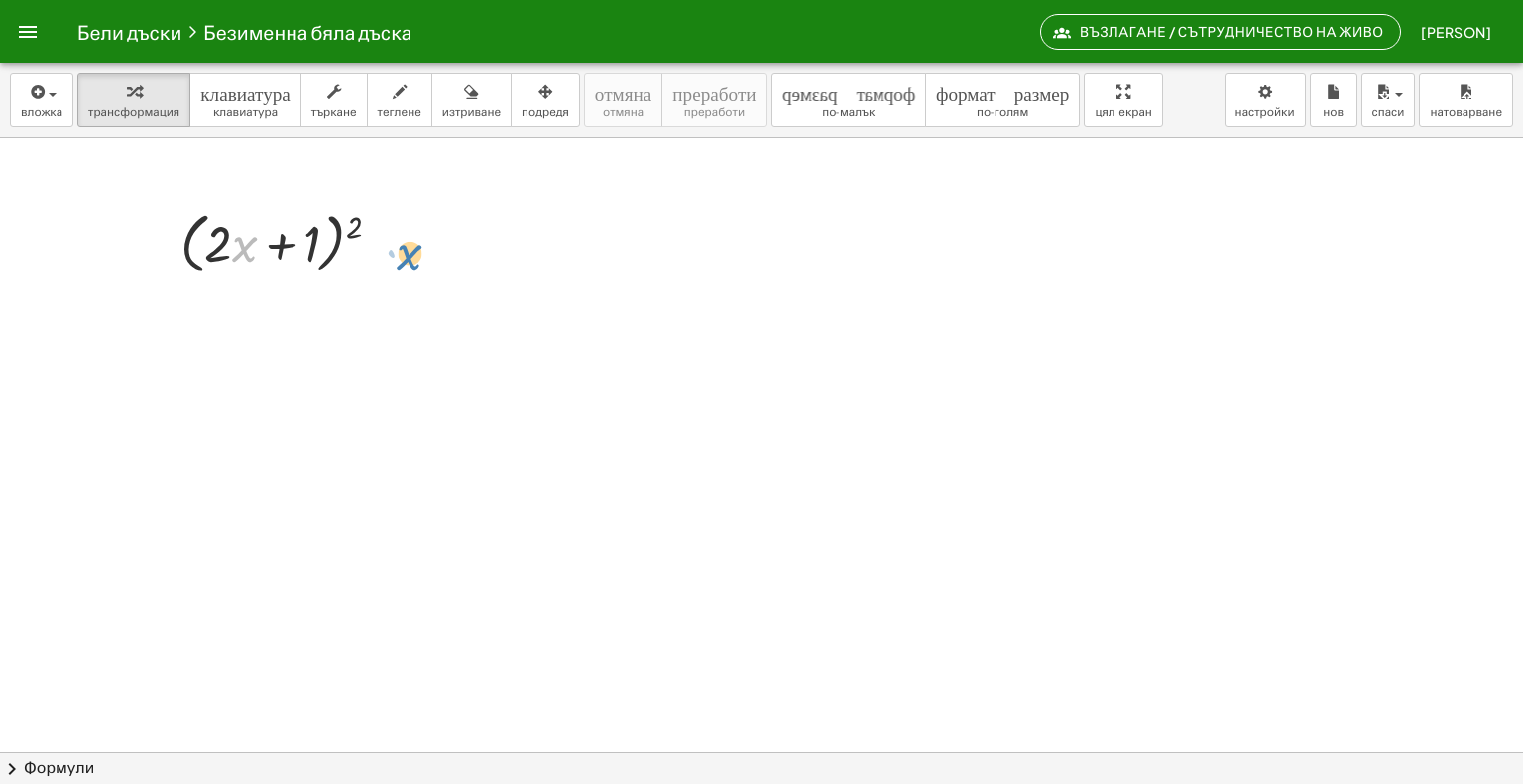 drag, startPoint x: 242, startPoint y: 249, endPoint x: 425, endPoint y: 253, distance: 183.04371 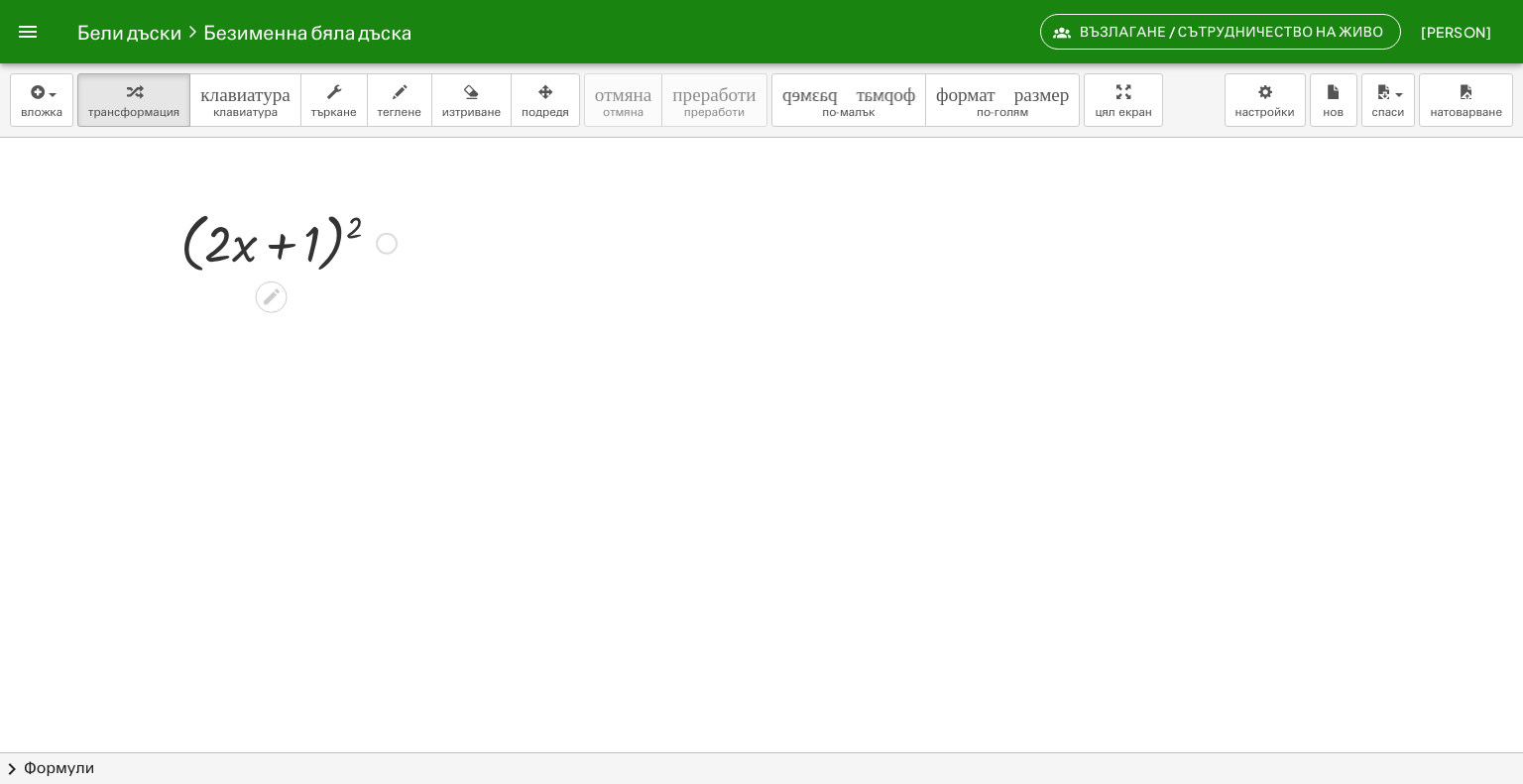 click at bounding box center [289, 242] 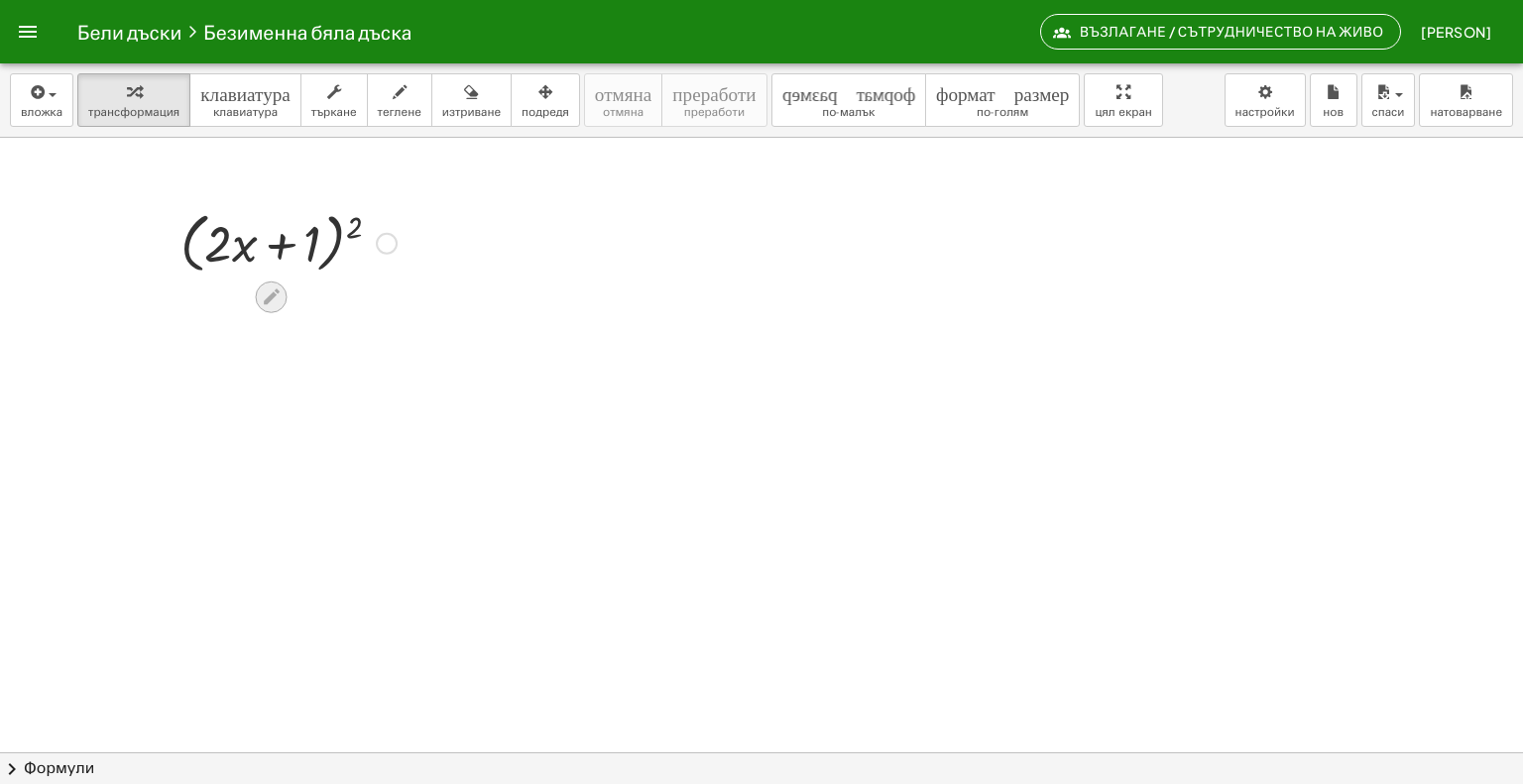 click 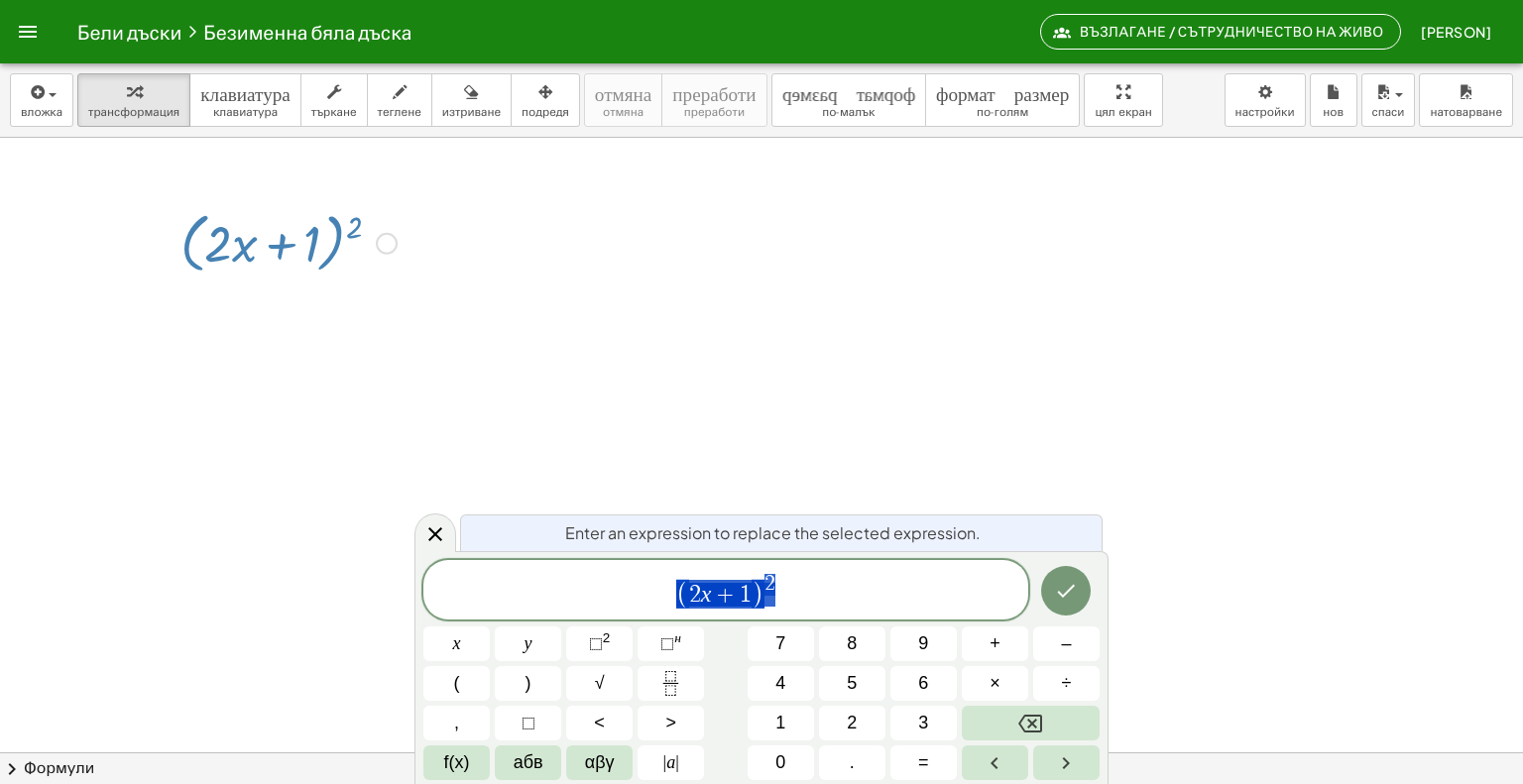 type on "**********" 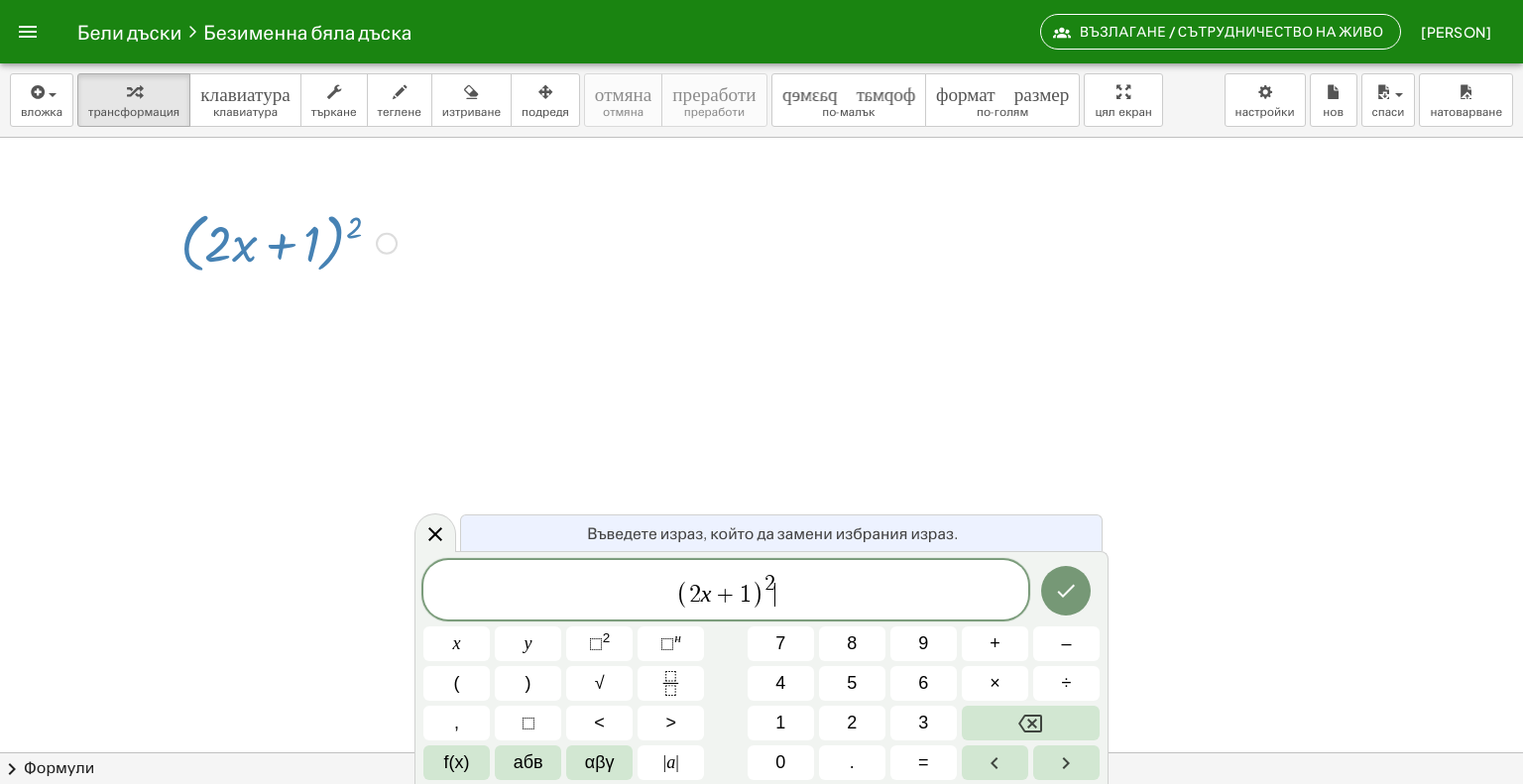 click on "( 2 x + 1 ) 2 ​" at bounding box center (726, 591) 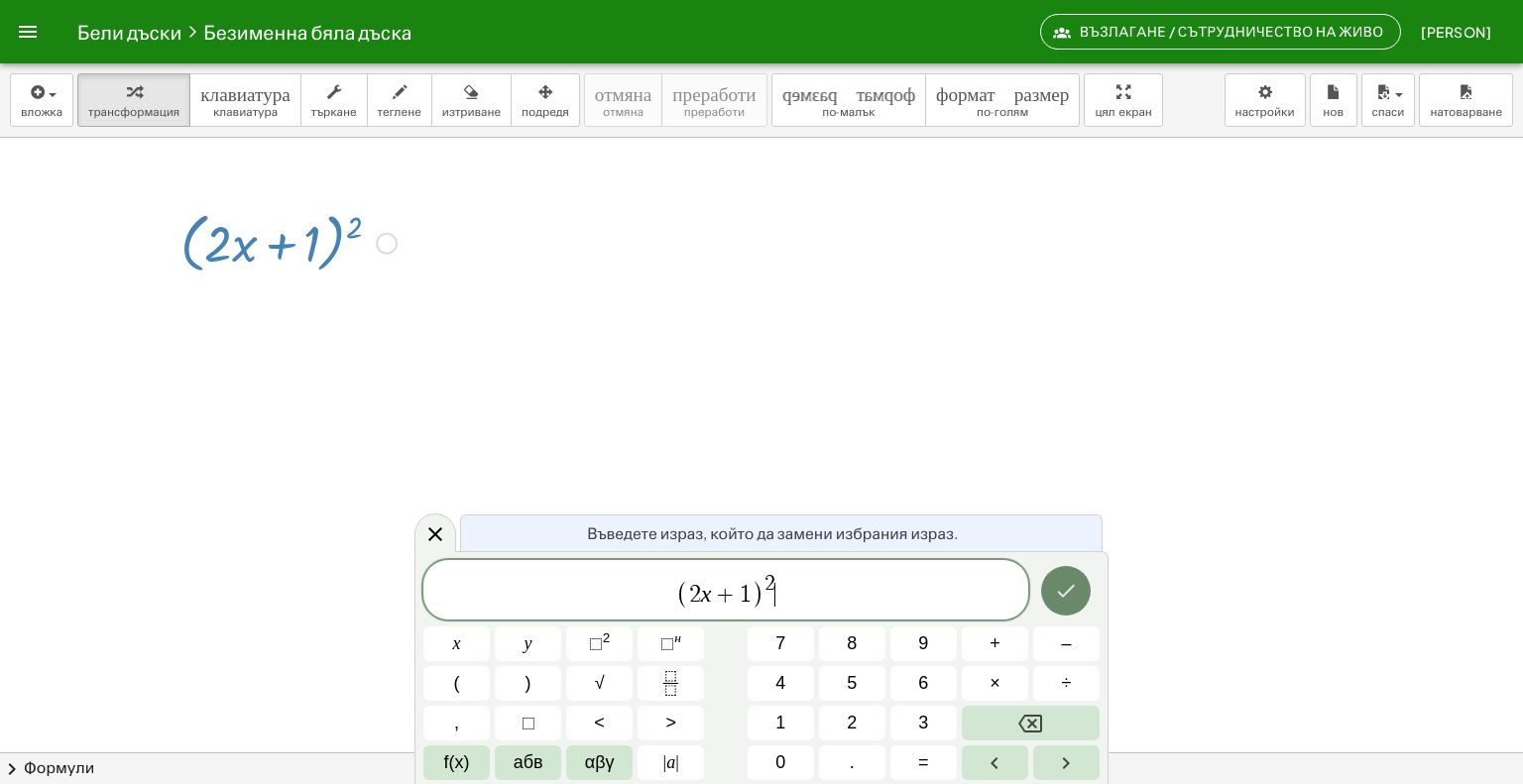 click 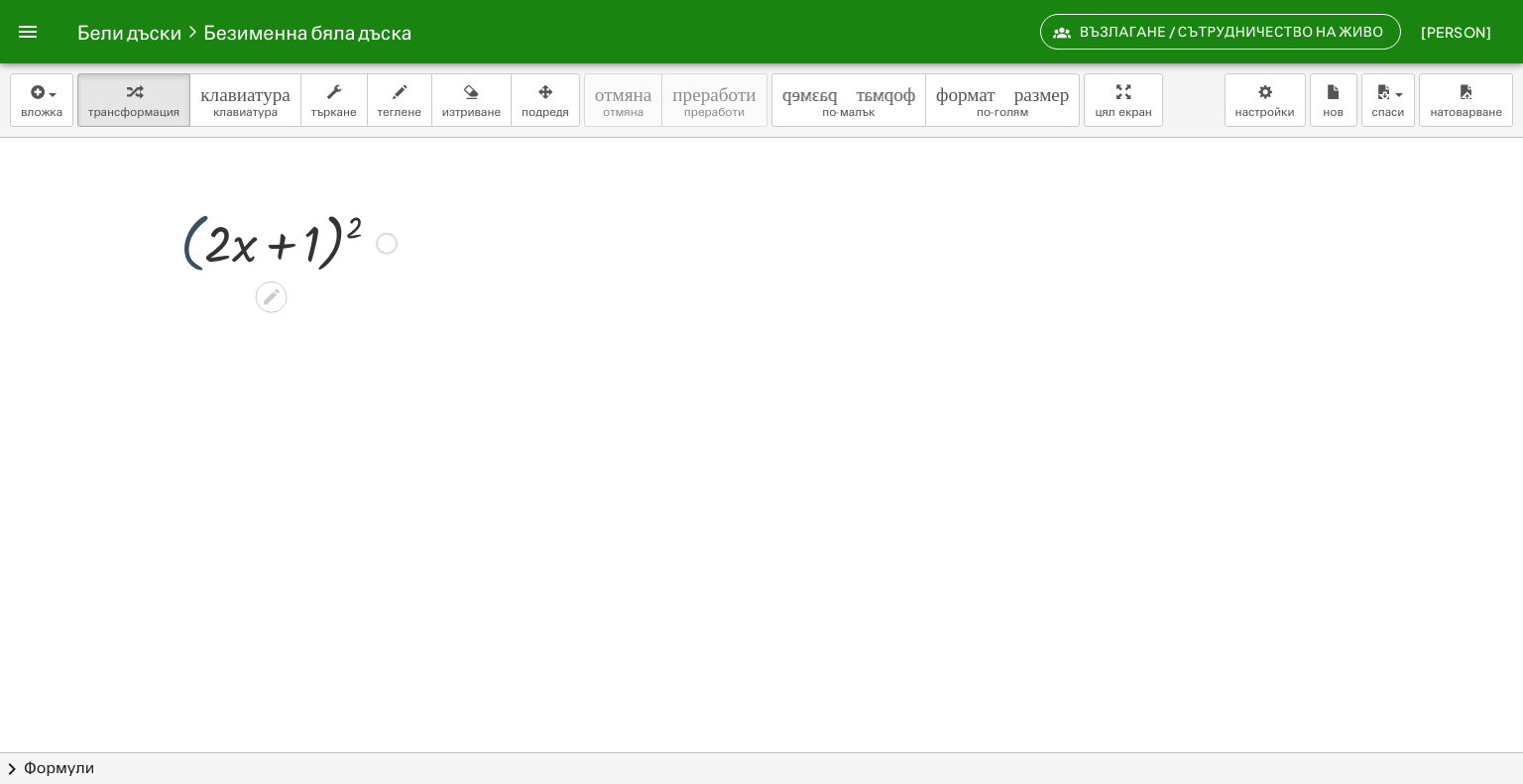 click at bounding box center [289, 242] 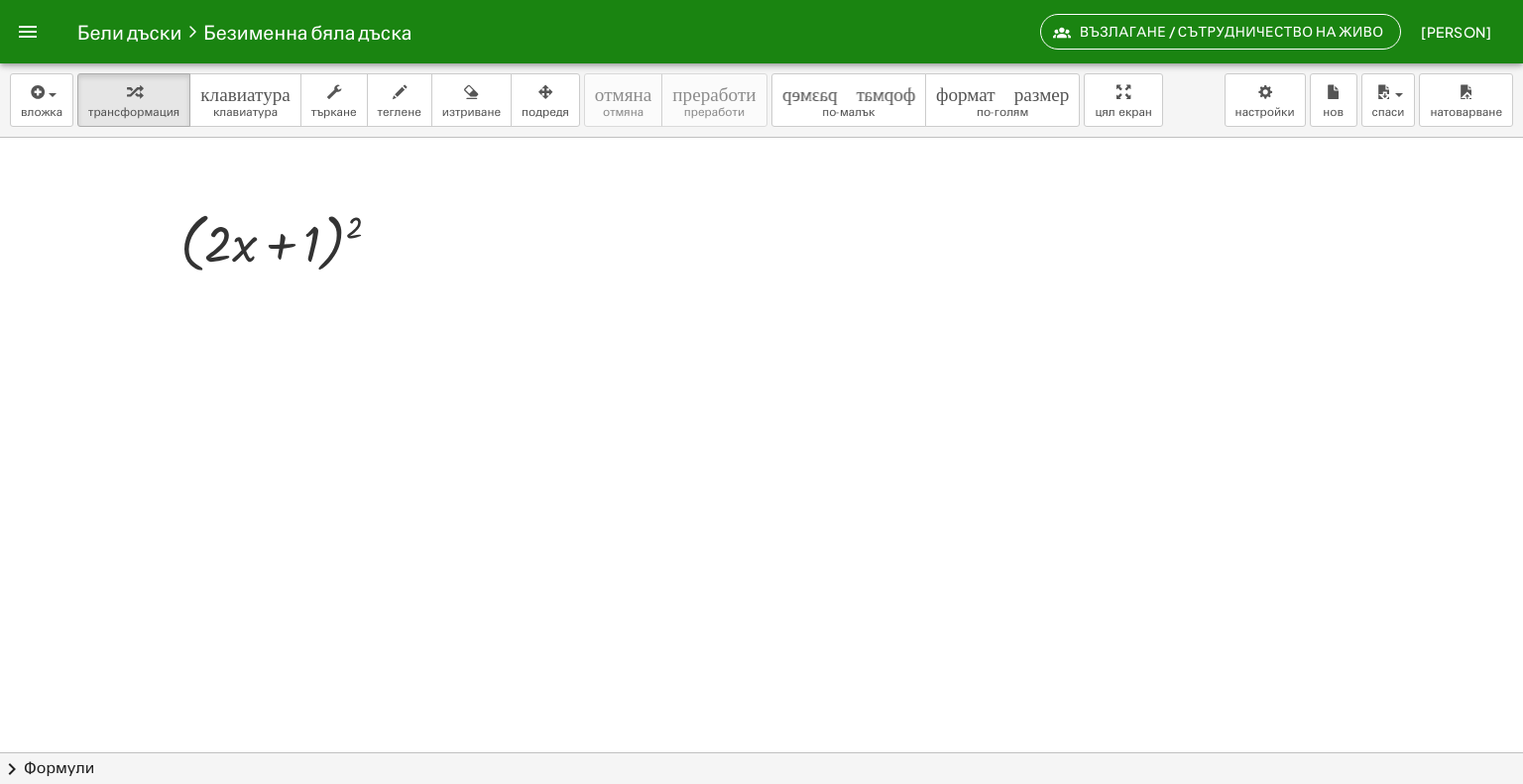 drag, startPoint x: 251, startPoint y: 284, endPoint x: 435, endPoint y: 273, distance: 184.32851 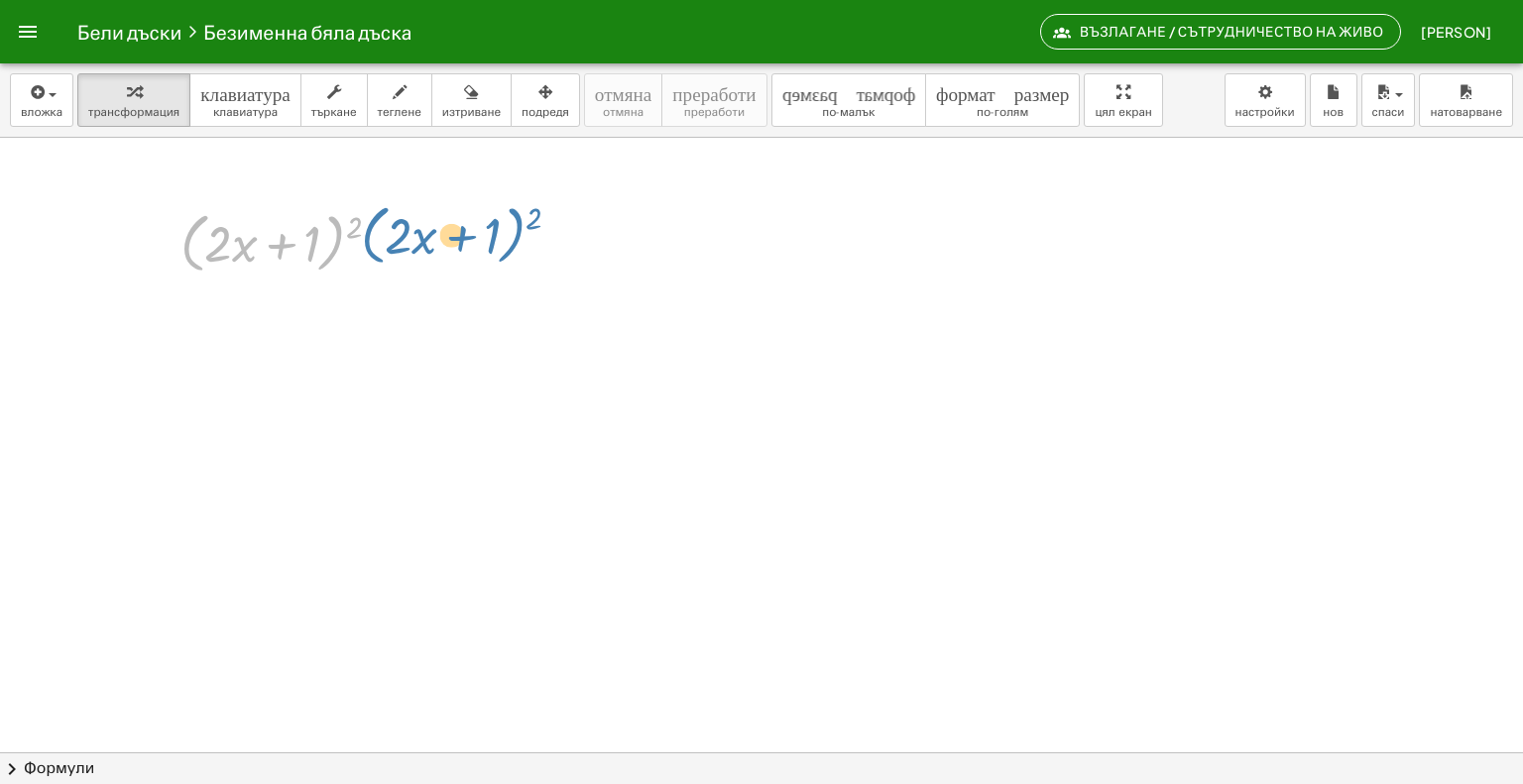 drag, startPoint x: 331, startPoint y: 257, endPoint x: 517, endPoint y: 249, distance: 186.17196 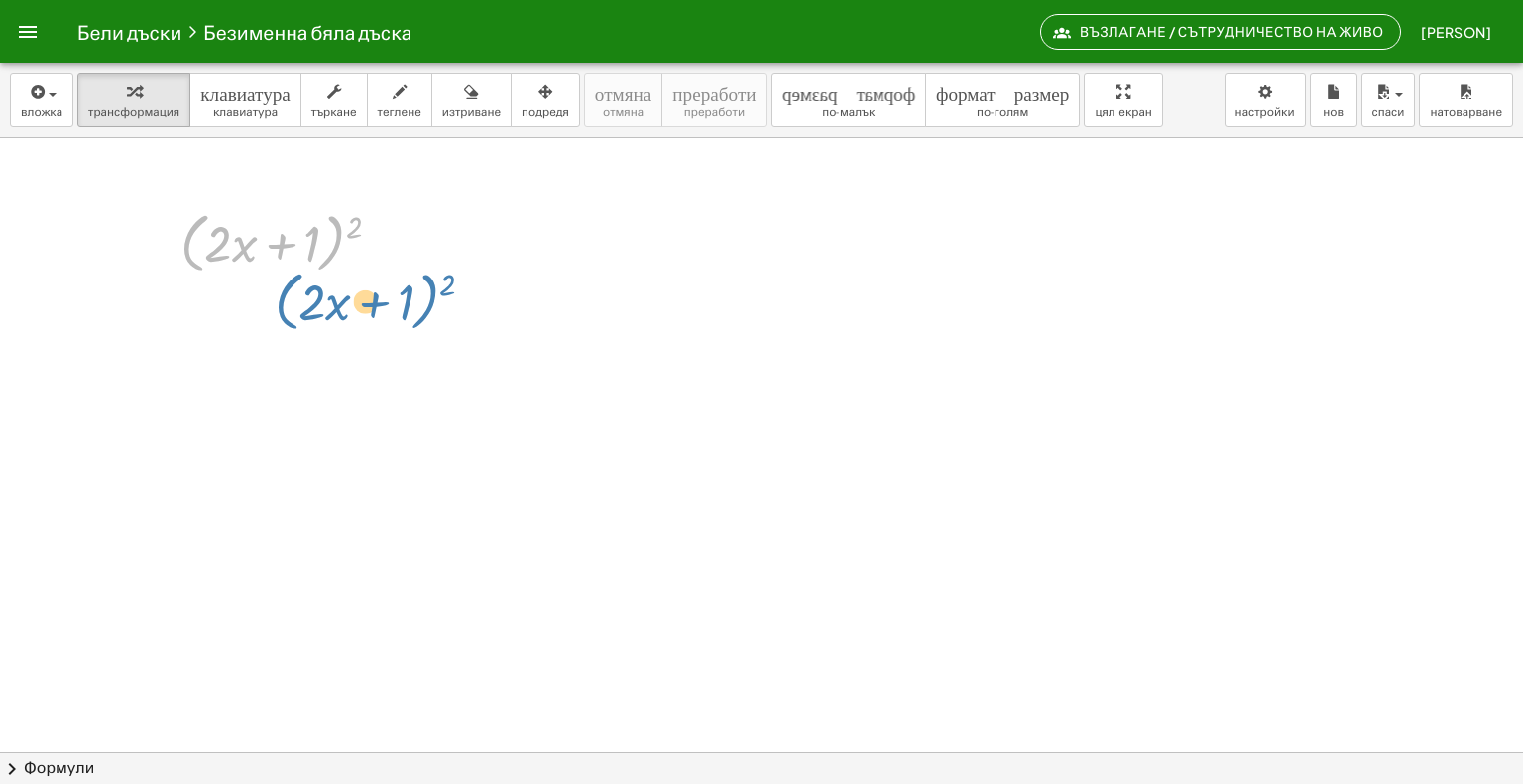 drag, startPoint x: 337, startPoint y: 221, endPoint x: 419, endPoint y: 330, distance: 136.40015 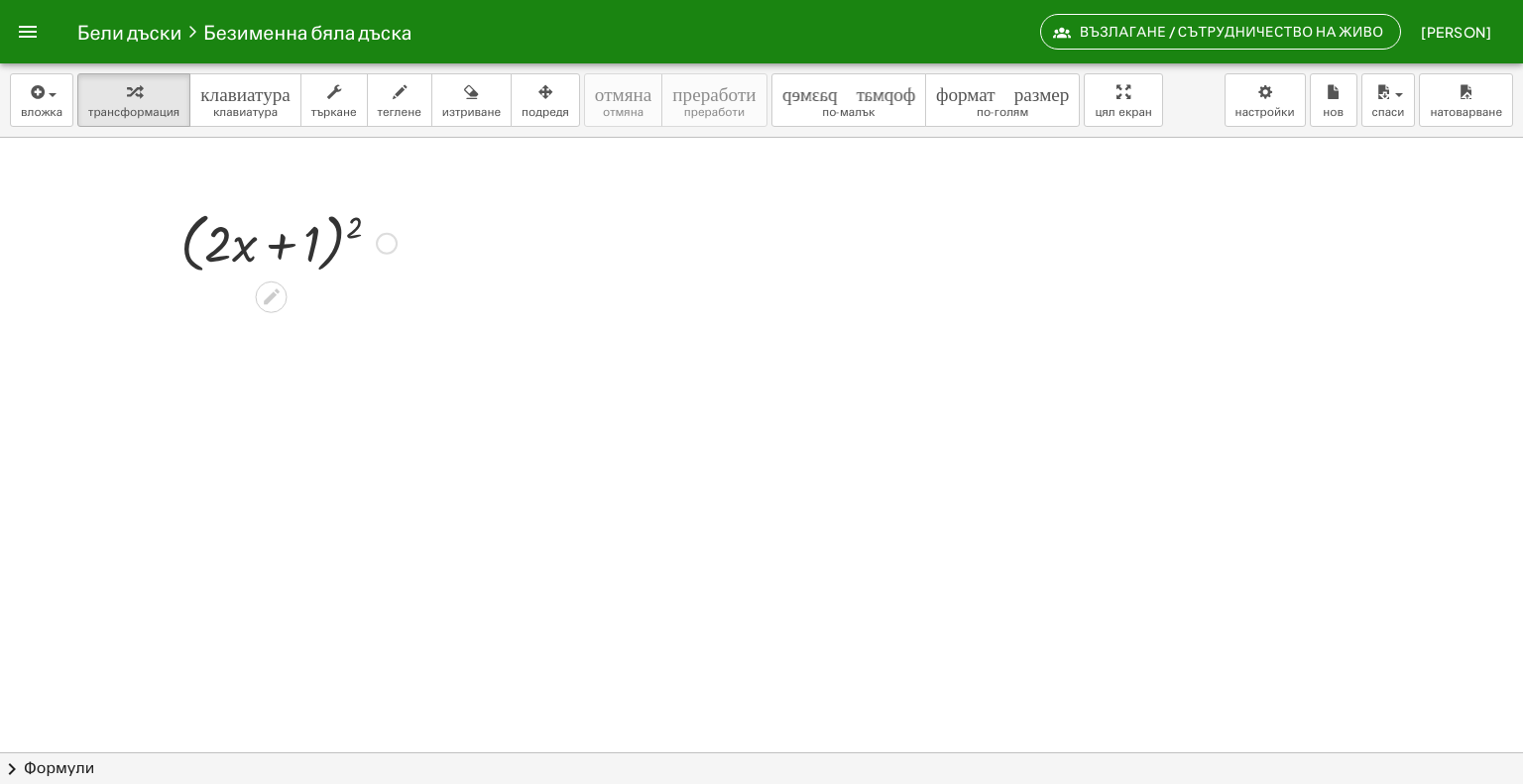 click at bounding box center [762, 817] 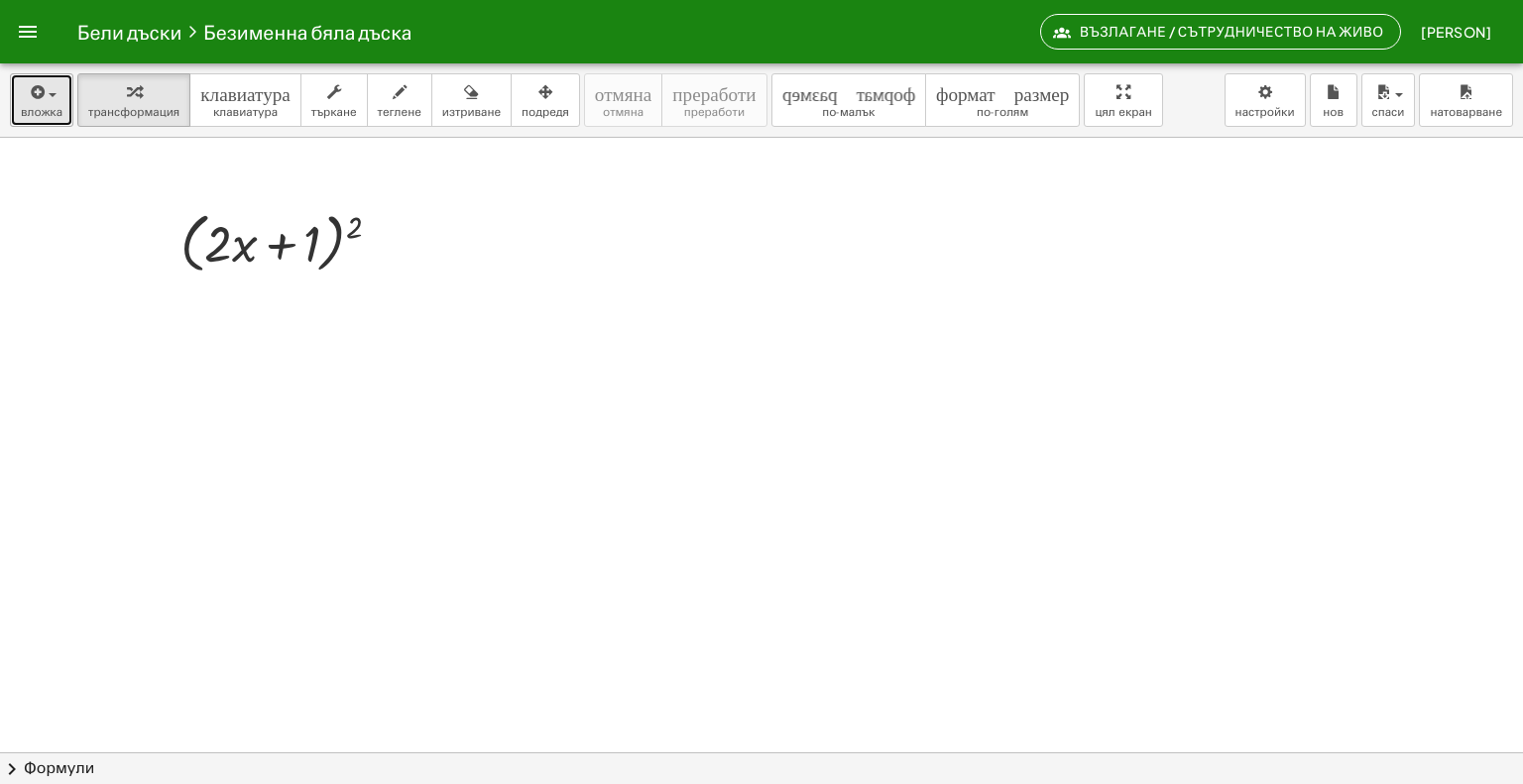 click at bounding box center (42, 91) 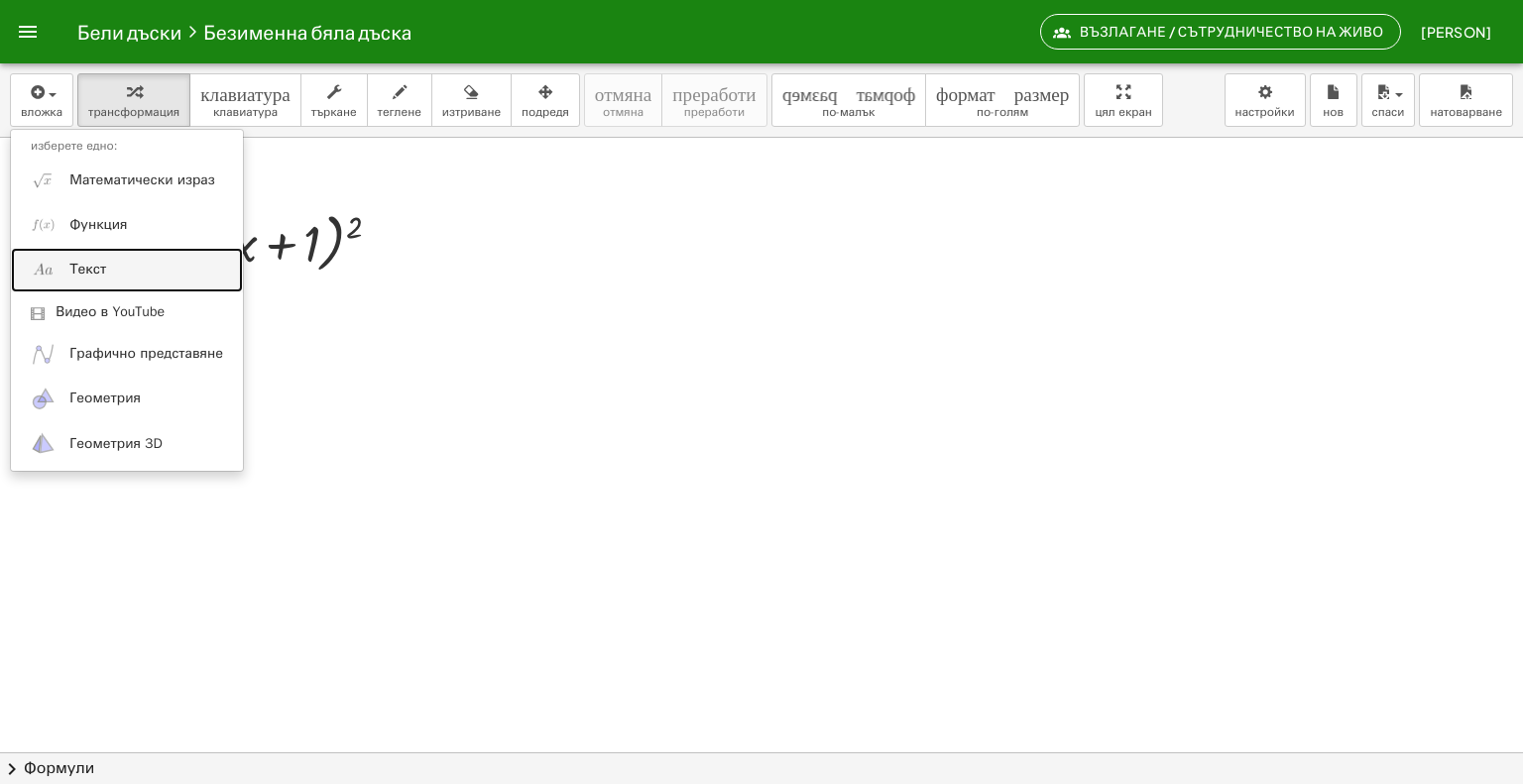 click on "Текст" at bounding box center [87, 269] 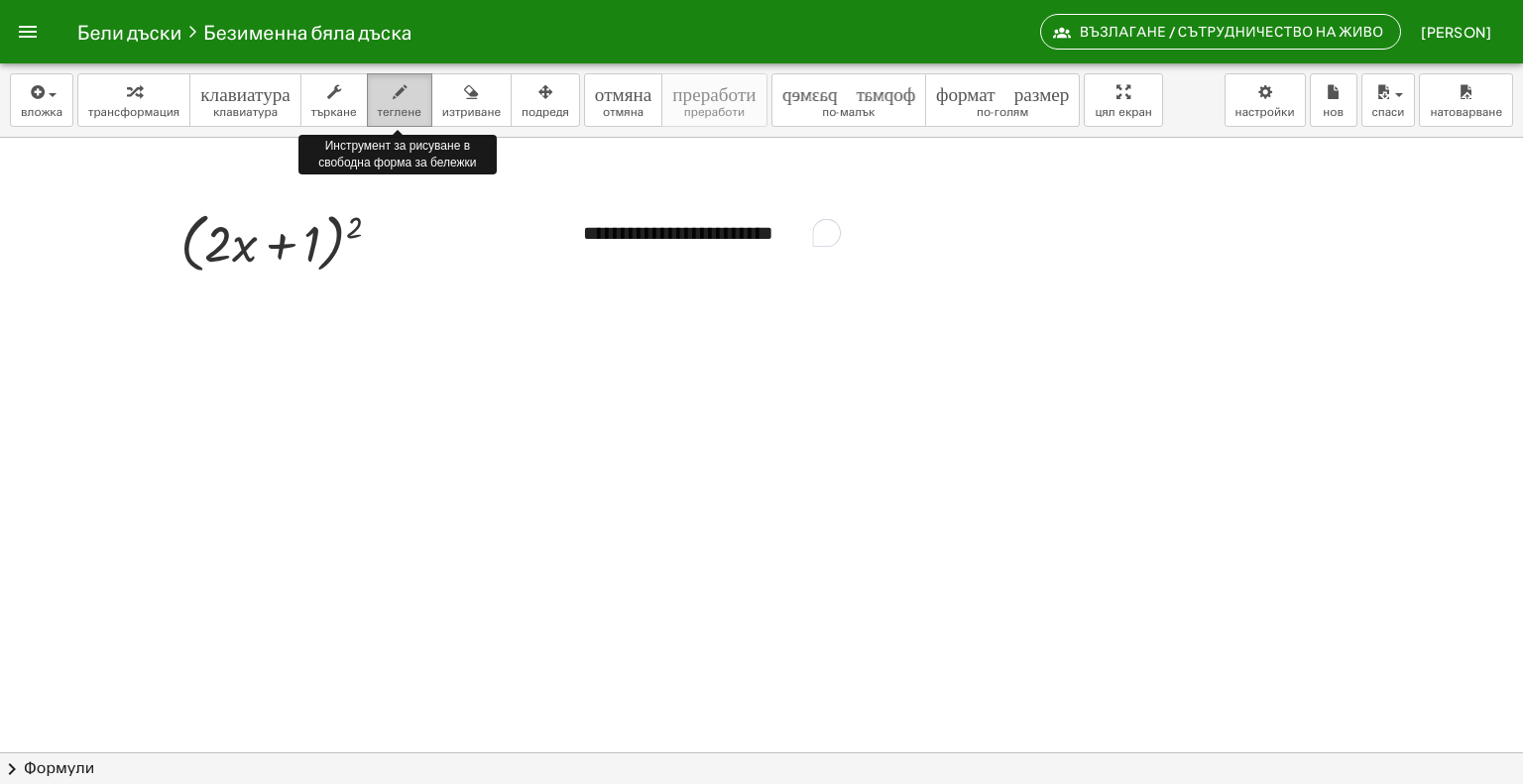 click at bounding box center (400, 92) 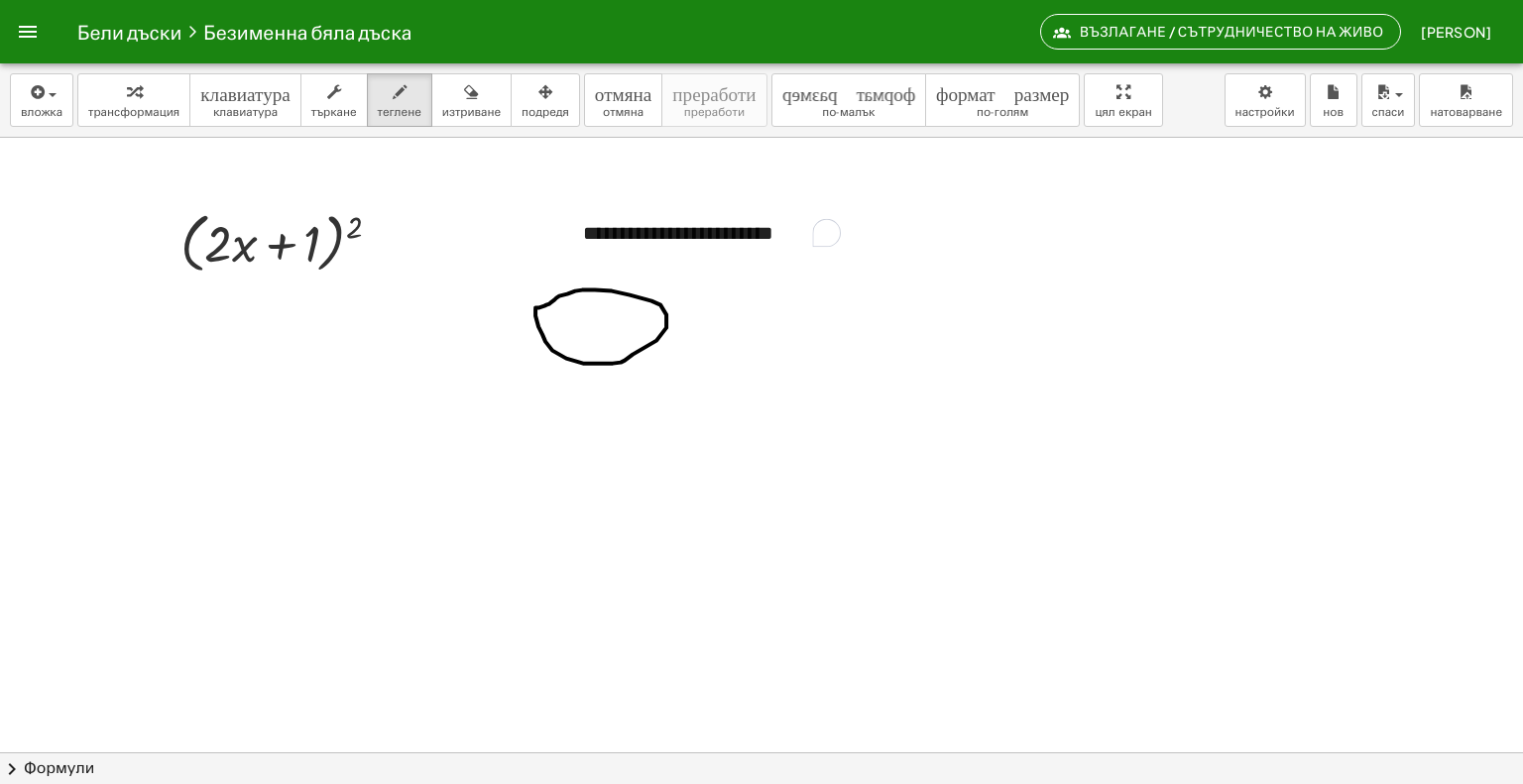 drag, startPoint x: 545, startPoint y: 341, endPoint x: 535, endPoint y: 307, distance: 35.44009 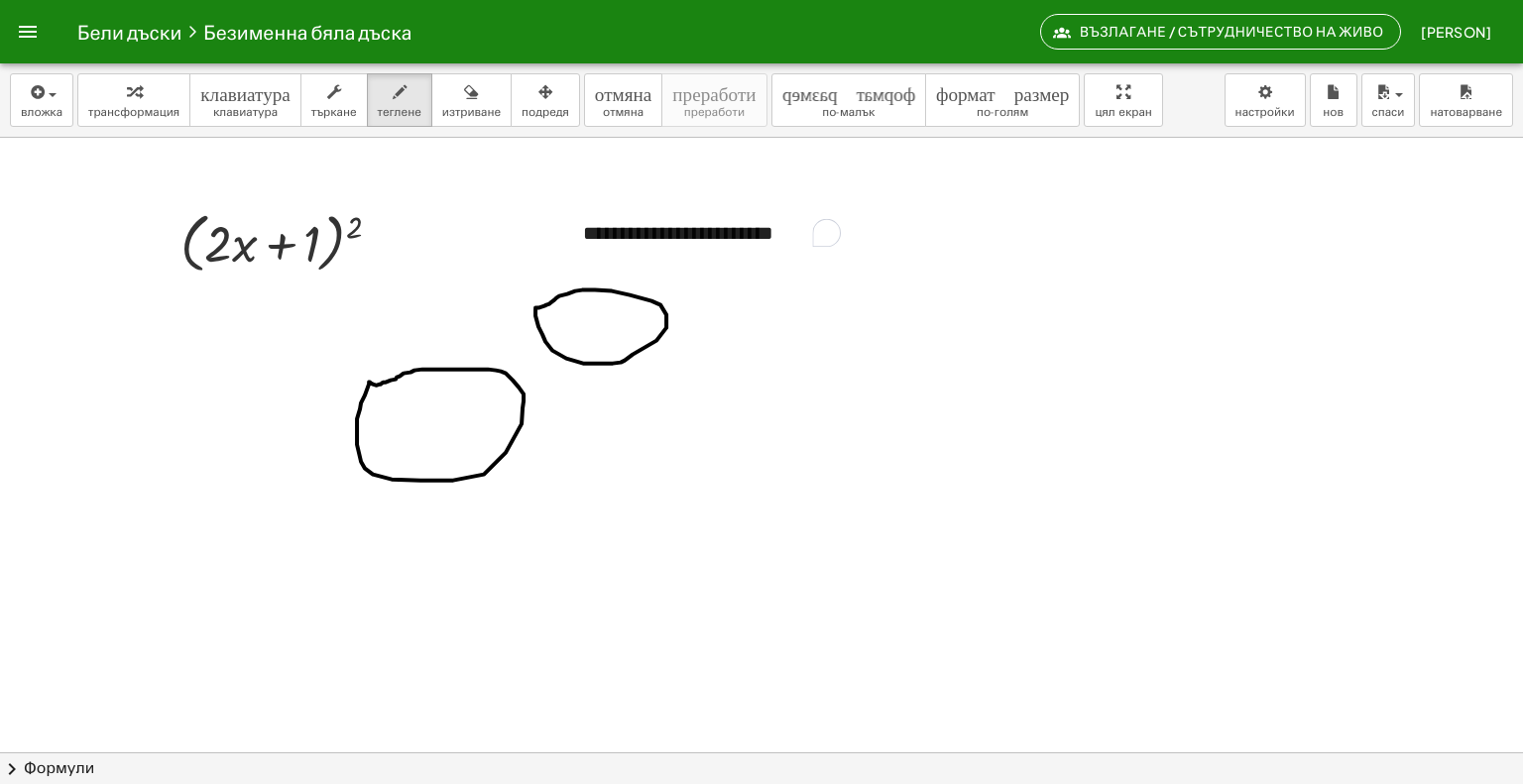drag, startPoint x: 365, startPoint y: 394, endPoint x: 369, endPoint y: 382, distance: 12.649111 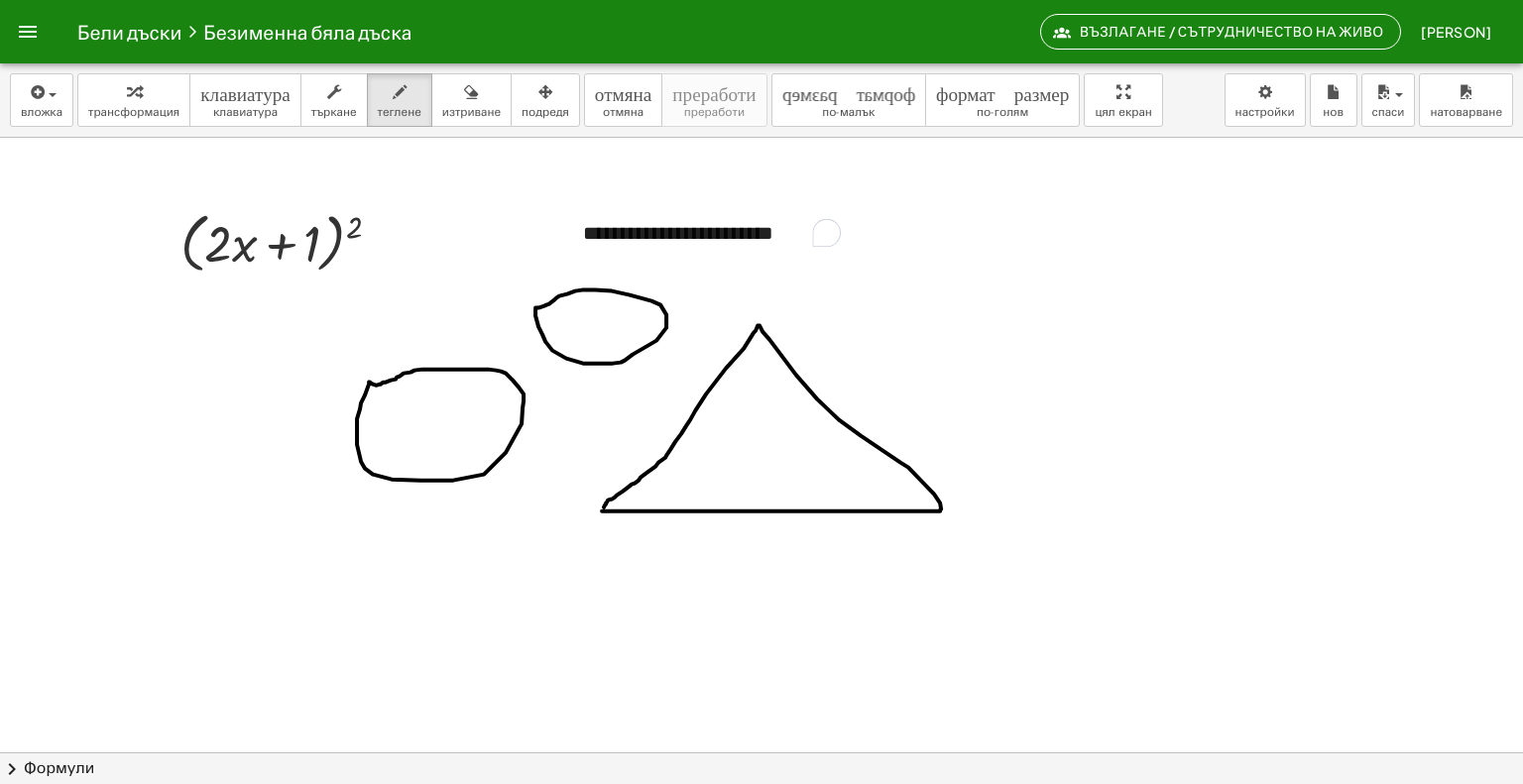 click at bounding box center [762, 817] 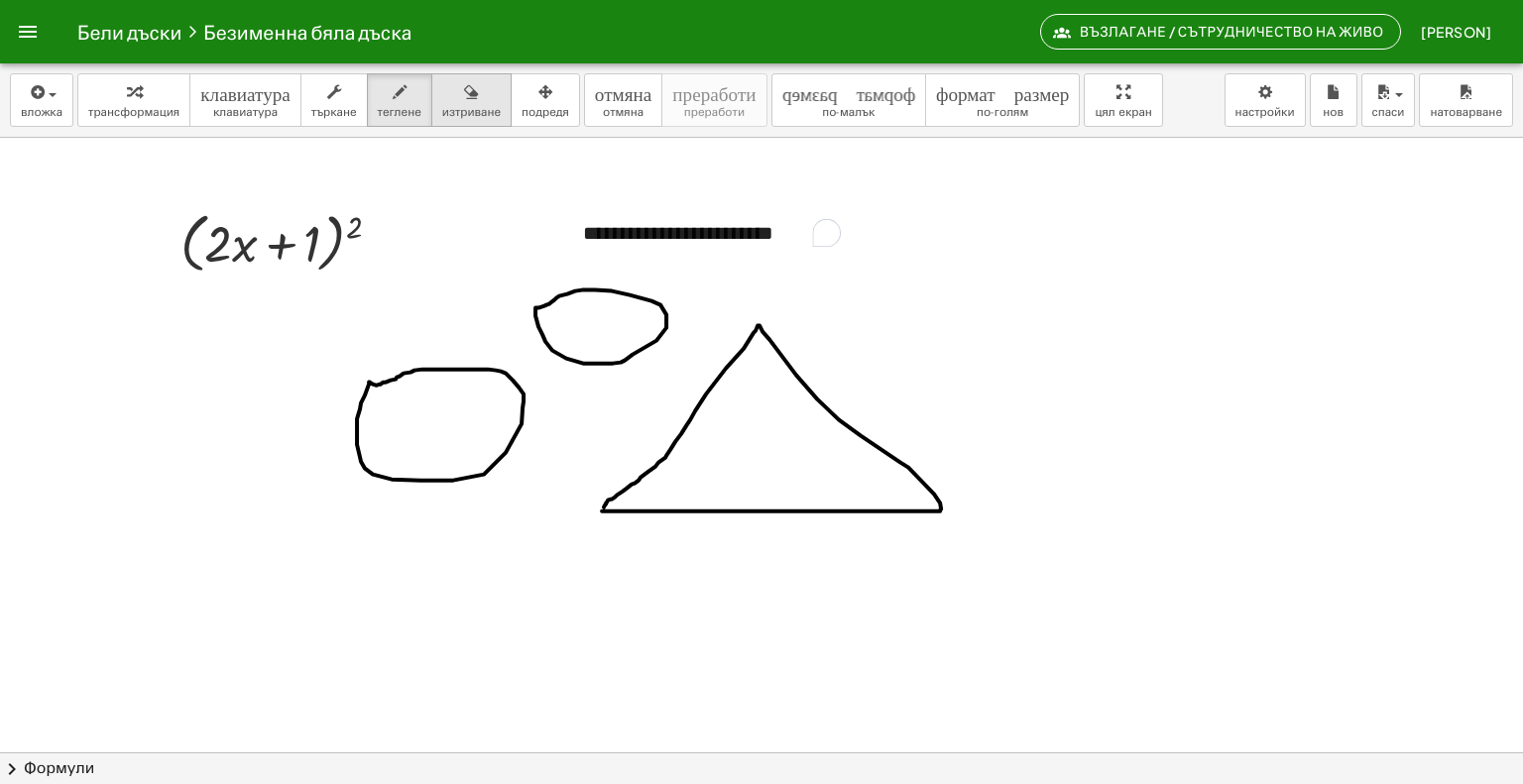 click at bounding box center (471, 92) 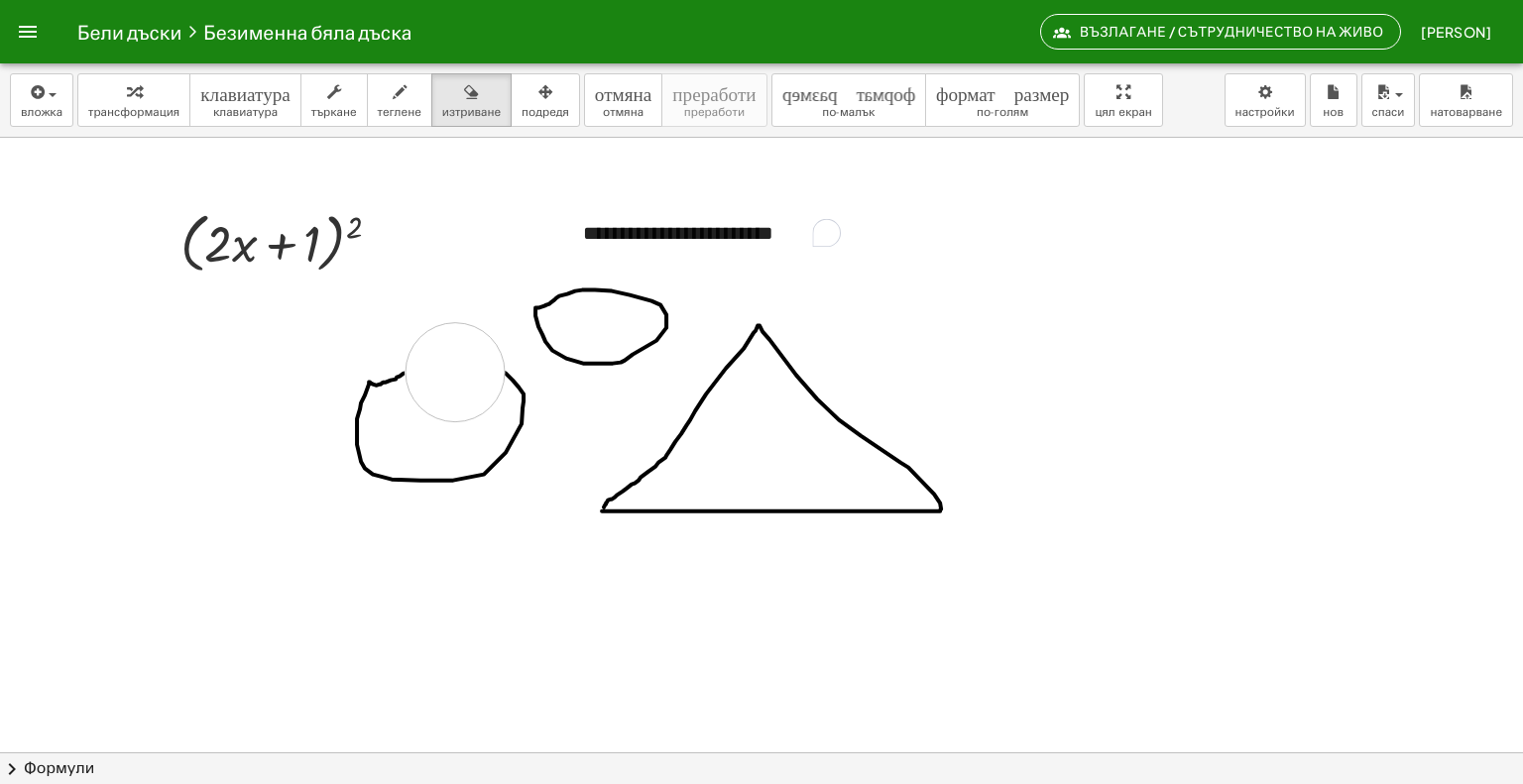 click at bounding box center [762, 817] 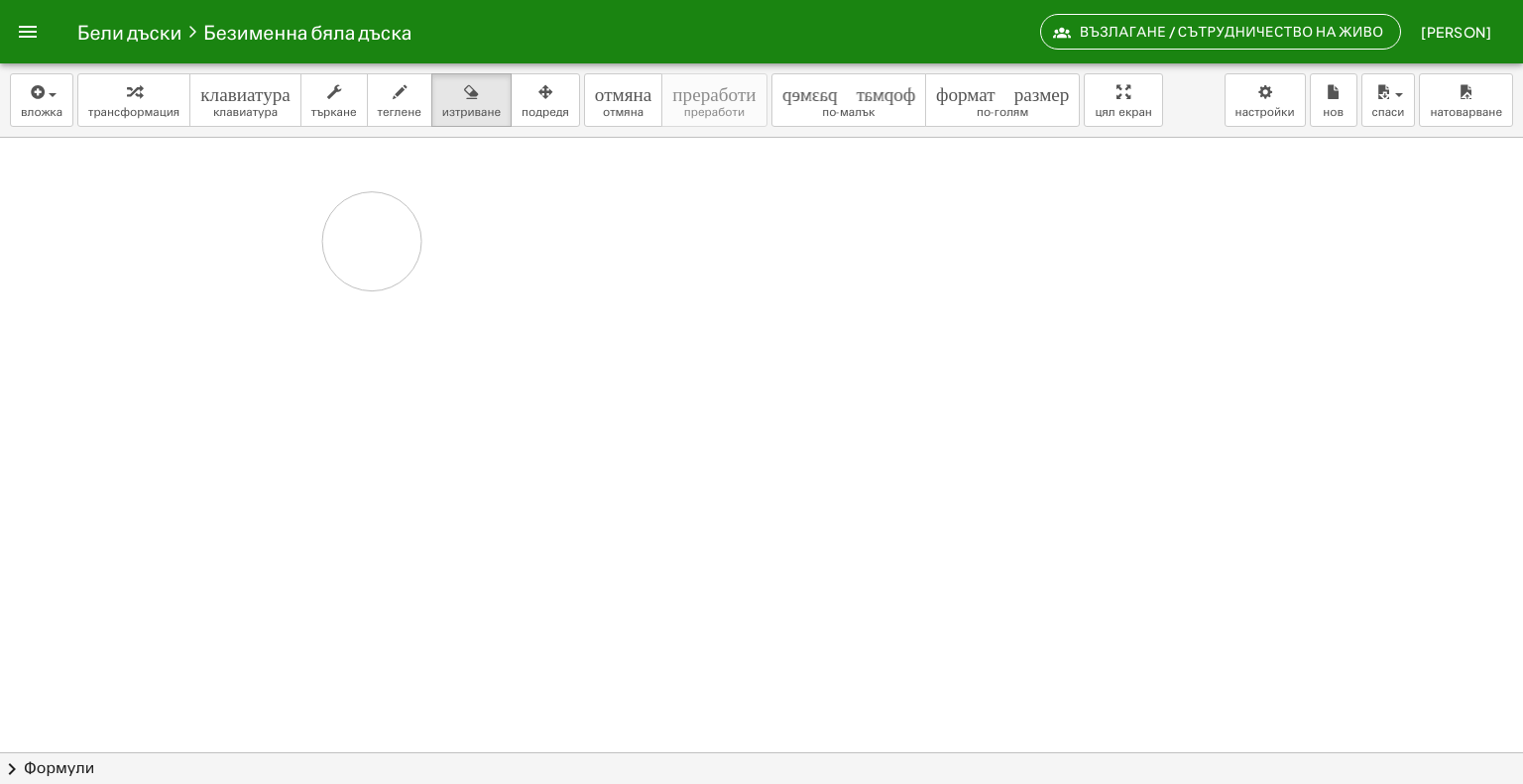 drag, startPoint x: 569, startPoint y: 304, endPoint x: 375, endPoint y: 269, distance: 197.1319 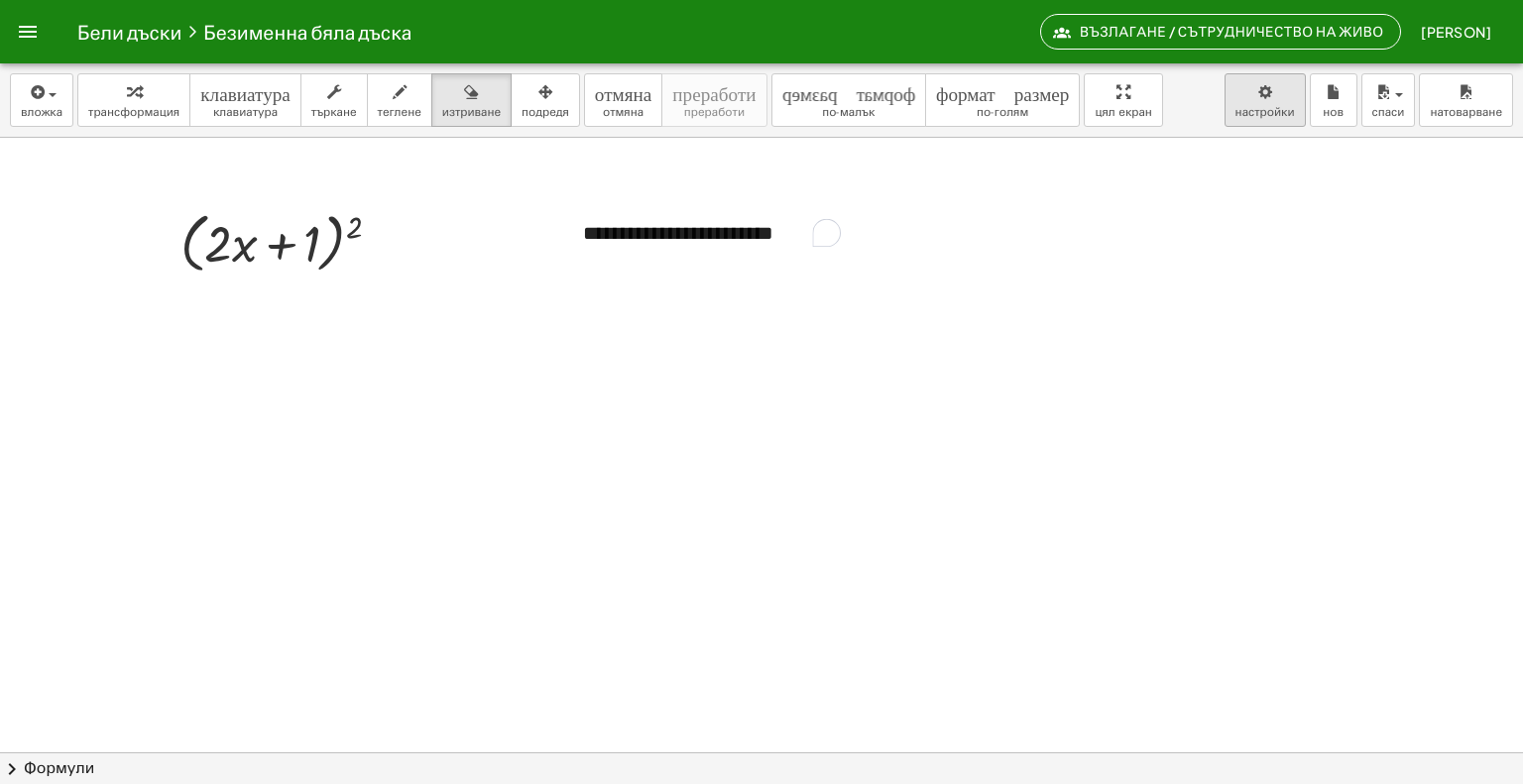 click on "Бели дъски     Безименна бяла дъска Възлагане / Сътрудничество на живо Валя Витковска Разбираеми математически  дейности Започнете Банка с дейности Възложена работа Класове Бели дъски Премиум! Референция Профил   вложка изберете едно: Математически израз Функция Текст Видео в YouTube Графично представяне Геометрия Геометрия 3D трансформация клавиатура клавиатура търкане теглене изтриване подредя отмяна отмяна преработи преработи формат_размер по-малък формат_размер по-голям цял екран натоварване   спаси нов настройки ( + · 2 · x + 1 ) 2 - + × chevron_right +" at bounding box center (762, 447) 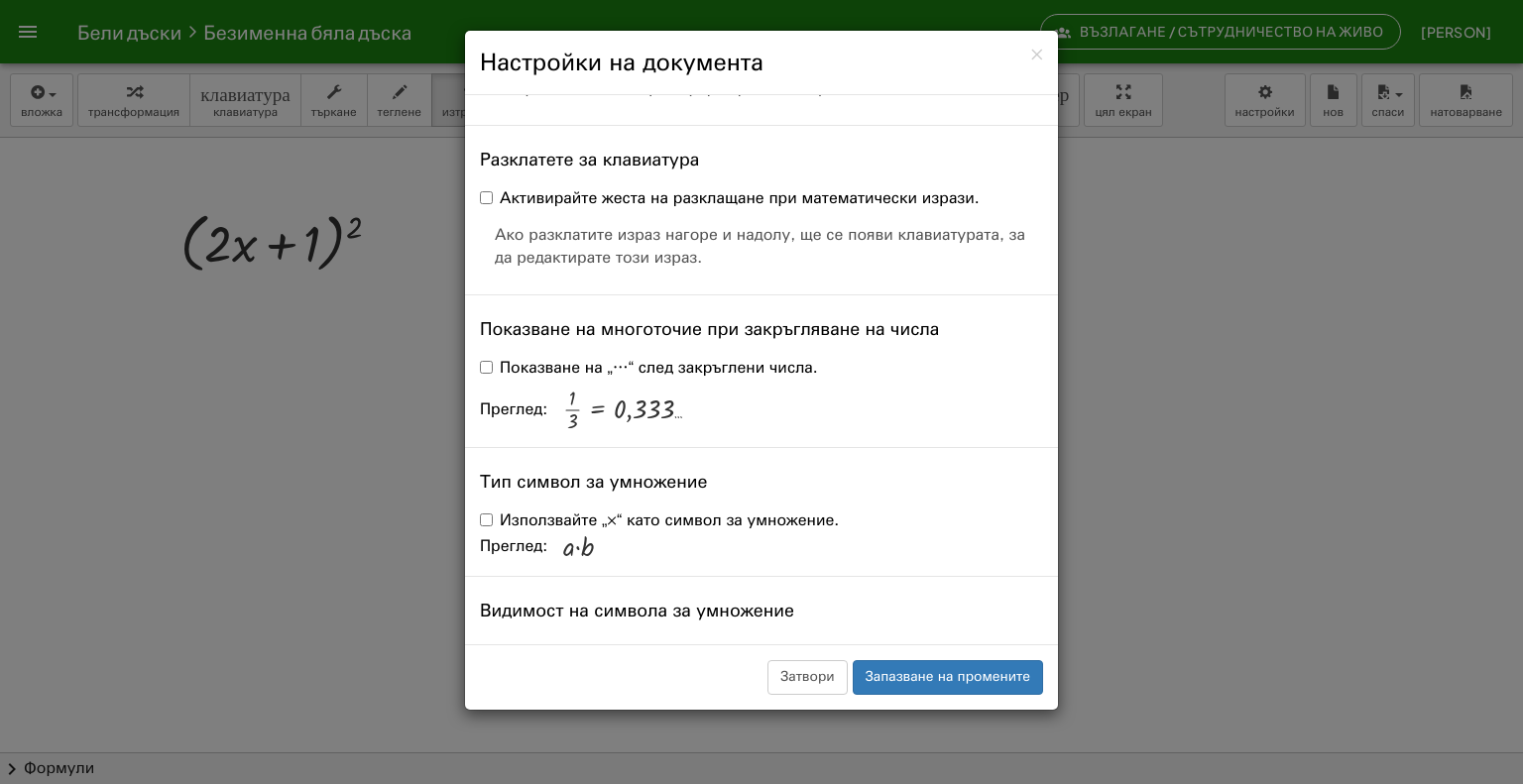 scroll, scrollTop: 4869, scrollLeft: 0, axis: vertical 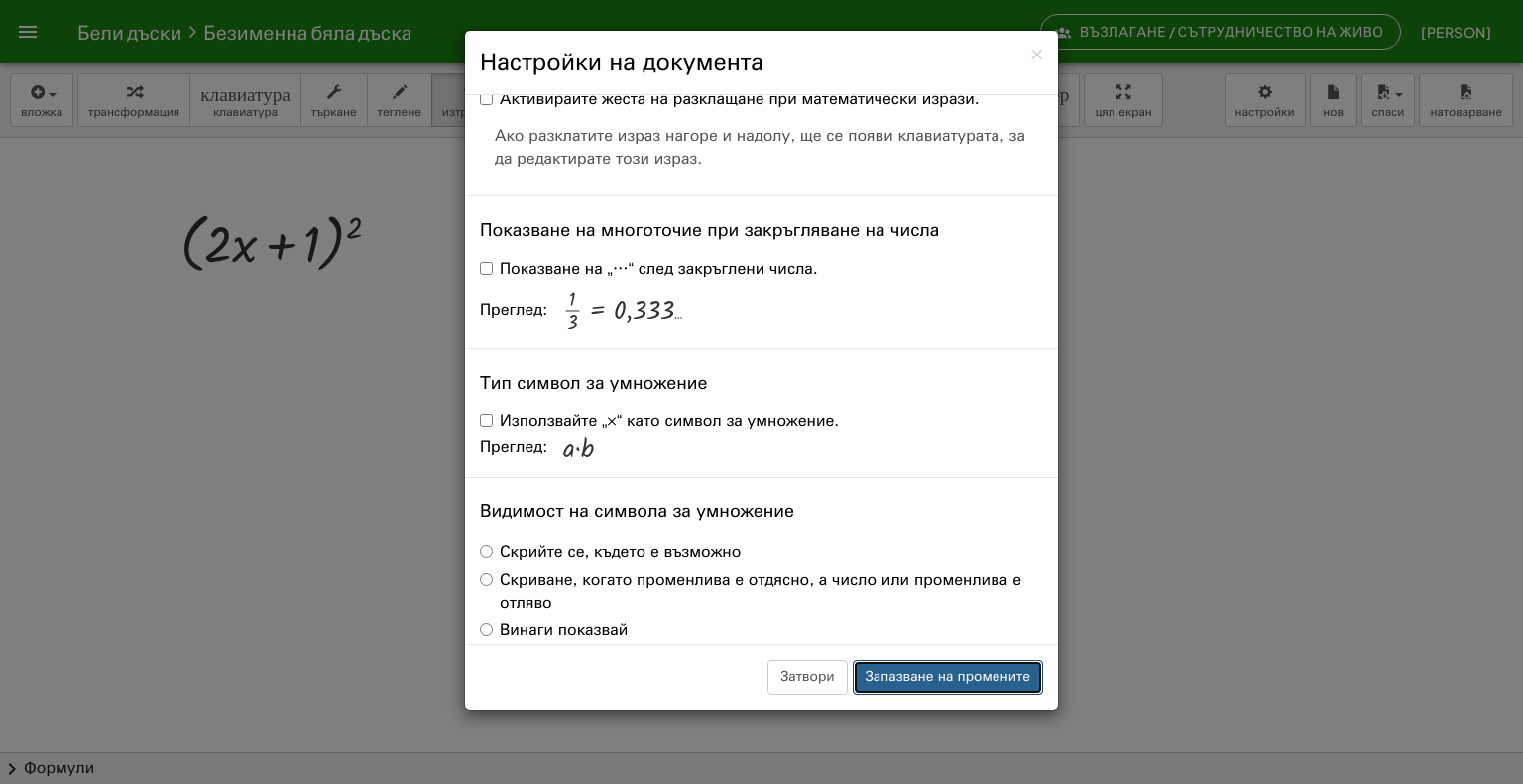 click on "Запазване на промените" at bounding box center [948, 677] 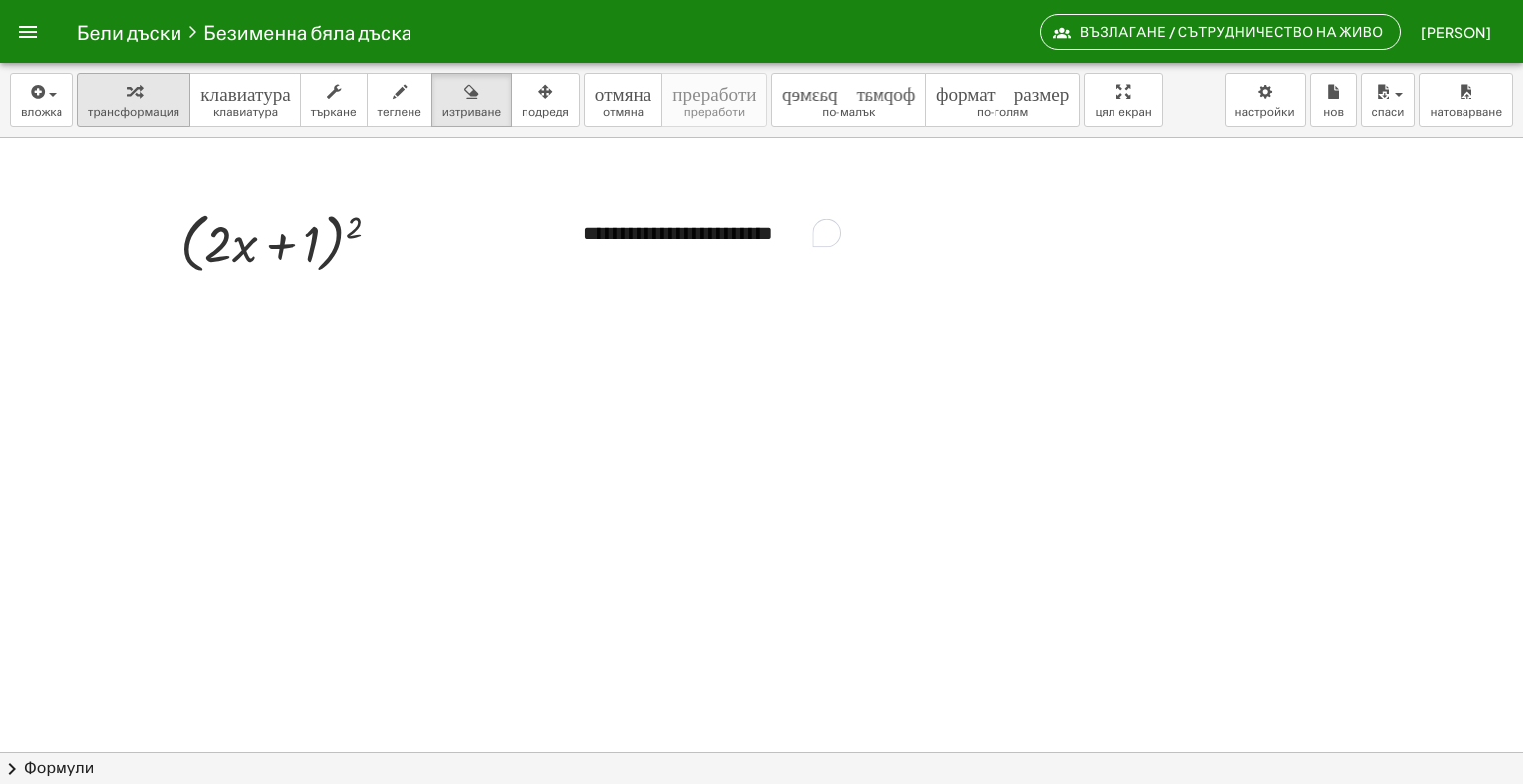 click at bounding box center (134, 91) 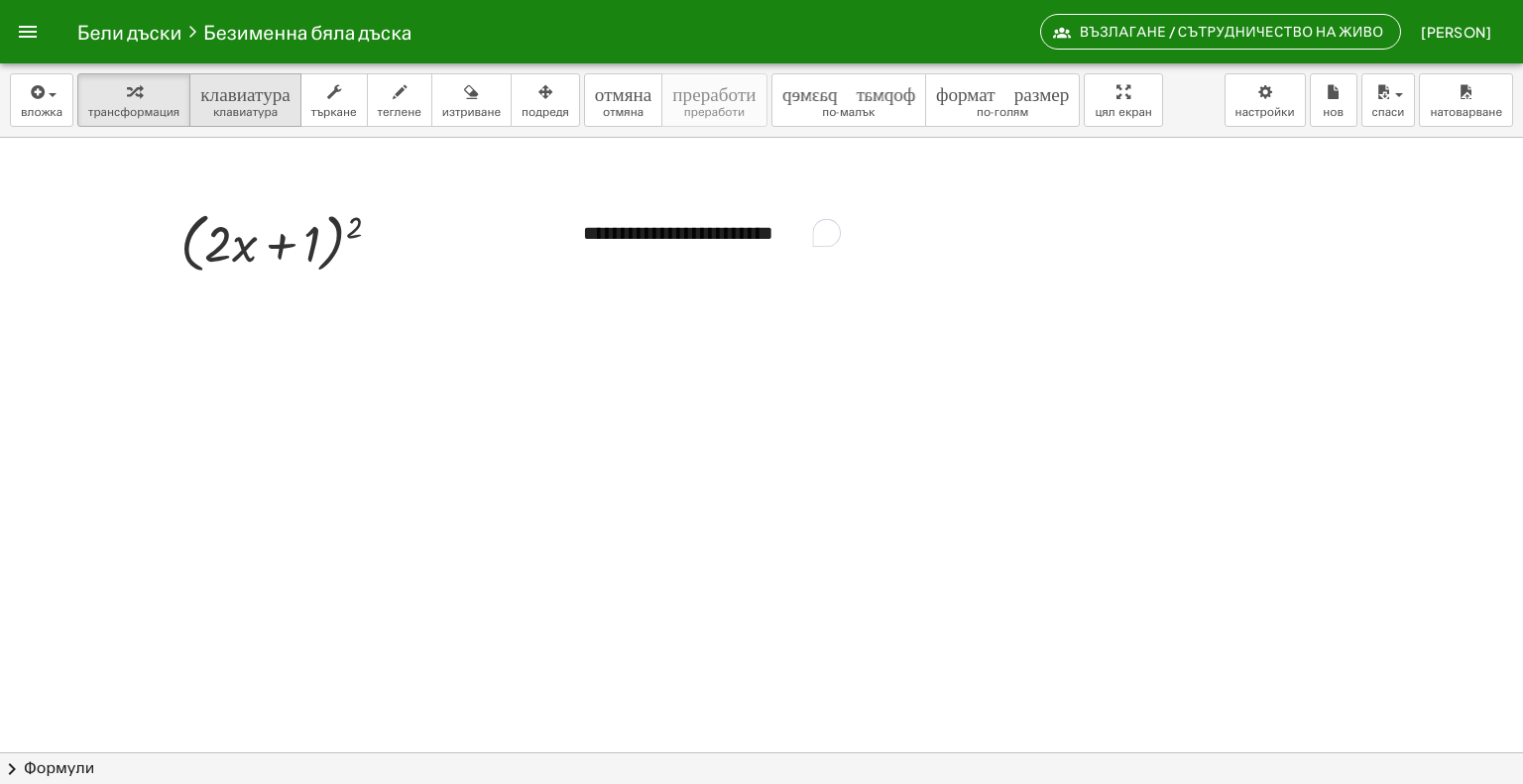click on "клавиатура" at bounding box center [245, 91] 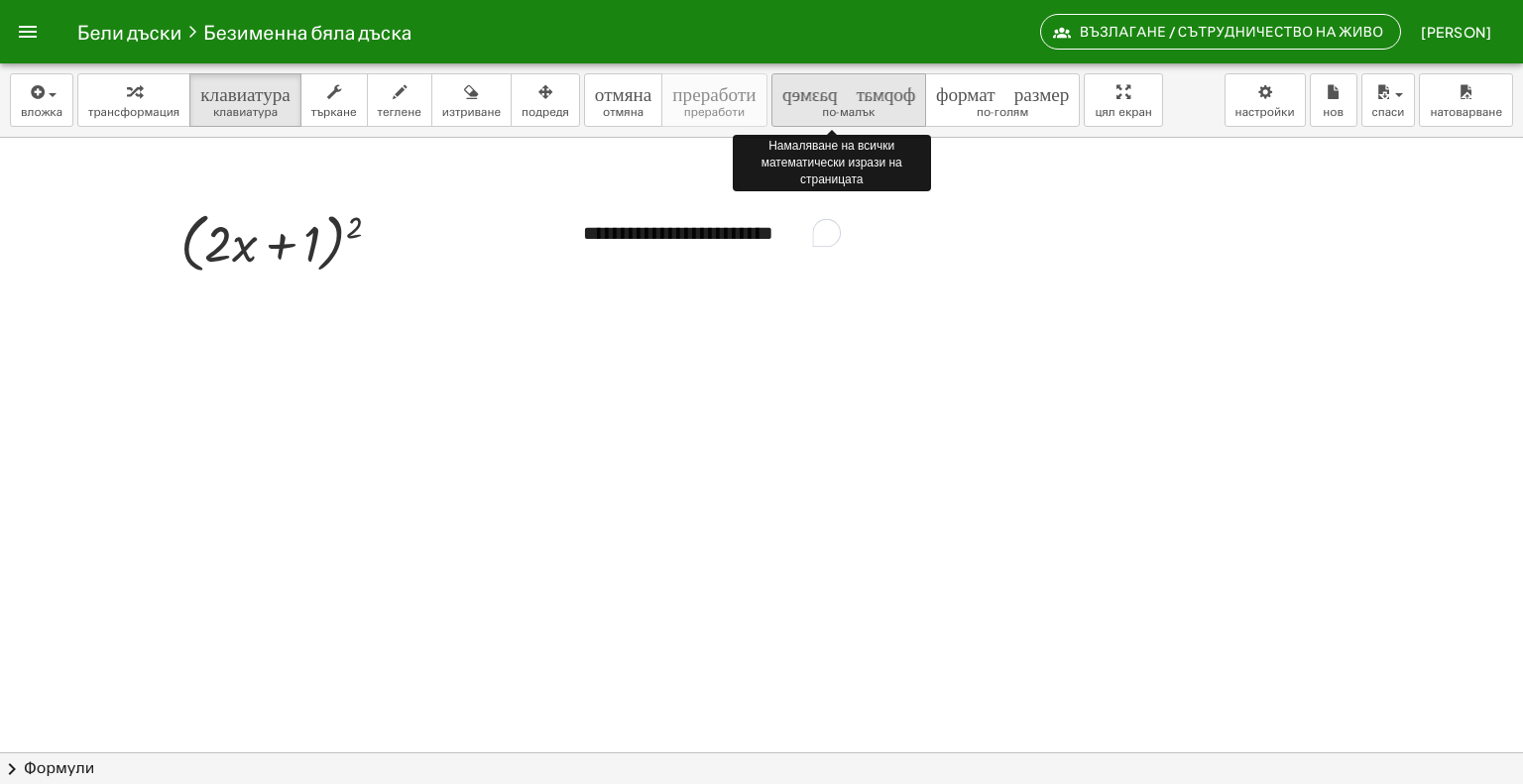 click on "формат_размер" at bounding box center [849, 91] 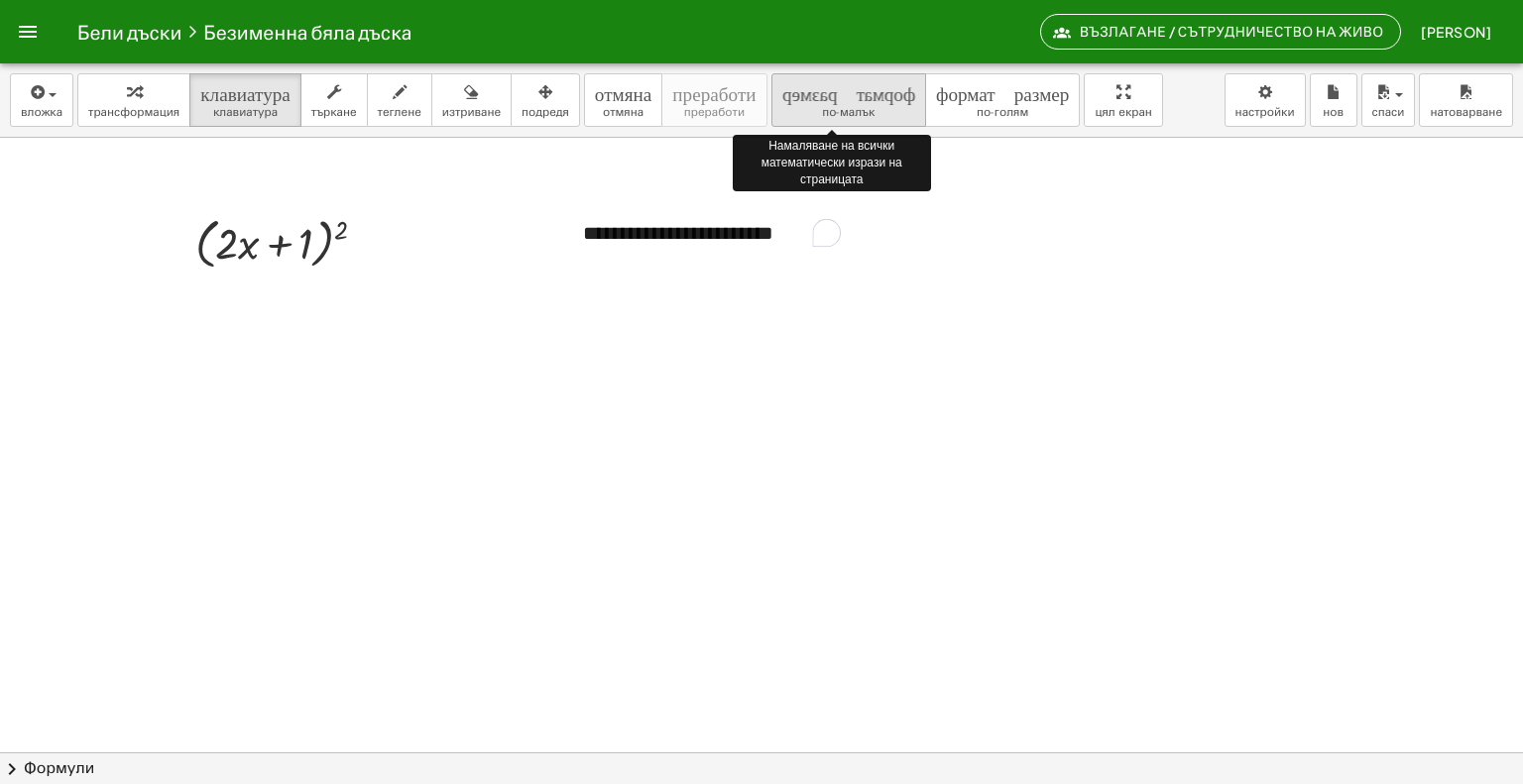 click on "формат_размер" at bounding box center [849, 91] 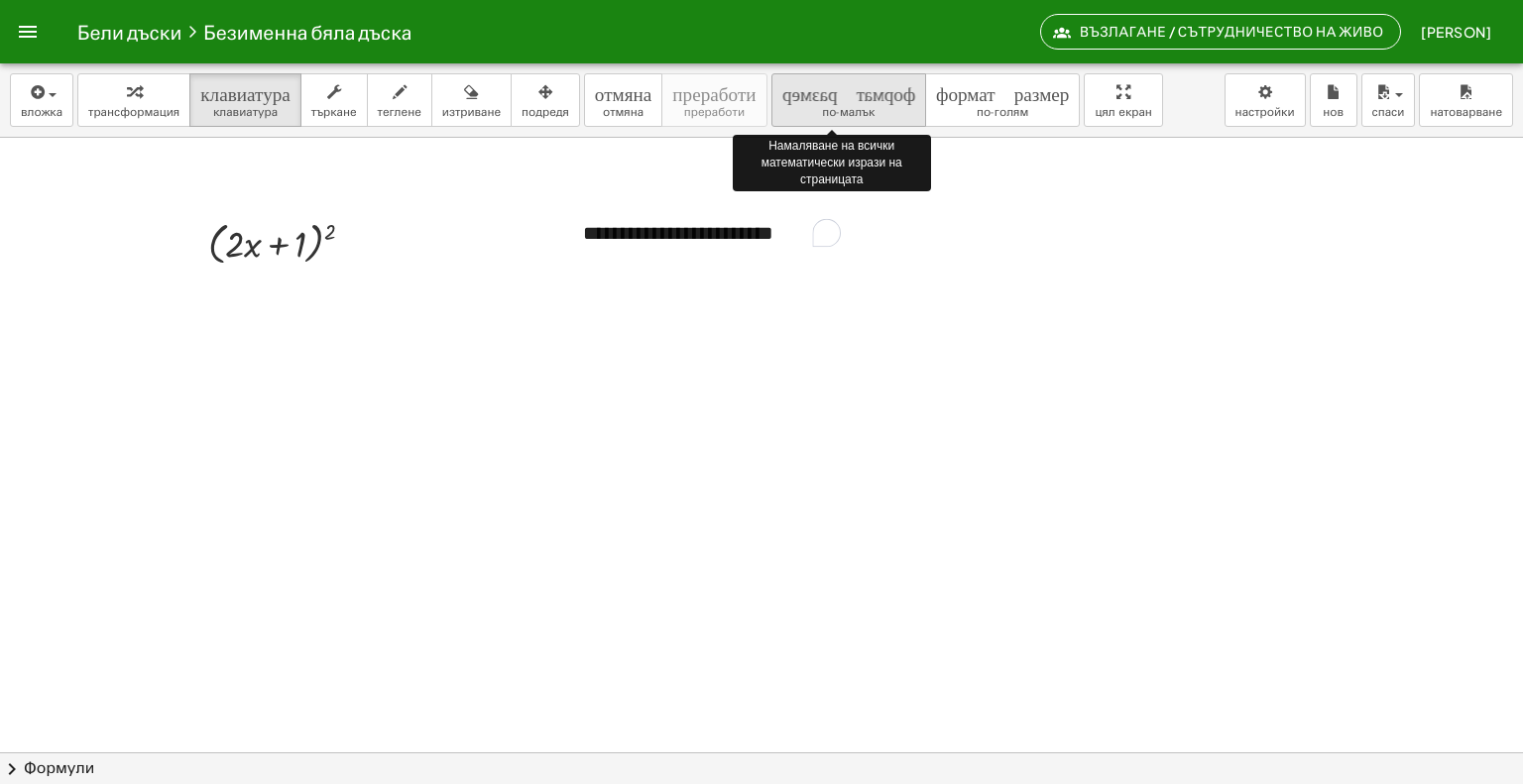 click on "формат_размер" at bounding box center [849, 91] 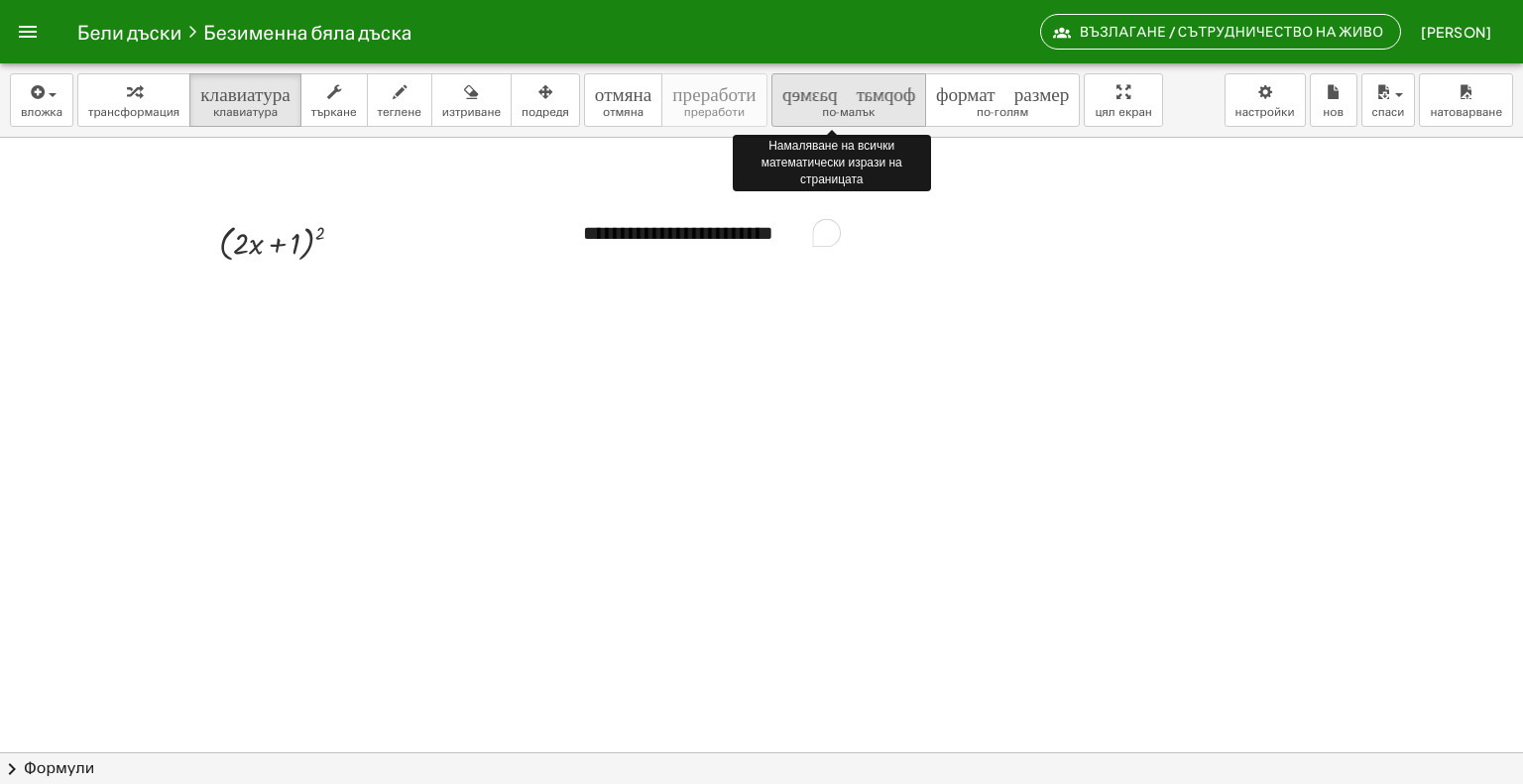 click on "формат_размер" at bounding box center [849, 91] 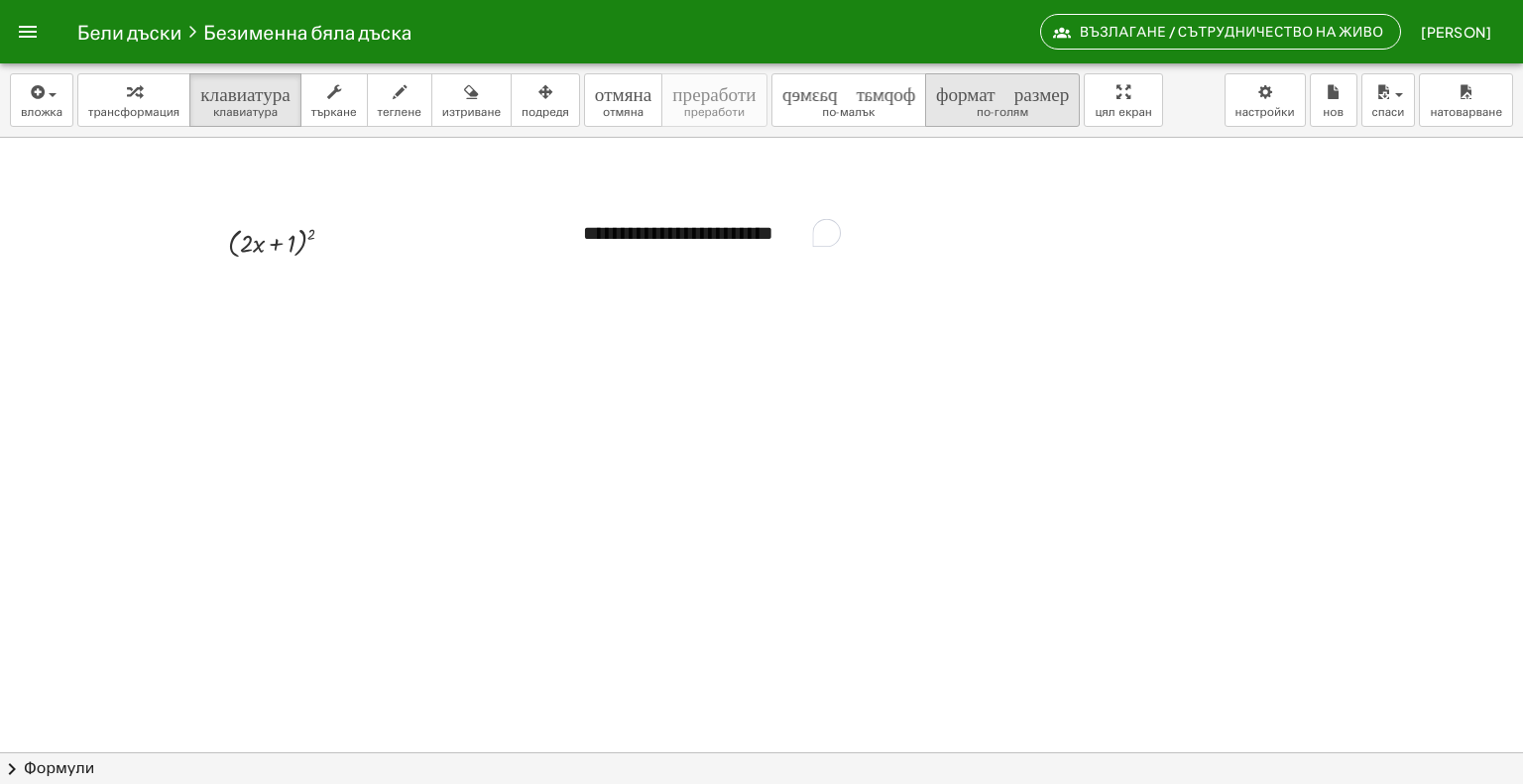 click on "формат_размер" at bounding box center (1002, 91) 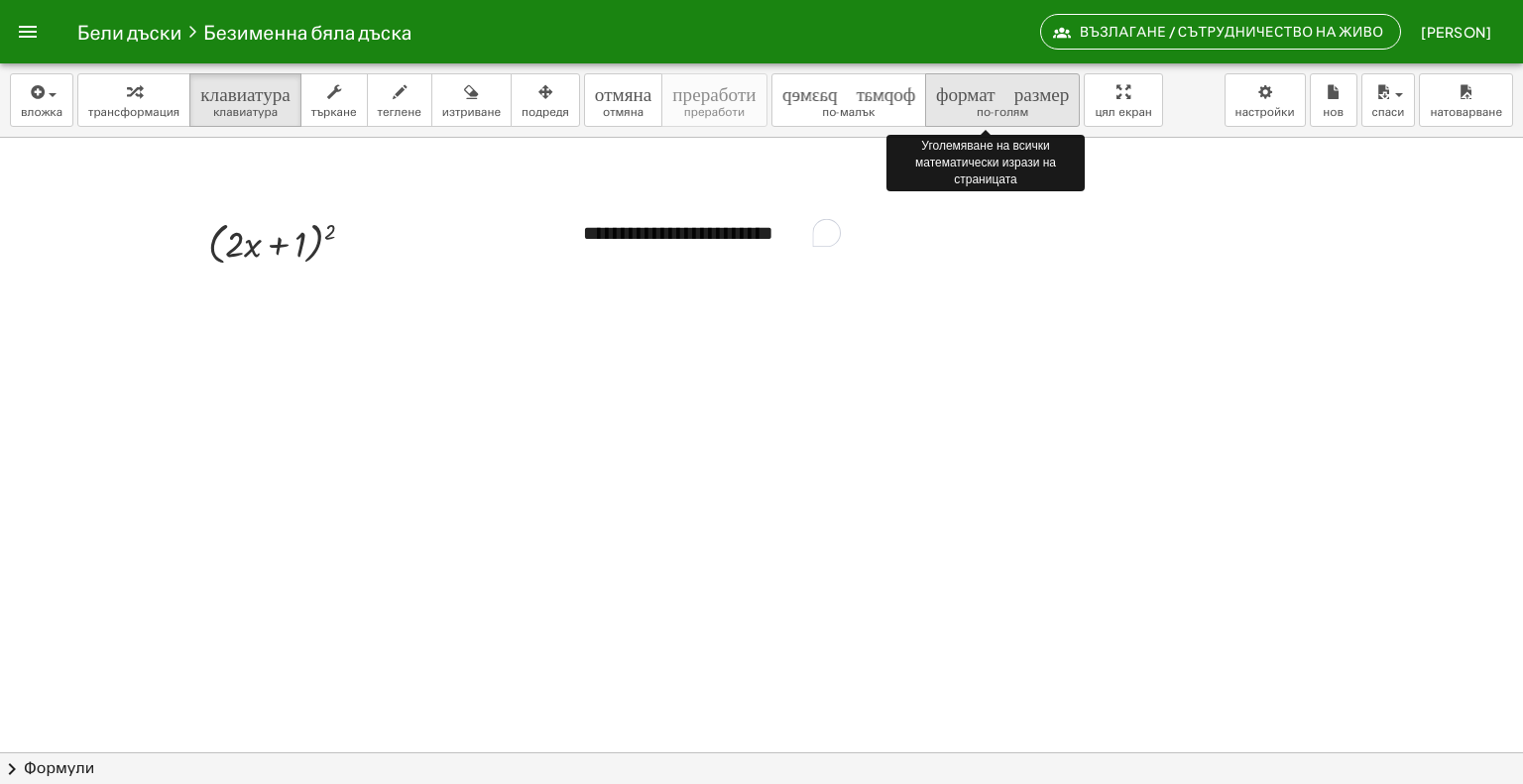 click on "формат_размер" at bounding box center (1002, 91) 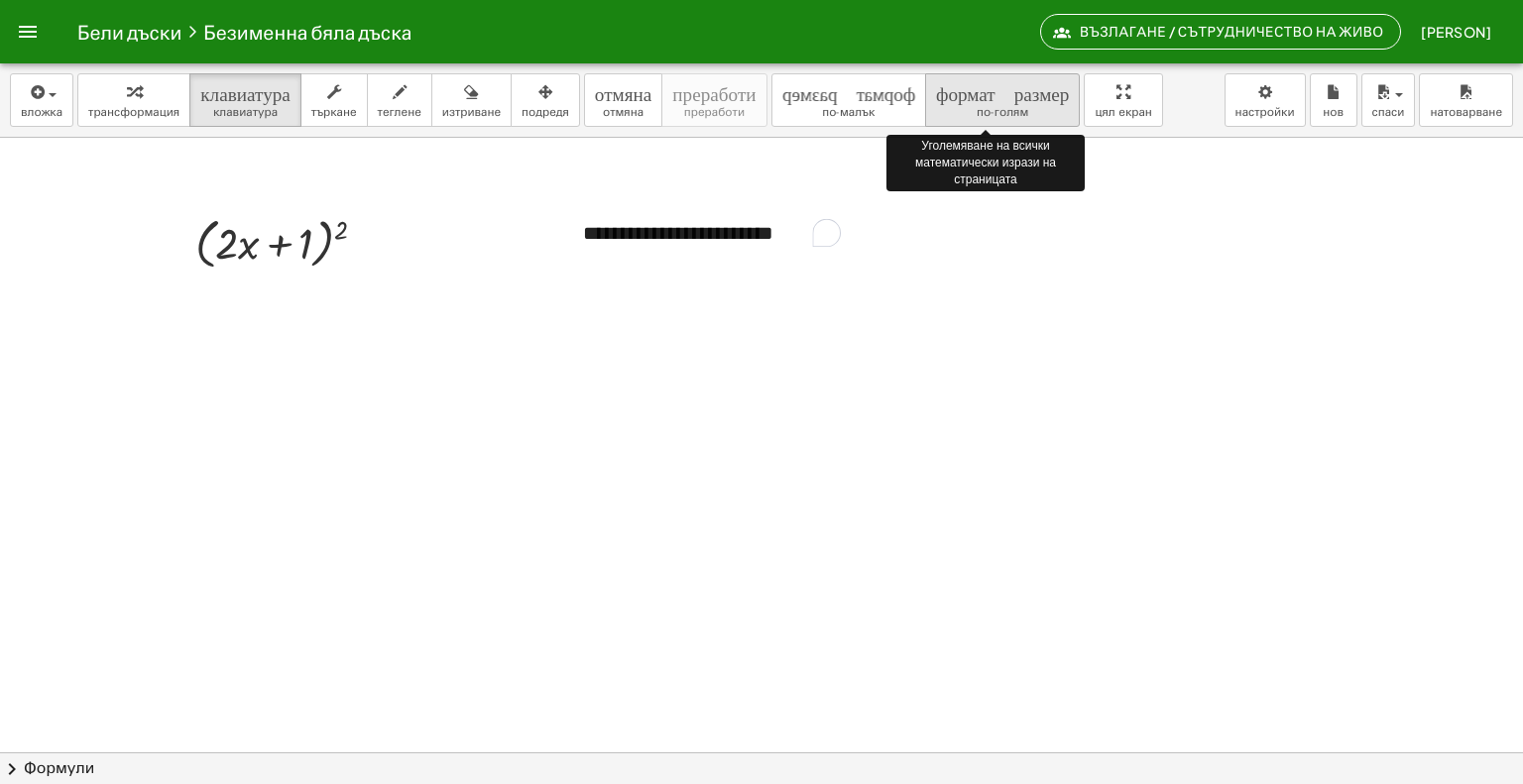 click on "формат_размер" at bounding box center [1002, 91] 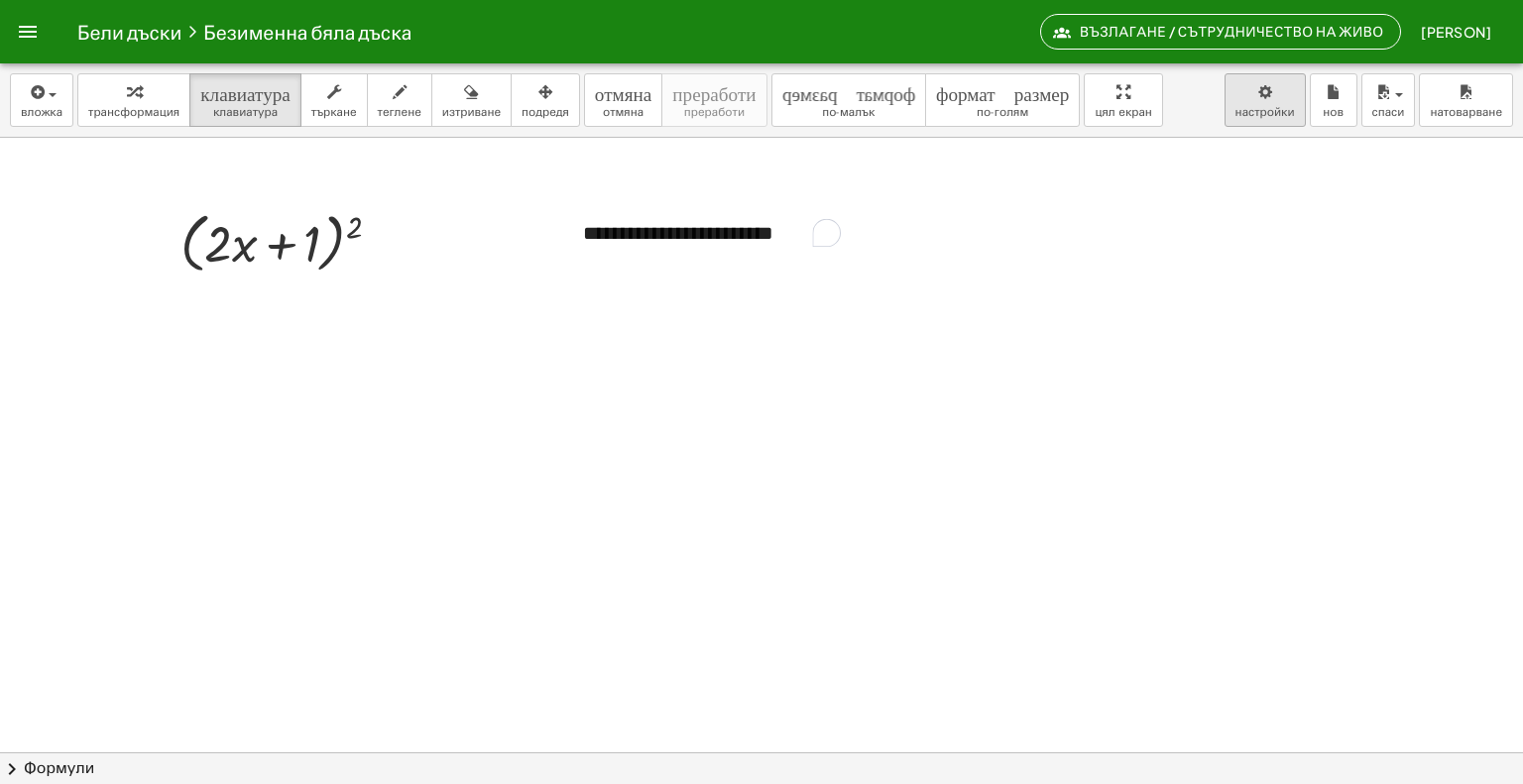 click on "Бели дъски     Безименна бяла дъска Възлагане / Сътрудничество на живо Валя Витковска Разбираеми математически  дейности Започнете Банка с дейности Възложена работа Класове Бели дъски Премиум! Референция Профил   вложка изберете едно: Математически израз Функция Текст Видео в YouTube Графично представяне Геометрия Геометрия 3D трансформация клавиатура клавиатура търкане теглене изтриване подредя отмяна отмяна преработи преработи формат_размер по-малък формат_размер по-голям цял екран натоварване   спаси нов настройки ( + · 2 · x + 1 ) 2 - + × chevron_right +" at bounding box center [762, 447] 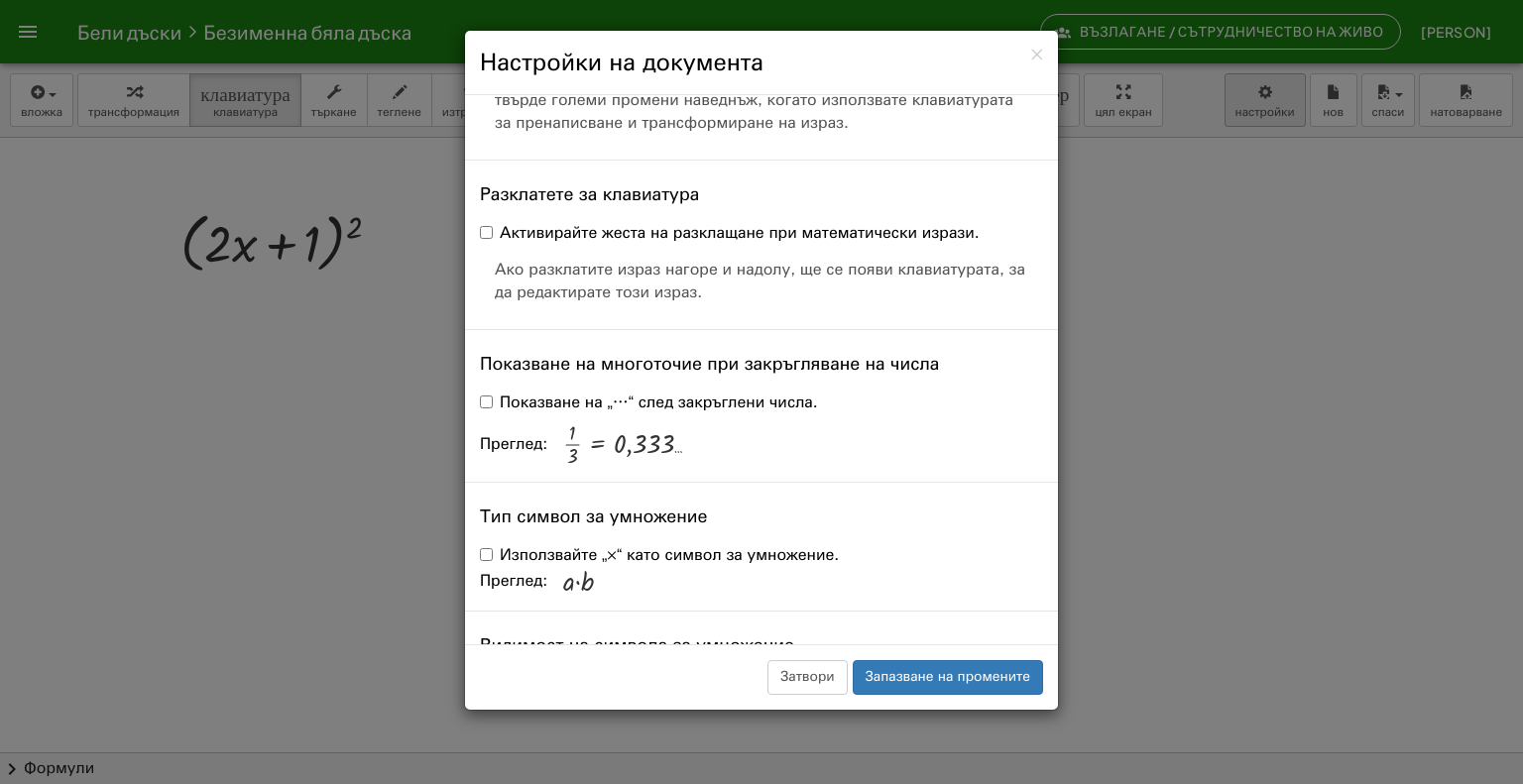 scroll, scrollTop: 4845, scrollLeft: 0, axis: vertical 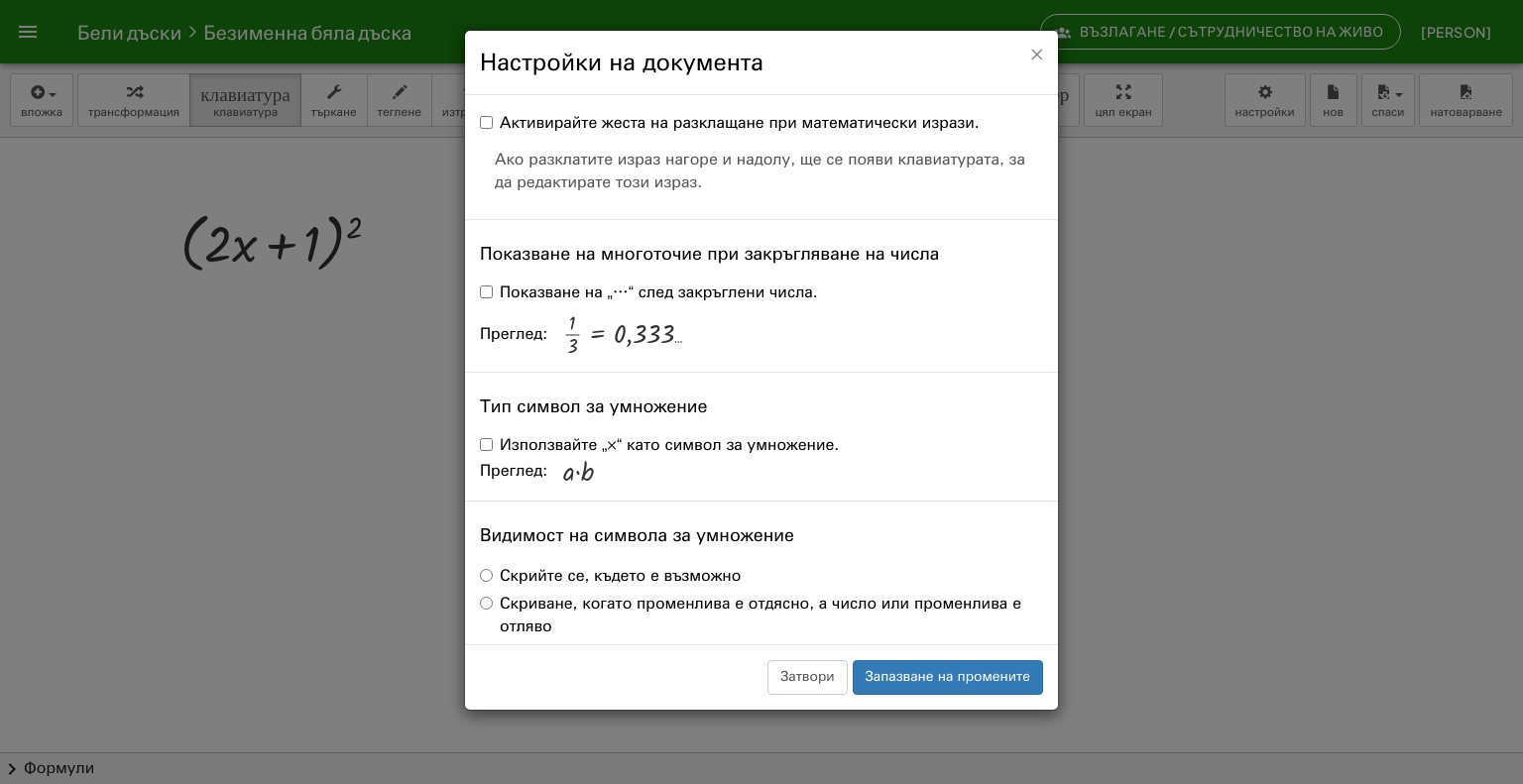 click on "×" at bounding box center (1036, 54) 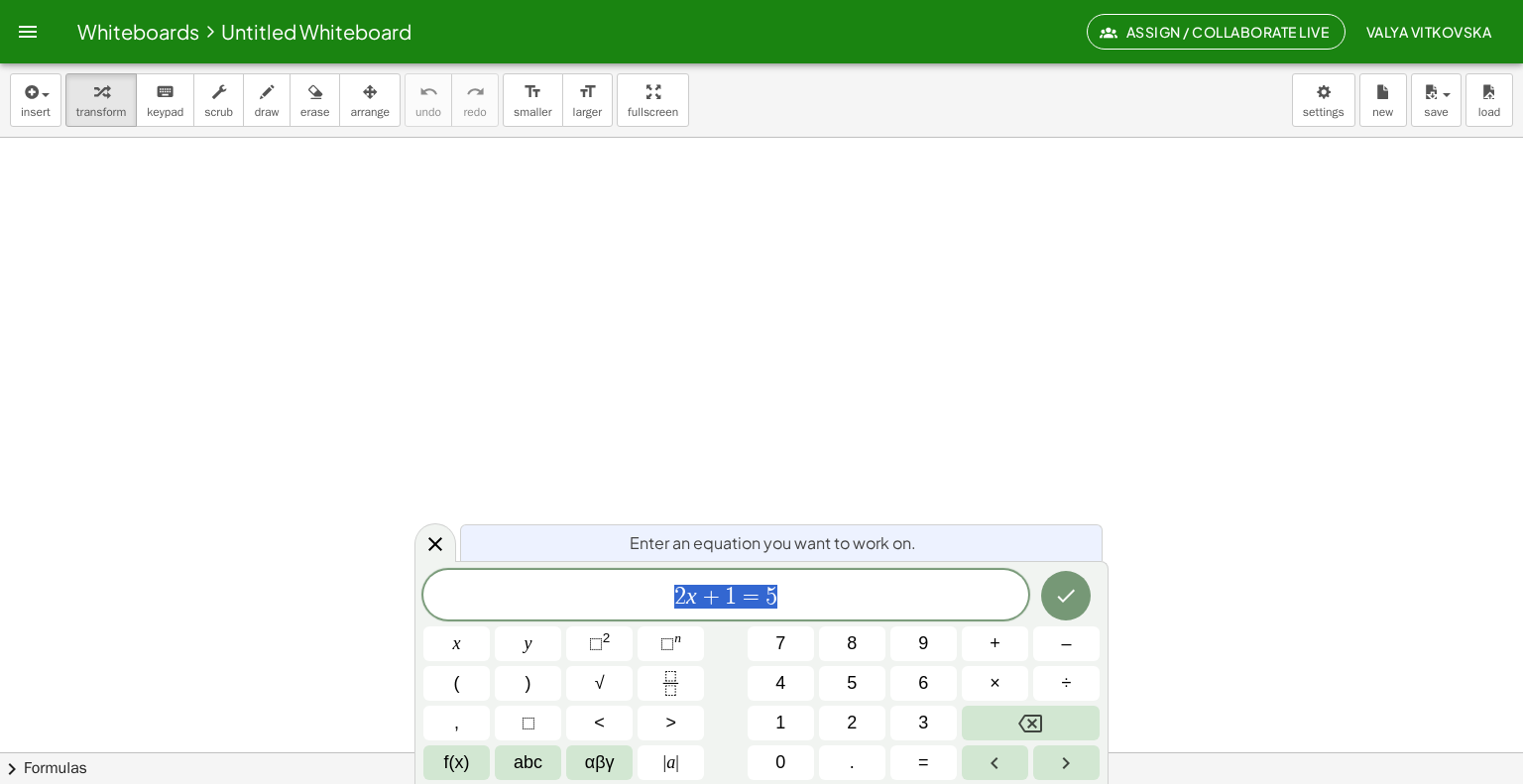 scroll, scrollTop: 0, scrollLeft: 0, axis: both 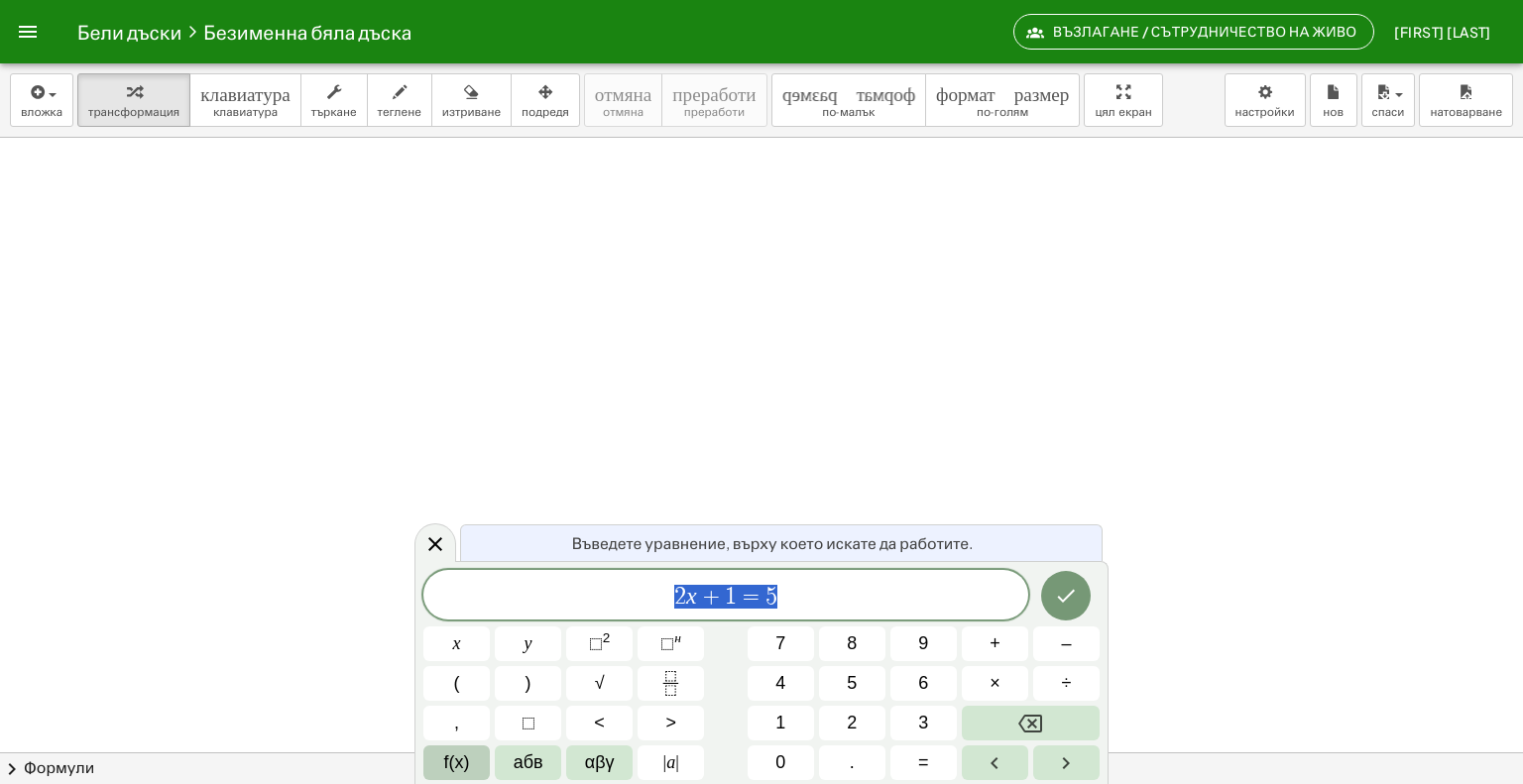 click on "f(x)" at bounding box center [457, 762] 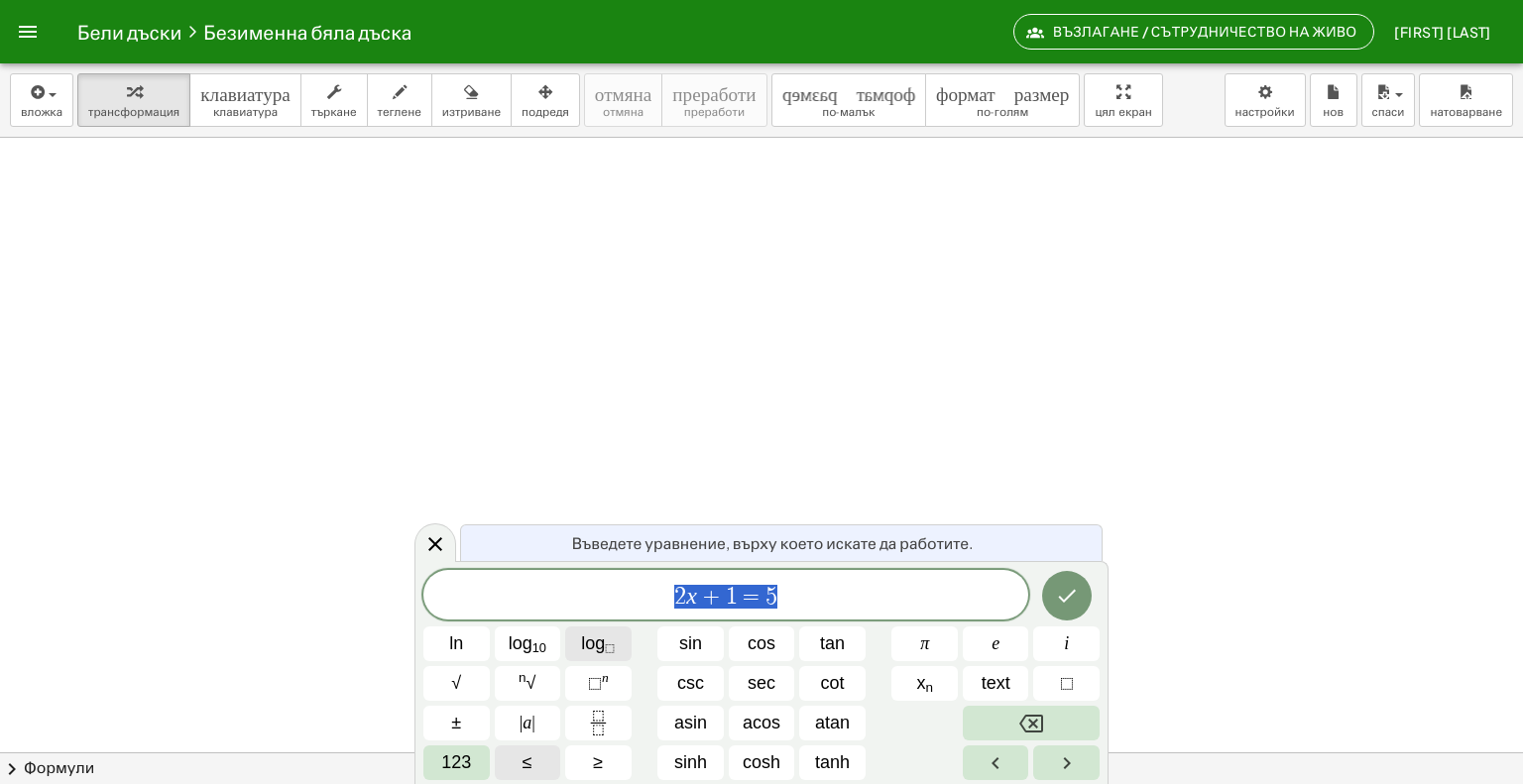click on "log ⬚" 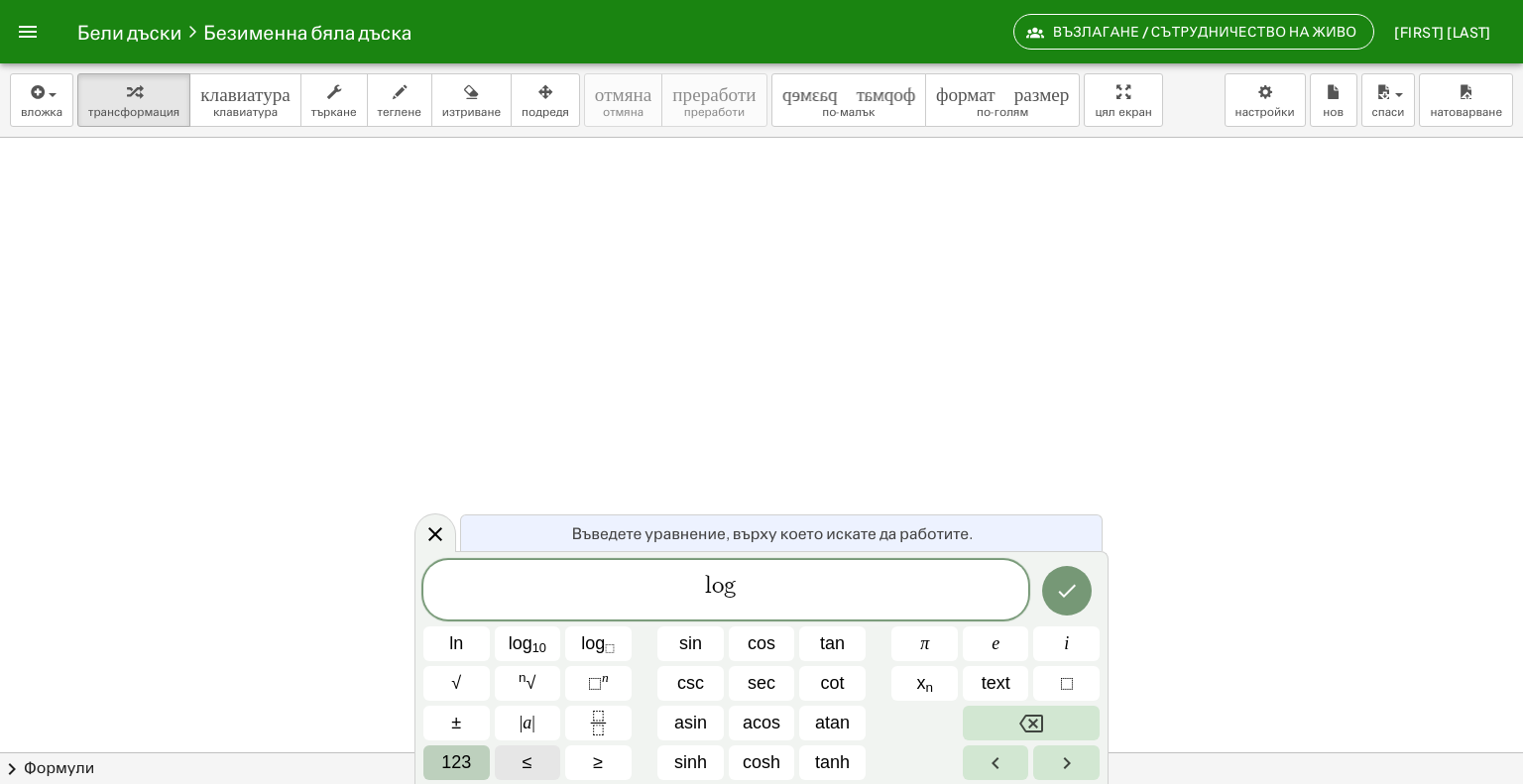 click on "123" at bounding box center (456, 762) 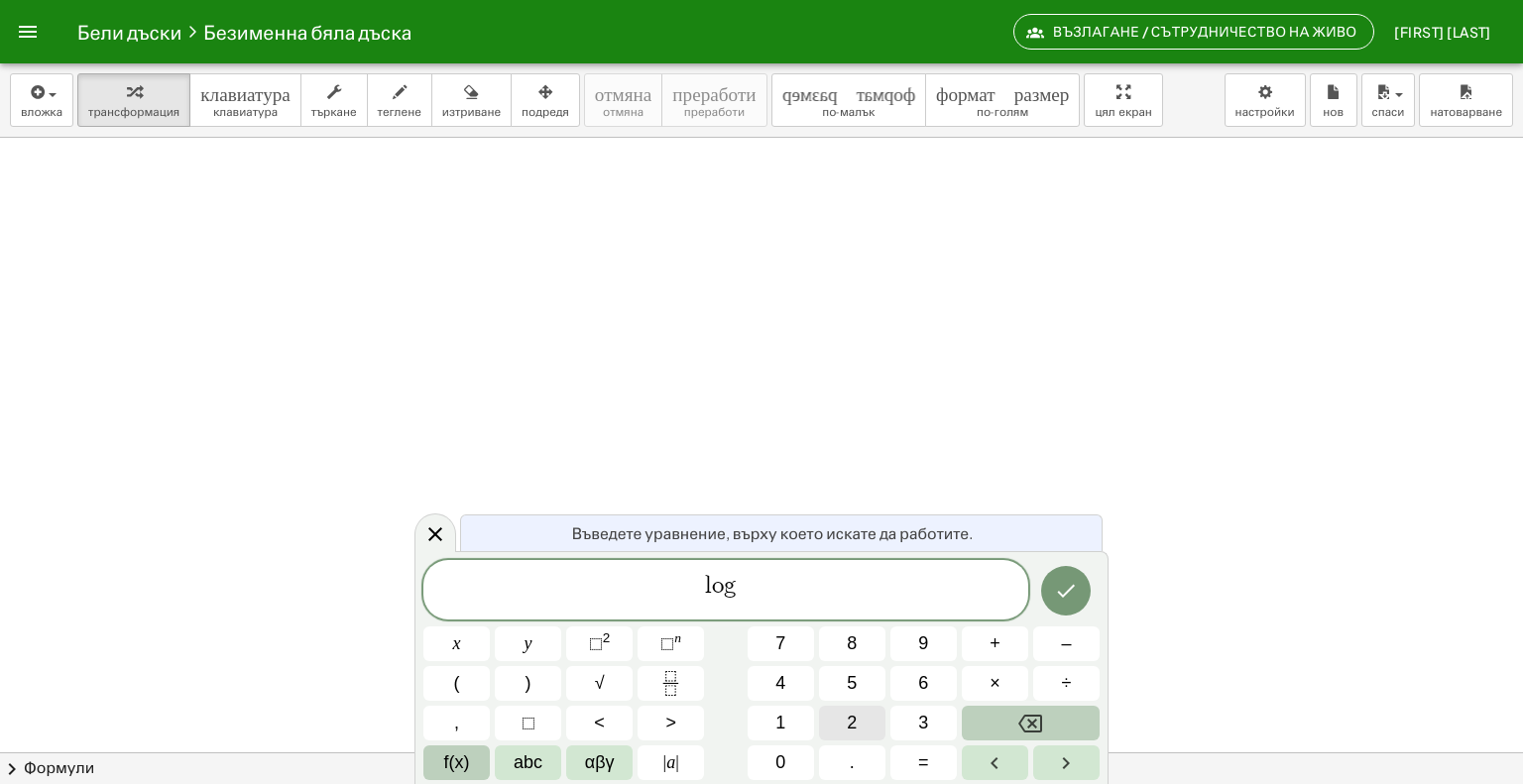 click on "2" at bounding box center [852, 723] 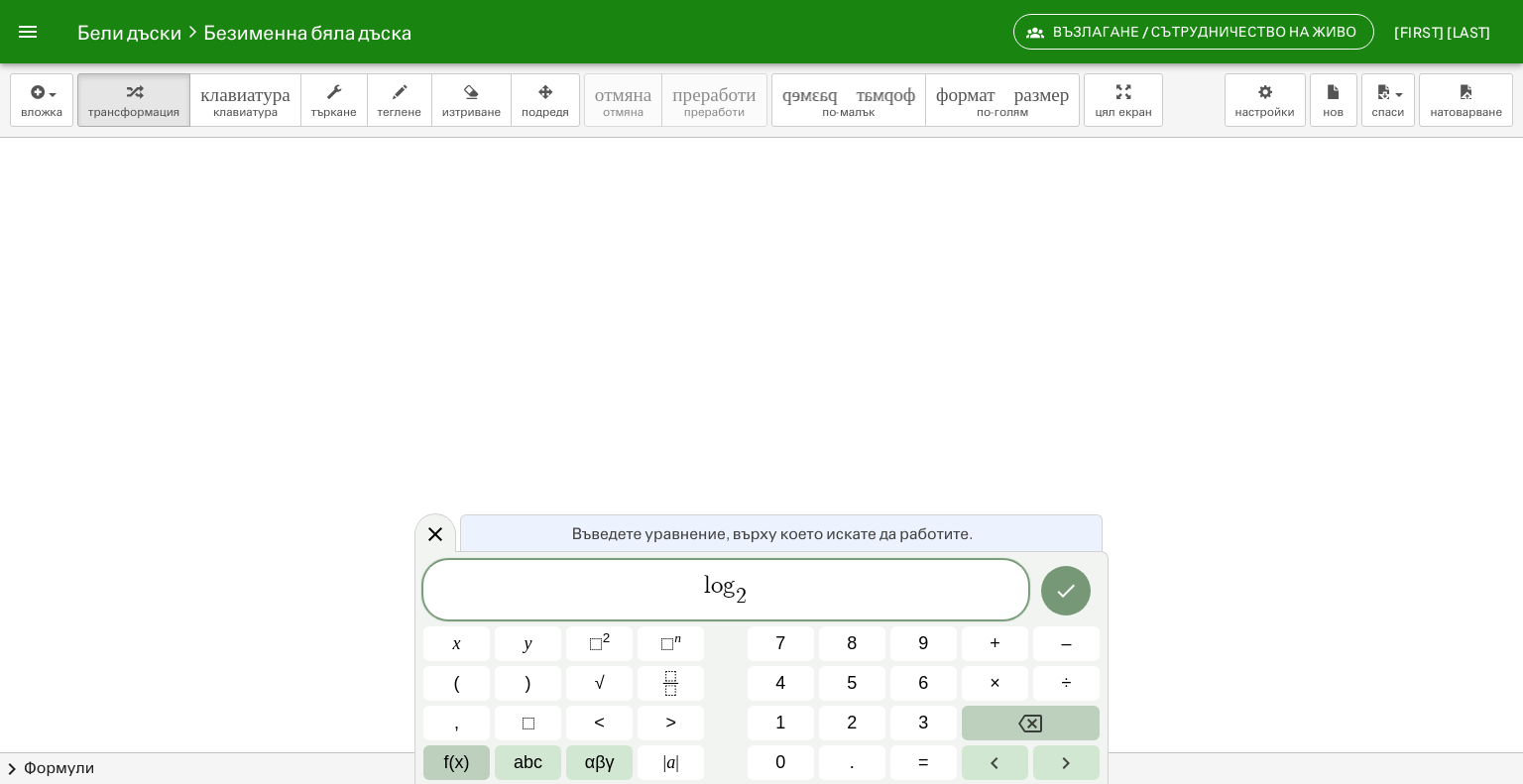 click on "l o g 2 ​ ​" at bounding box center [726, 591] 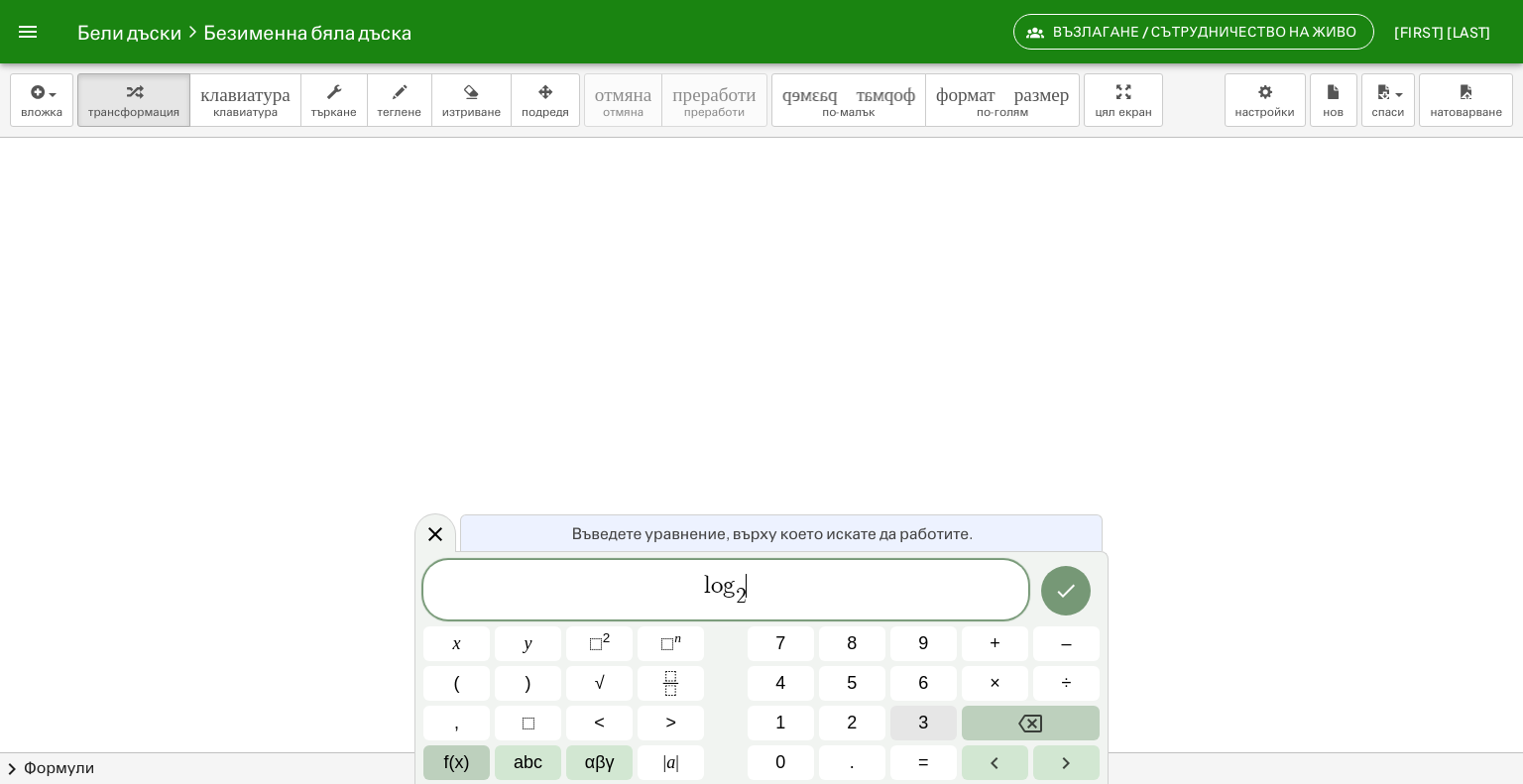 click on "3" at bounding box center (923, 723) 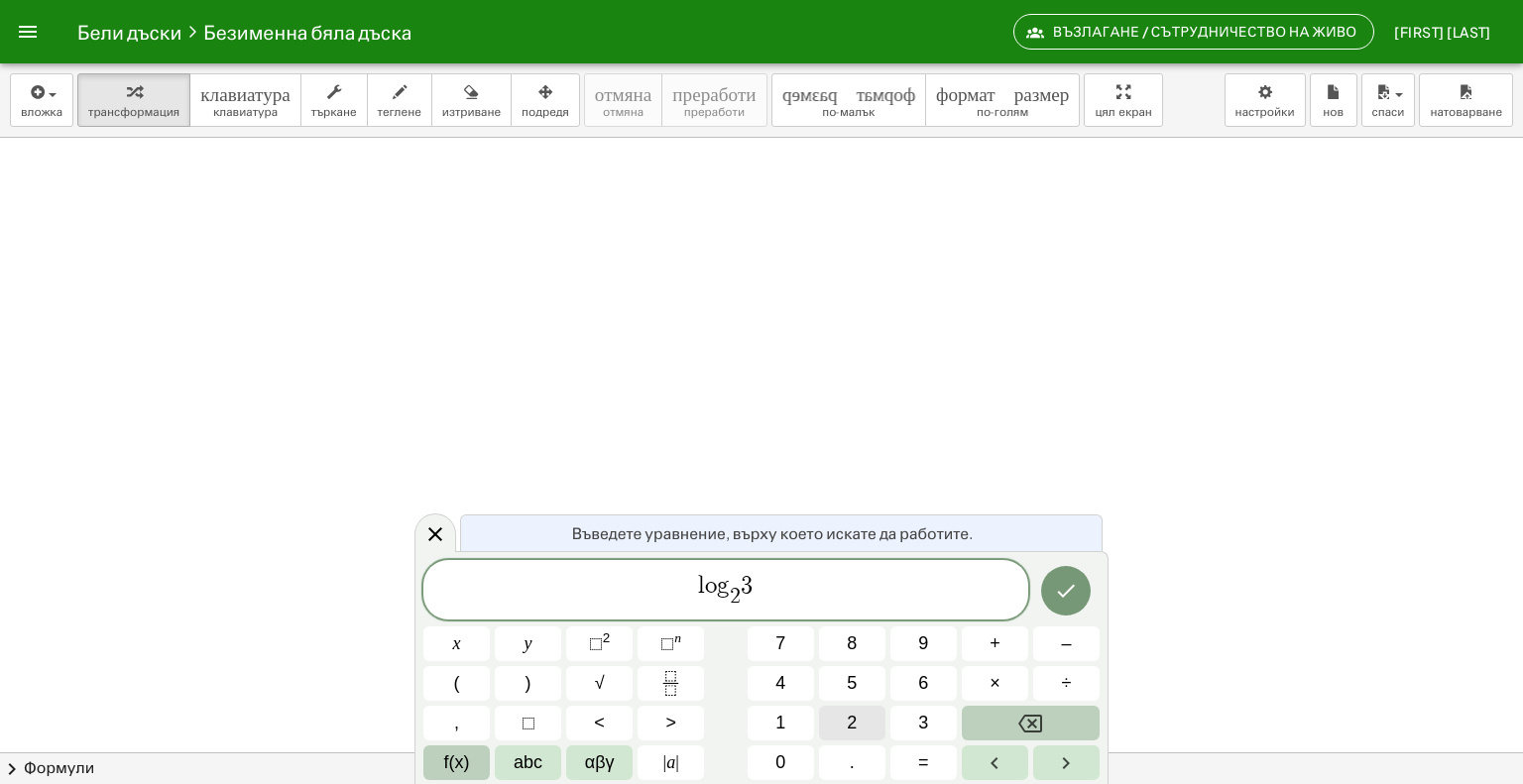 click on "2" at bounding box center (852, 723) 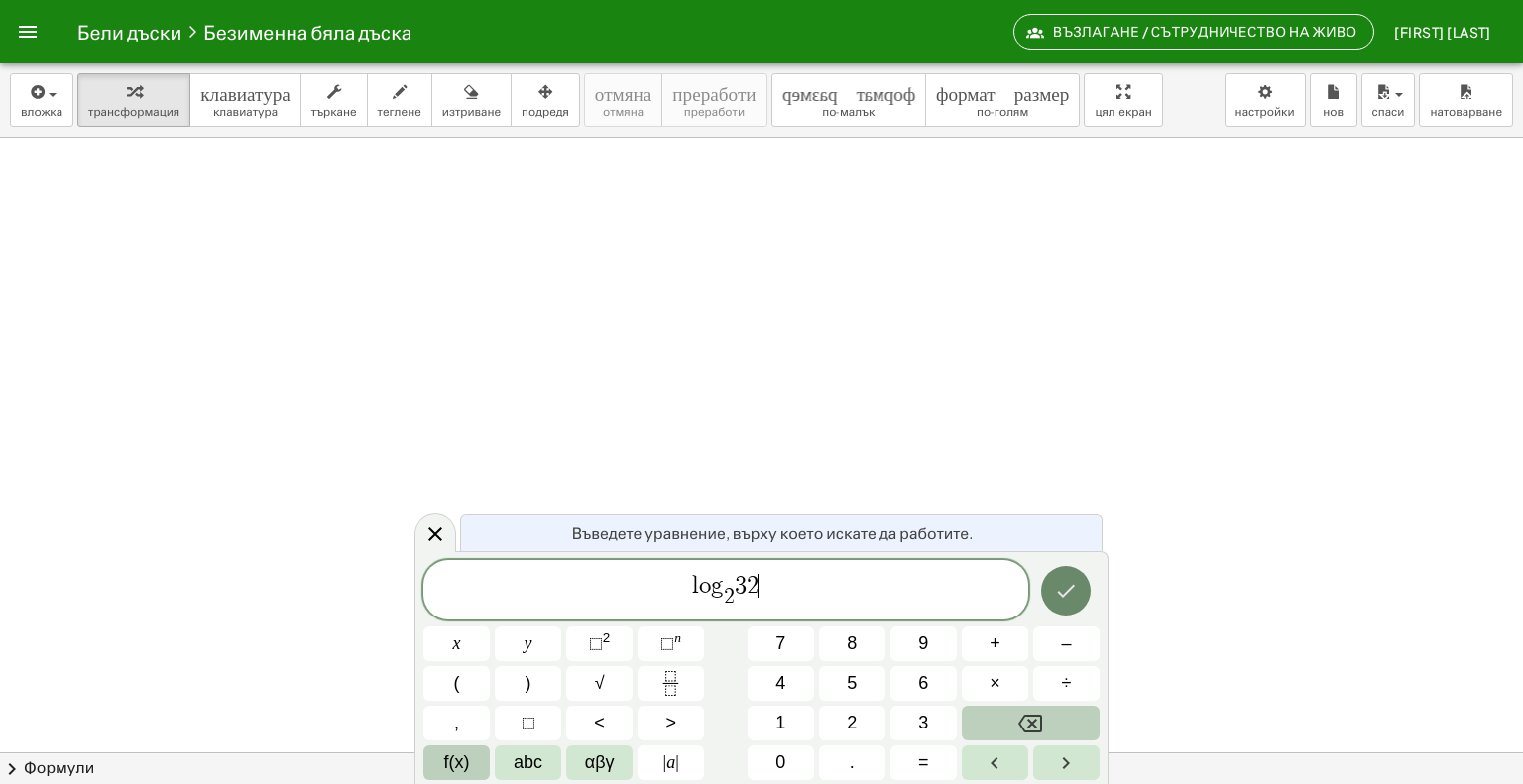 click 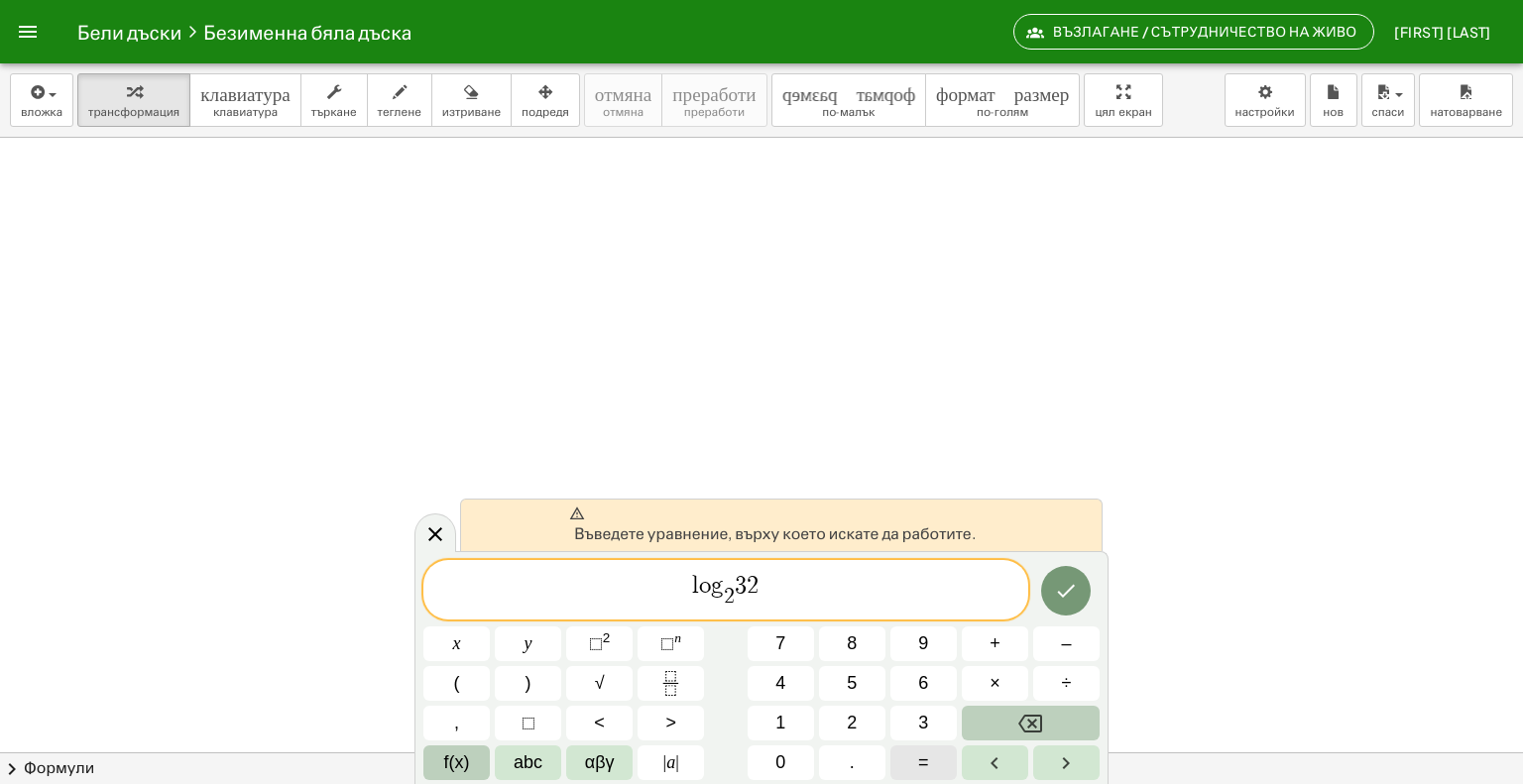click on "=" at bounding box center [923, 762] 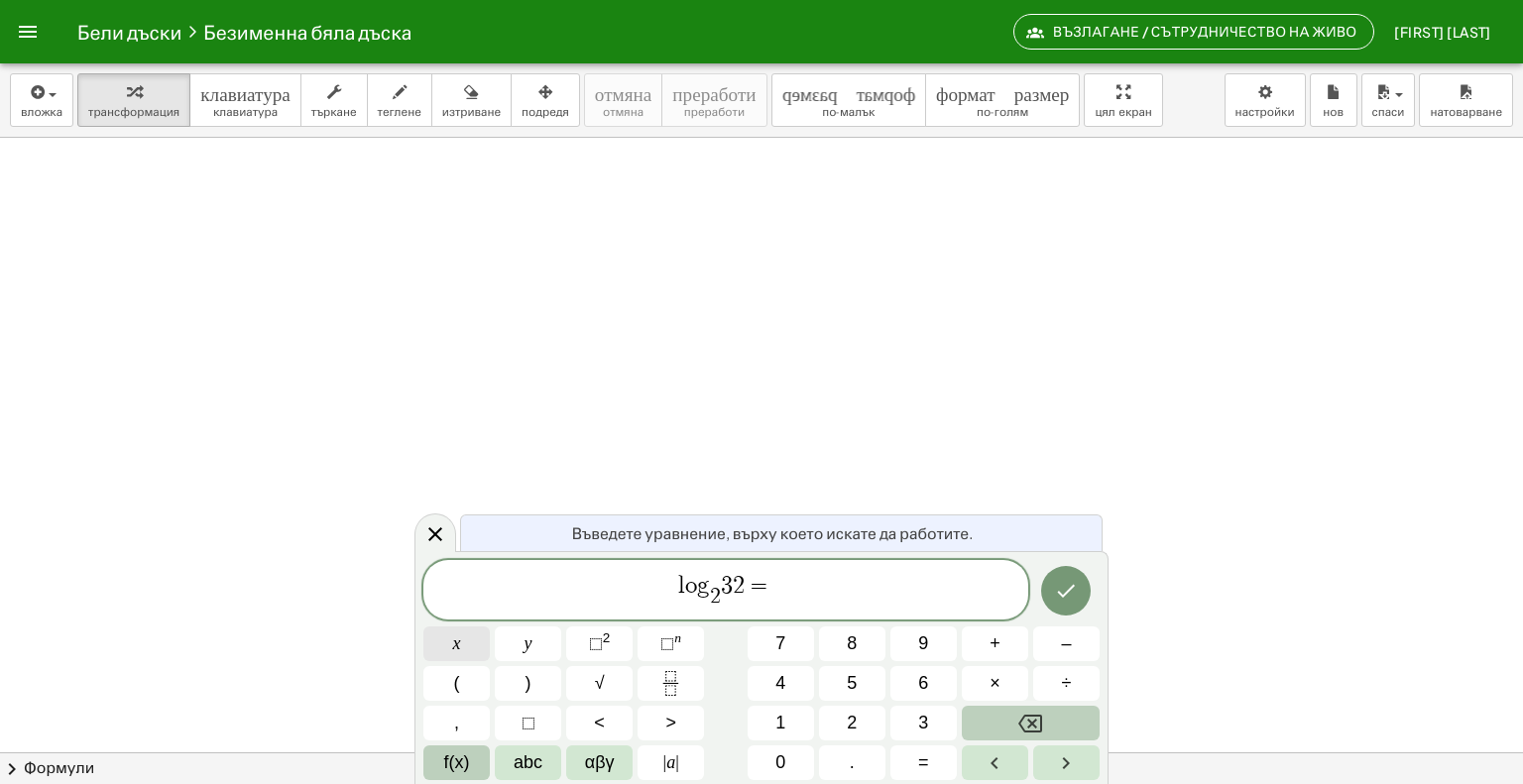 click on "x" at bounding box center (457, 643) 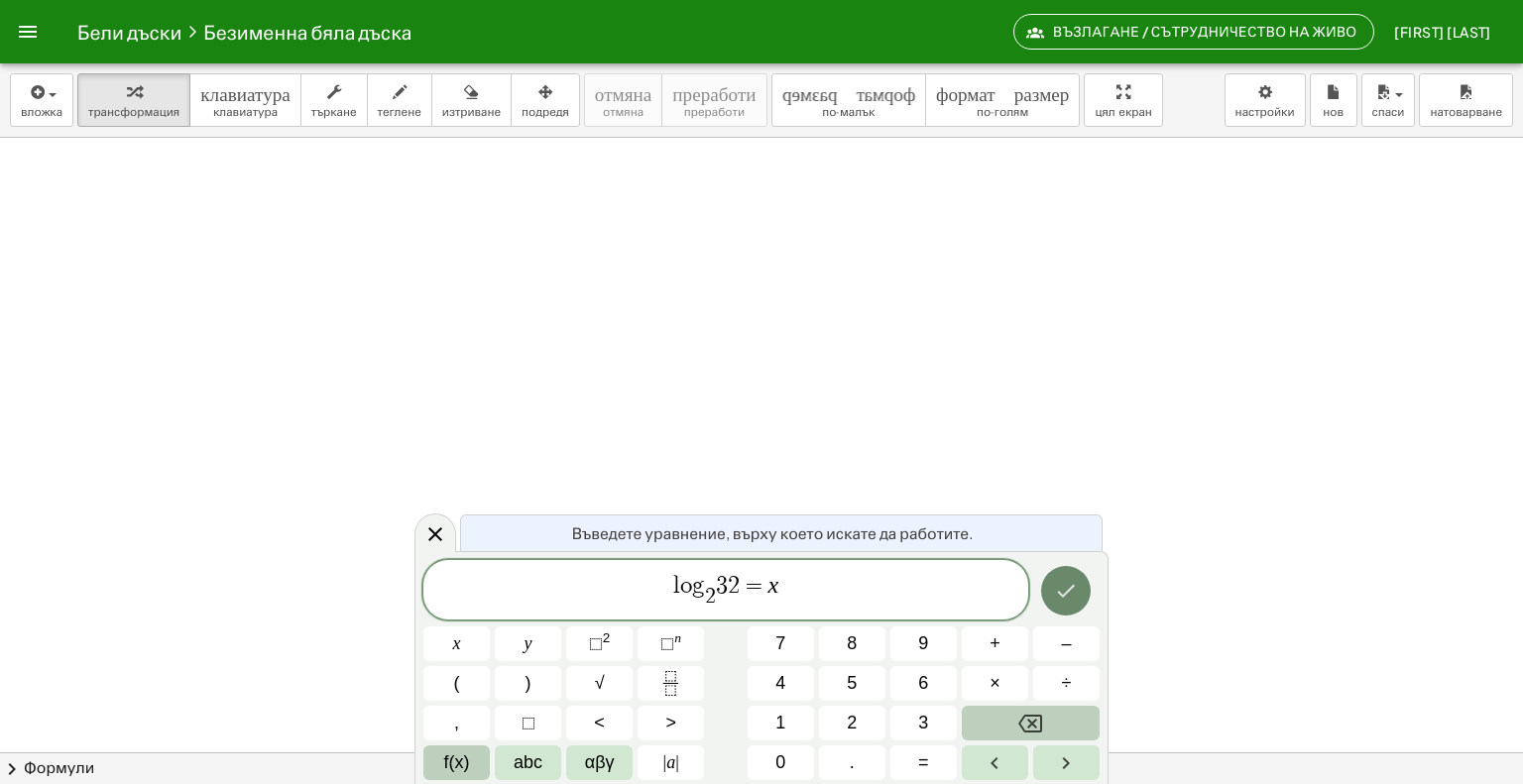 click 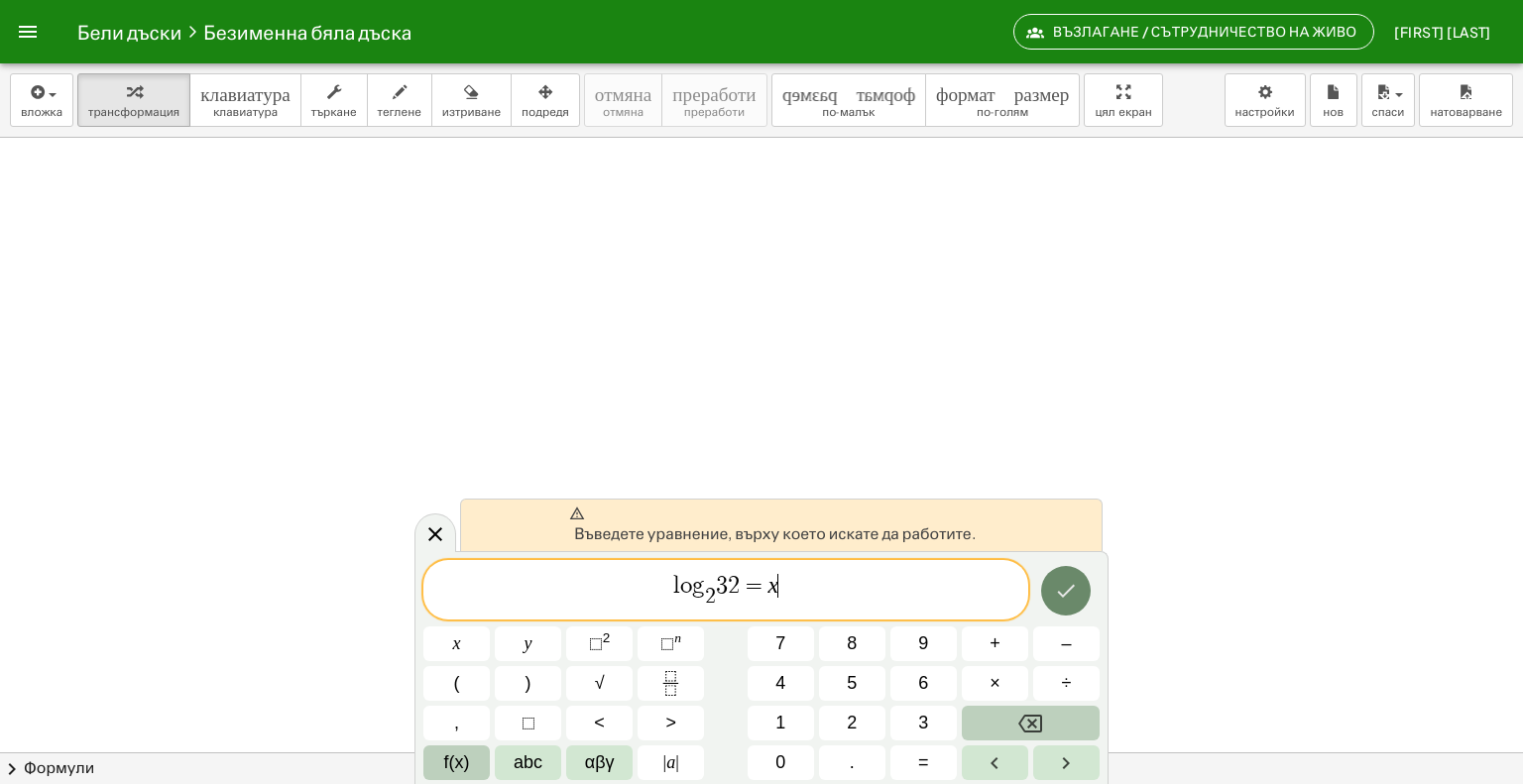 click at bounding box center [1066, 591] 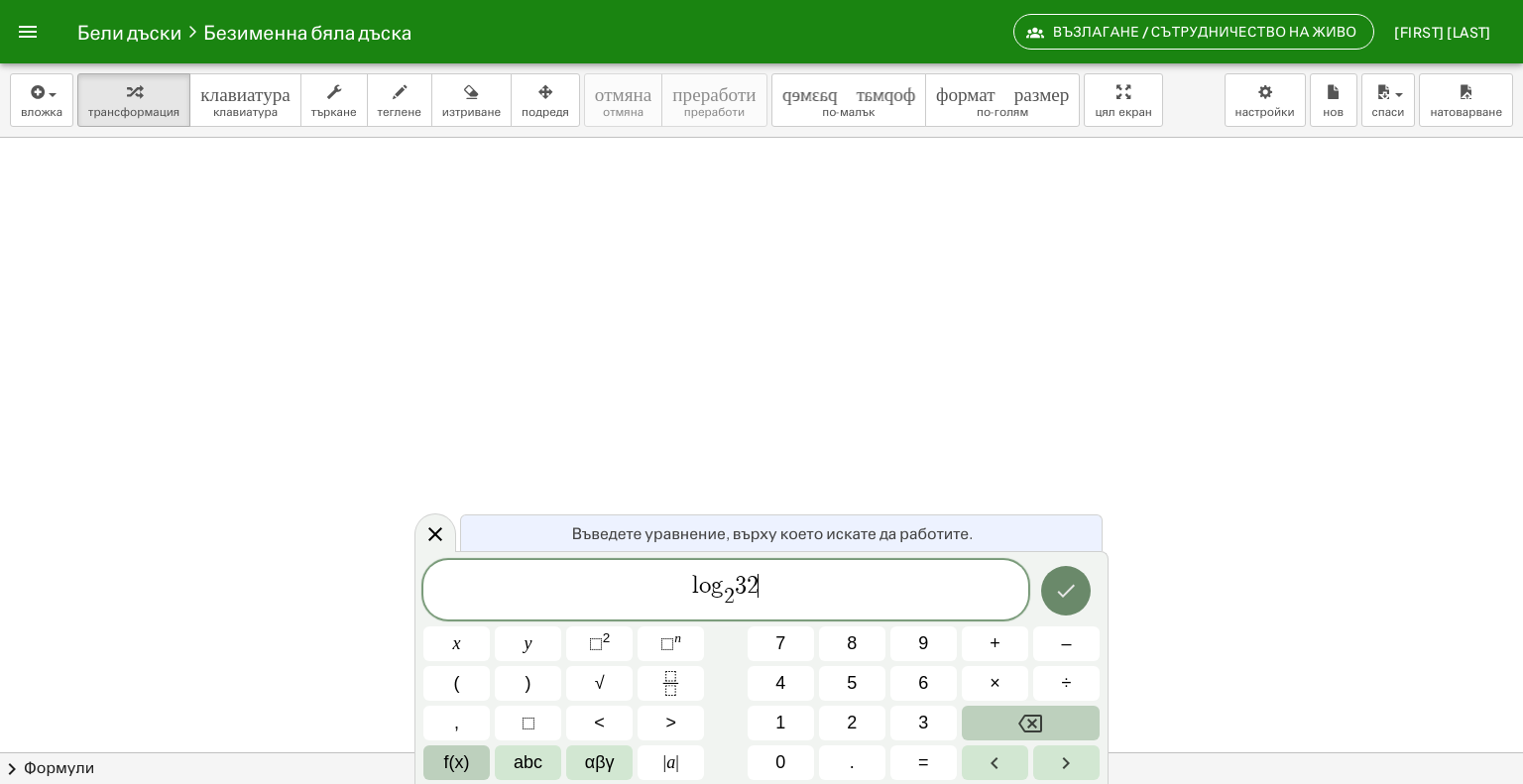 click 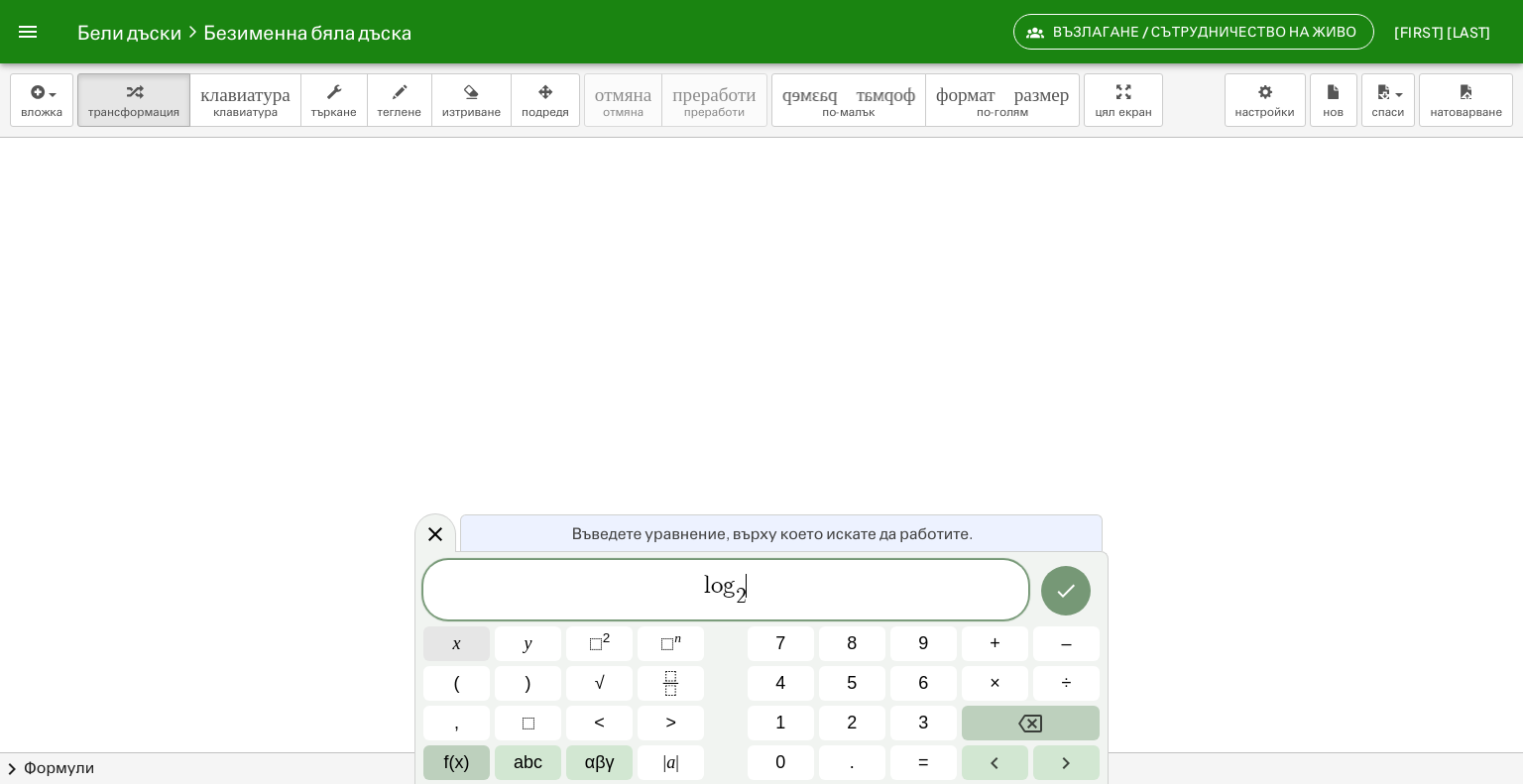 click on "x" at bounding box center [457, 643] 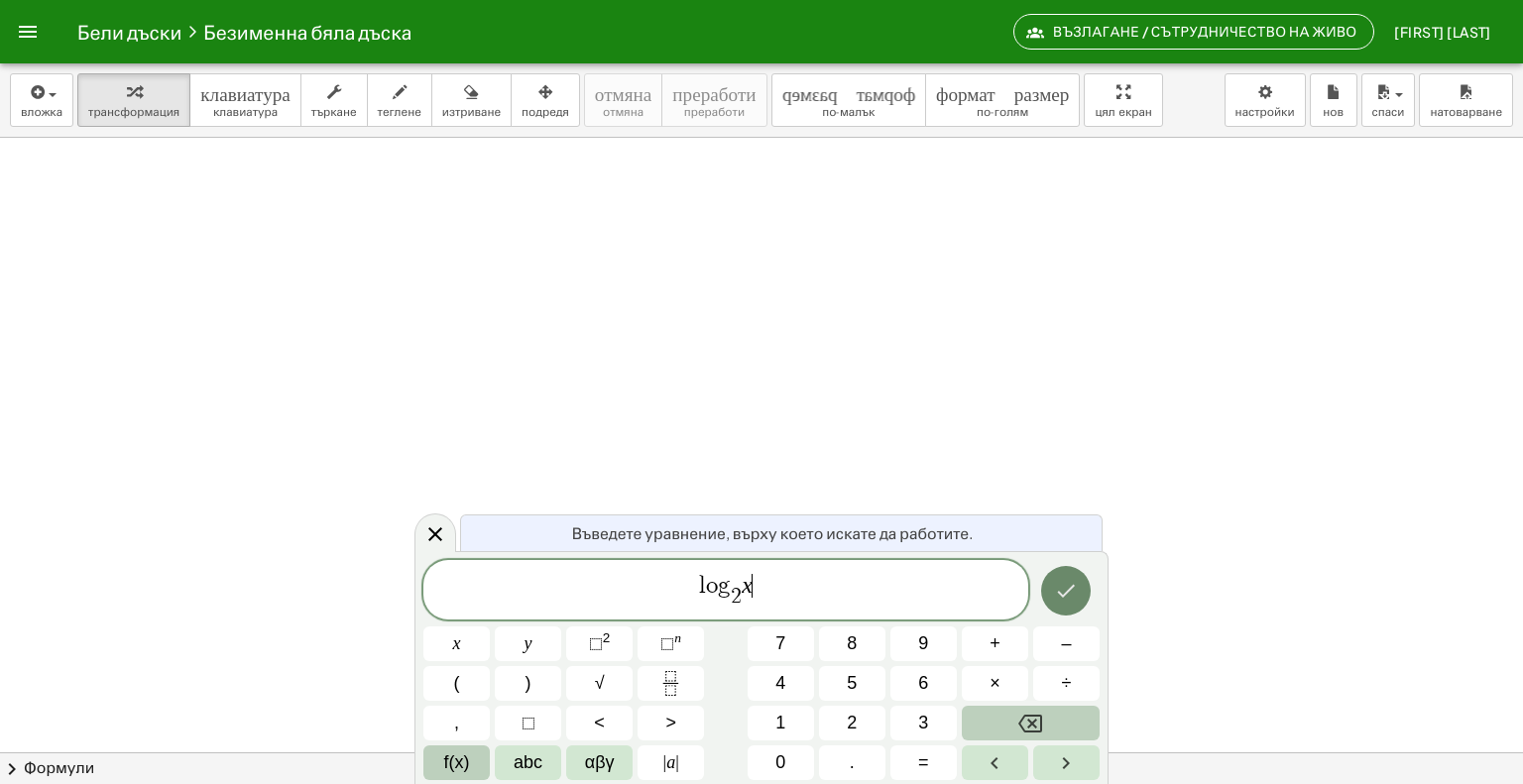 click 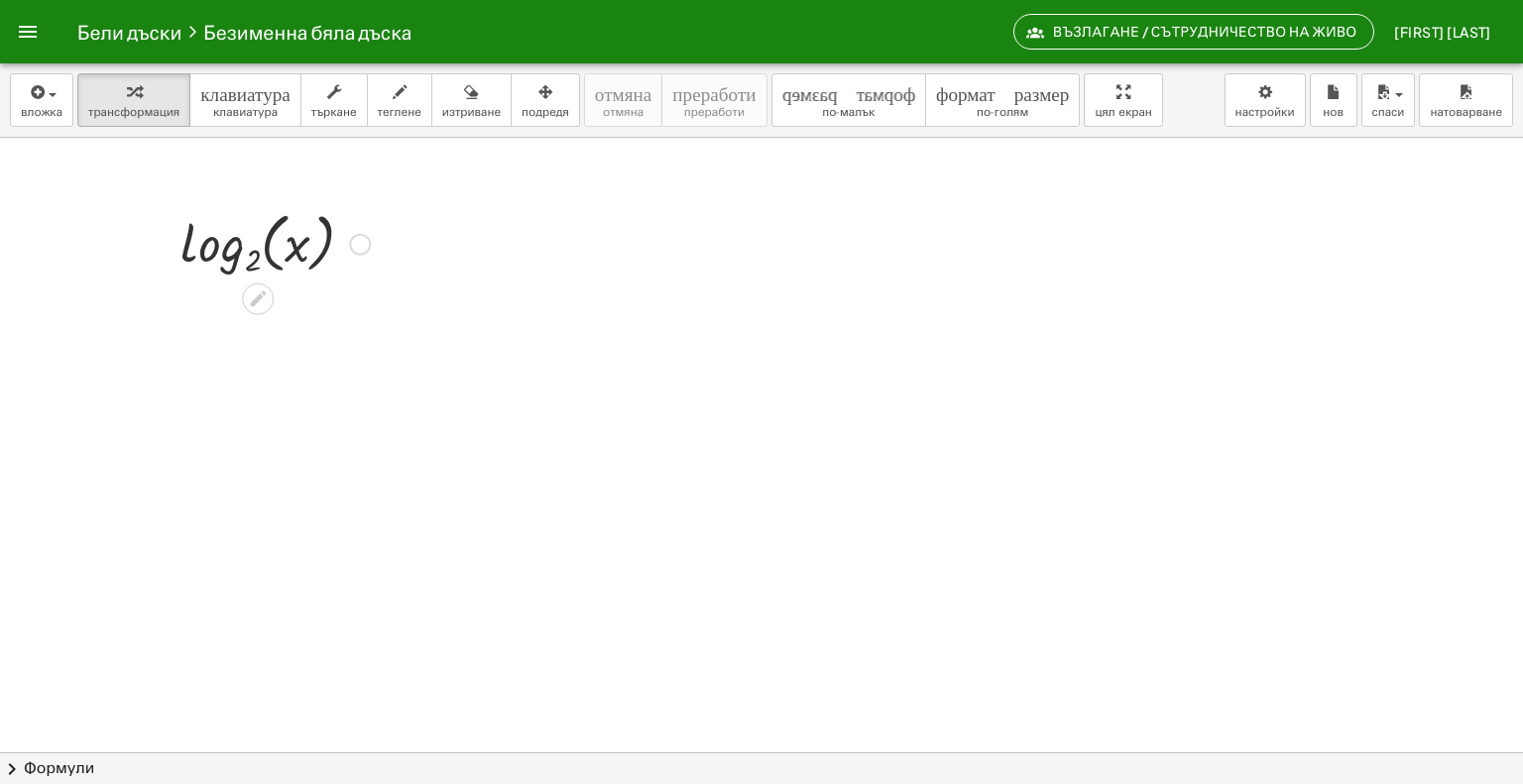 click at bounding box center (275, 242) 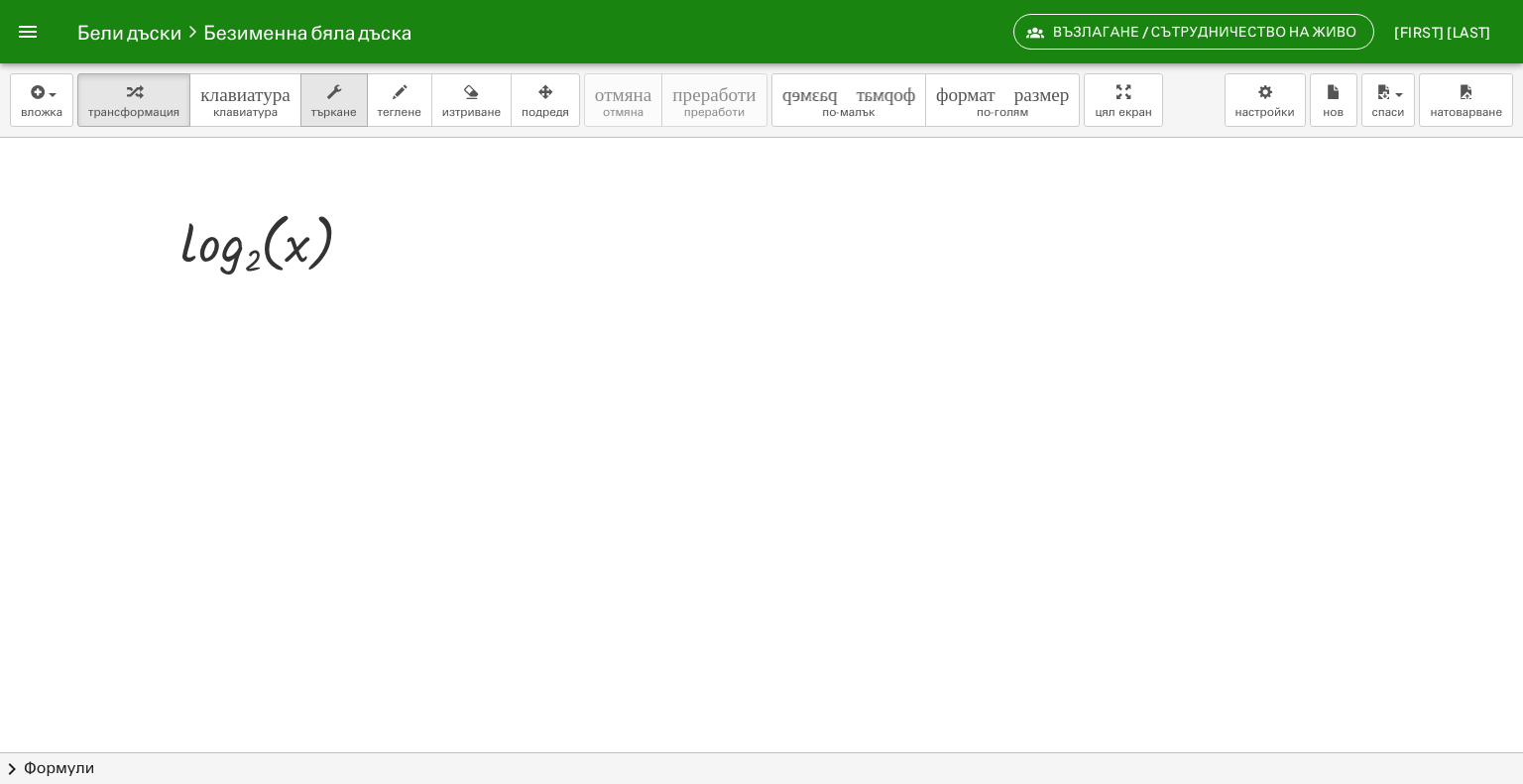 click at bounding box center (334, 92) 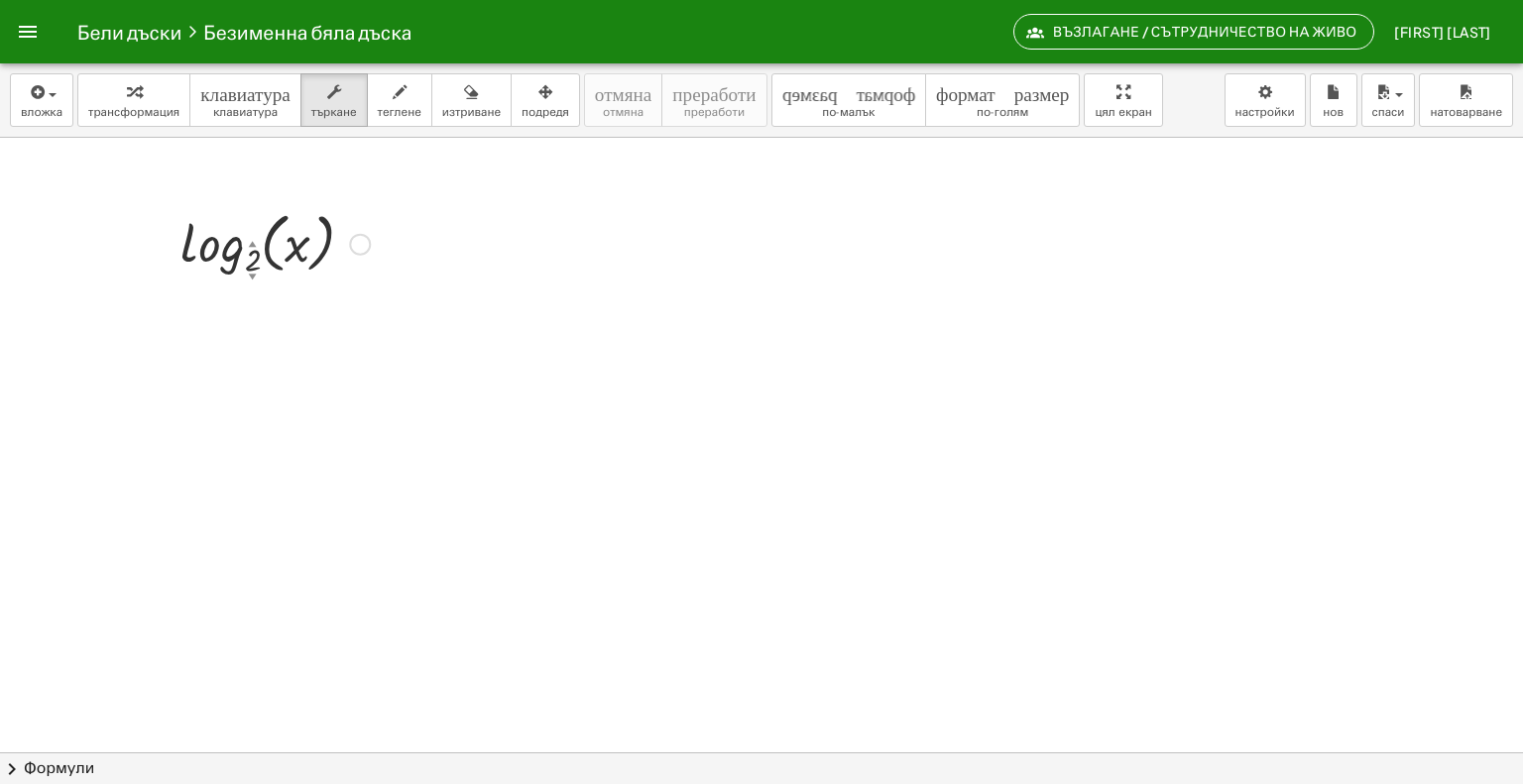 click on "▲" at bounding box center [253, 244] 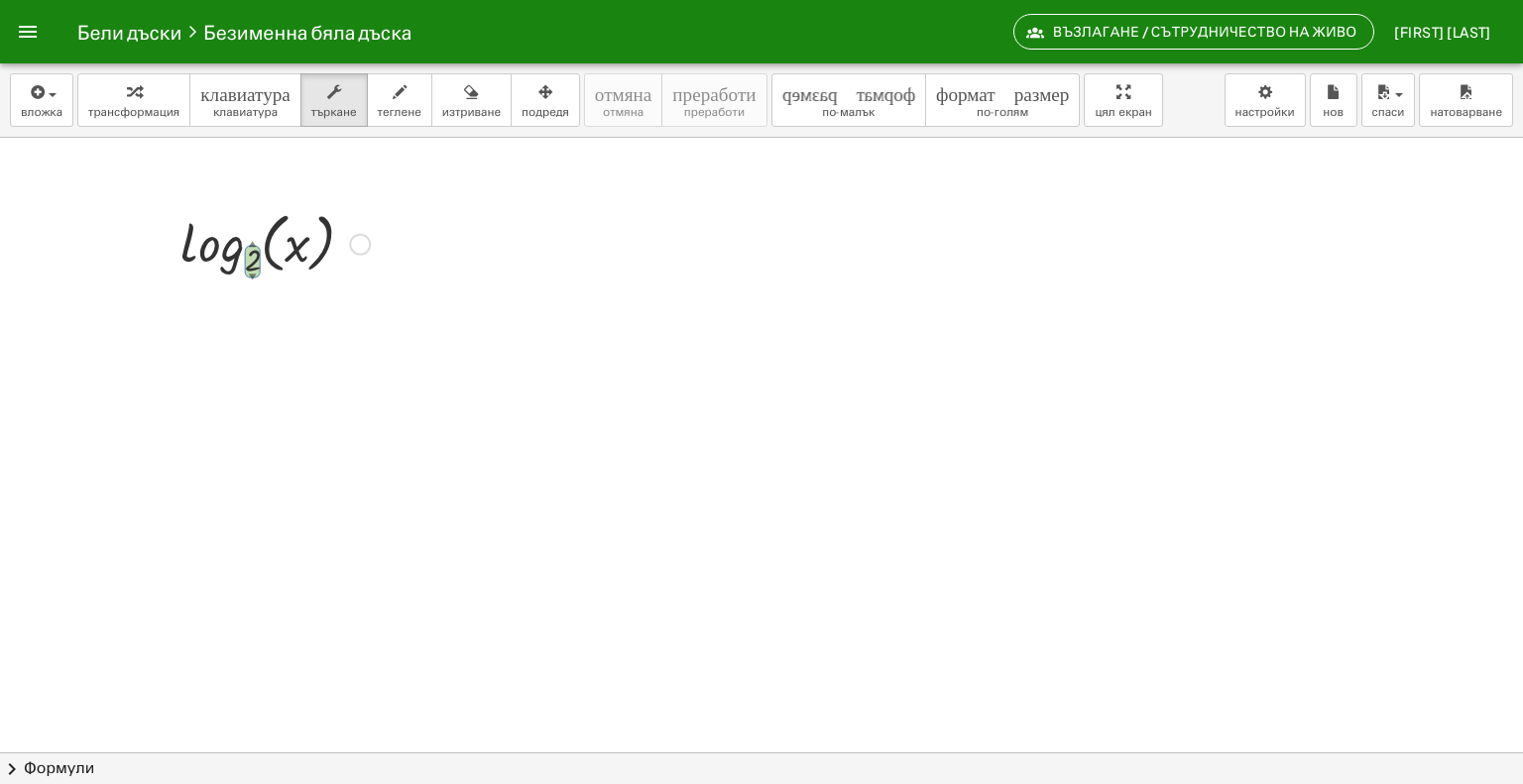 click on "▲" at bounding box center (253, 244) 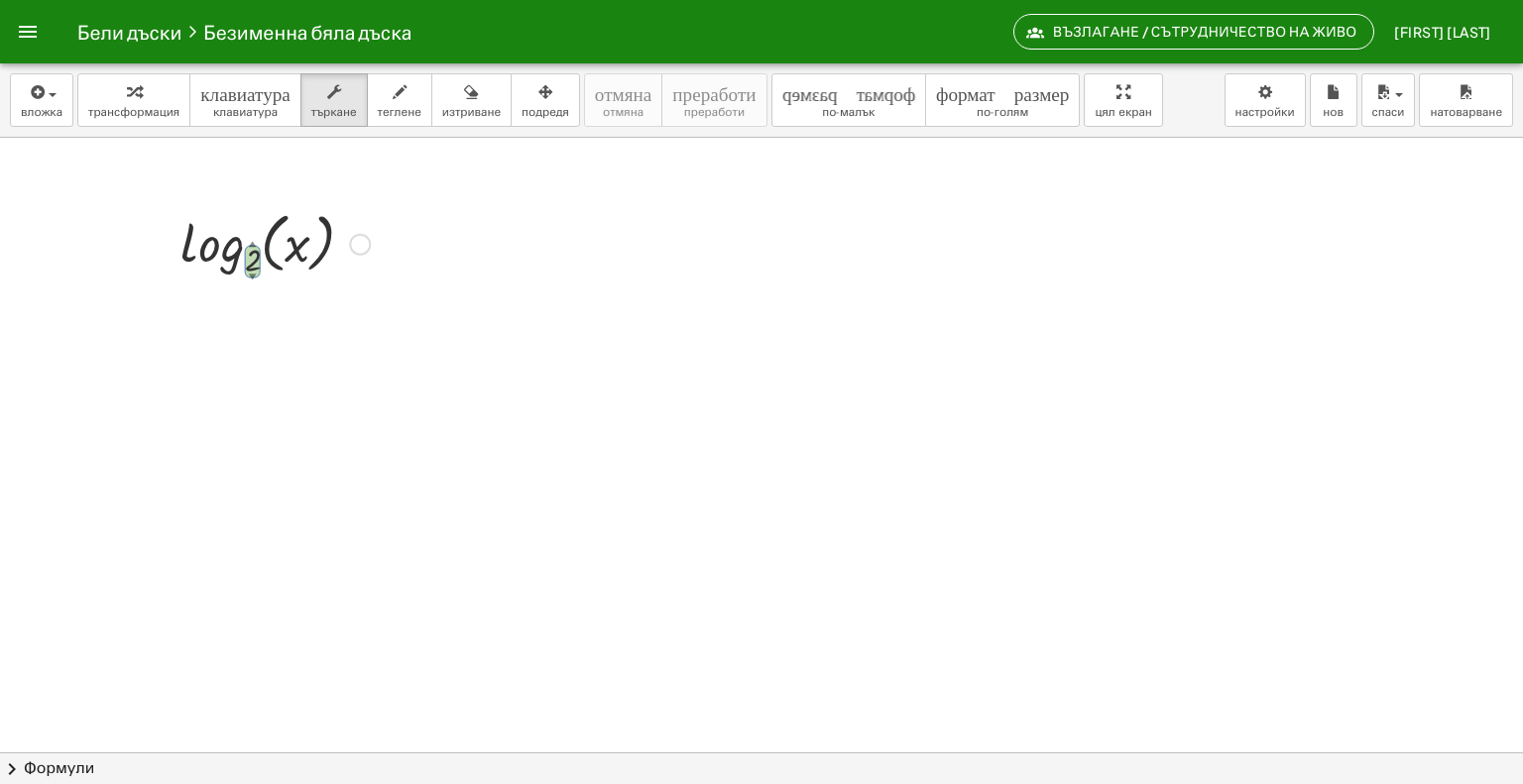 click on "▲" at bounding box center [253, 244] 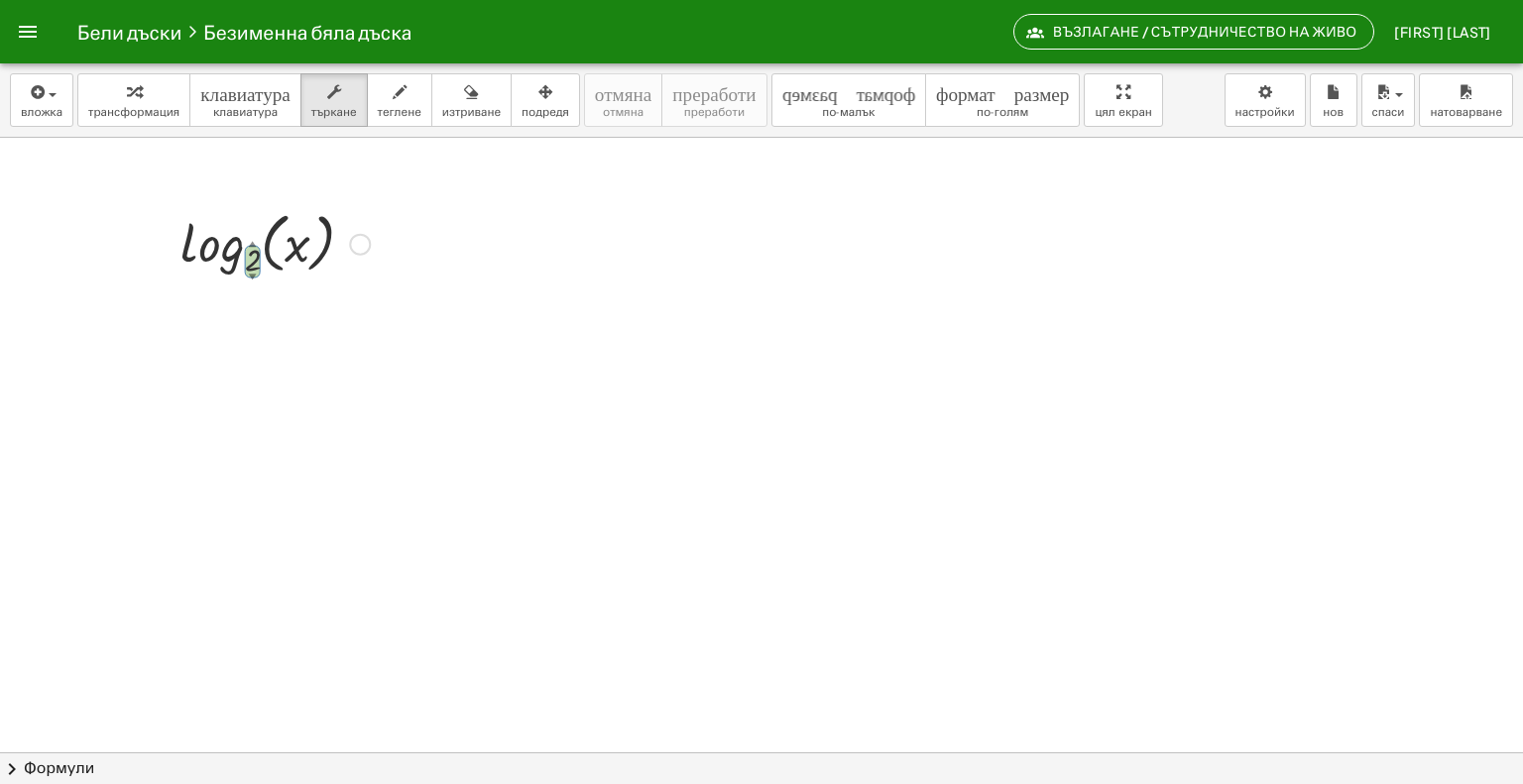 click on "▲" at bounding box center [253, 244] 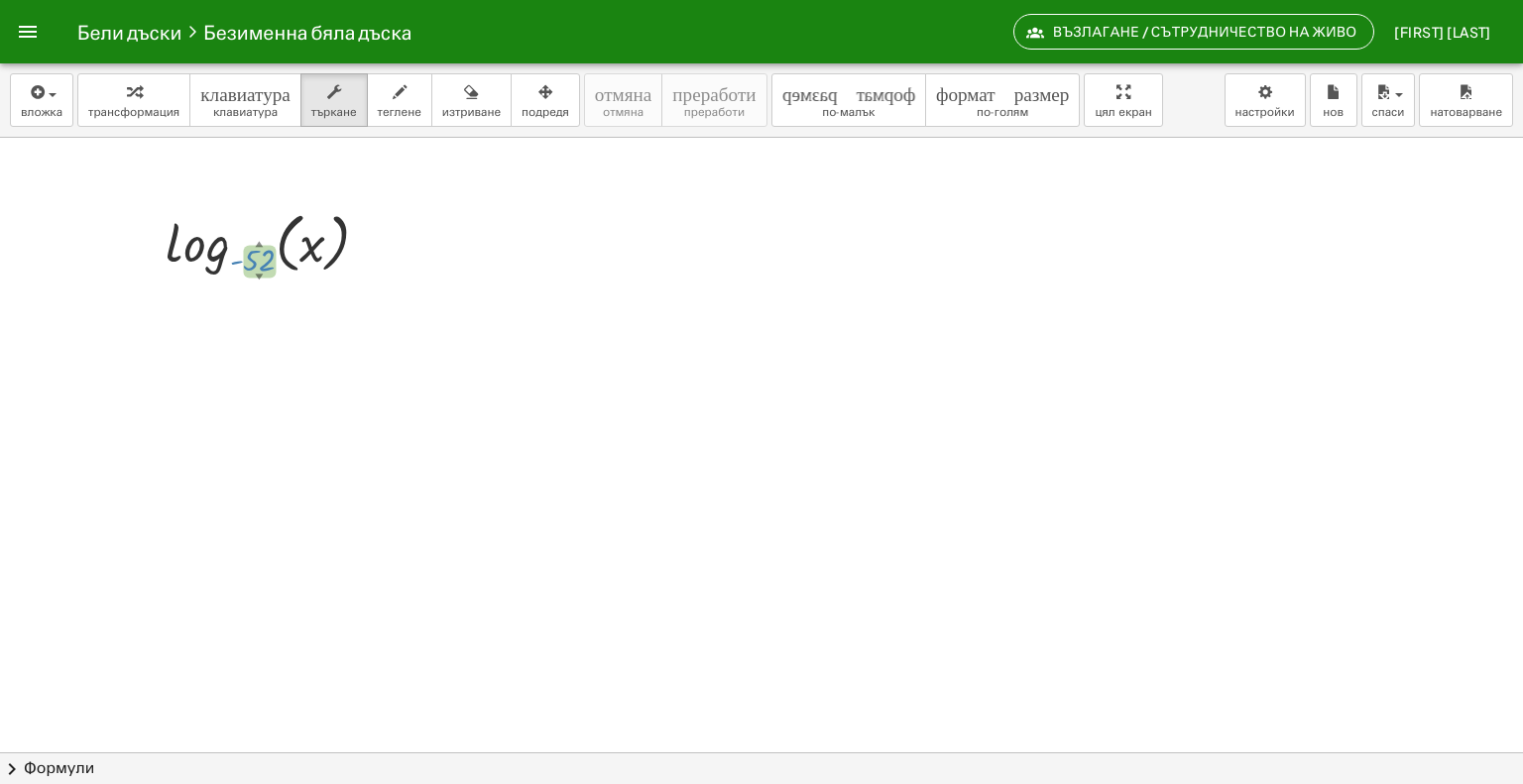 drag, startPoint x: 255, startPoint y: 263, endPoint x: 262, endPoint y: 437, distance: 174.14075 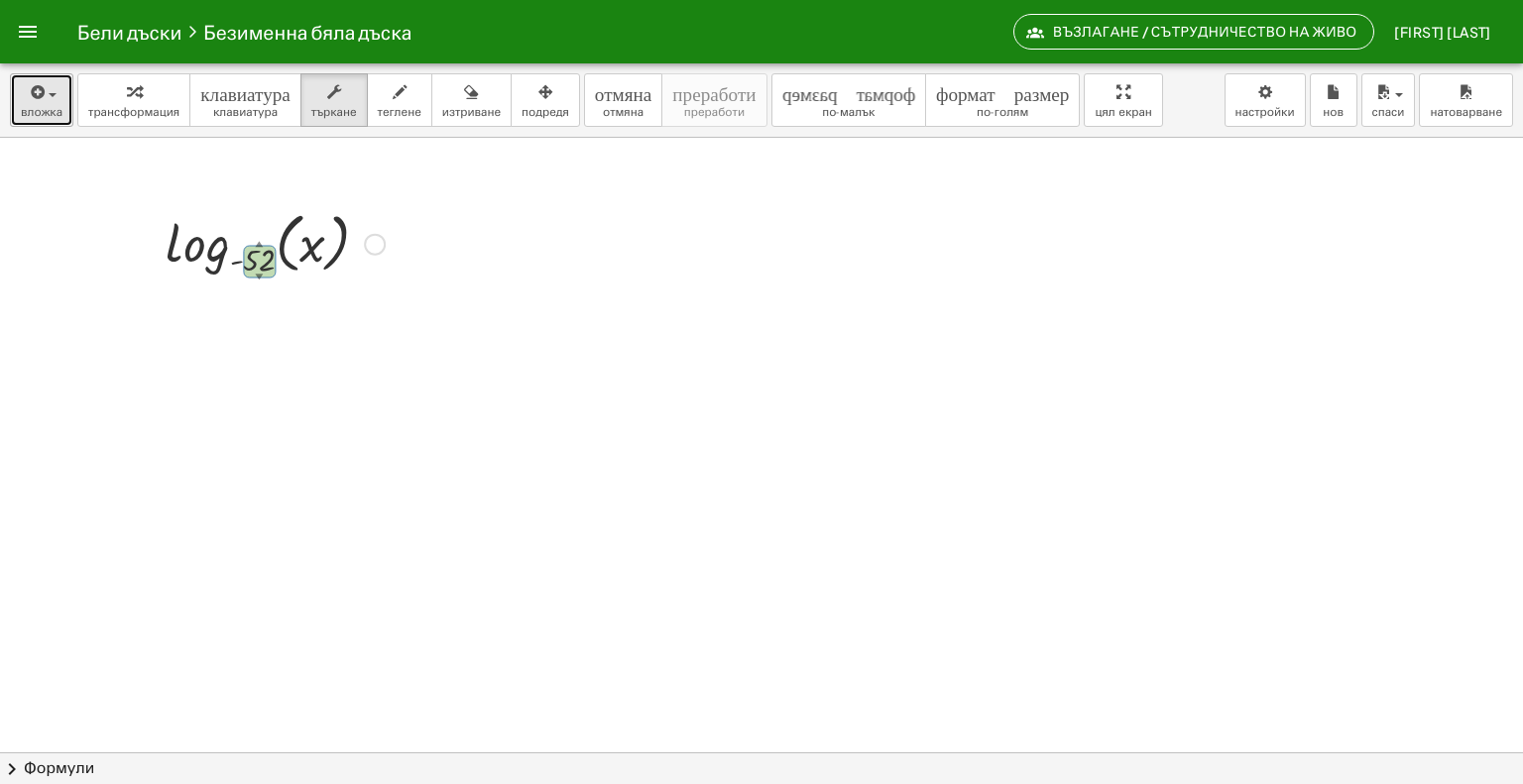 click at bounding box center [53, 95] 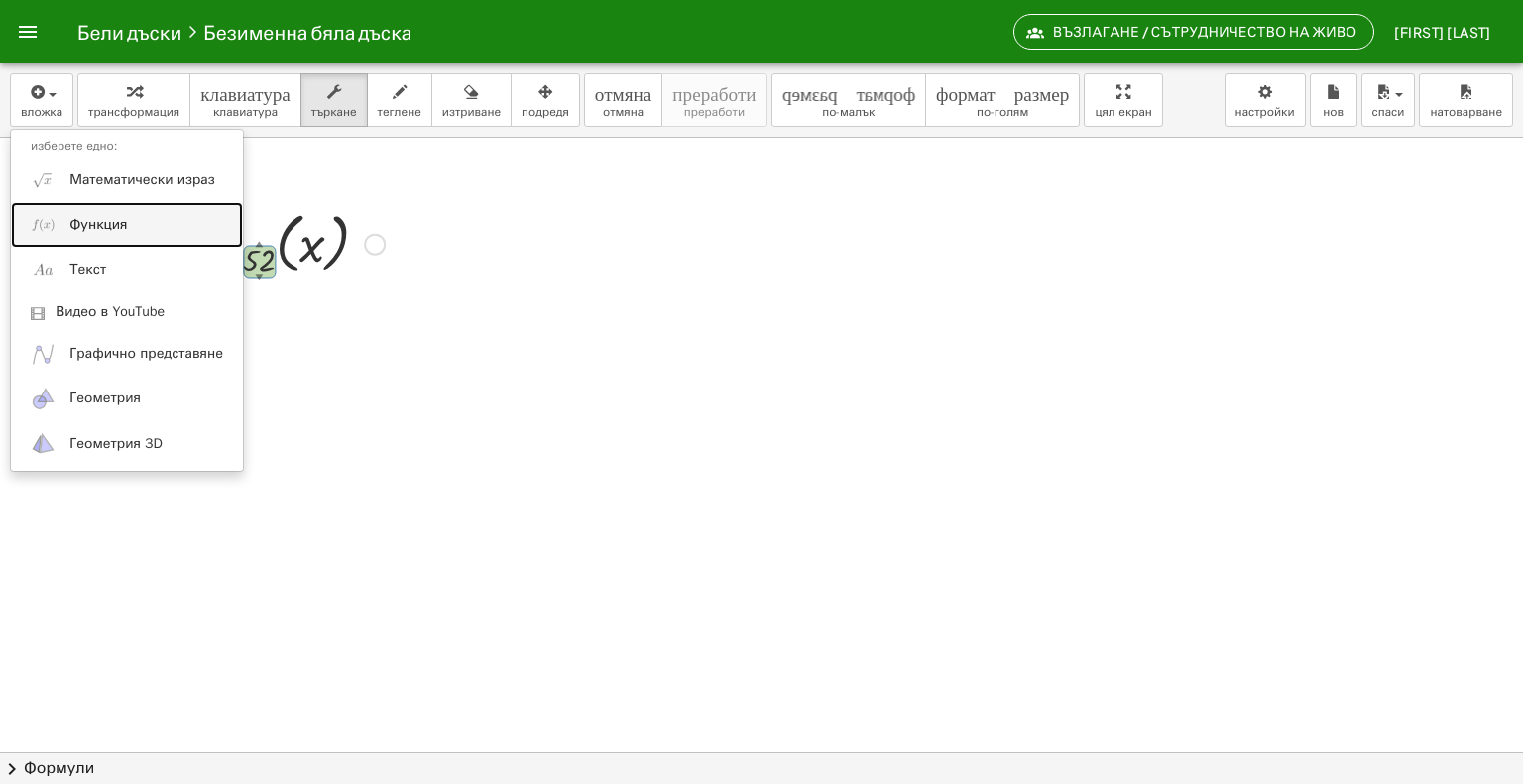 click on "Функция" at bounding box center [98, 224] 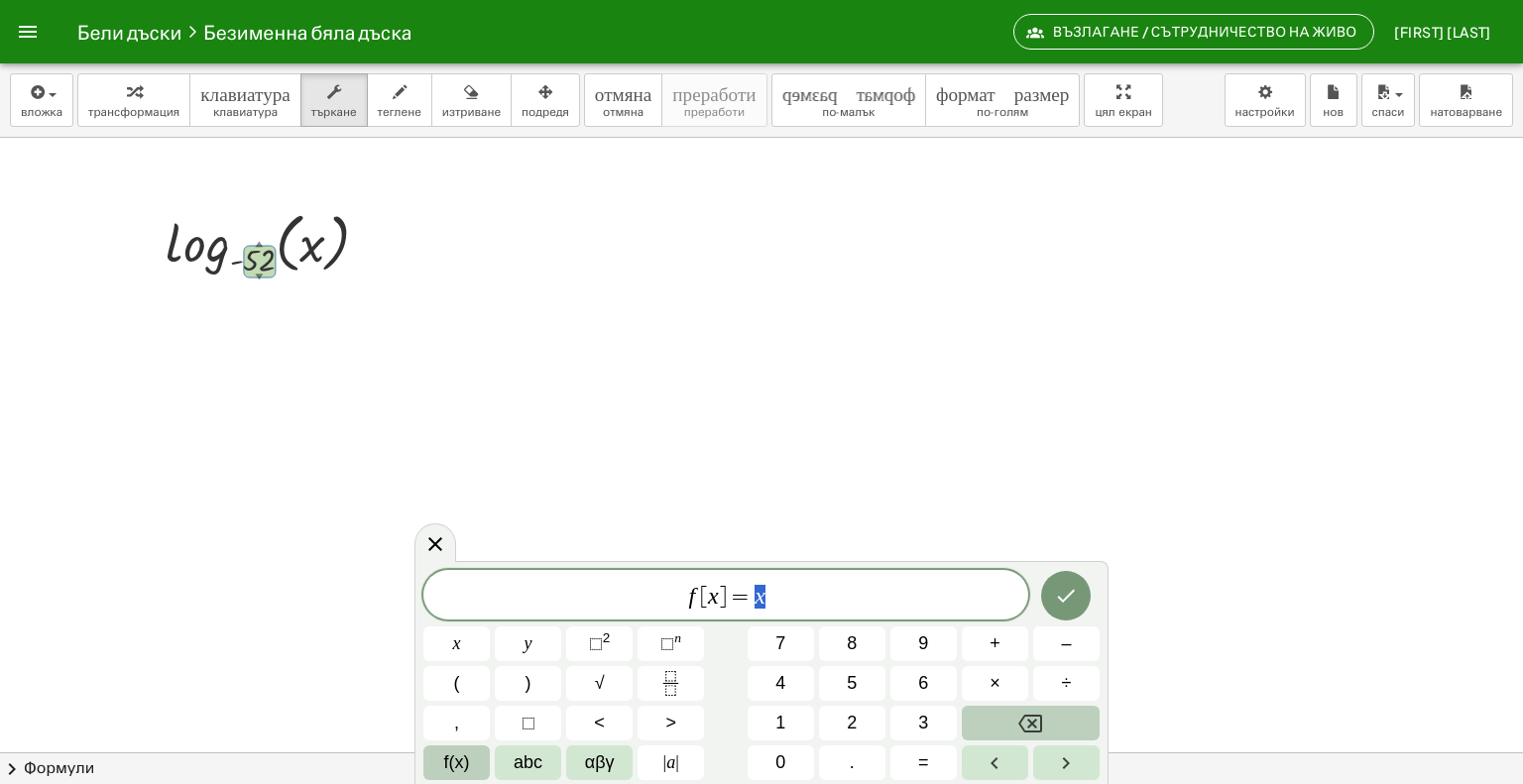 click on "f(x)" at bounding box center (457, 762) 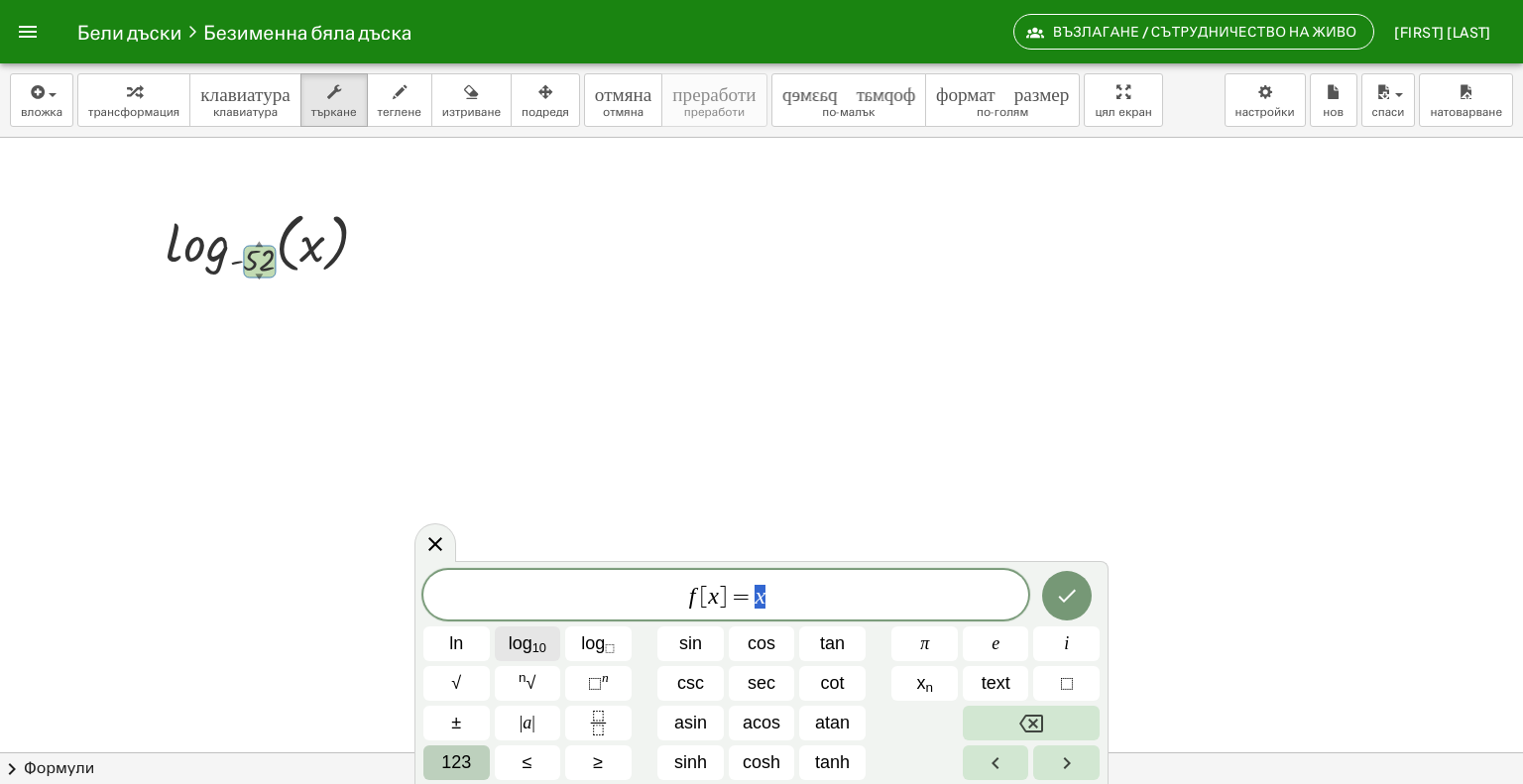 click on "log 10" 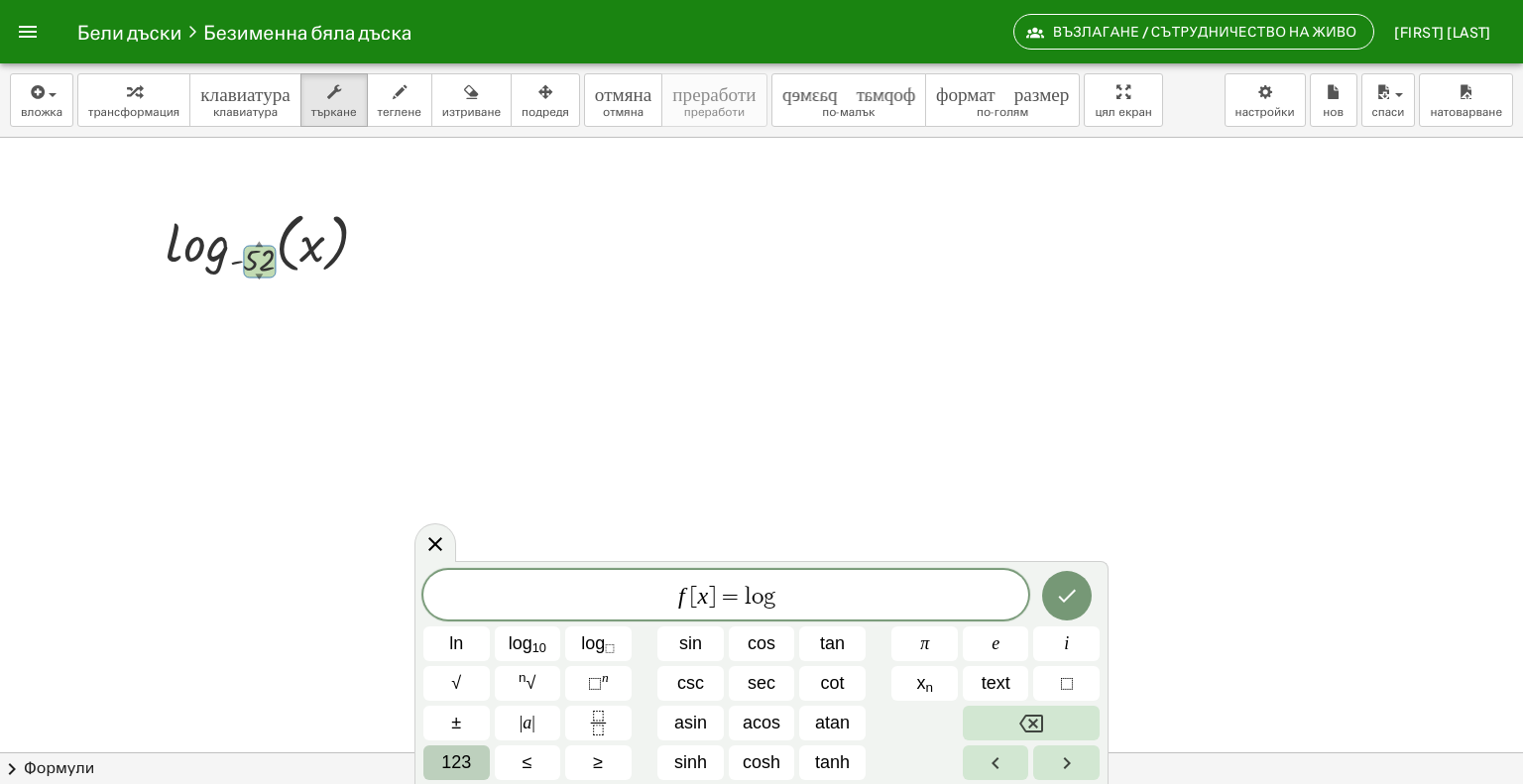 click on "123" at bounding box center [456, 762] 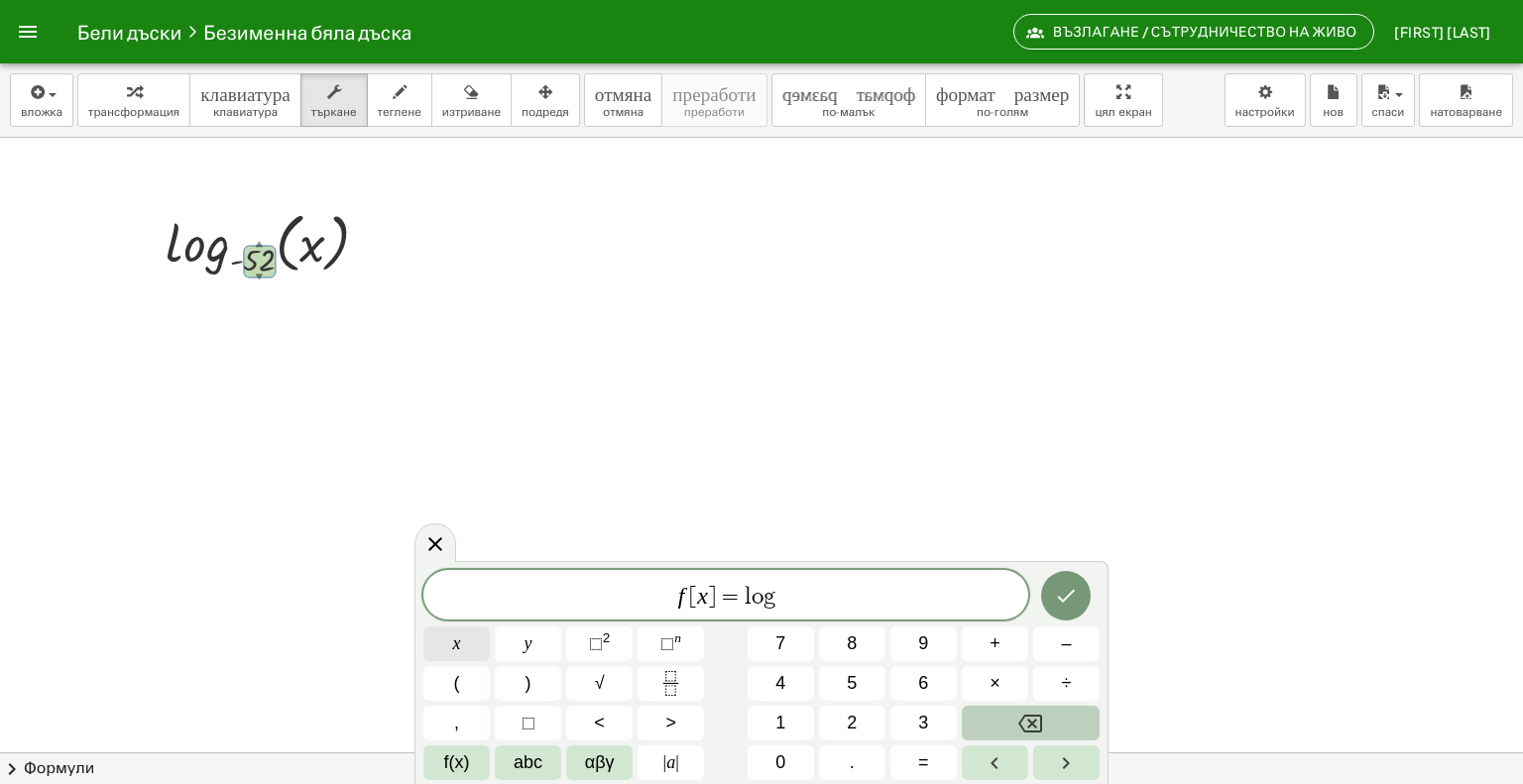 click on "x" at bounding box center (456, 643) 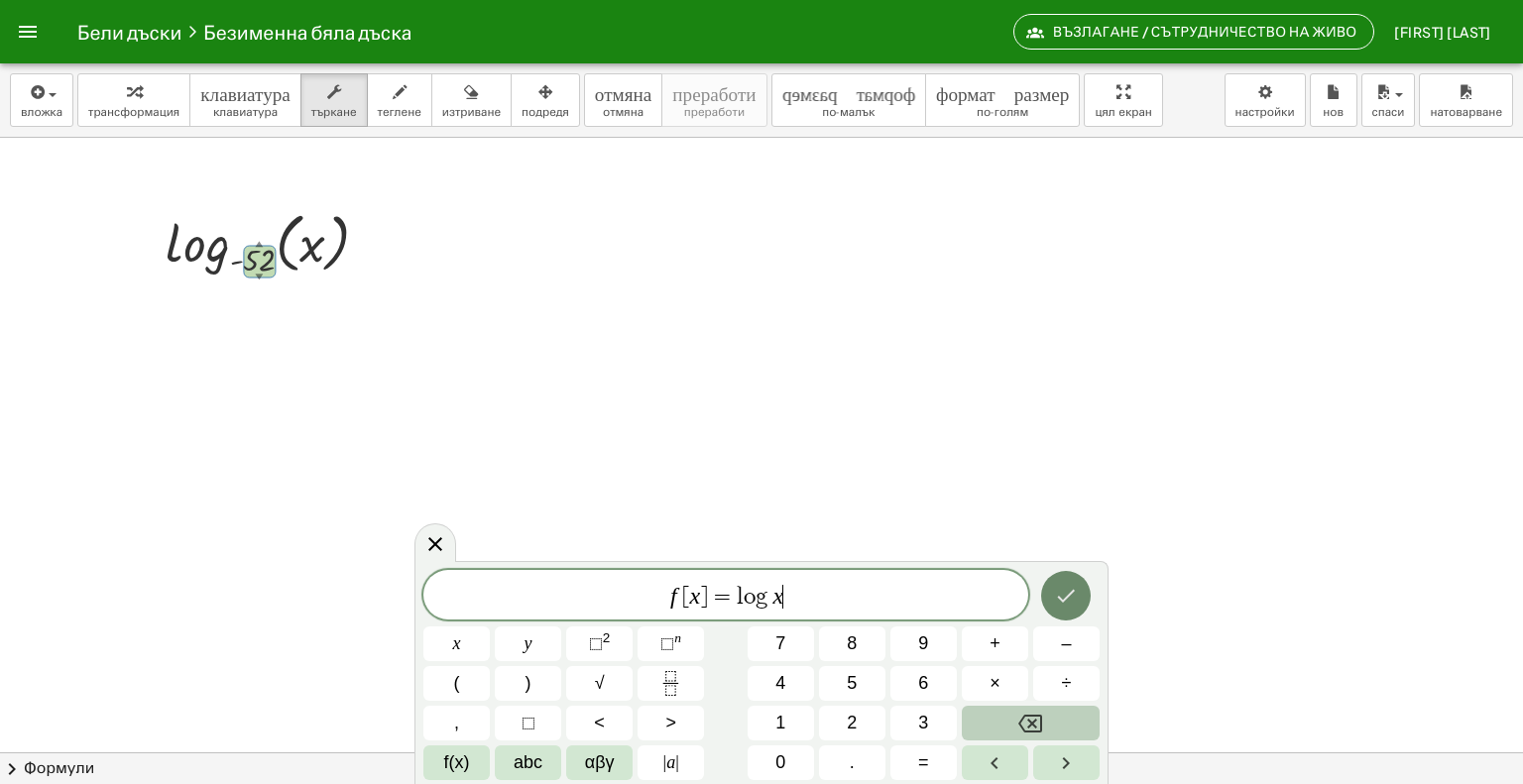 click 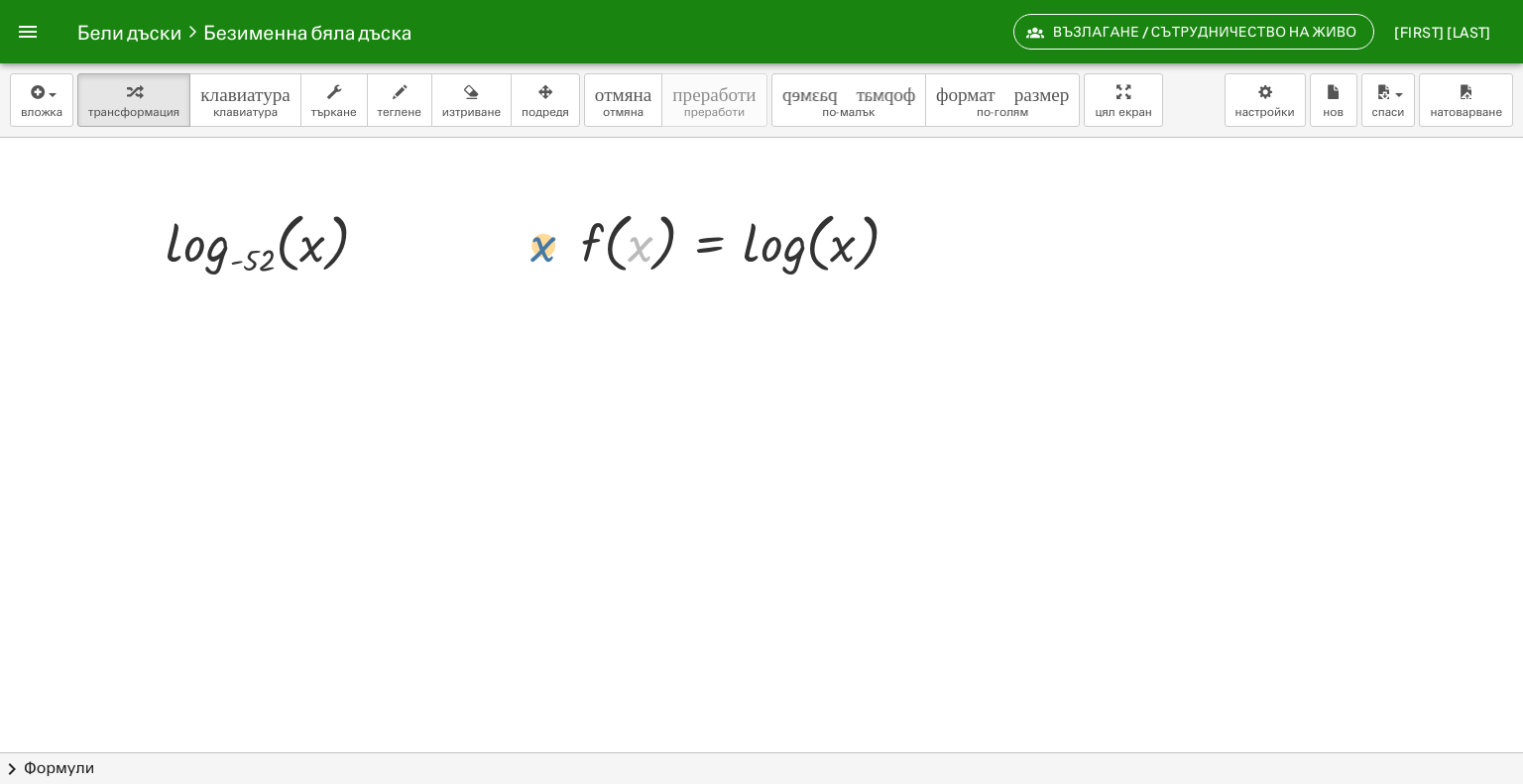 drag, startPoint x: 642, startPoint y: 236, endPoint x: 601, endPoint y: 236, distance: 41 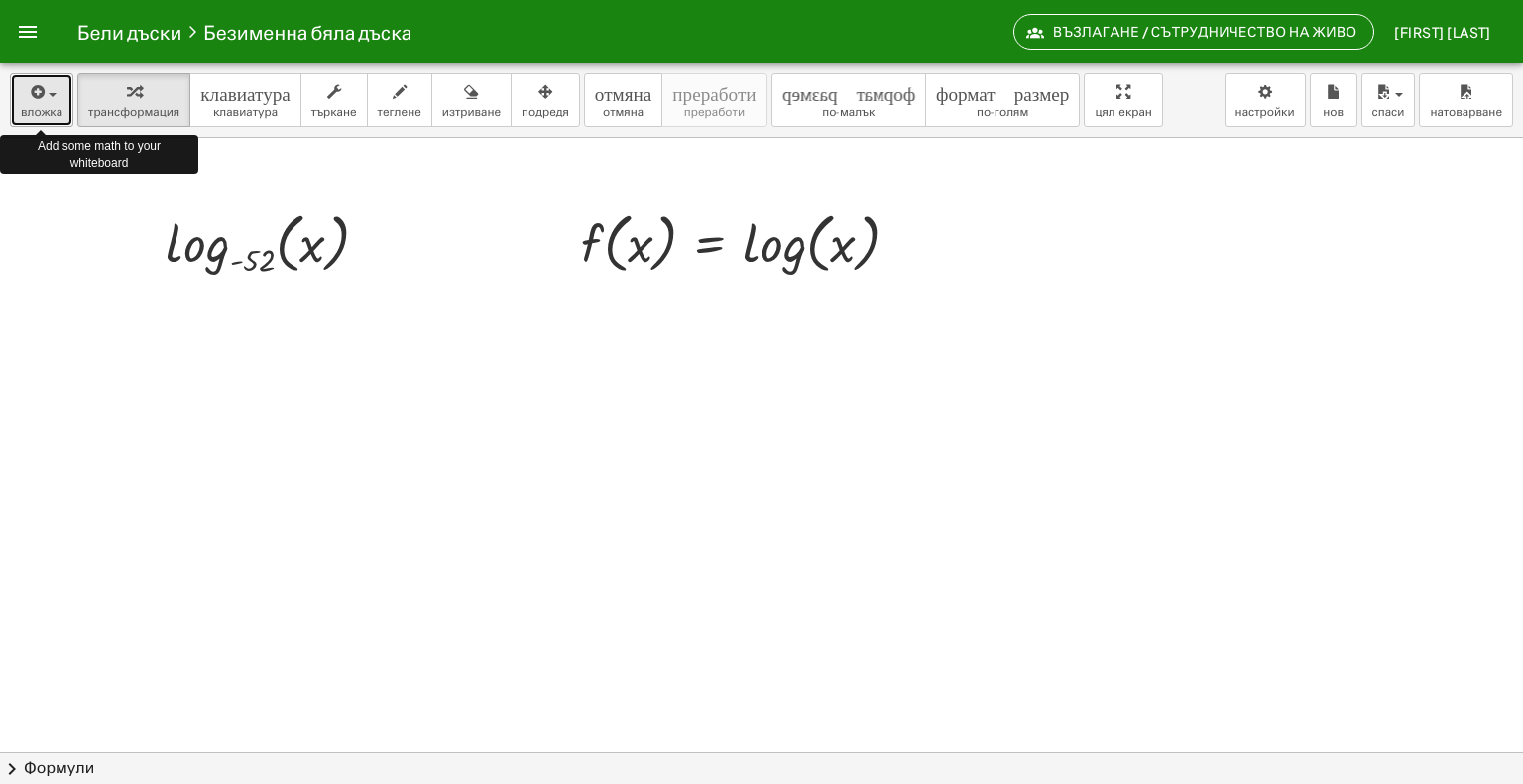 click at bounding box center [36, 92] 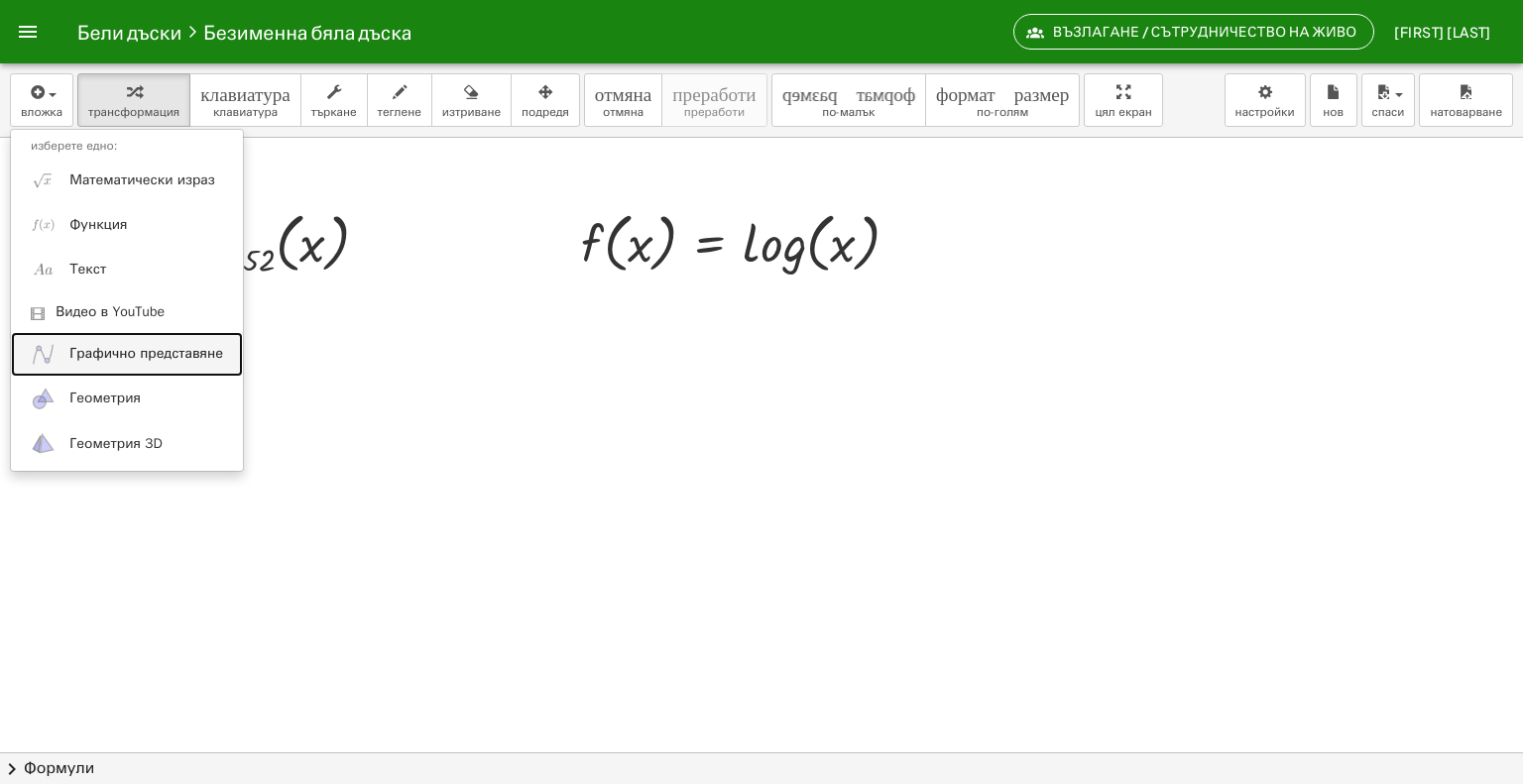 click on "Графично представяне" at bounding box center (146, 353) 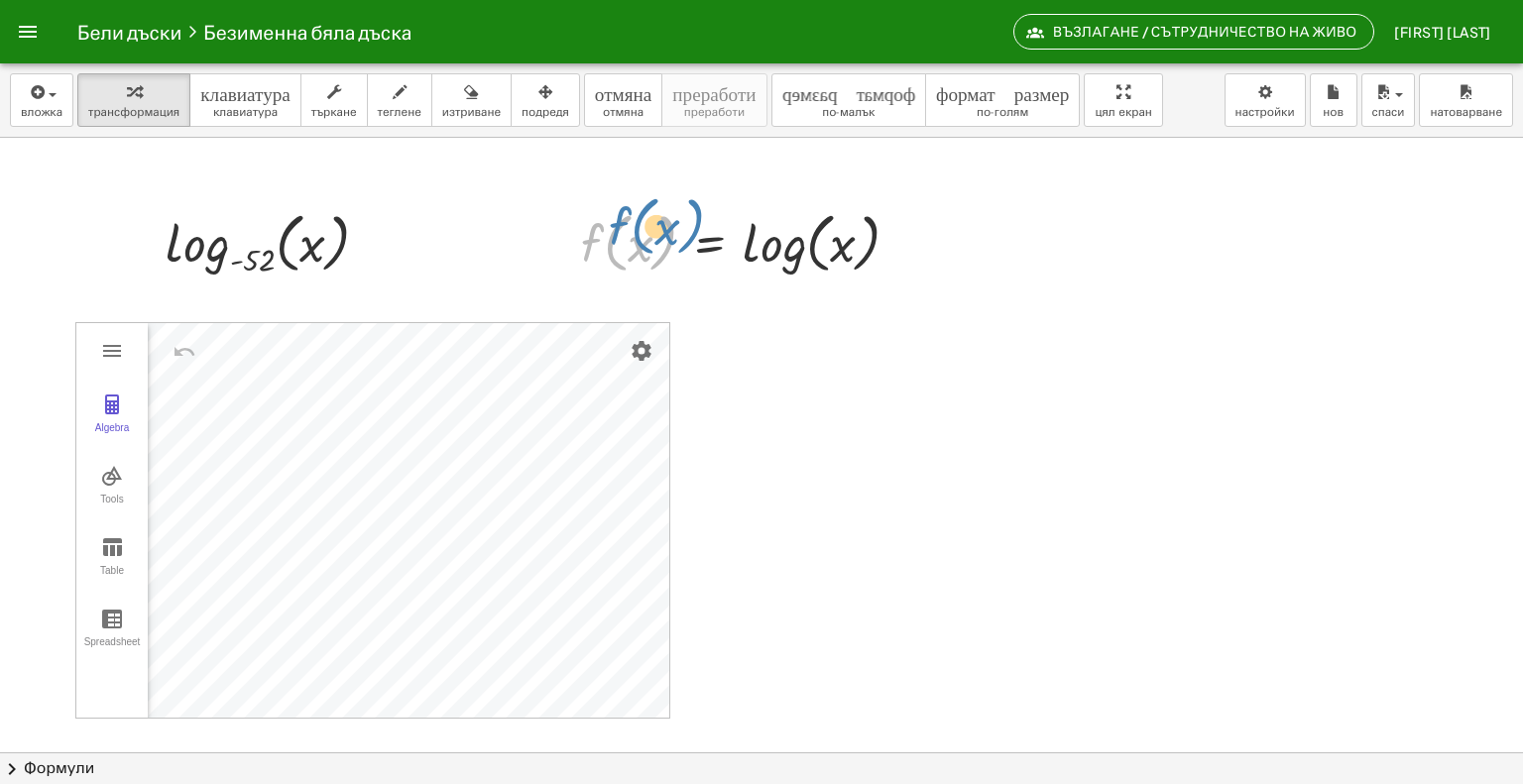 drag, startPoint x: 656, startPoint y: 240, endPoint x: 698, endPoint y: 203, distance: 55.97321 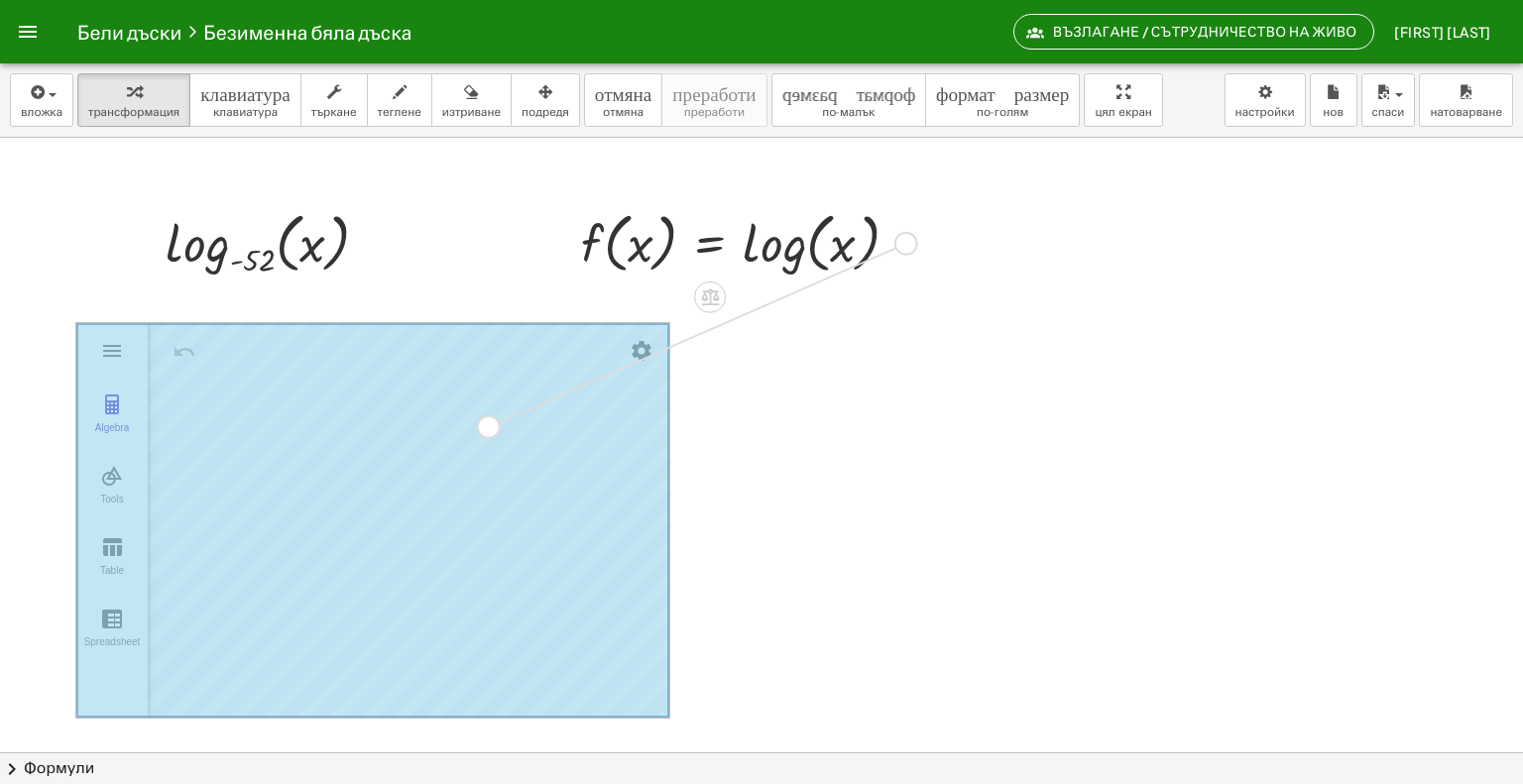drag, startPoint x: 898, startPoint y: 244, endPoint x: 676, endPoint y: 399, distance: 270.7563 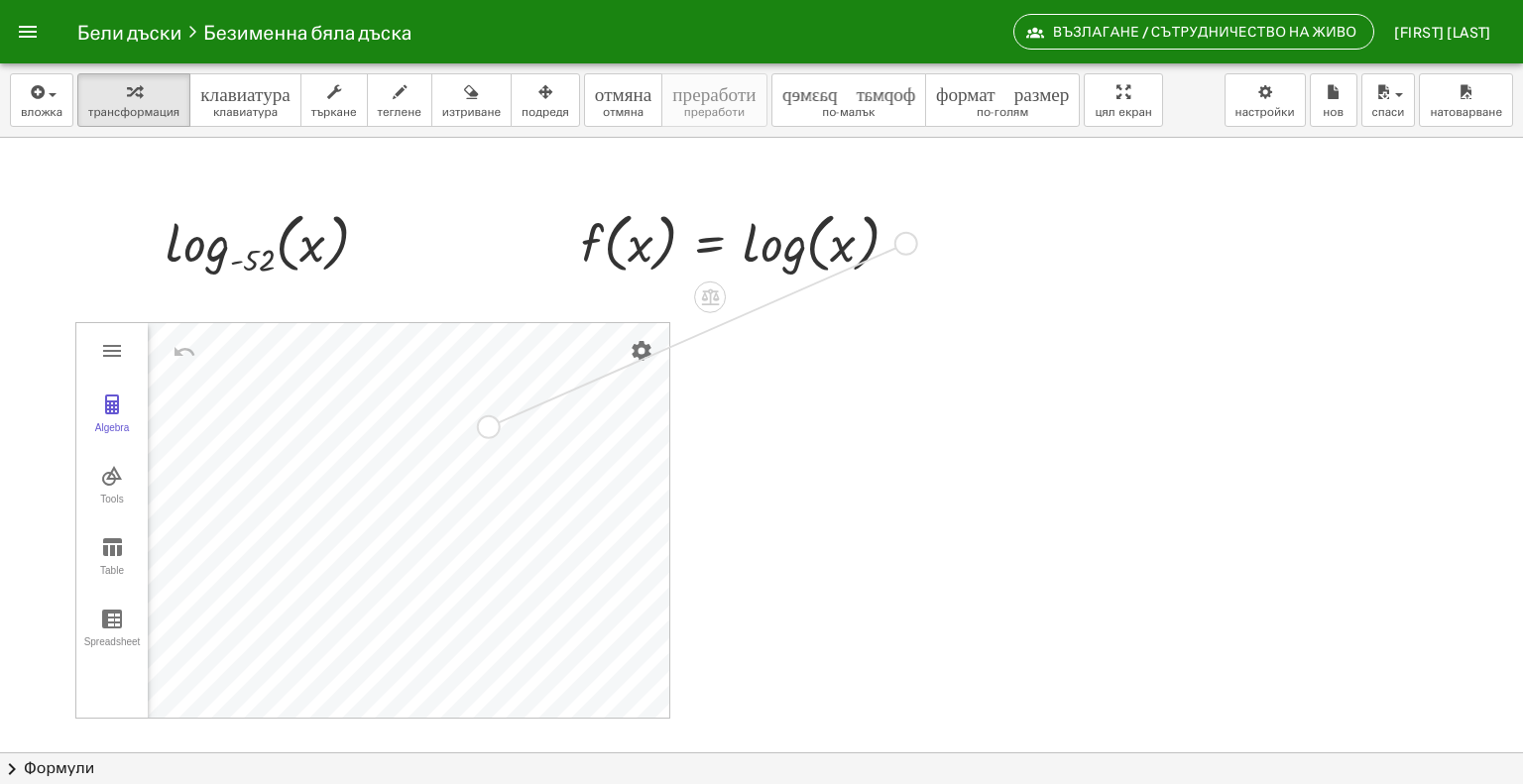 click at bounding box center (905, 244) 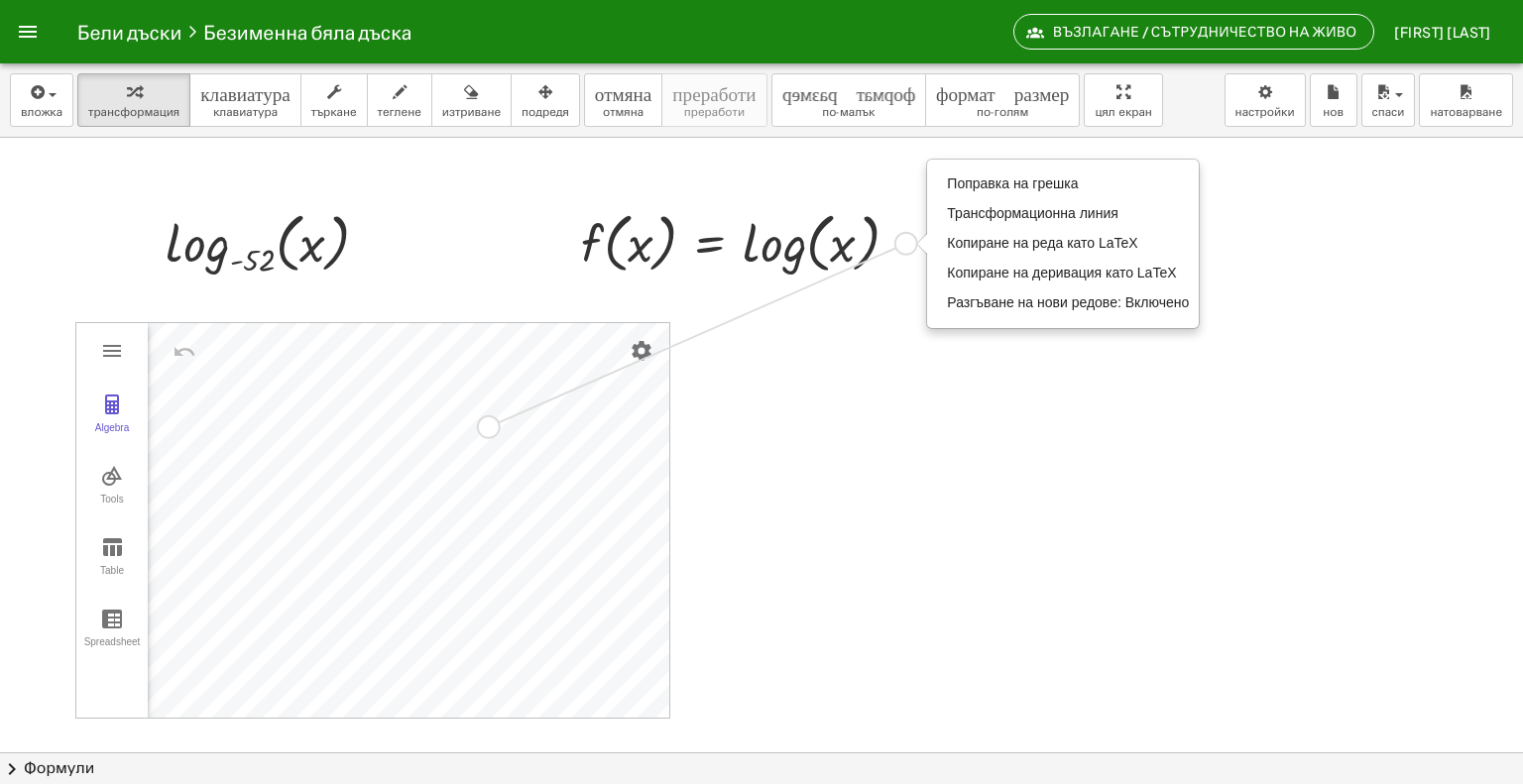 click at bounding box center (762, 817) 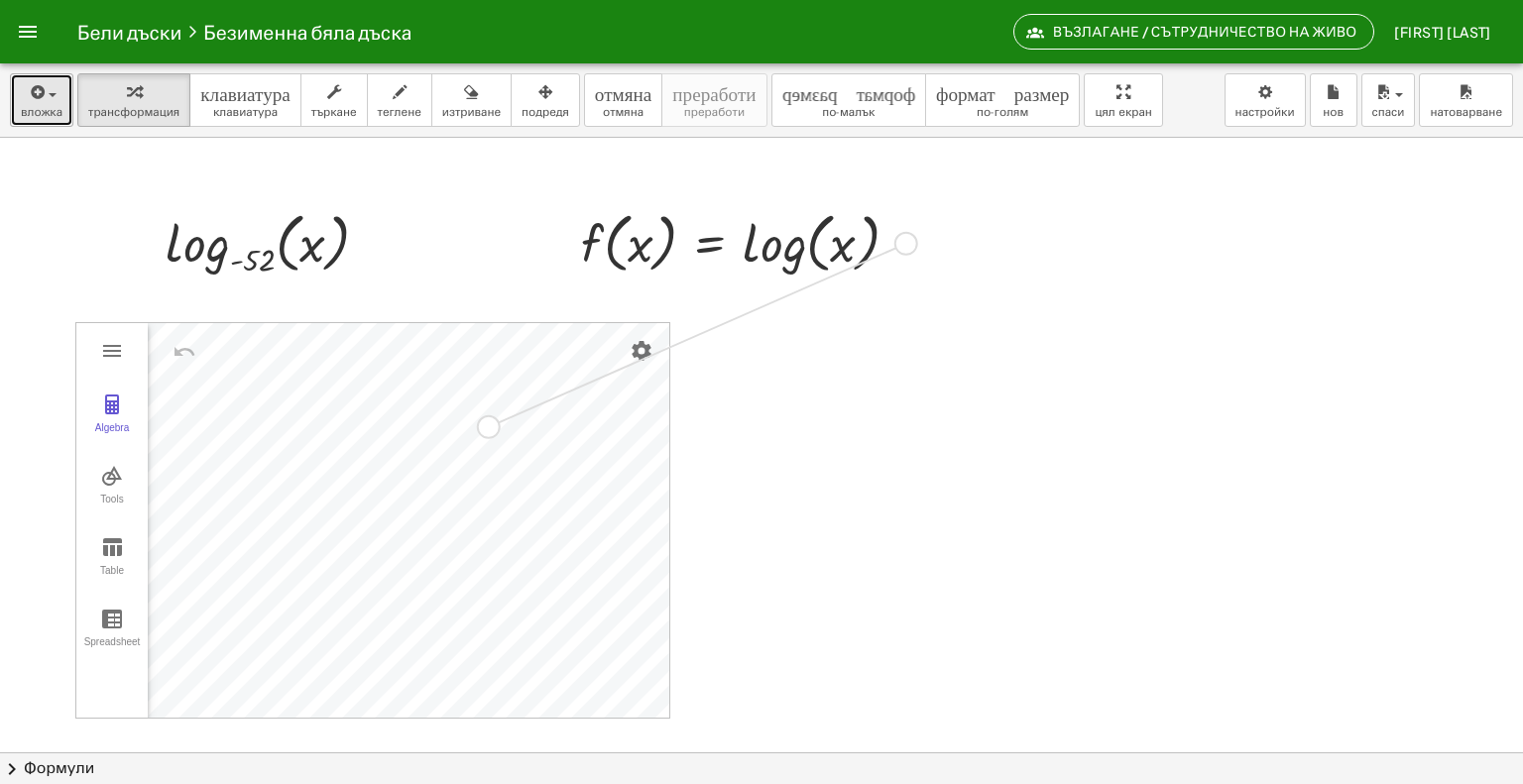 click at bounding box center (36, 92) 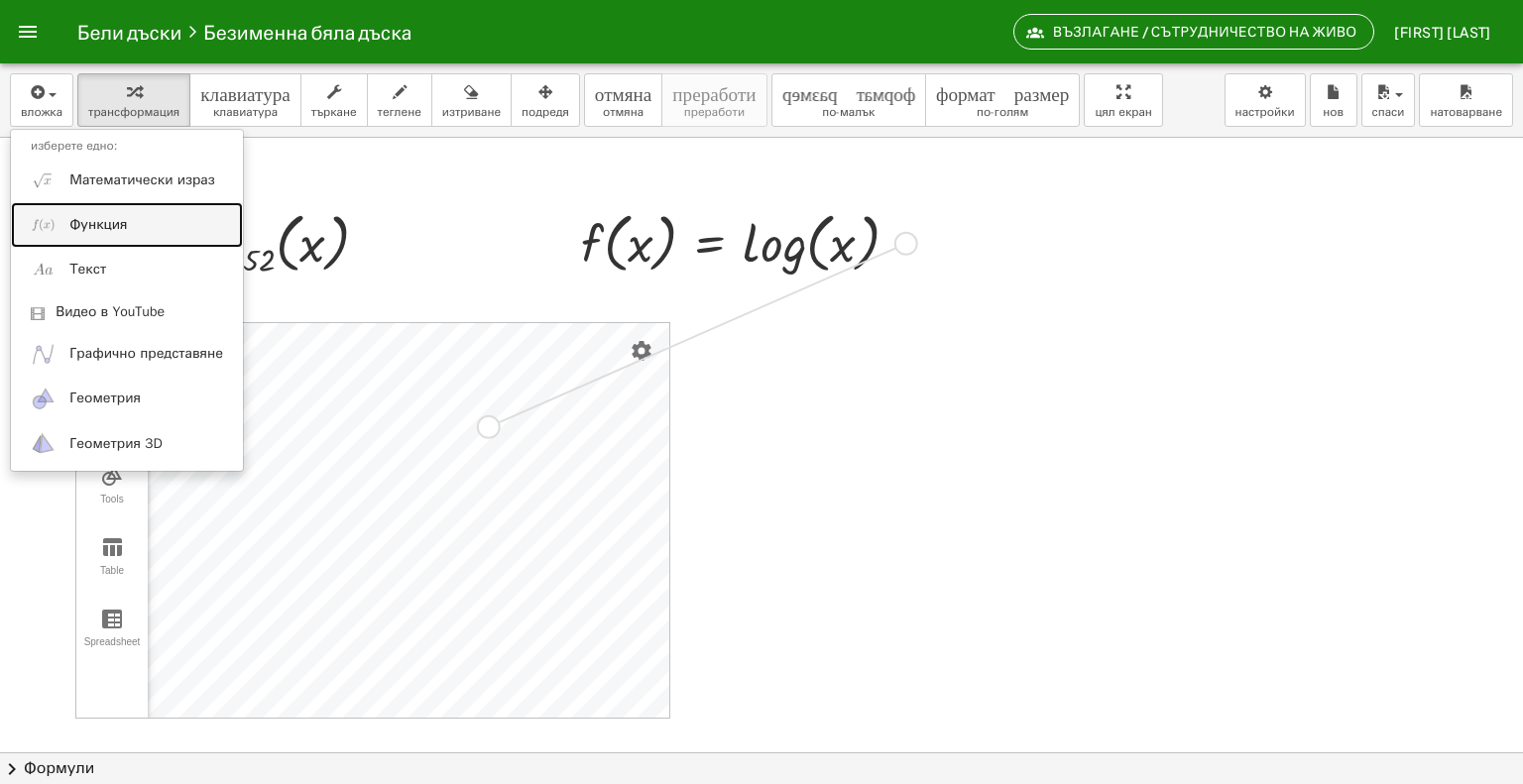 click on "Функция" at bounding box center (98, 224) 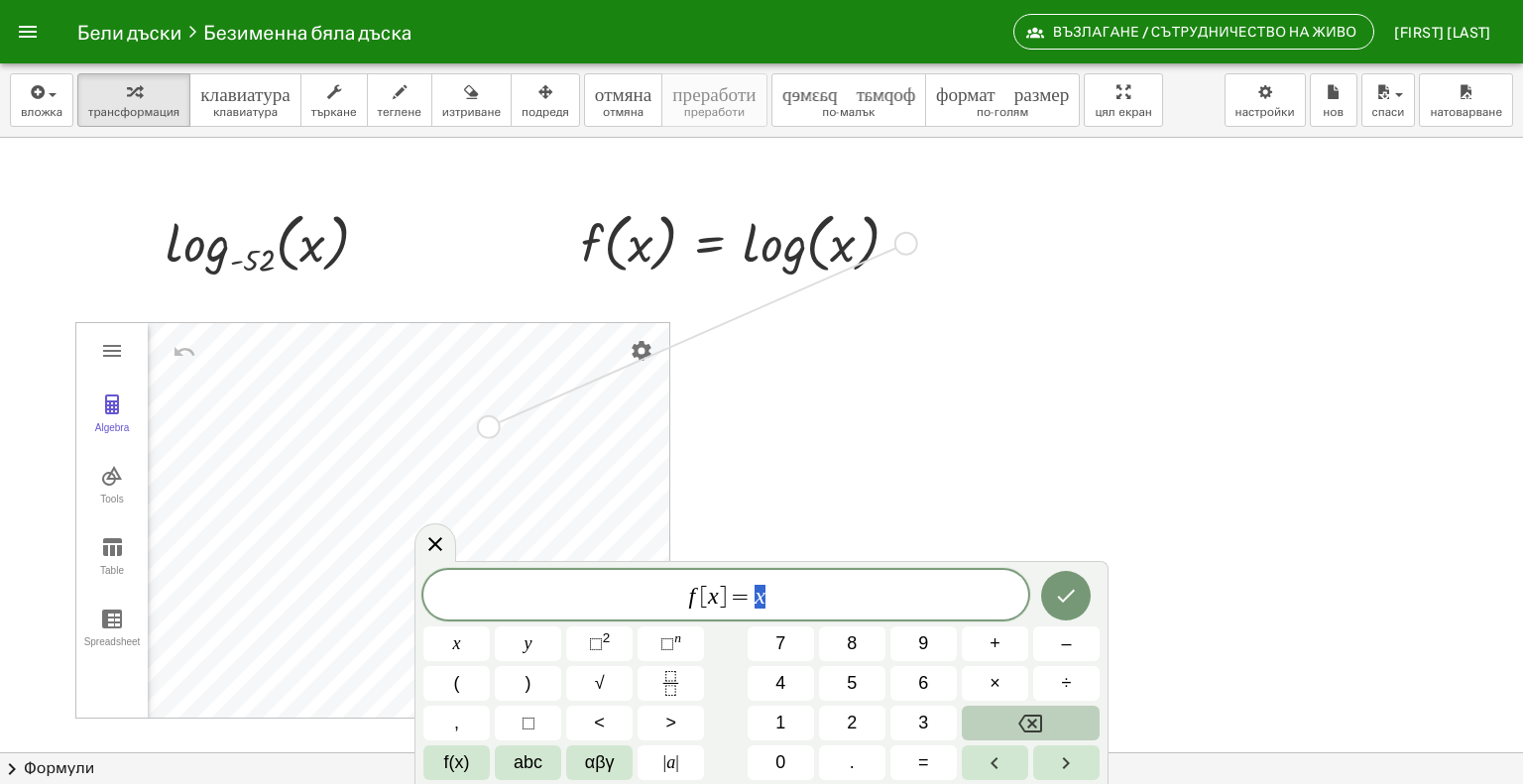 click on "f [ x ] = x" at bounding box center [726, 597] 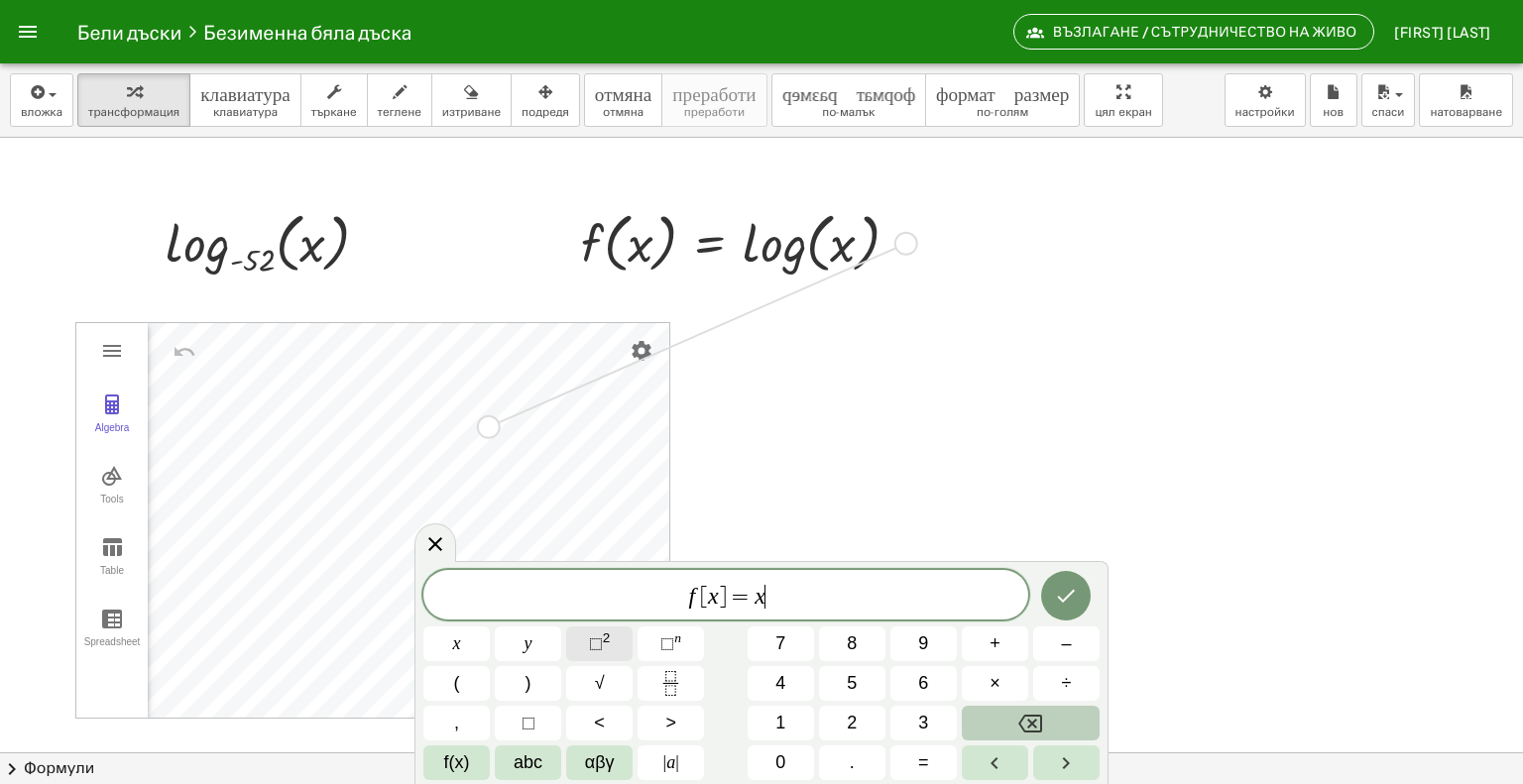 click on "2" at bounding box center (607, 637) 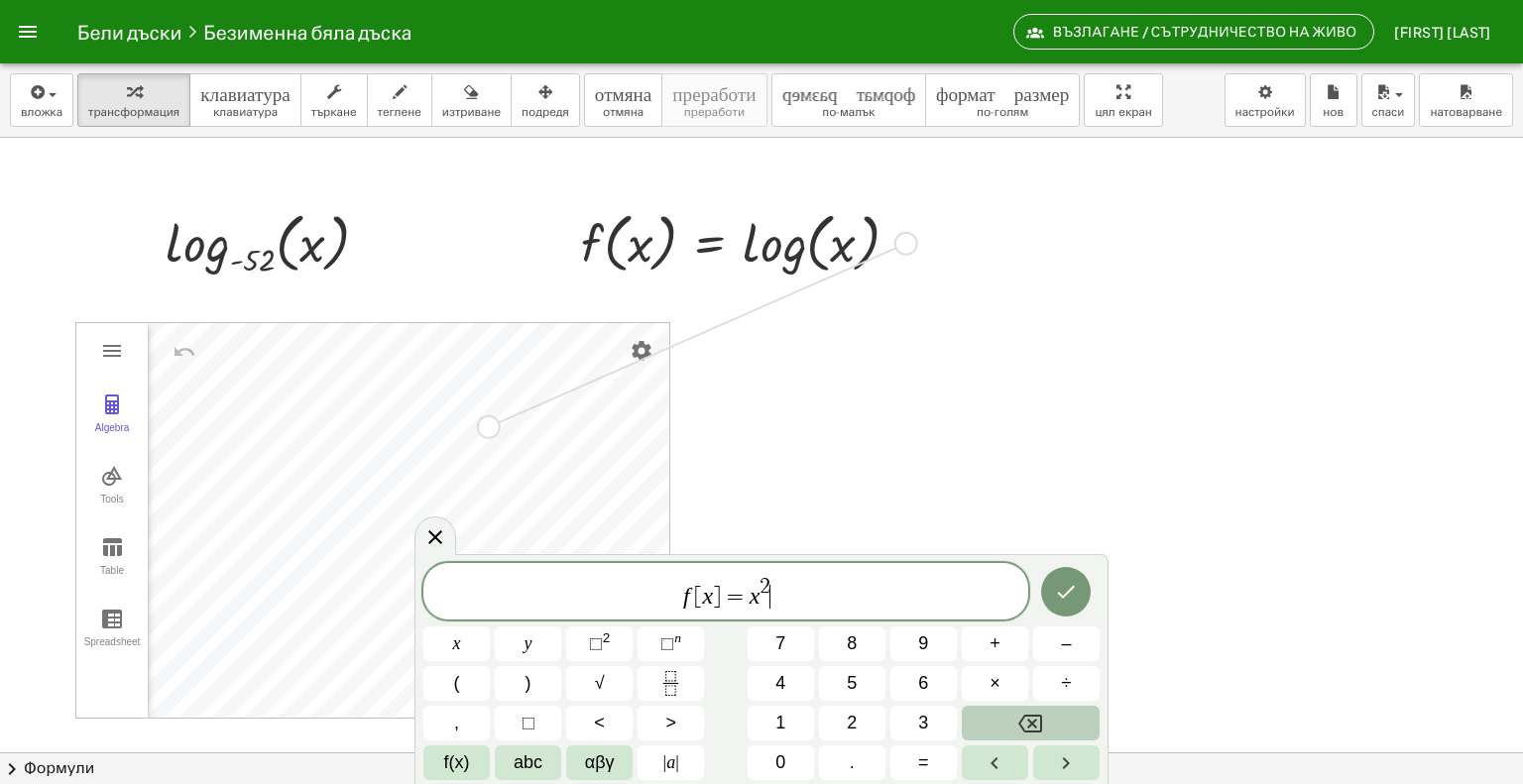 click on "x" at bounding box center (755, 596) 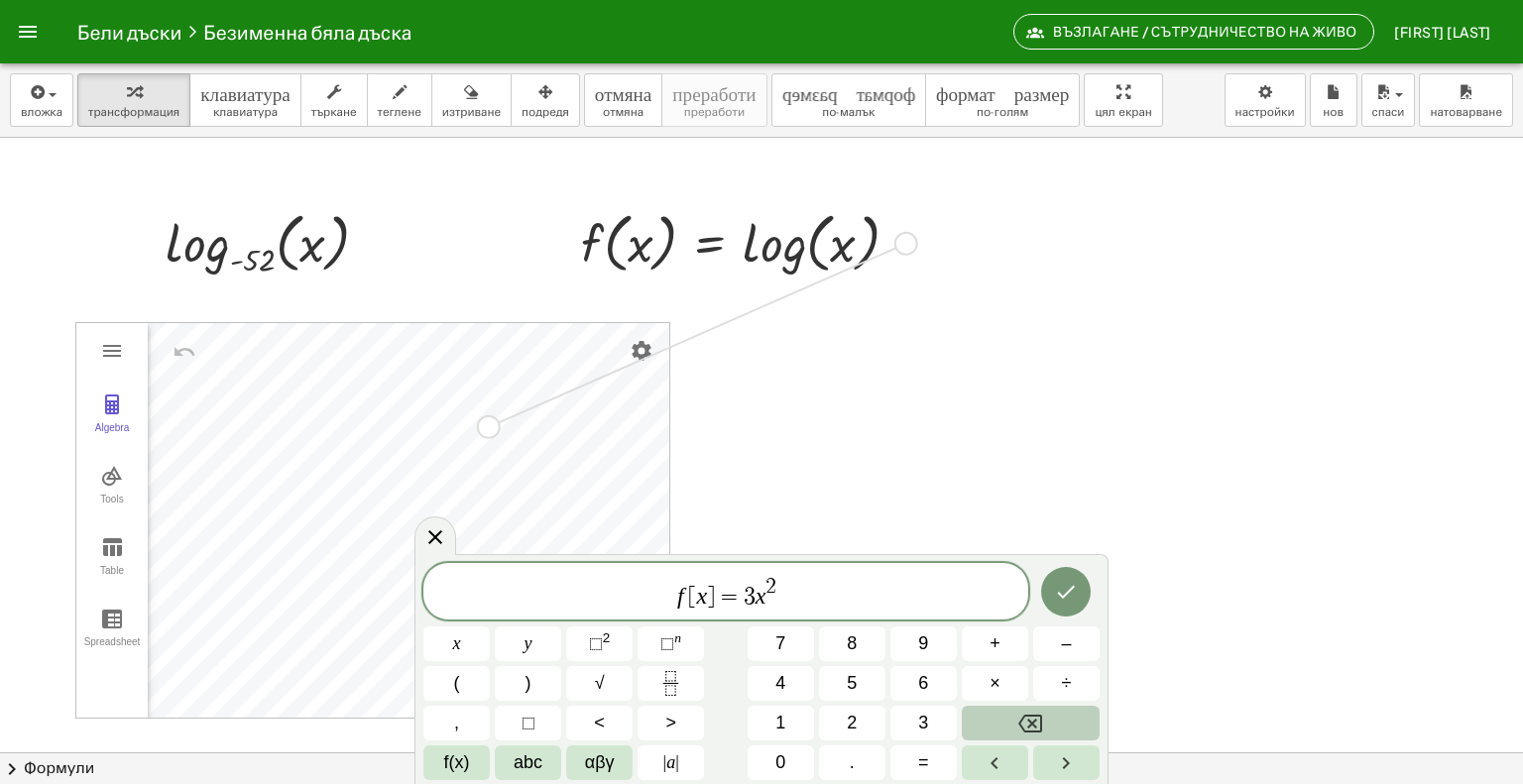 click on "f [ x ] = 3 ​ x 2" at bounding box center [726, 593] 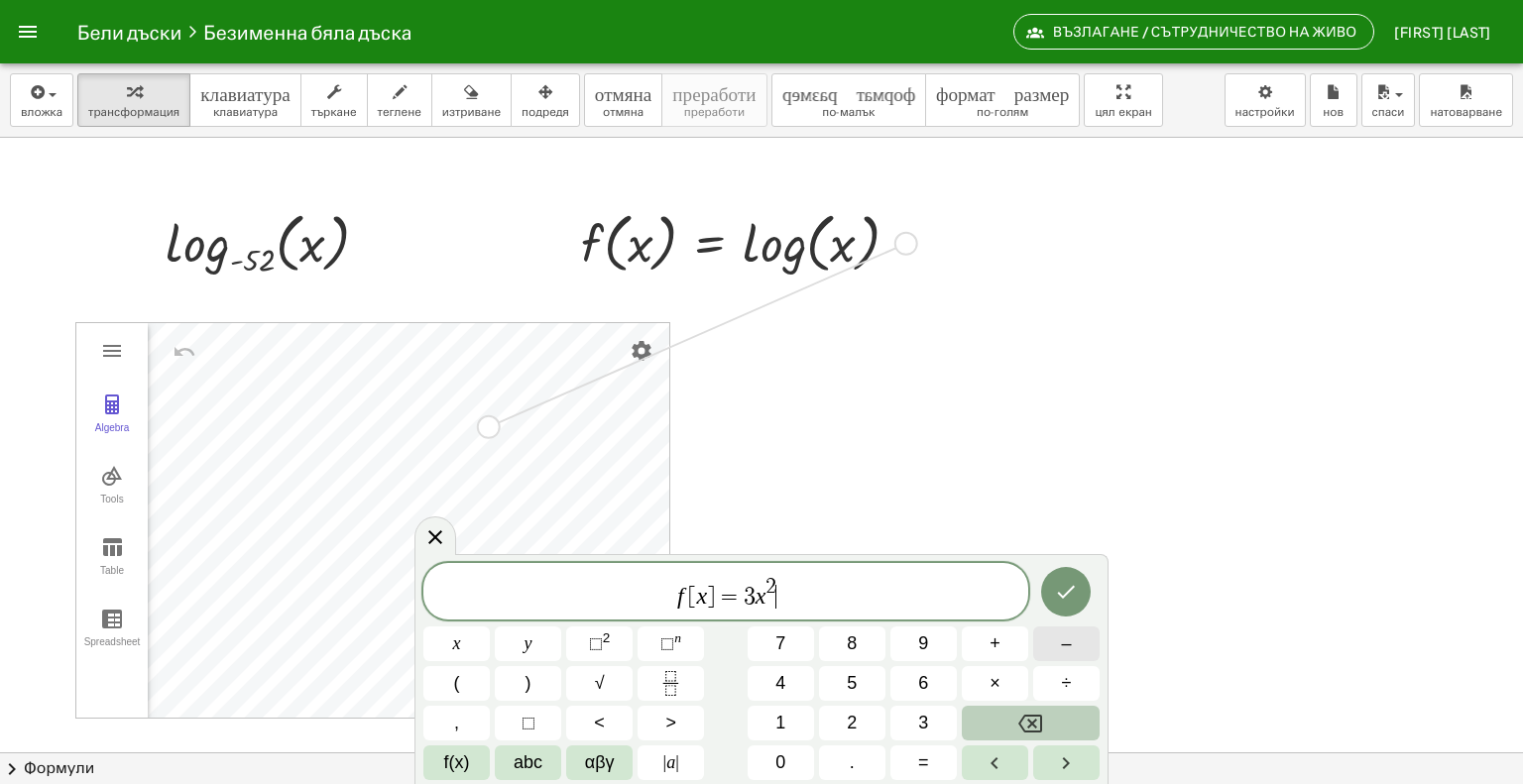 click on "–" at bounding box center [1066, 643] 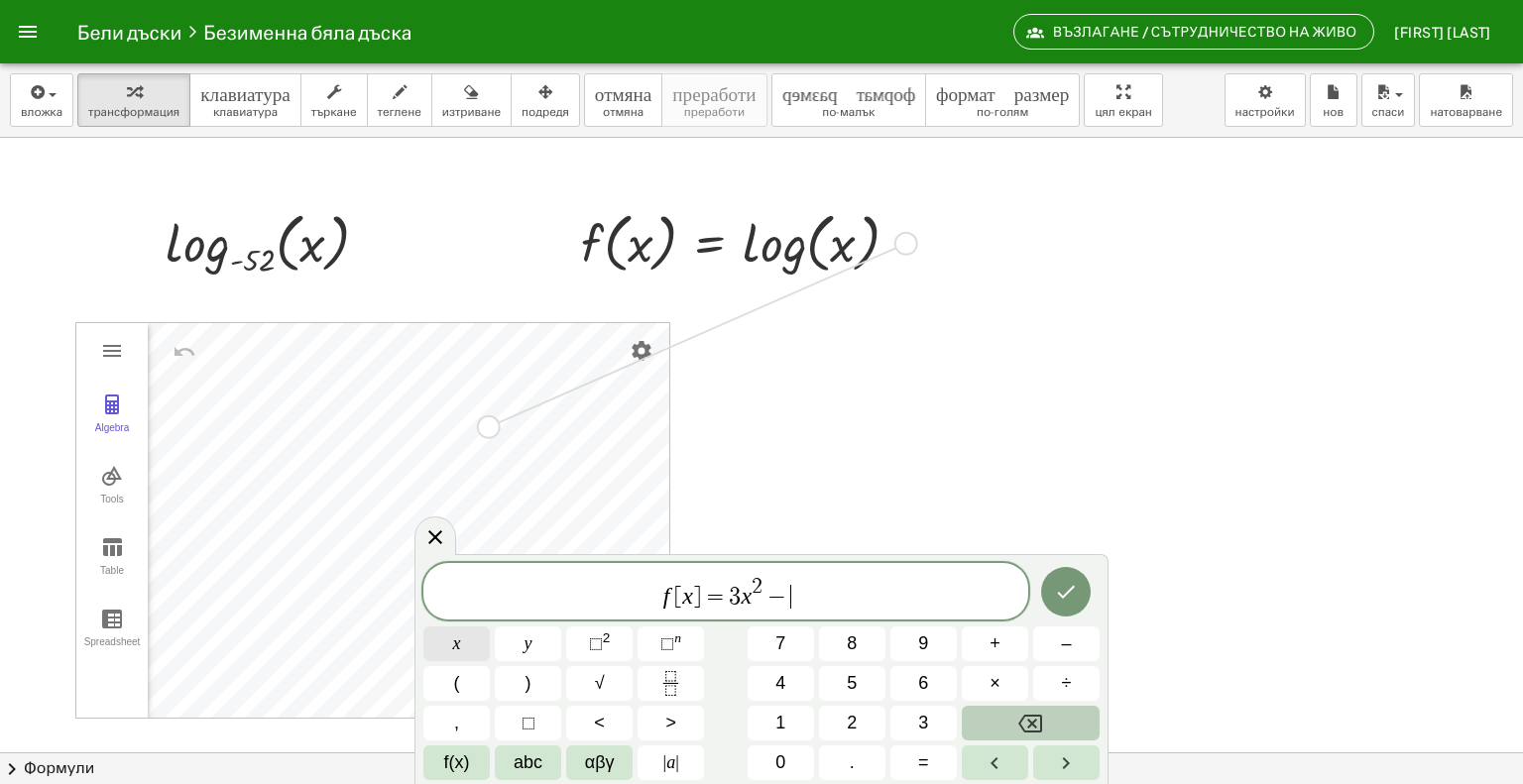 click on "x" at bounding box center [456, 643] 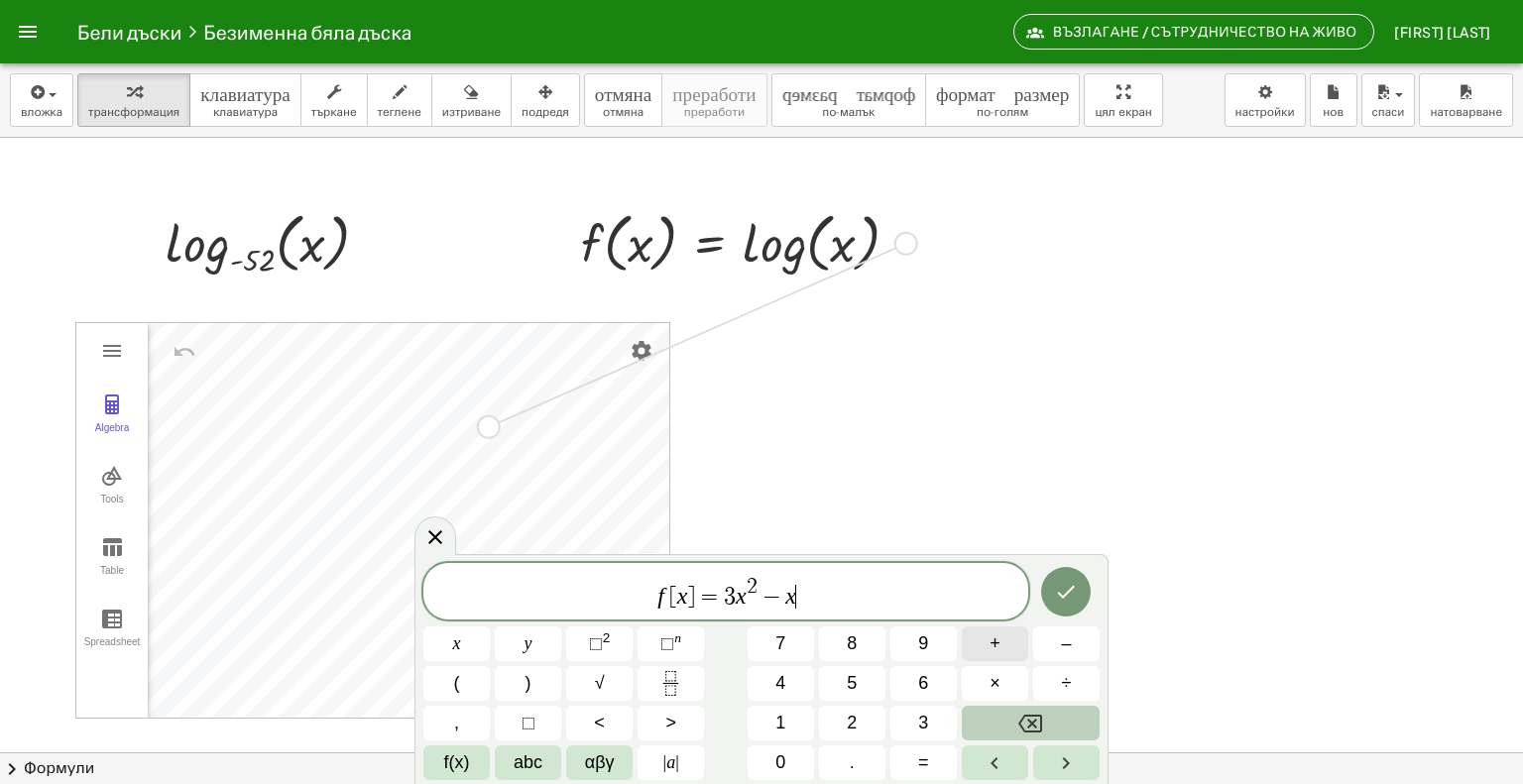 click on "+" at bounding box center [995, 643] 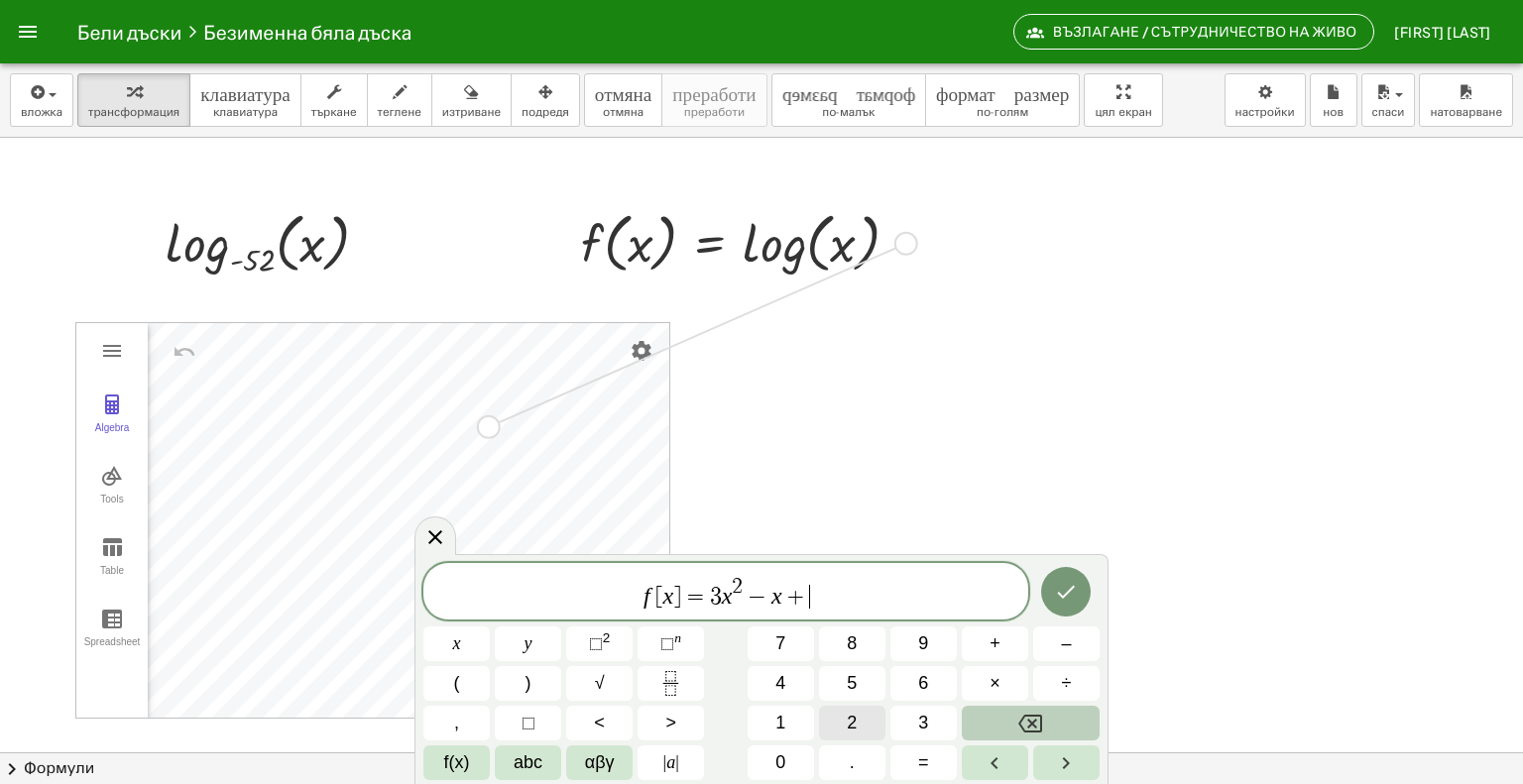 click on "2" at bounding box center (852, 723) 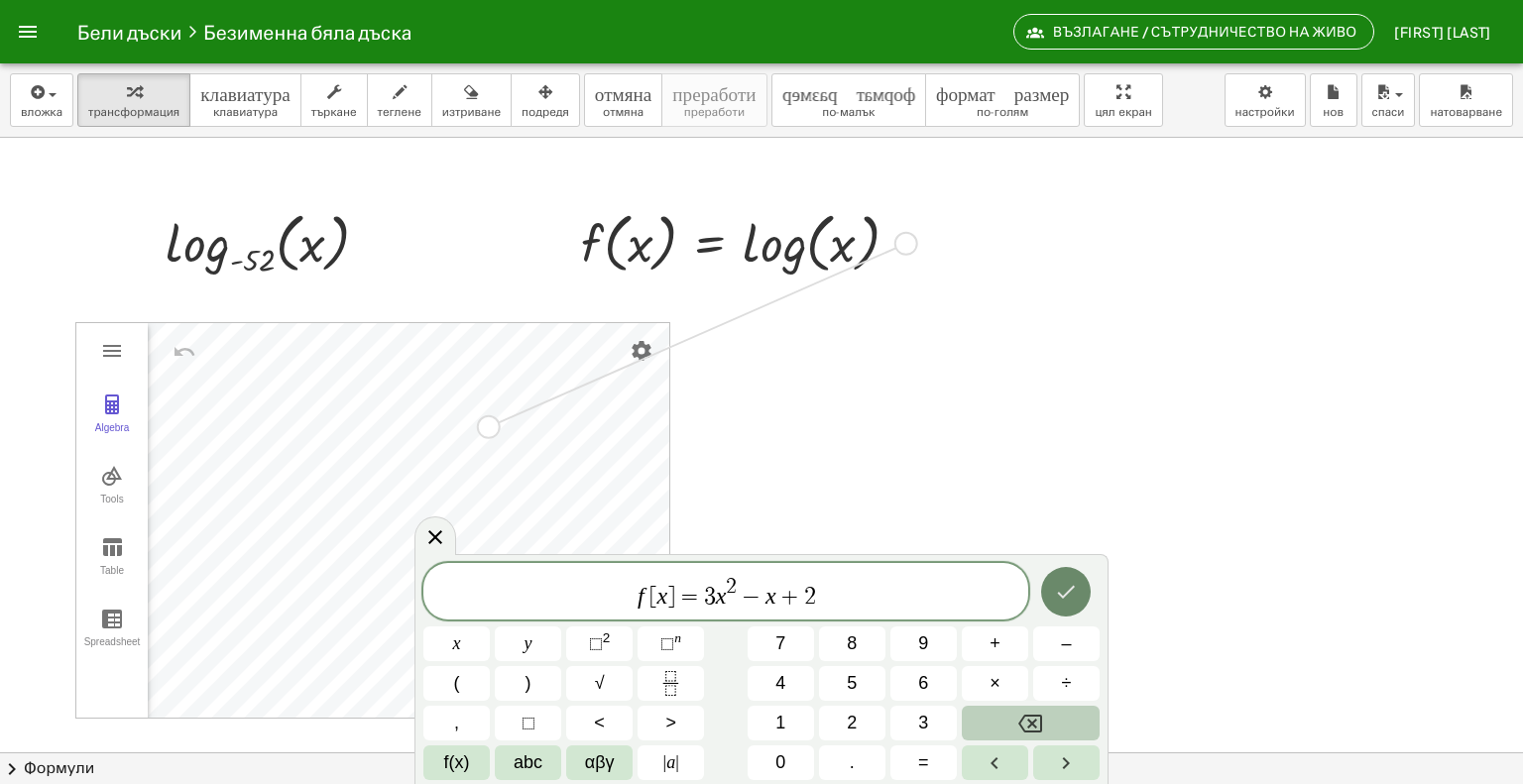 click 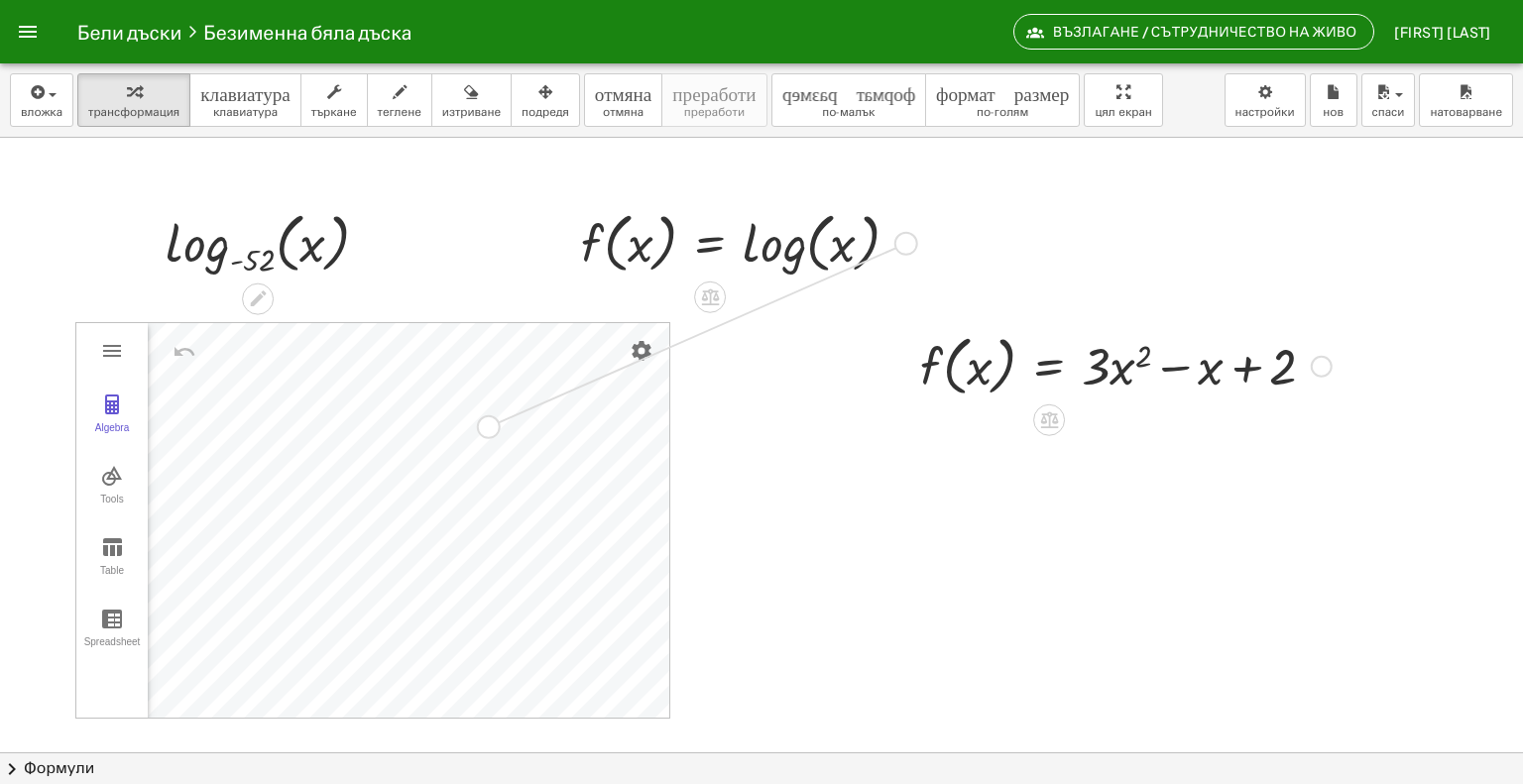 click at bounding box center [1322, 367] 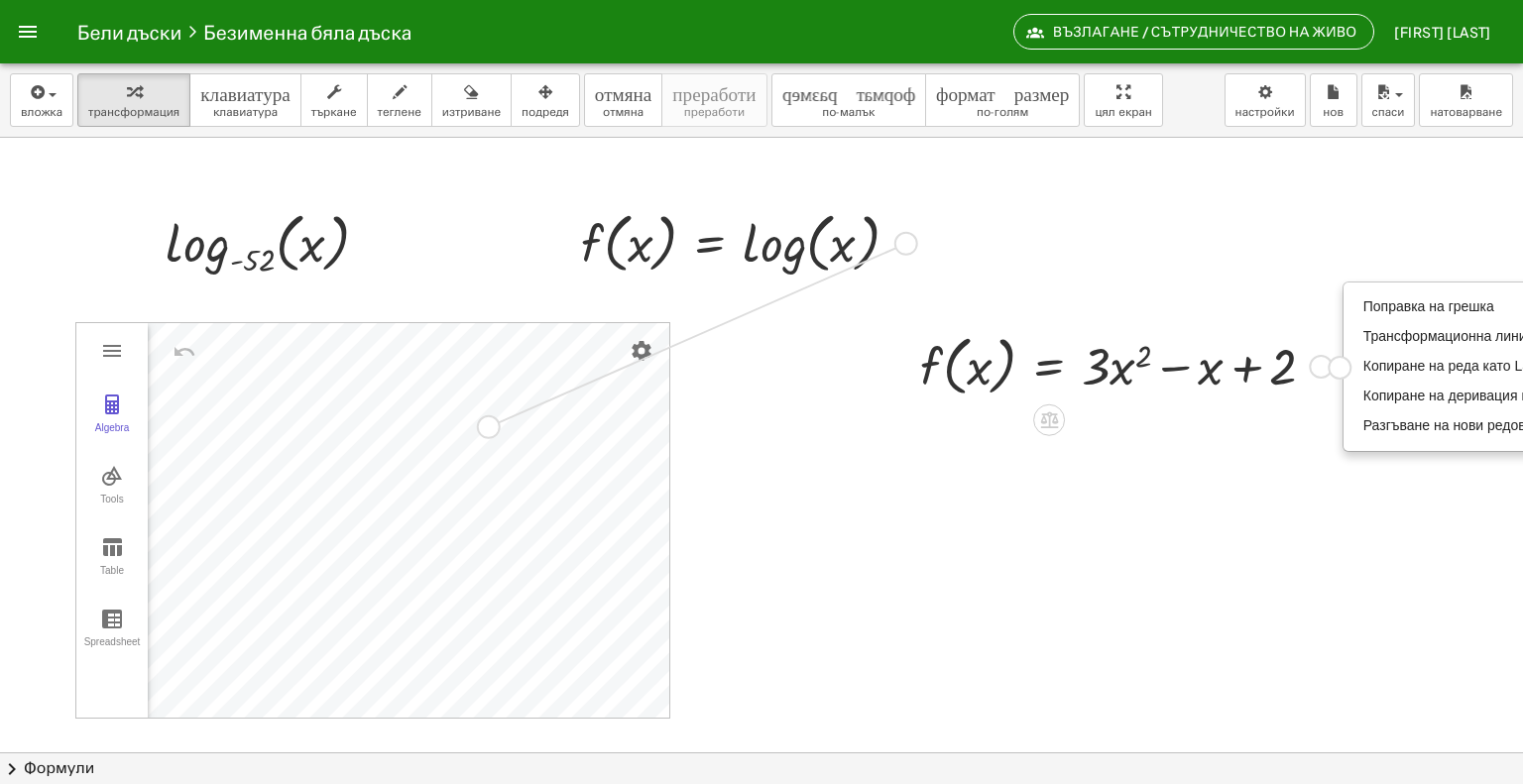 drag, startPoint x: 1317, startPoint y: 361, endPoint x: 1311, endPoint y: 373, distance: 13.416408 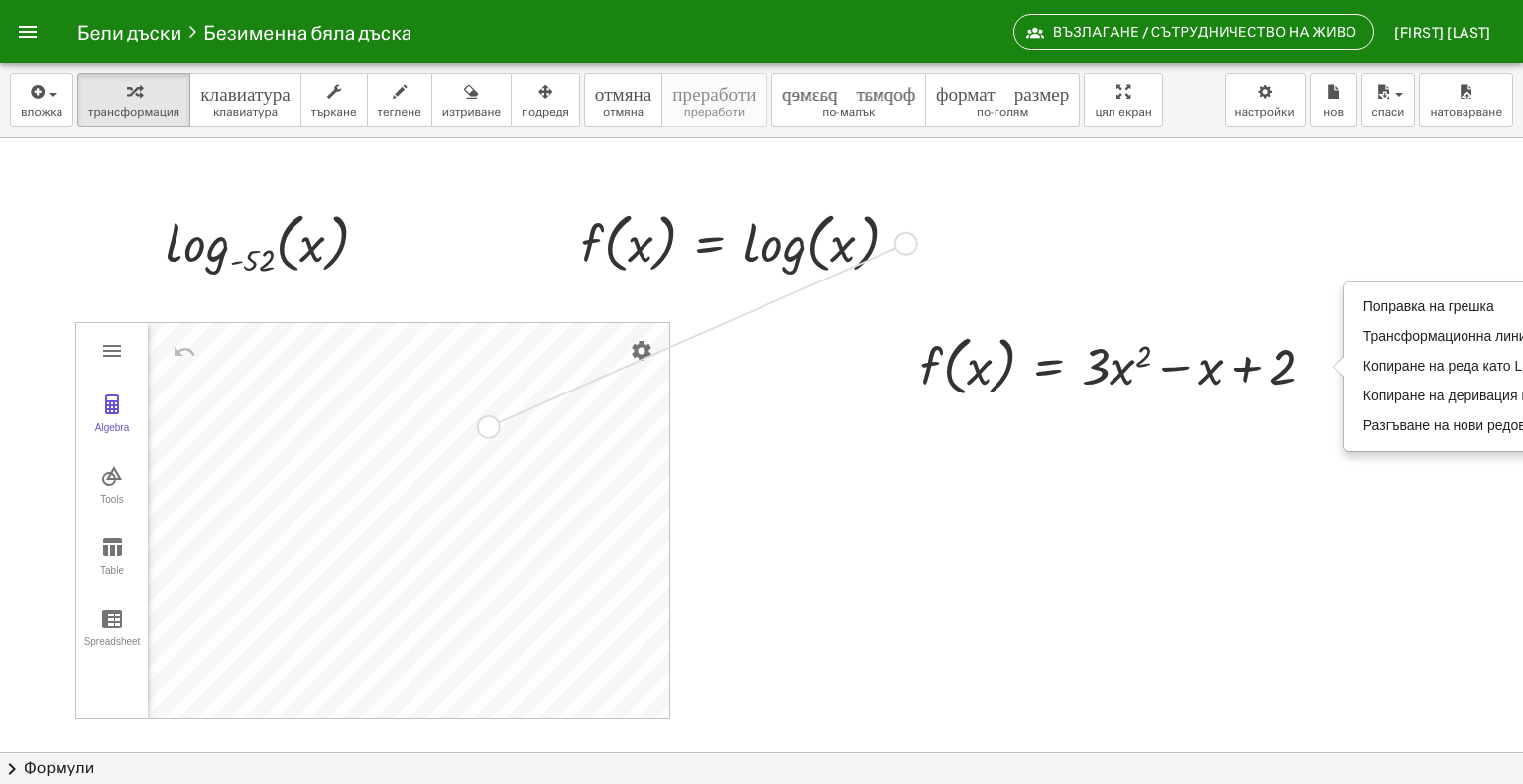 click at bounding box center (762, 817) 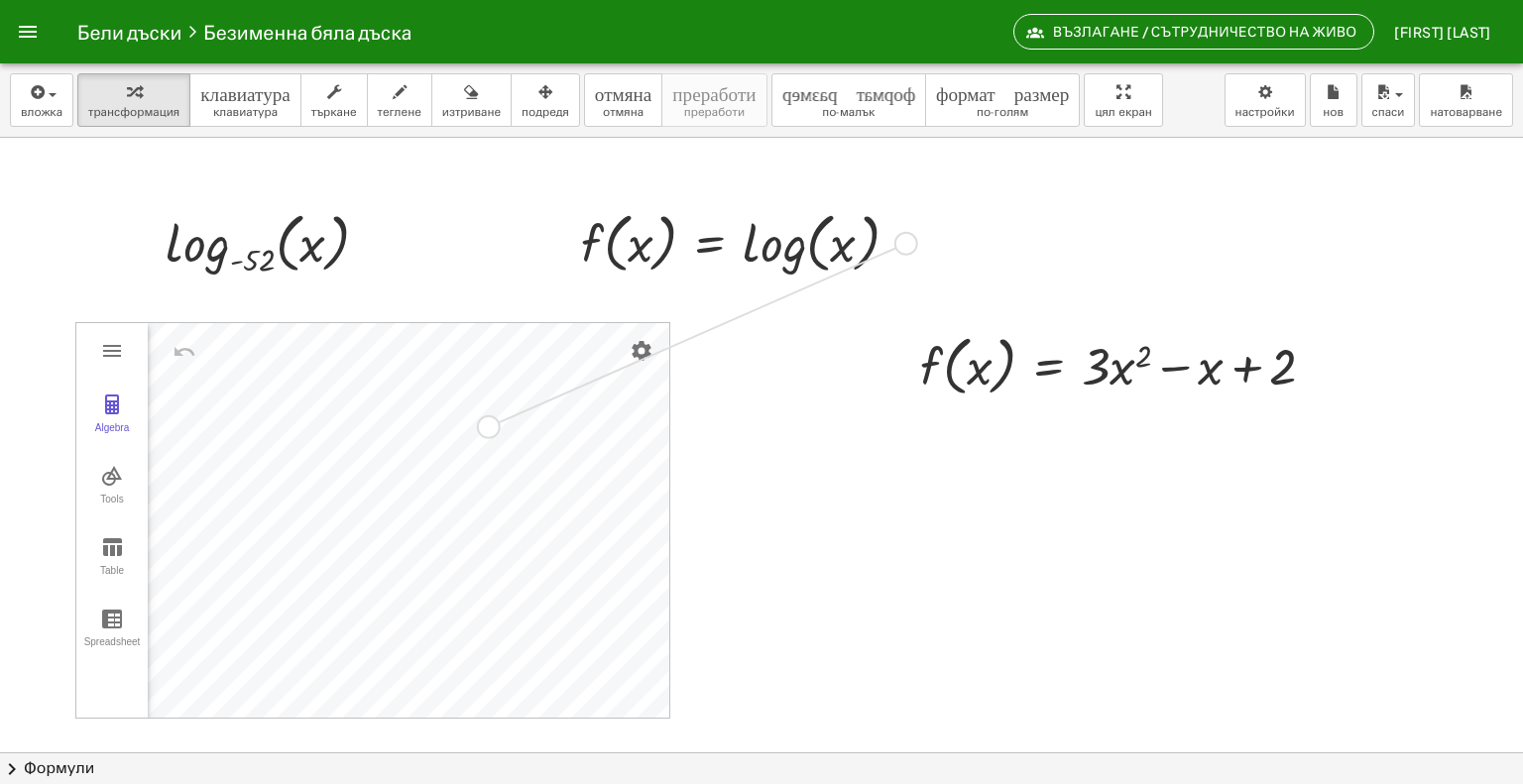 click at bounding box center [762, 817] 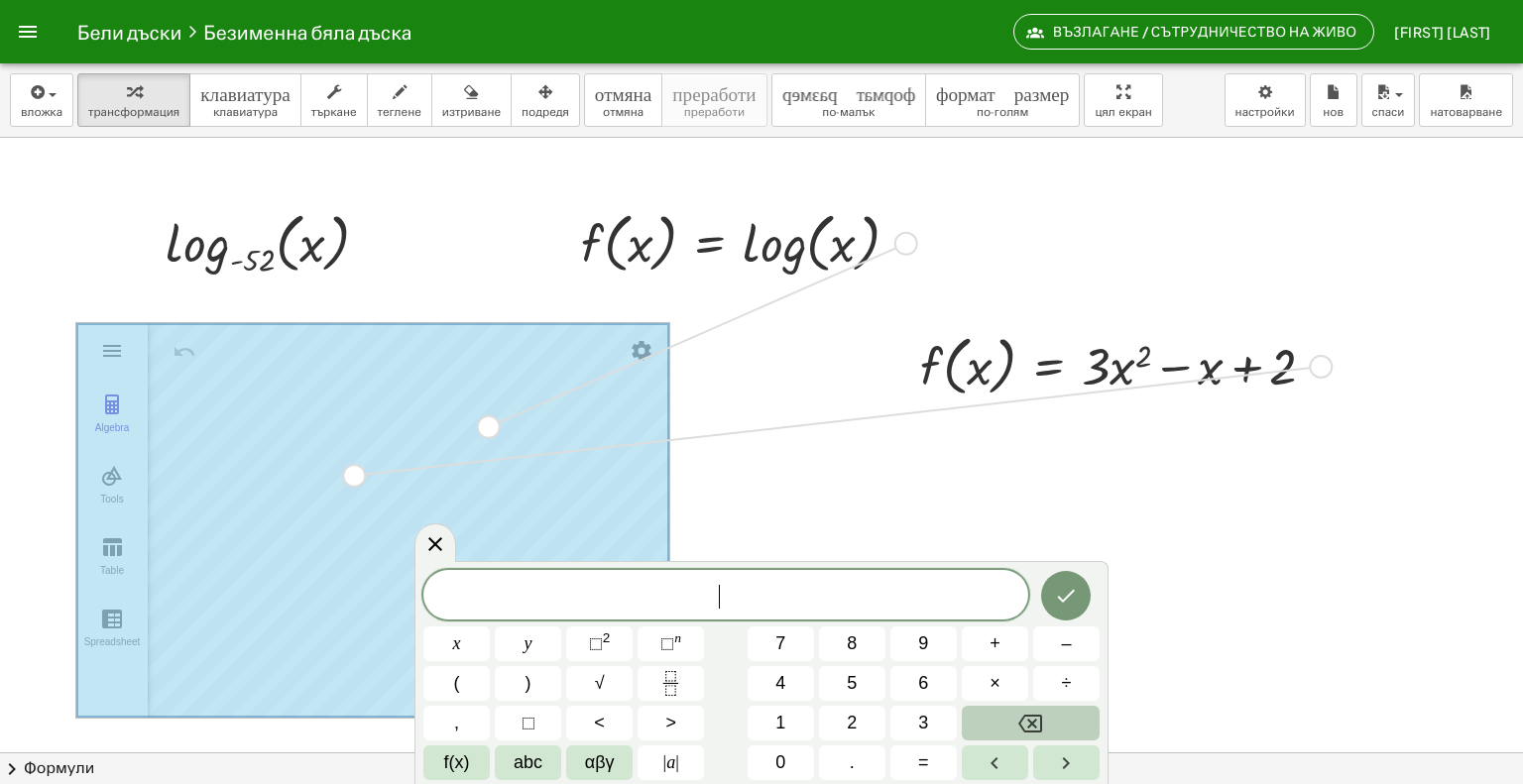 drag, startPoint x: 1330, startPoint y: 363, endPoint x: 363, endPoint y: 479, distance: 973.93275 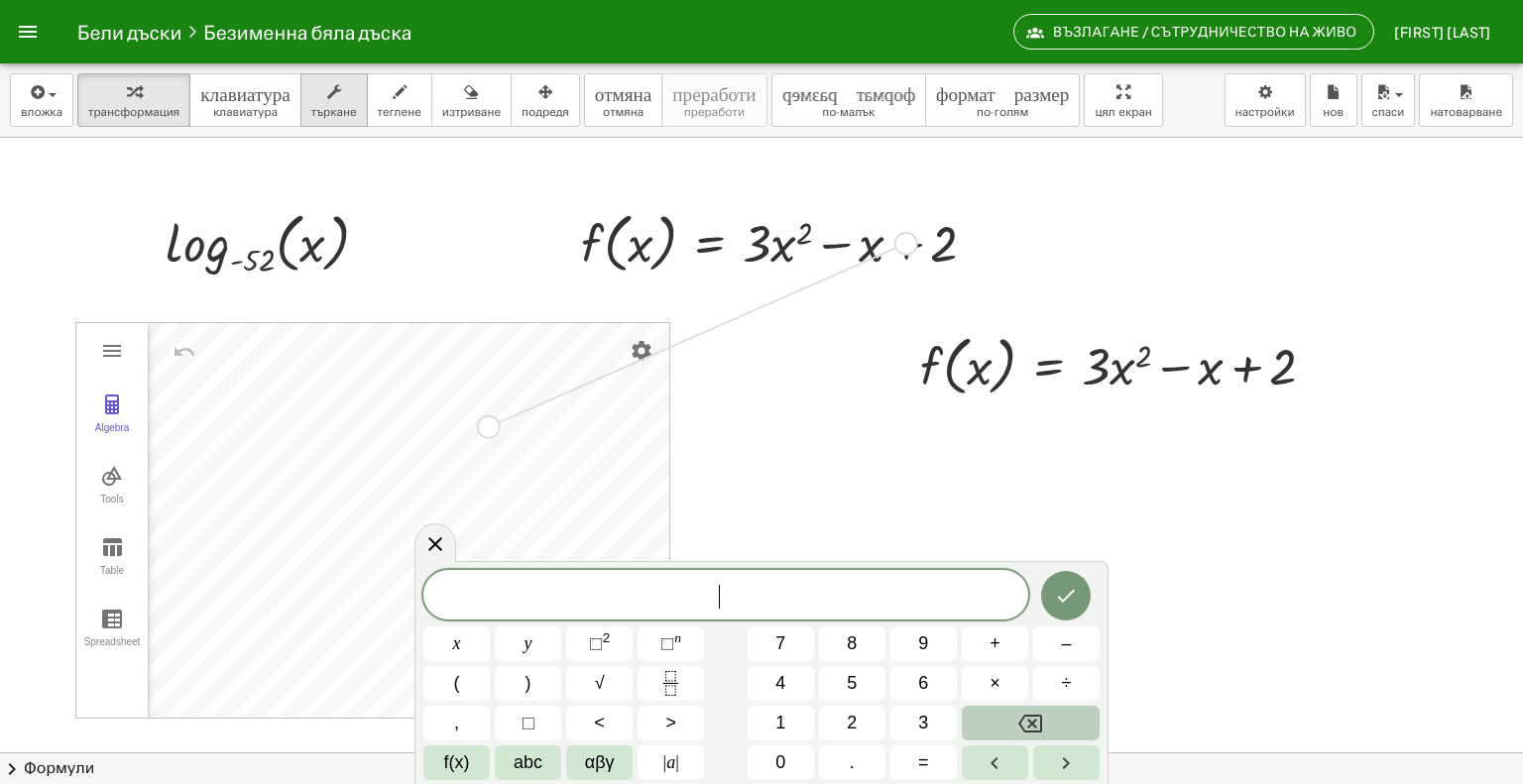 click at bounding box center [334, 91] 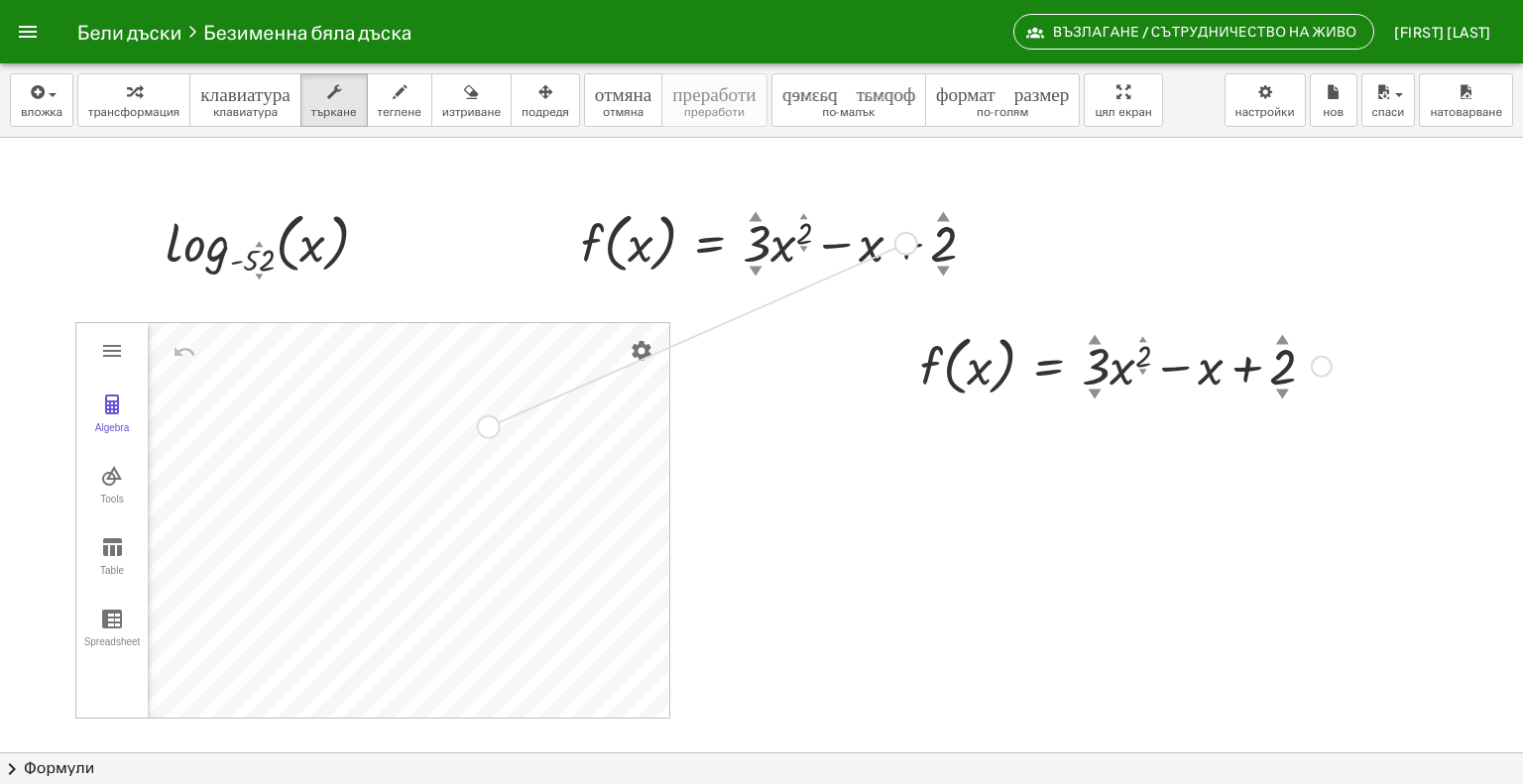 click on "▲" at bounding box center [1095, 340] 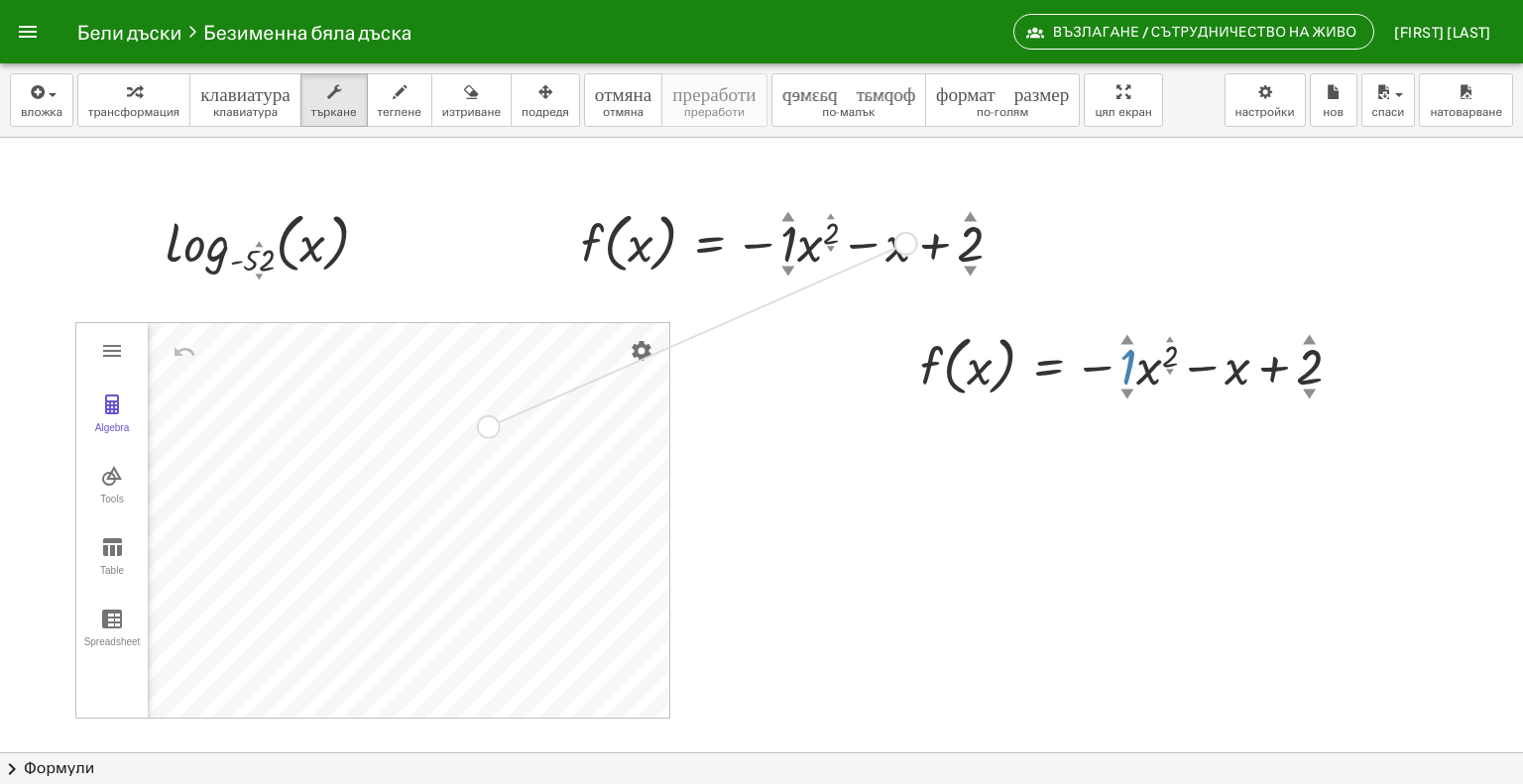 drag, startPoint x: 1098, startPoint y: 344, endPoint x: 1103, endPoint y: 388, distance: 44.28318 